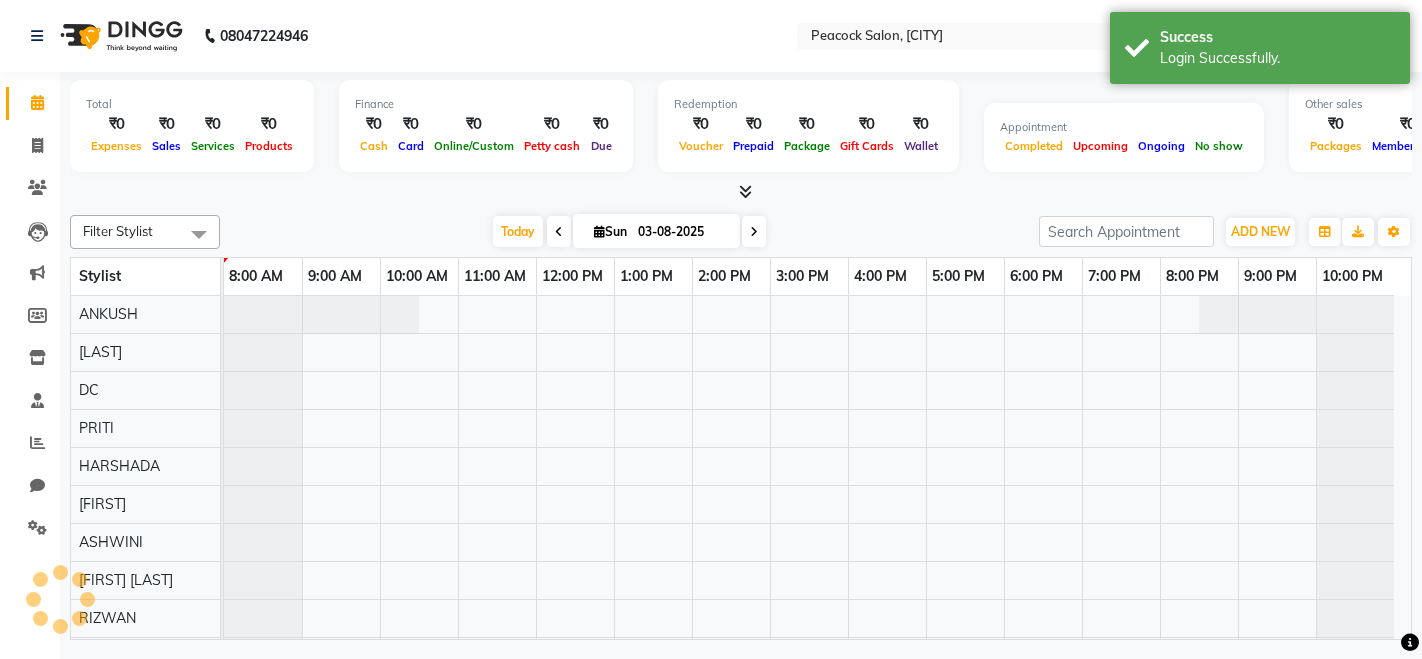 scroll, scrollTop: 0, scrollLeft: 0, axis: both 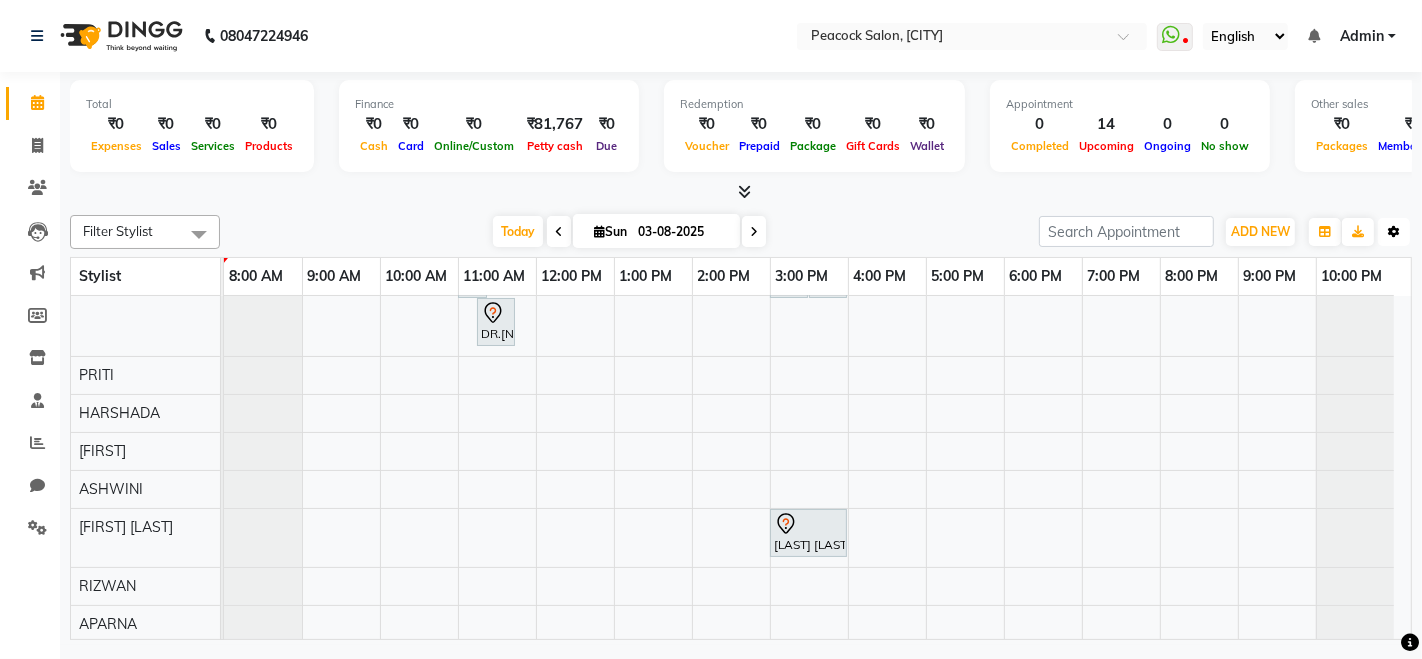 click at bounding box center (1394, 232) 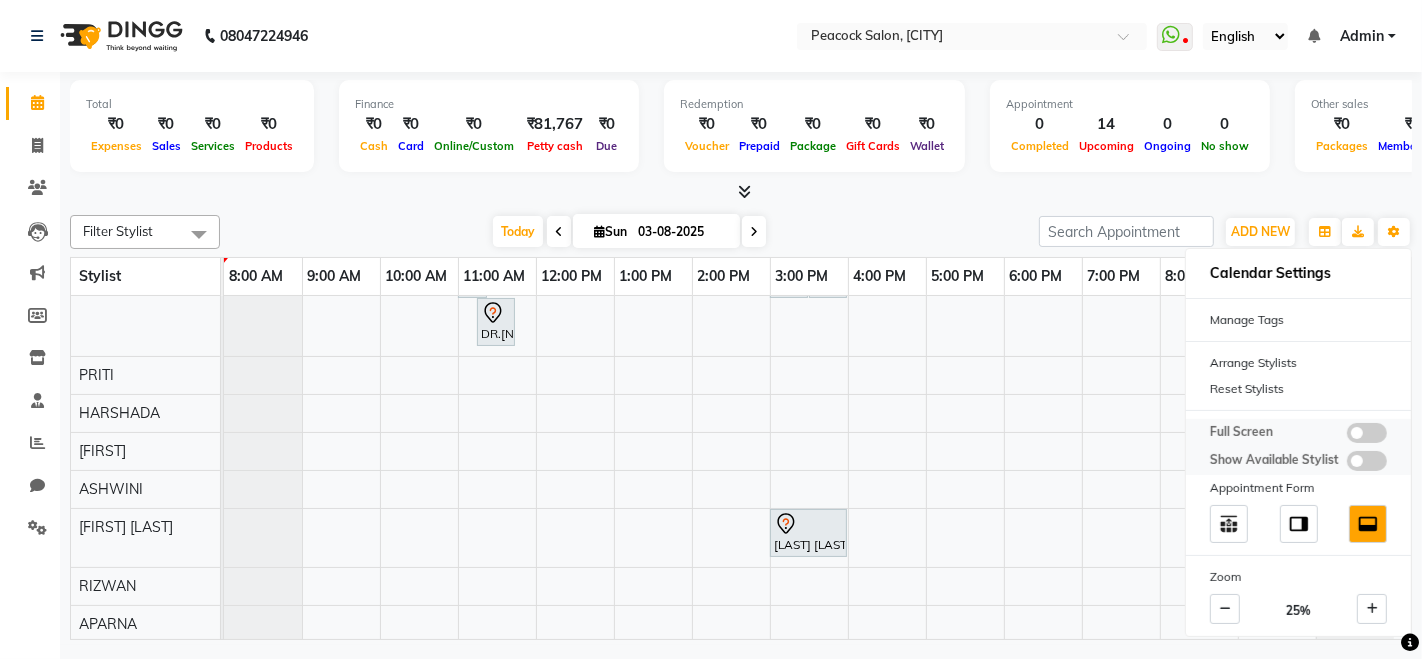 click at bounding box center [1367, 433] 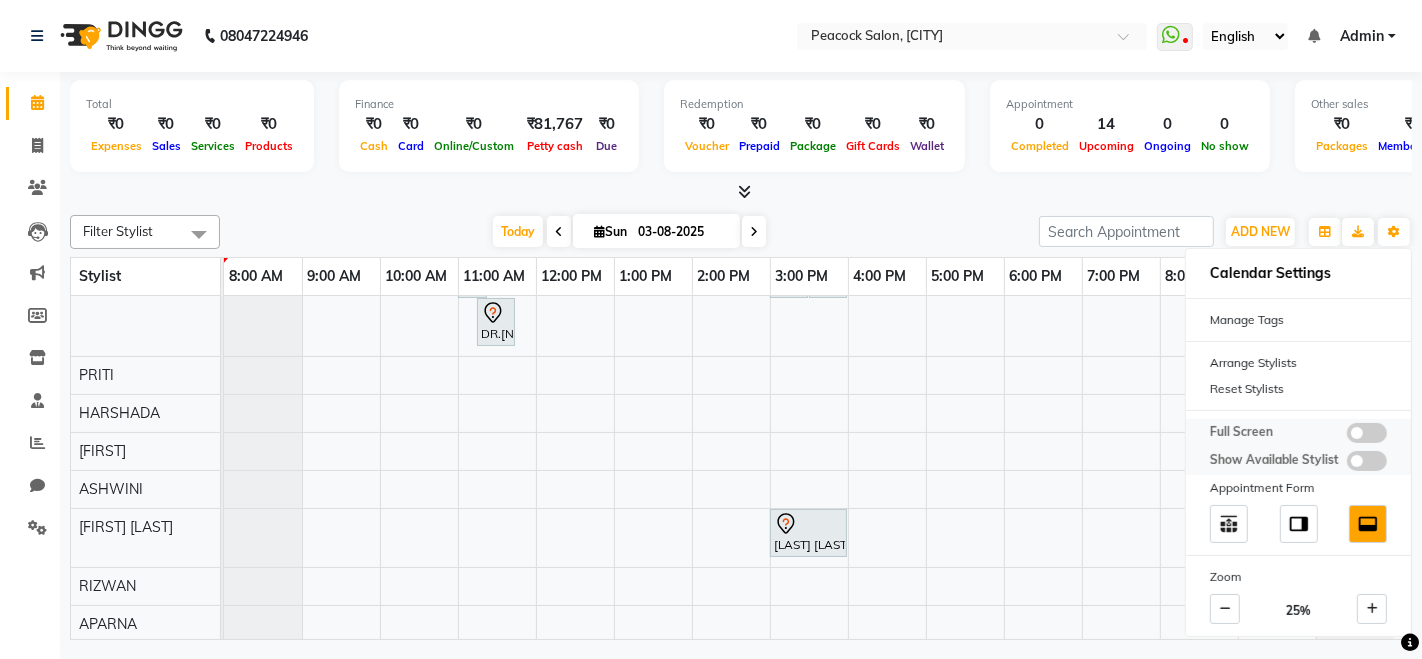 click at bounding box center [1347, 436] 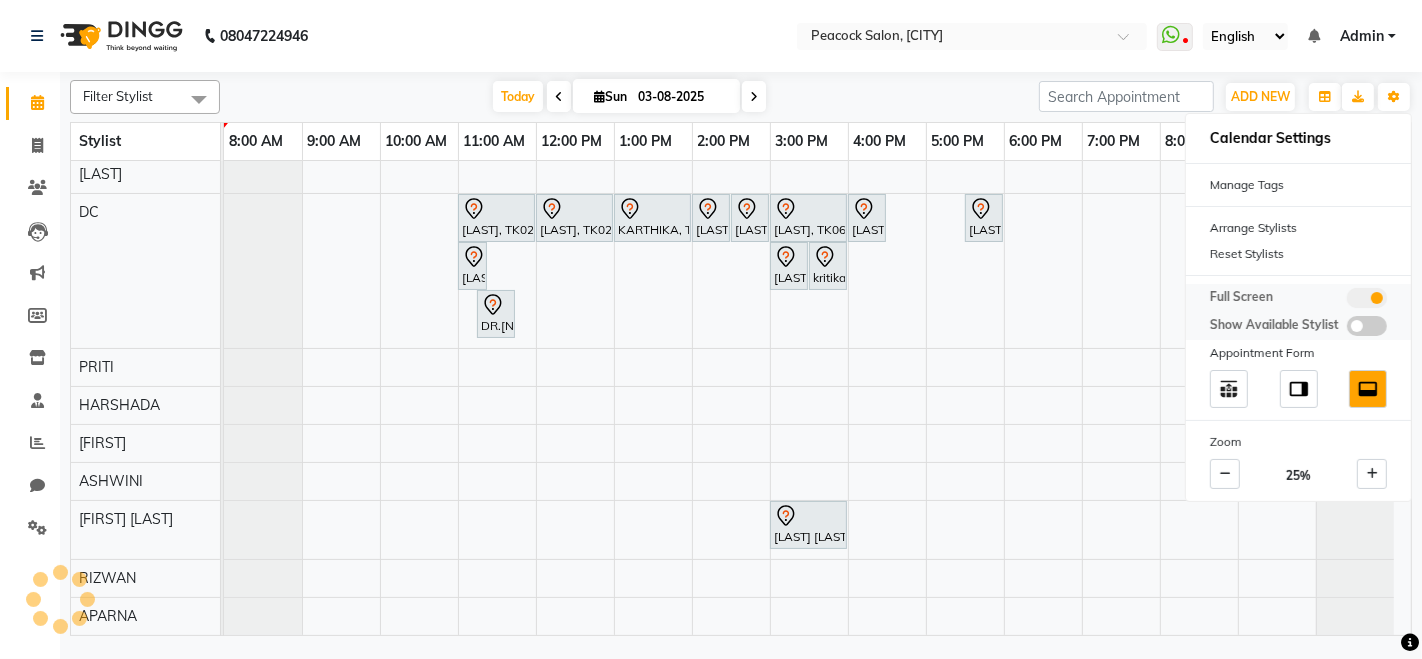 scroll, scrollTop: 60, scrollLeft: 0, axis: vertical 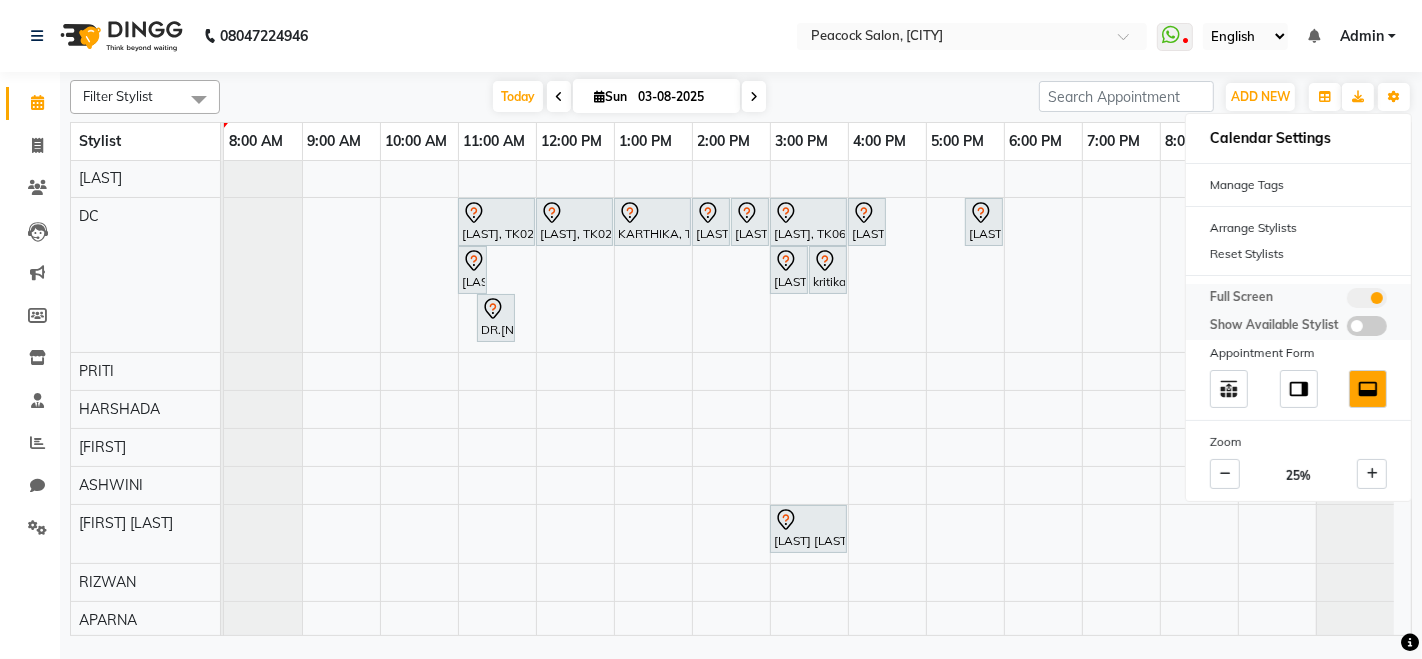 click at bounding box center [1367, 298] 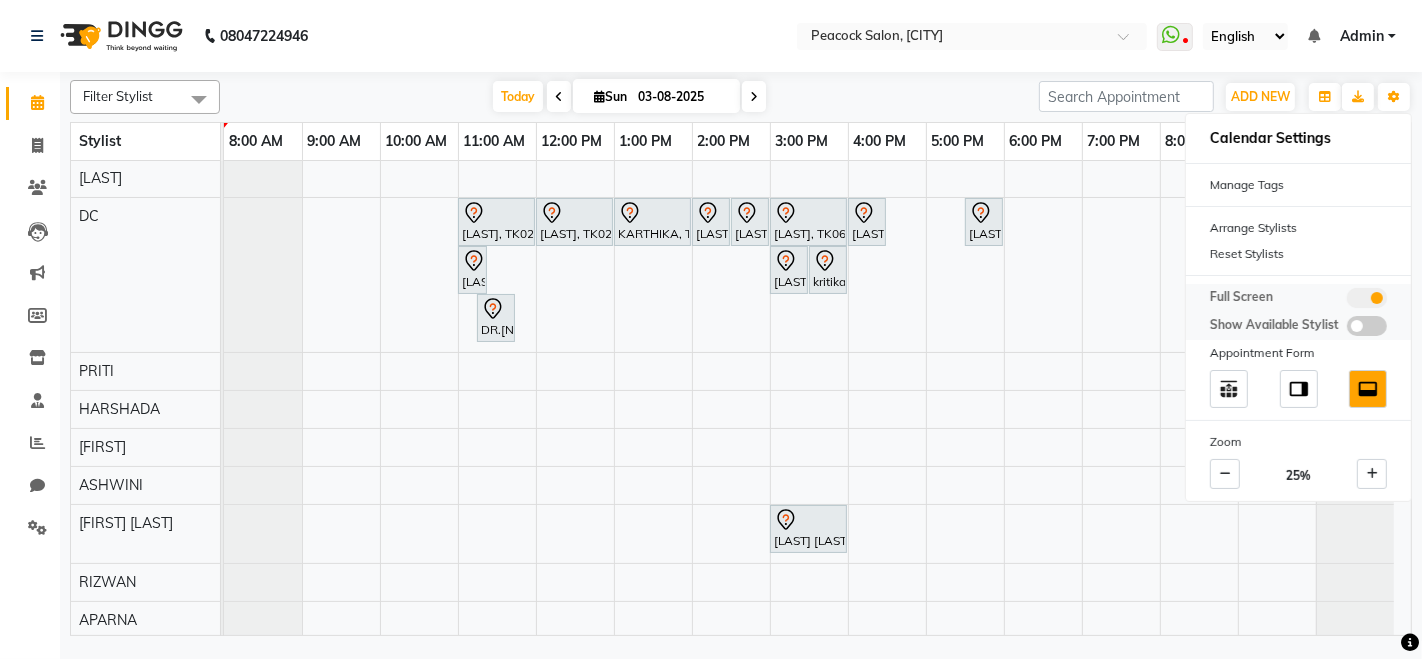 click at bounding box center [1347, 301] 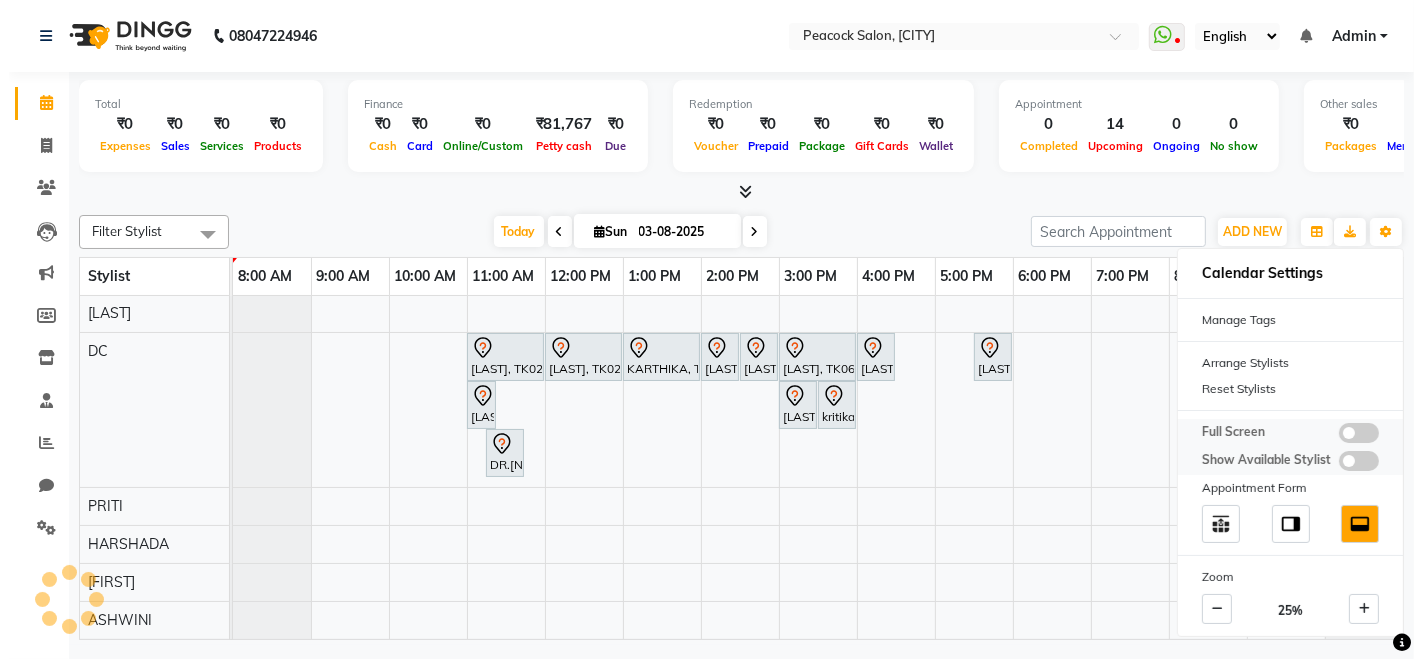 scroll, scrollTop: 191, scrollLeft: 0, axis: vertical 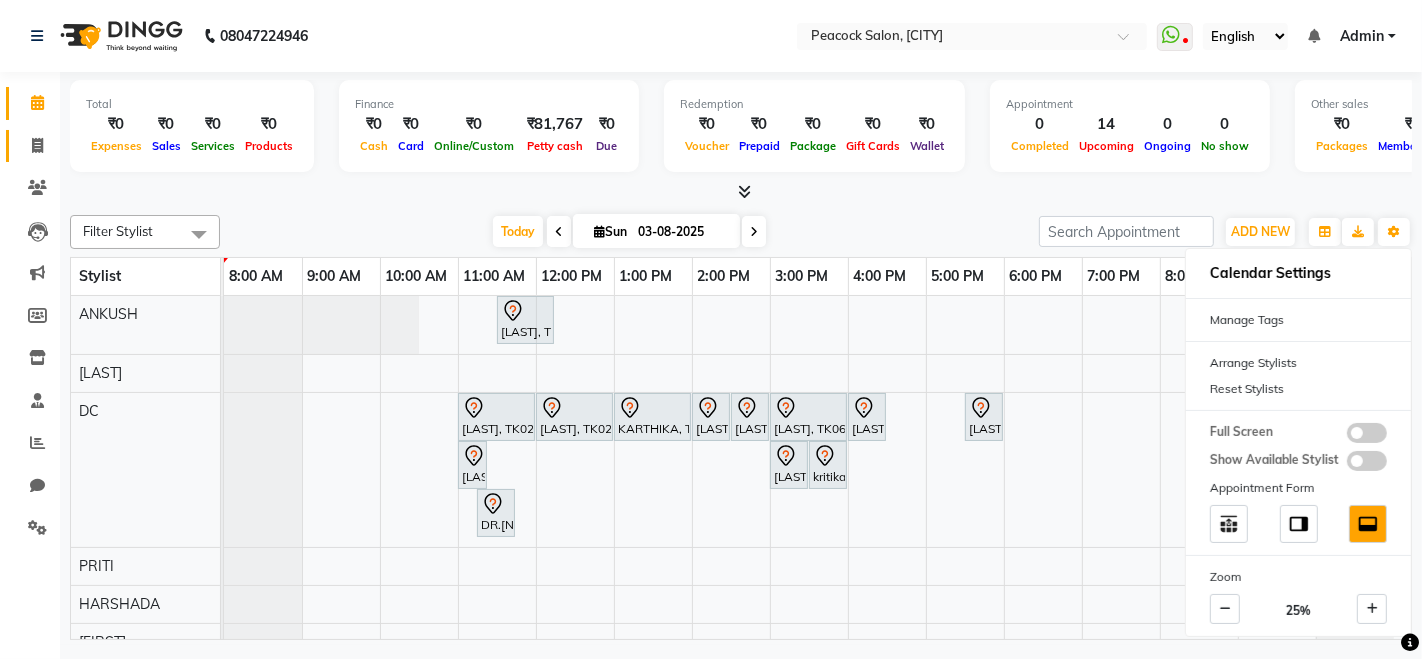 click 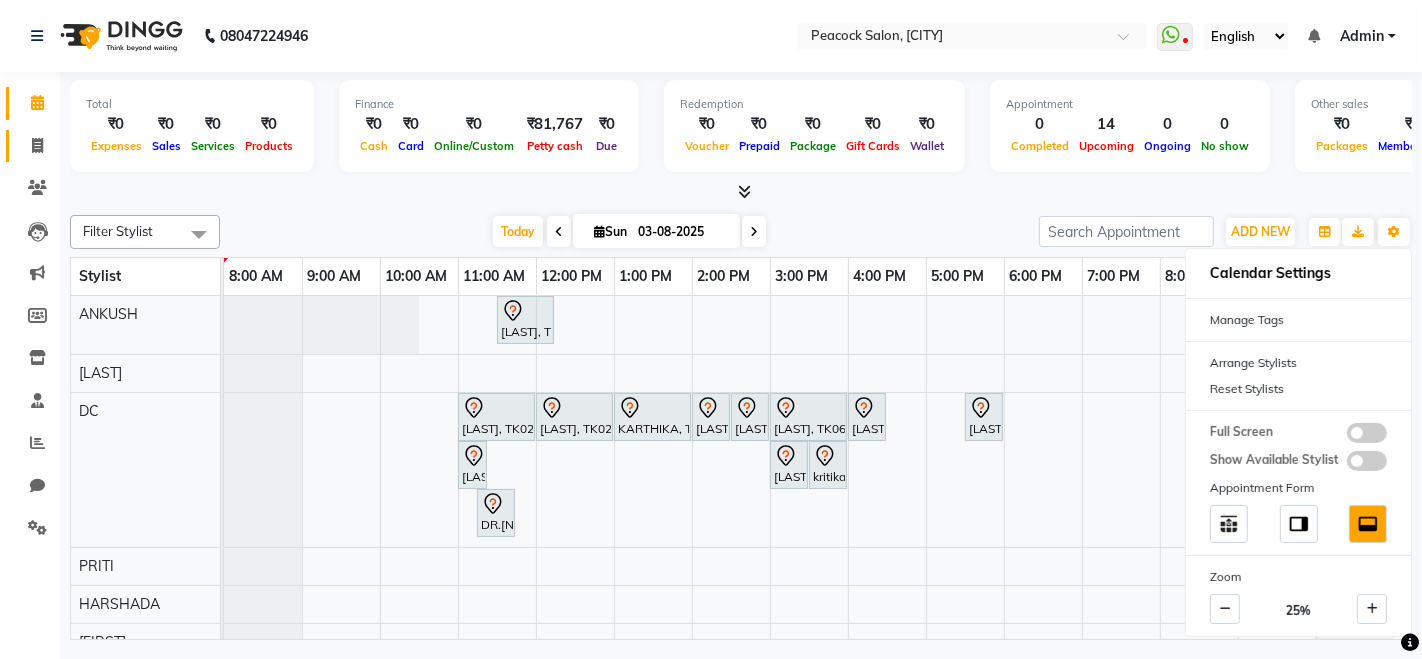 select on "619" 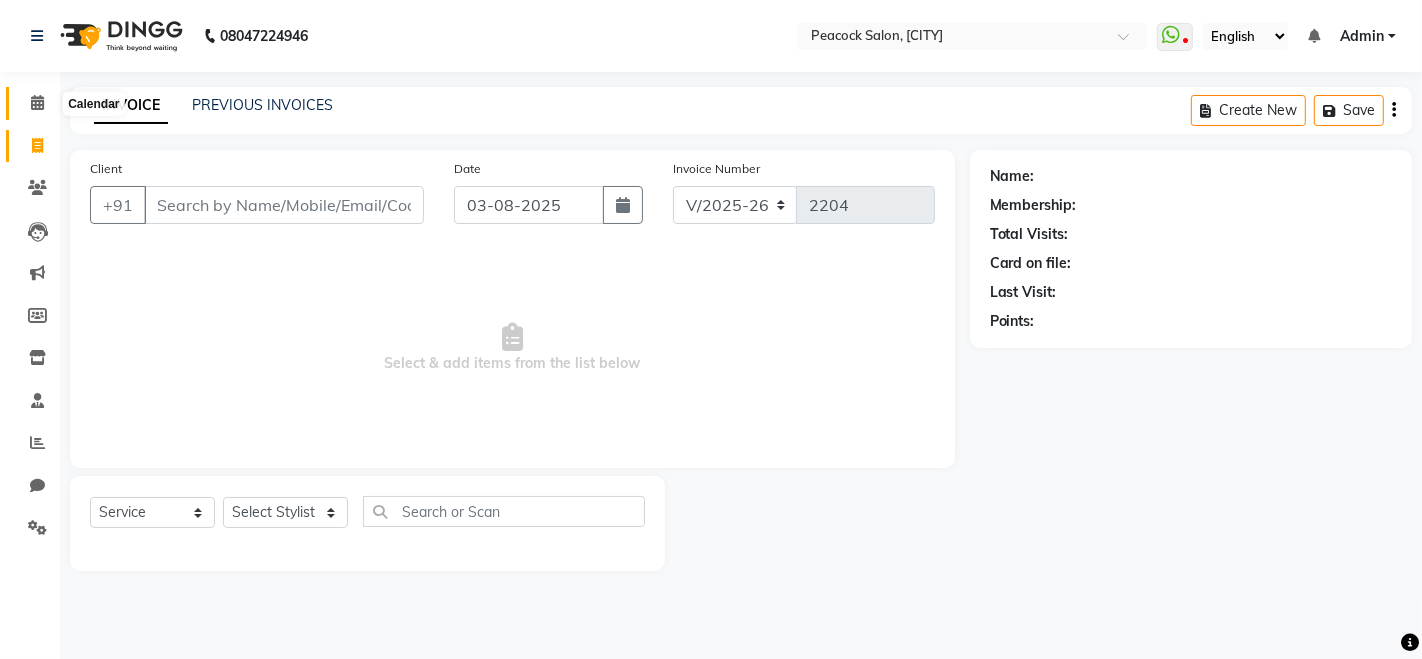 click 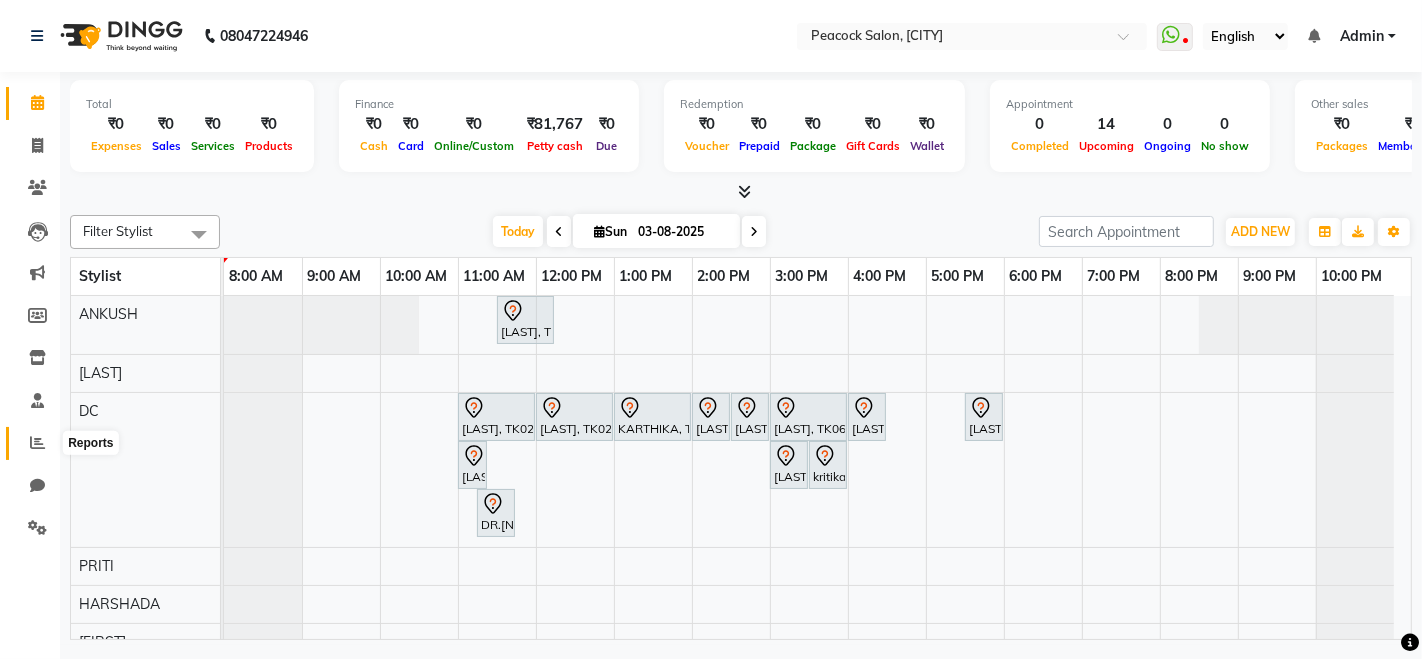 click 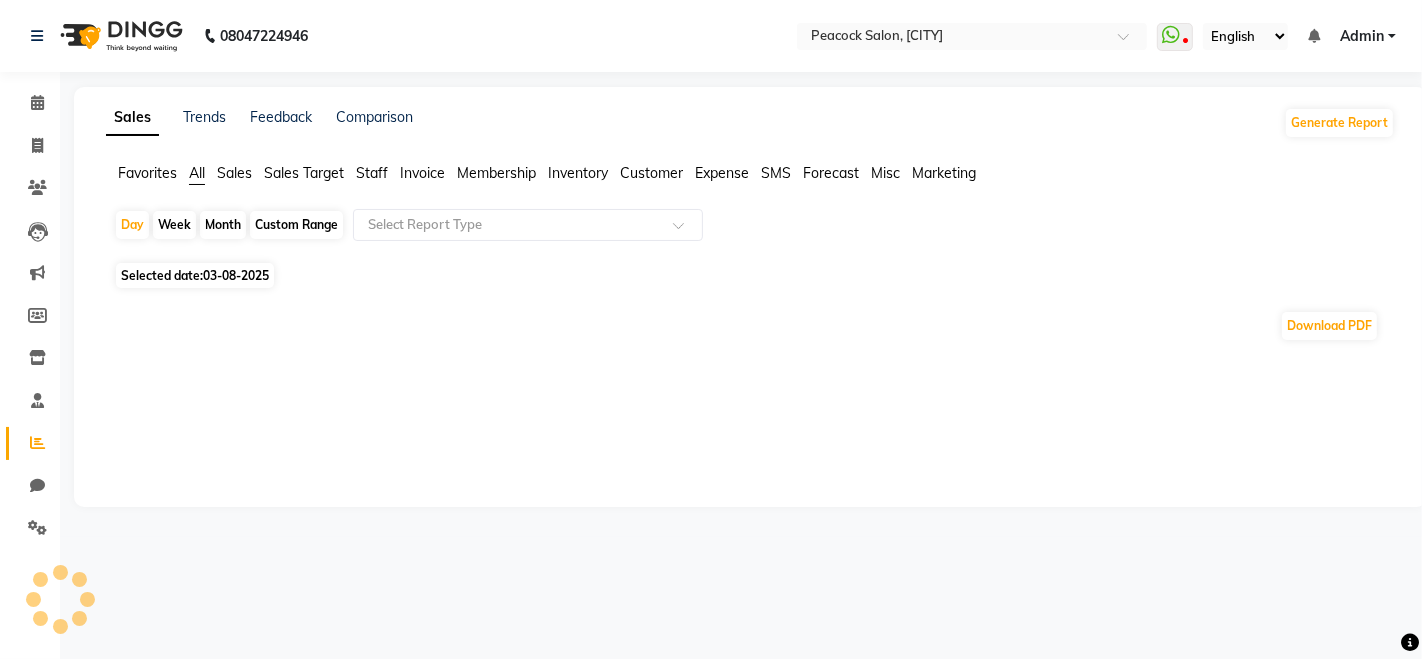 click on "Month" 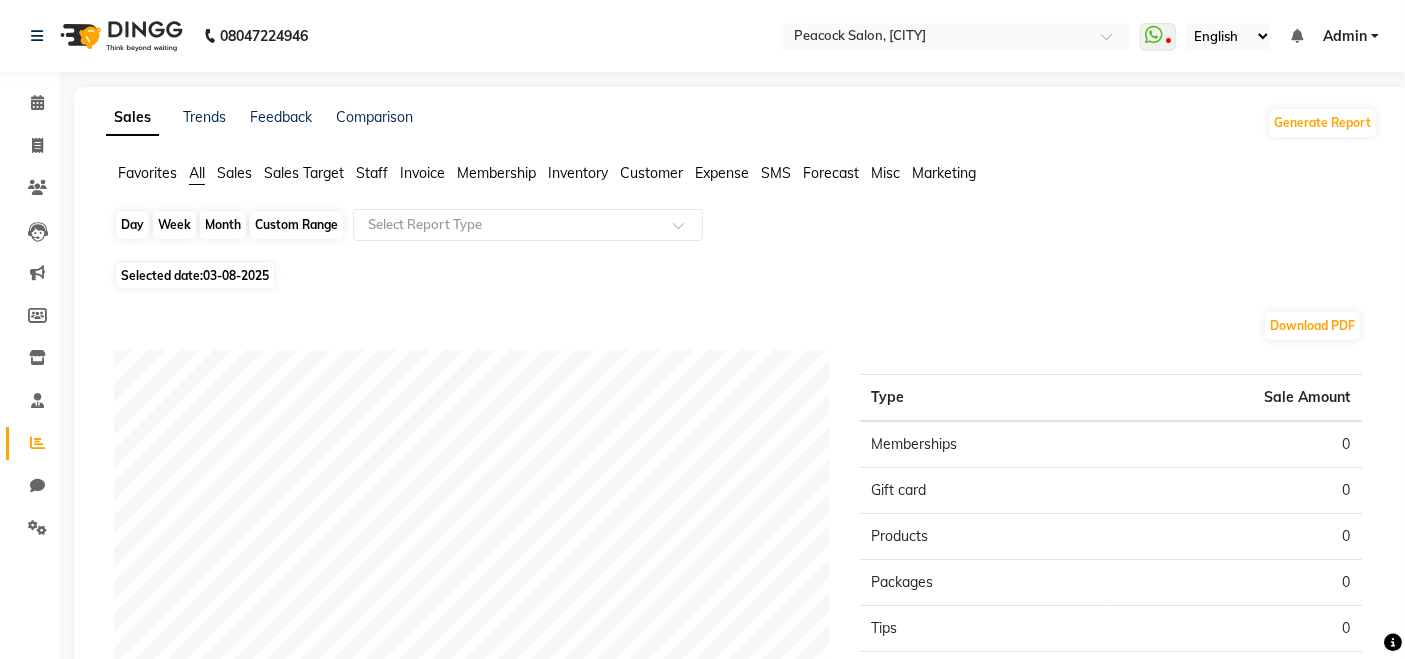 click on "Month" 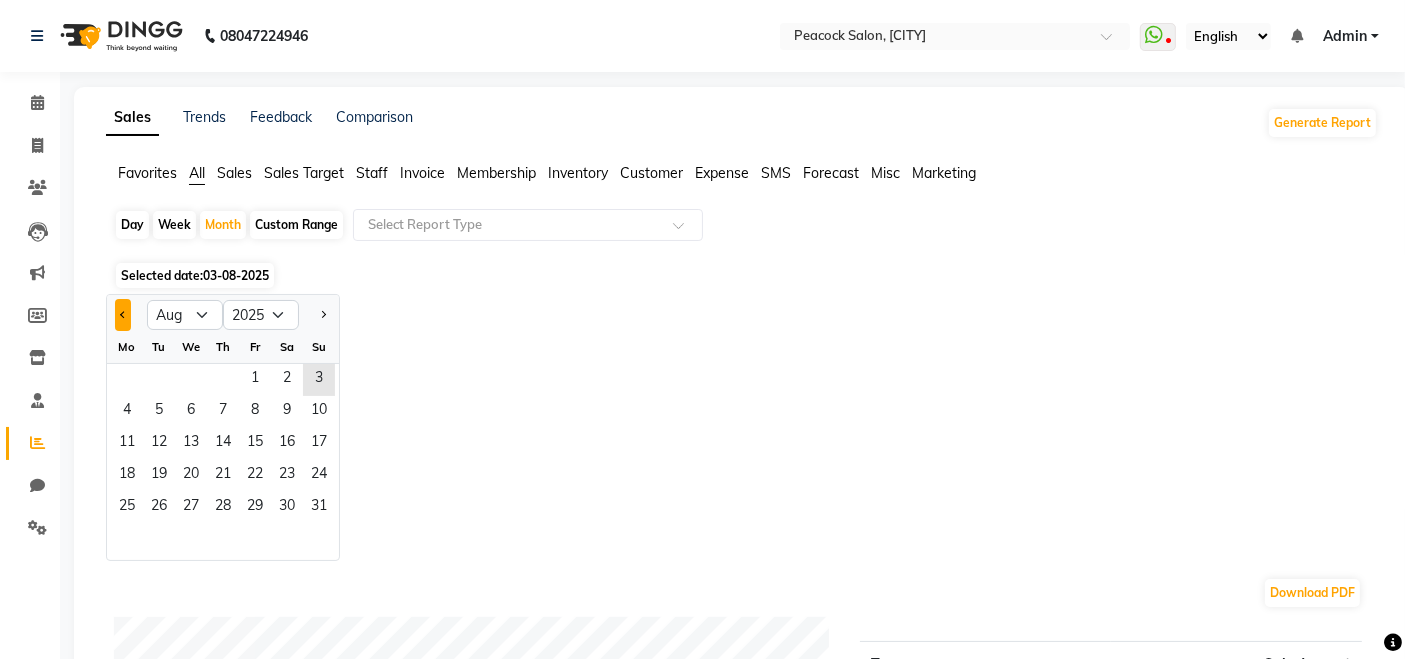click 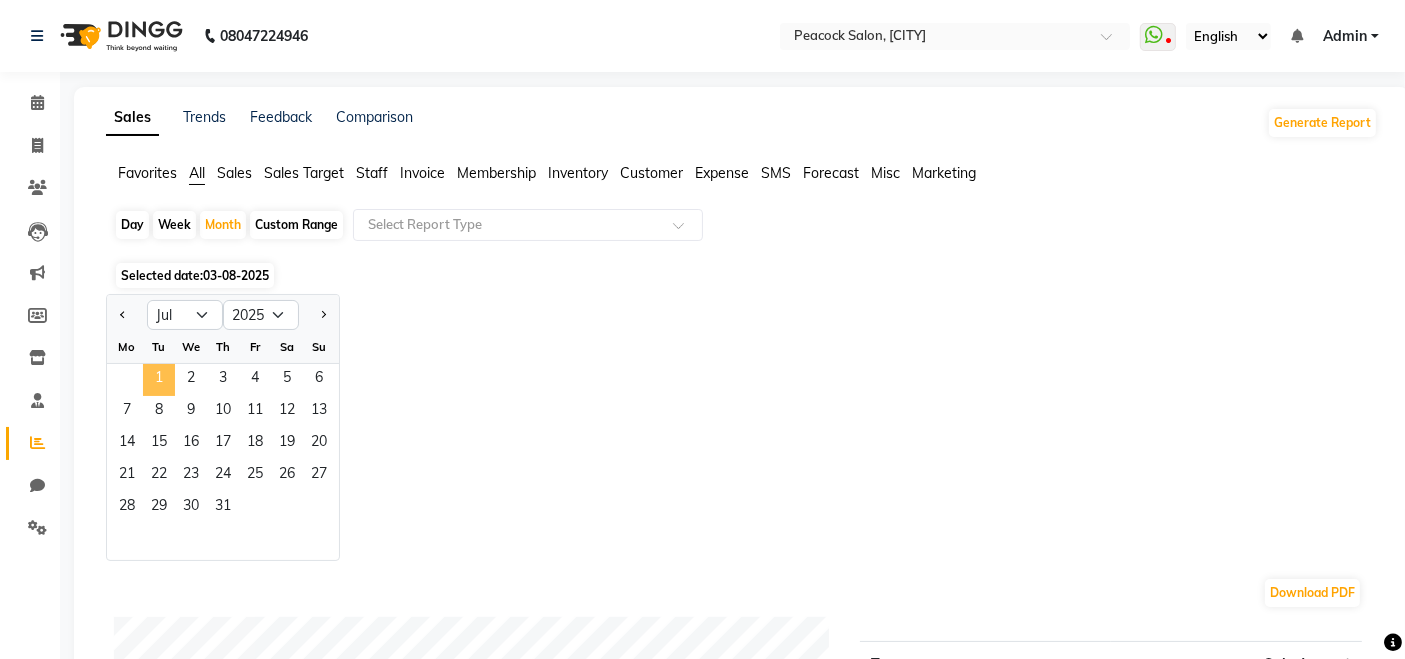 click on "1" 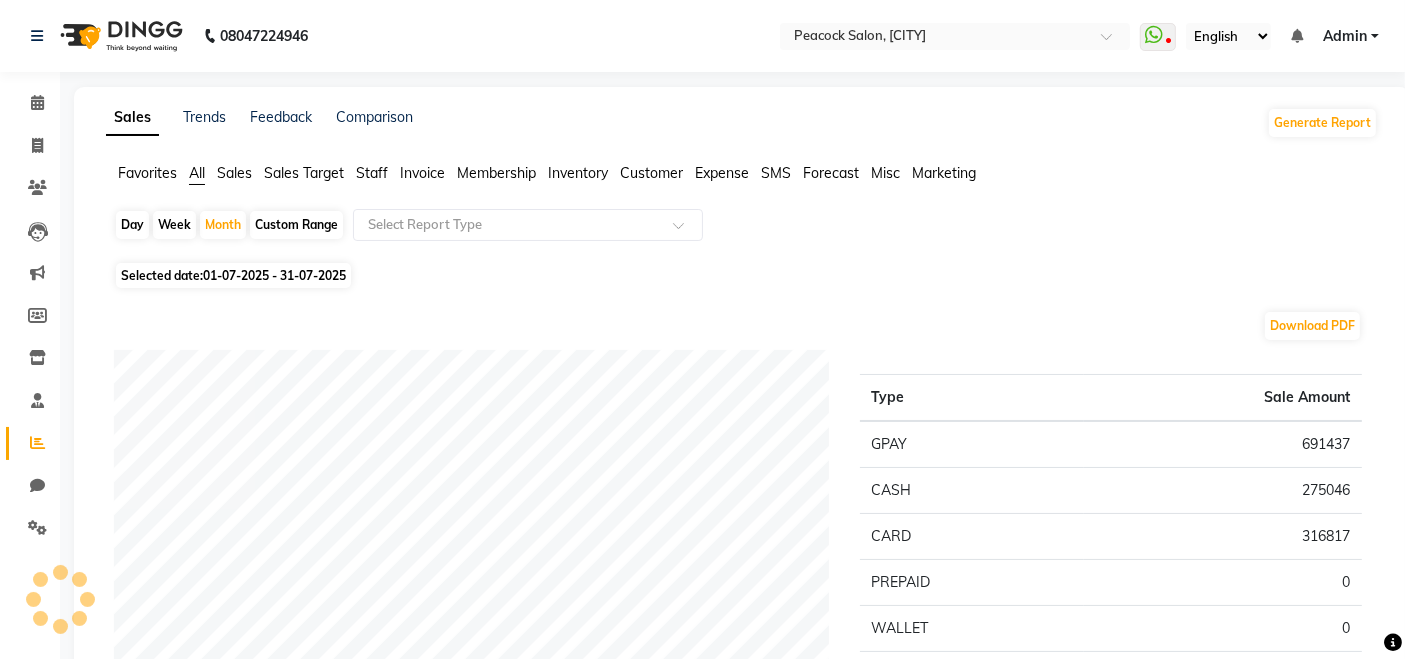 click on "Staff" 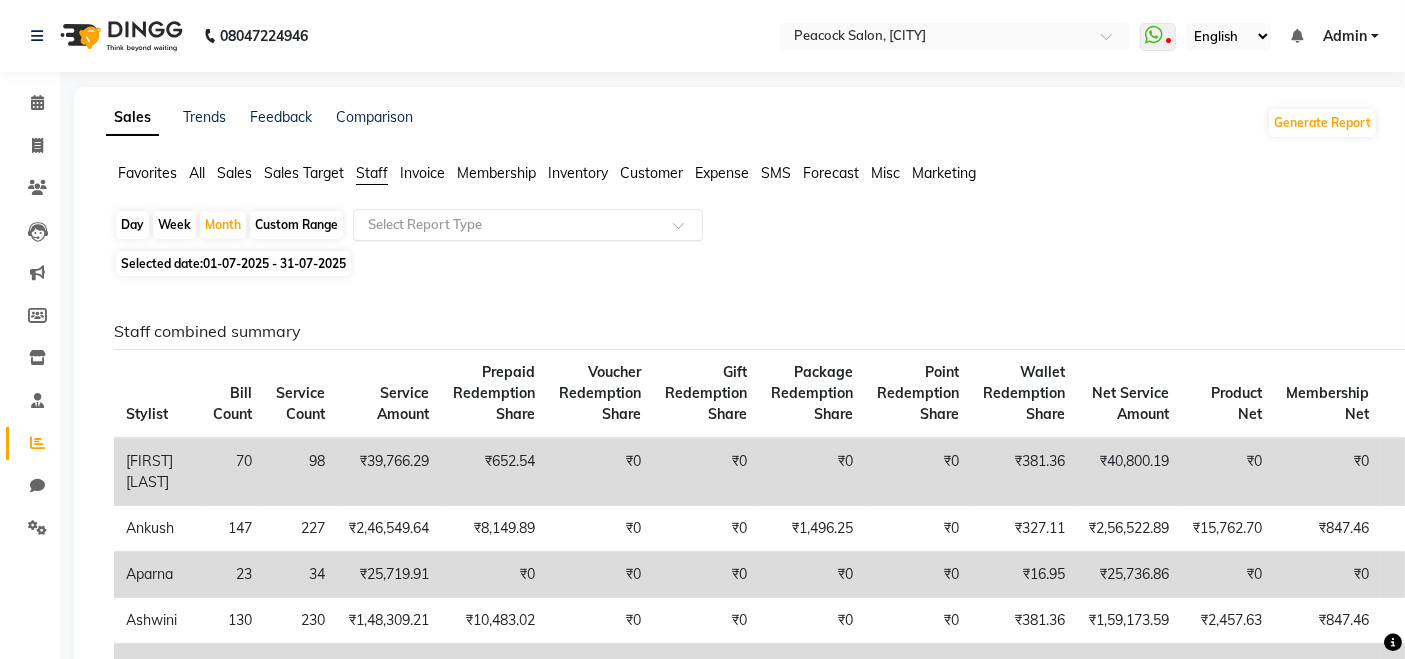 click 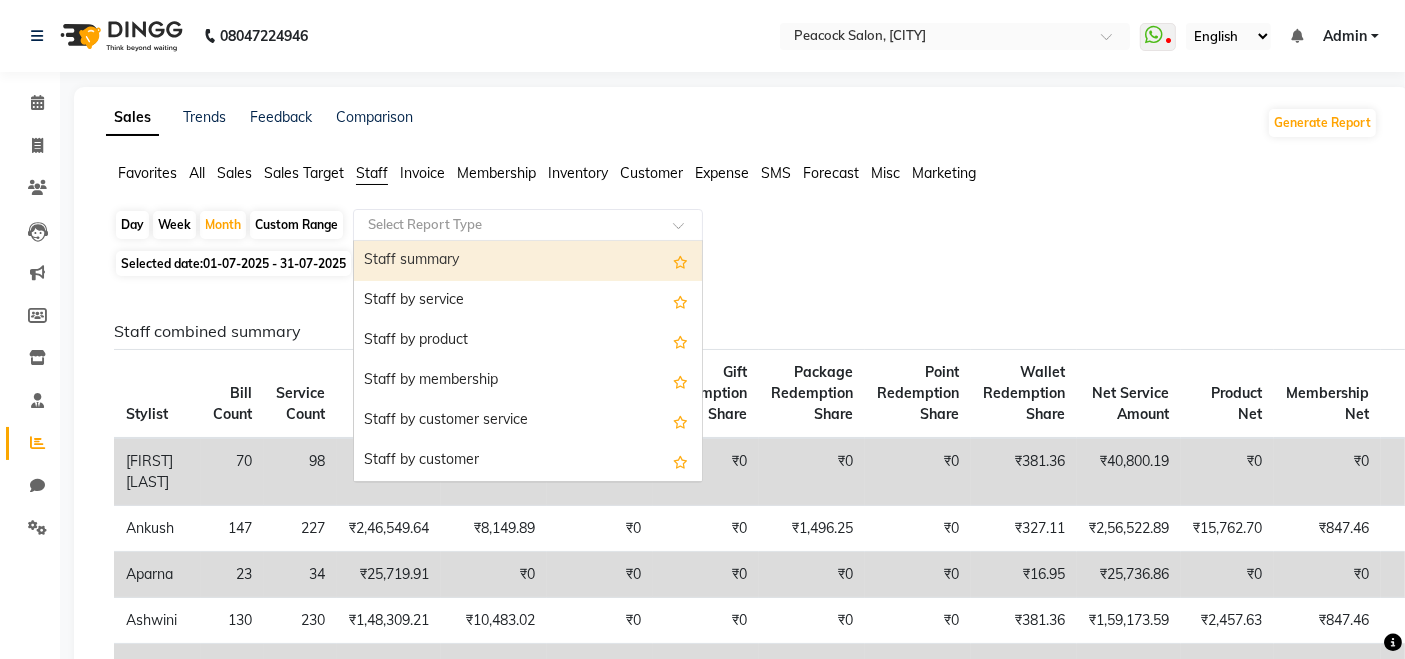 click on "Staff summary" at bounding box center (528, 261) 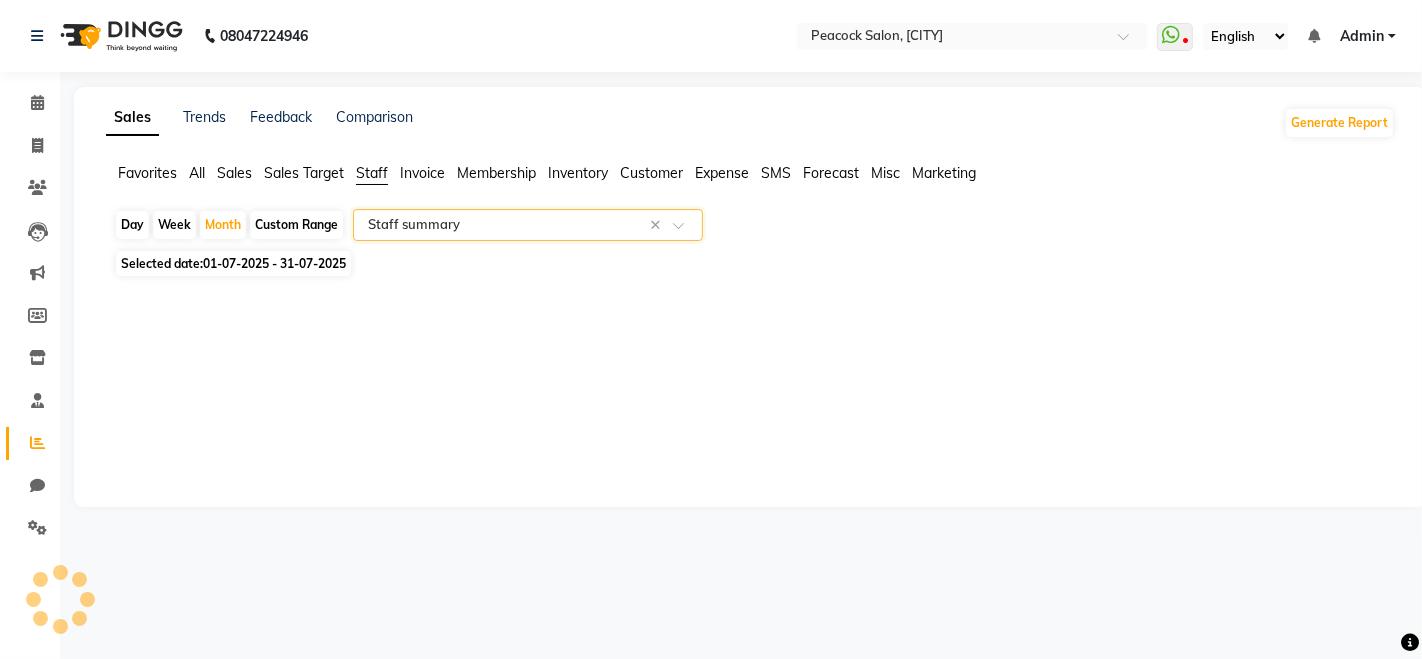 select on "filtered_report" 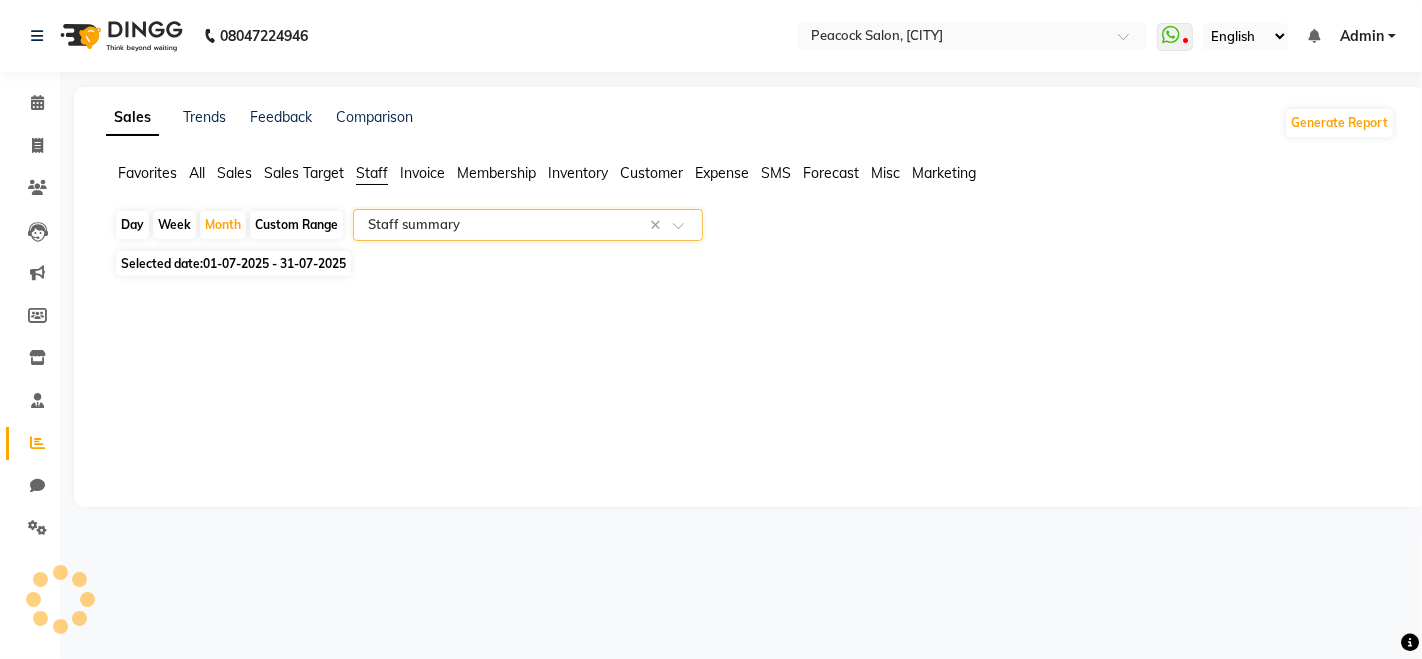 select on "pdf" 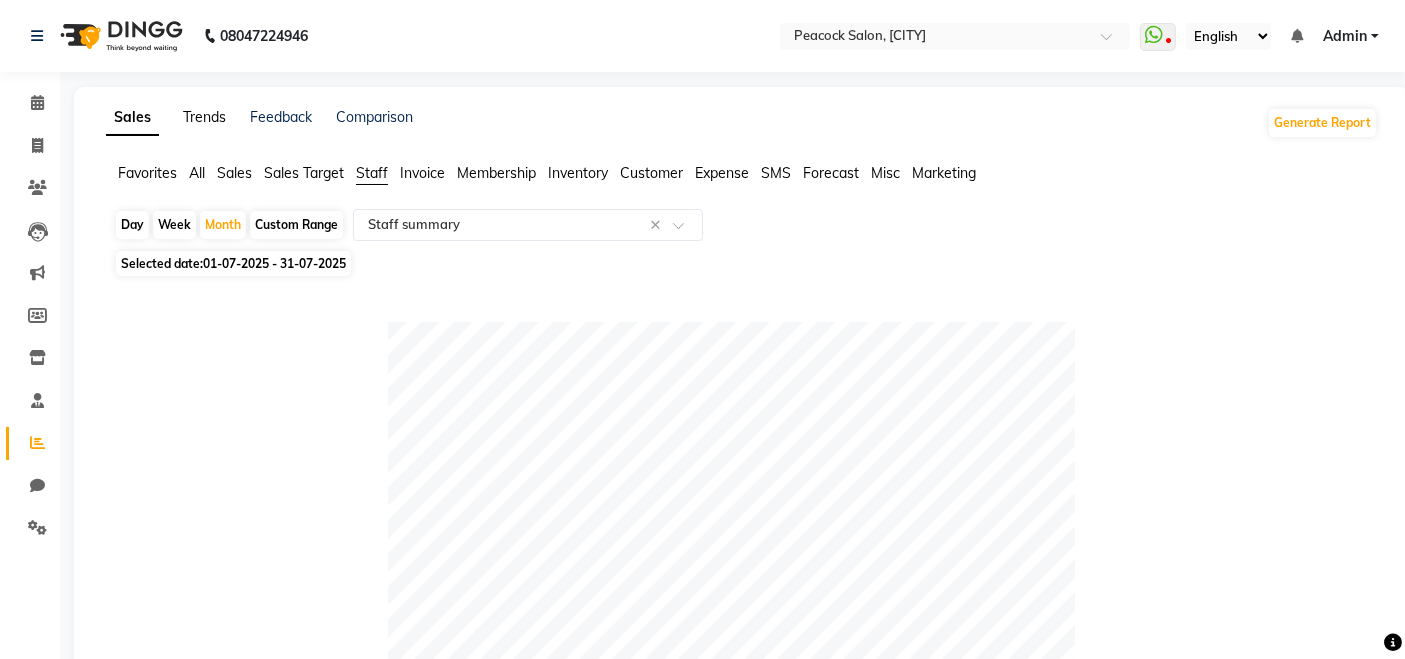 click on "Trends" 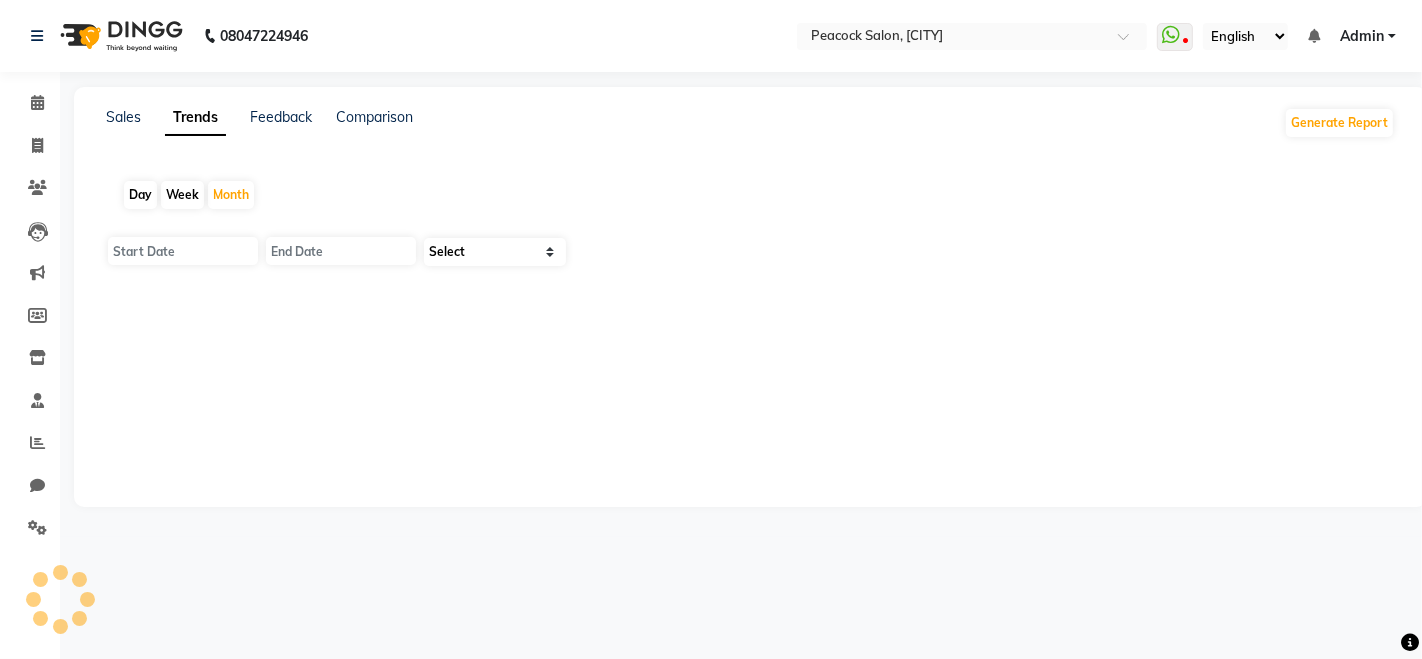 type on "01-08-2025" 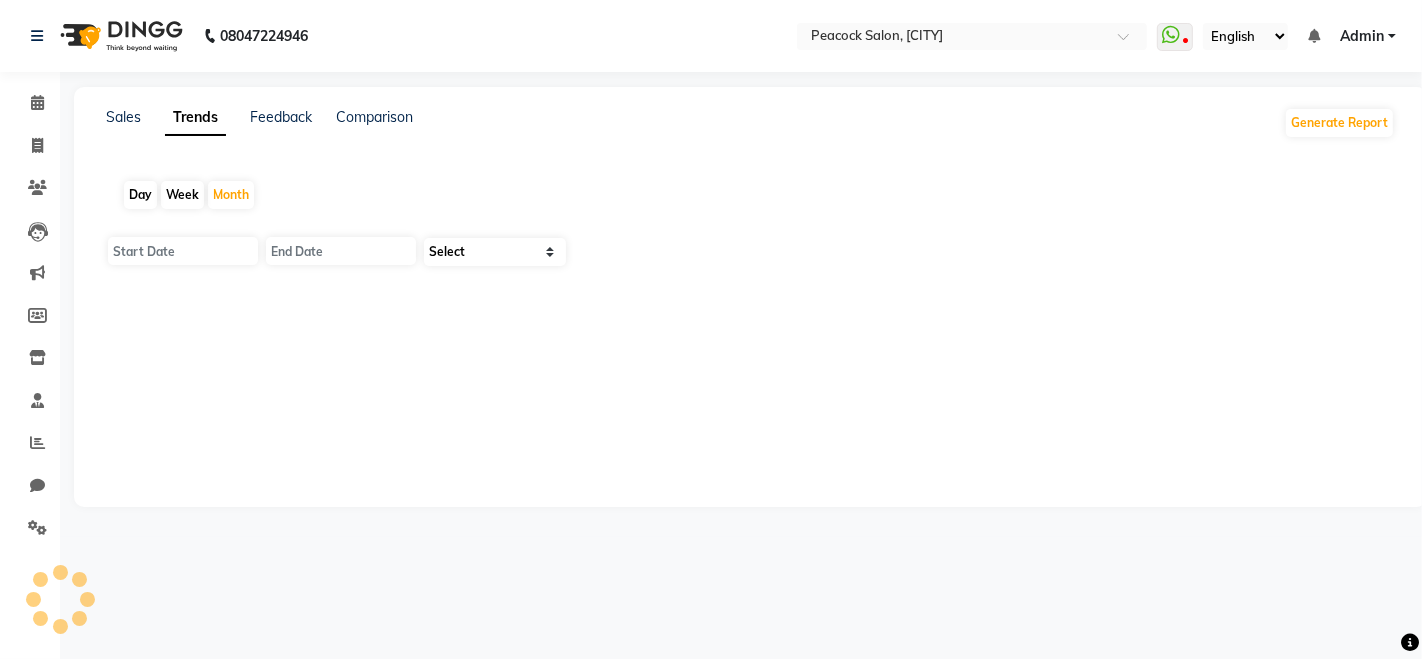 type on "31-08-2025" 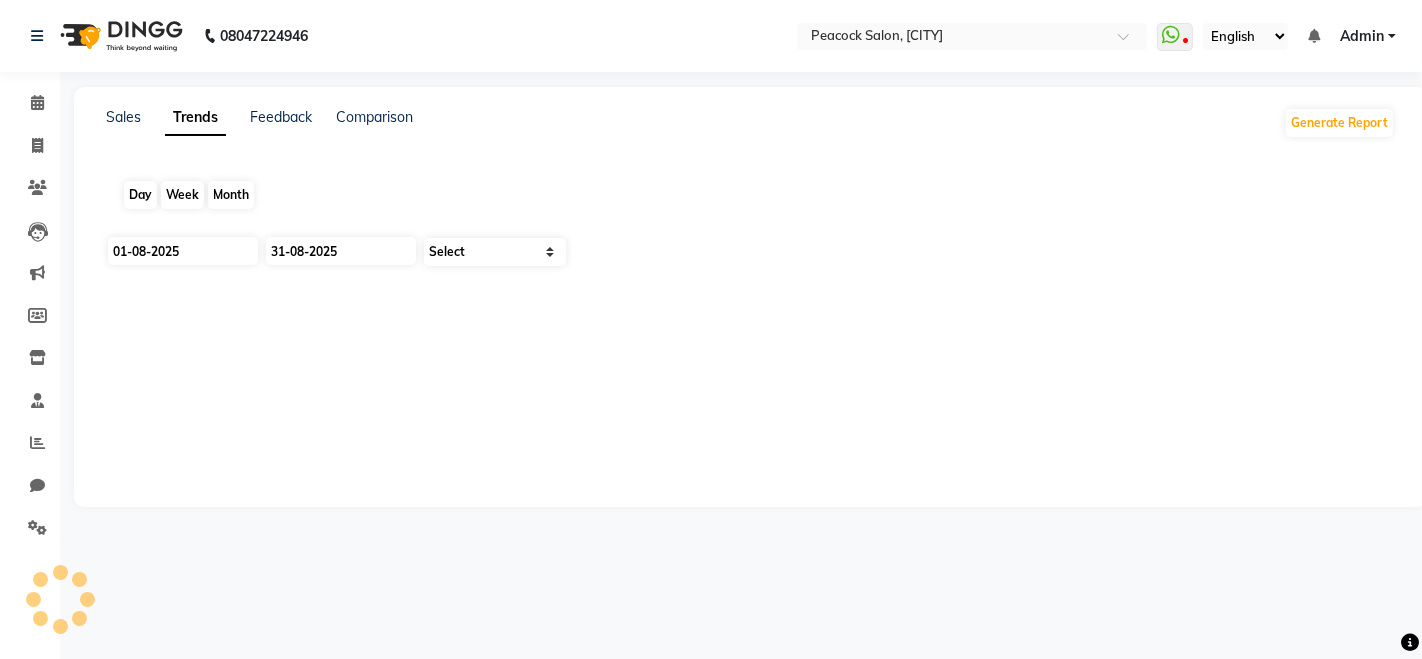select on "by_client" 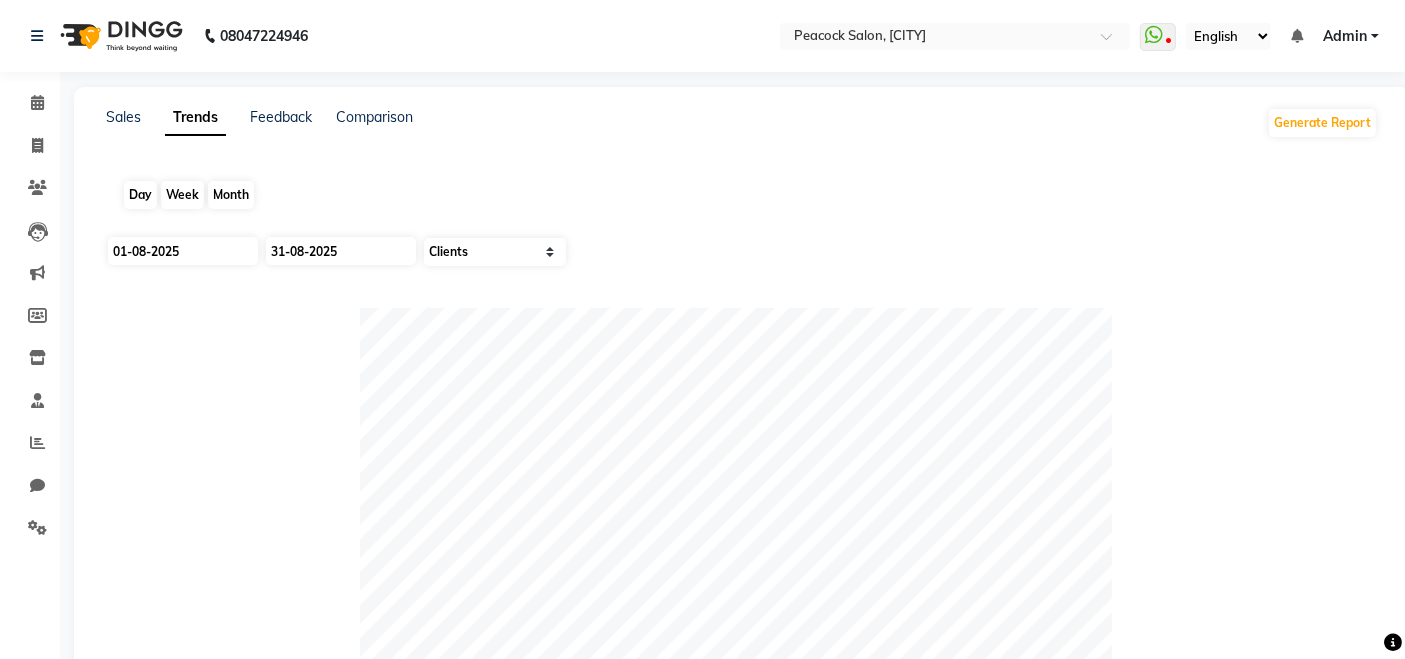 click on "Month" 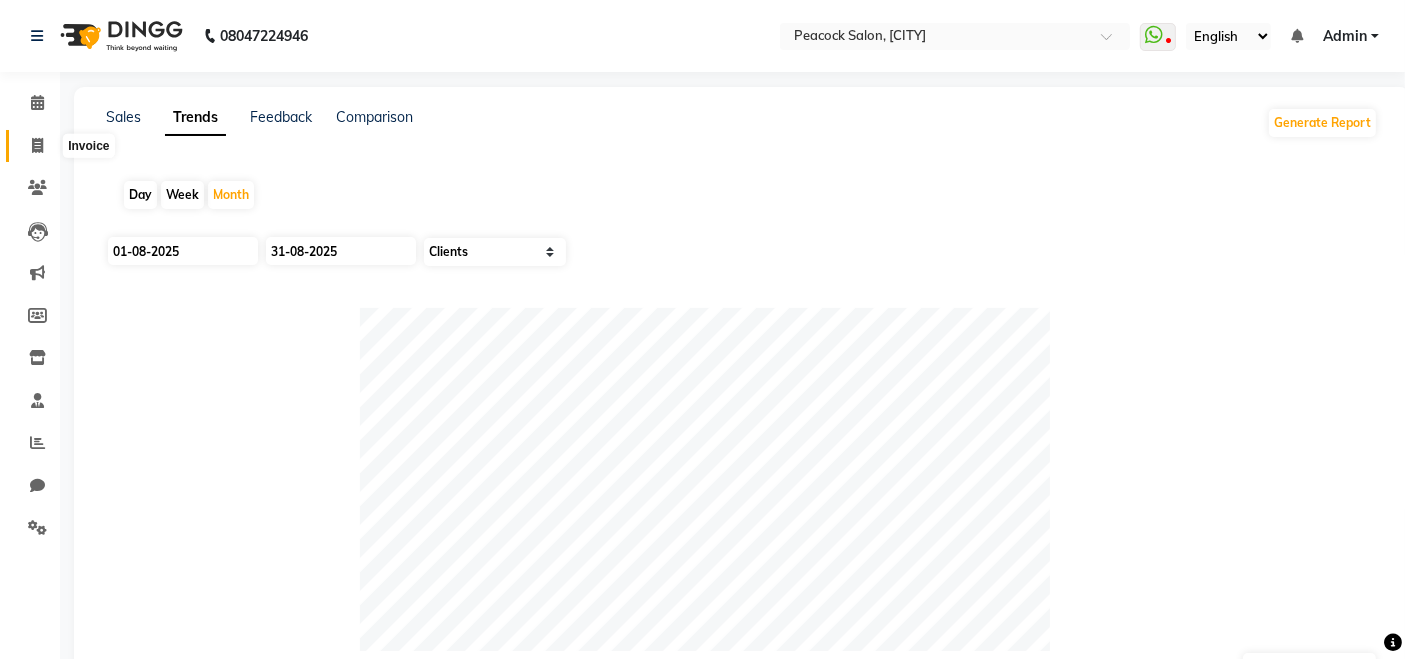 click 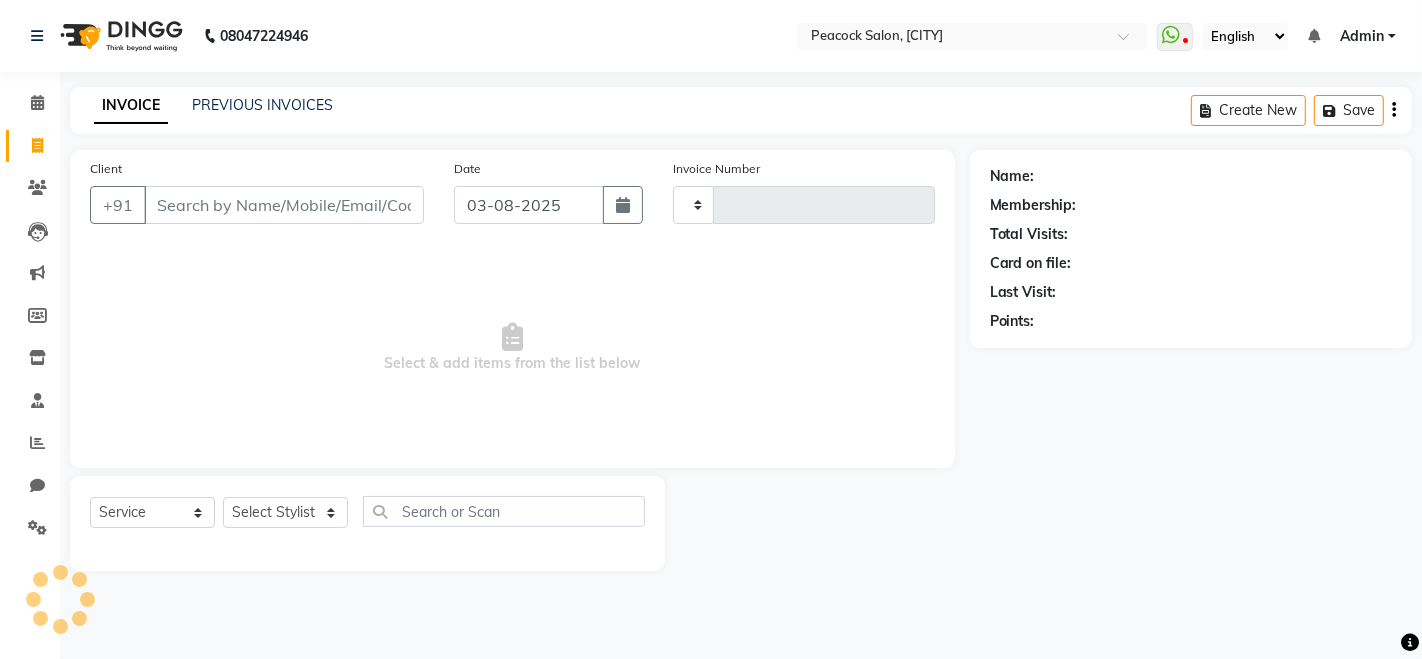 type on "2204" 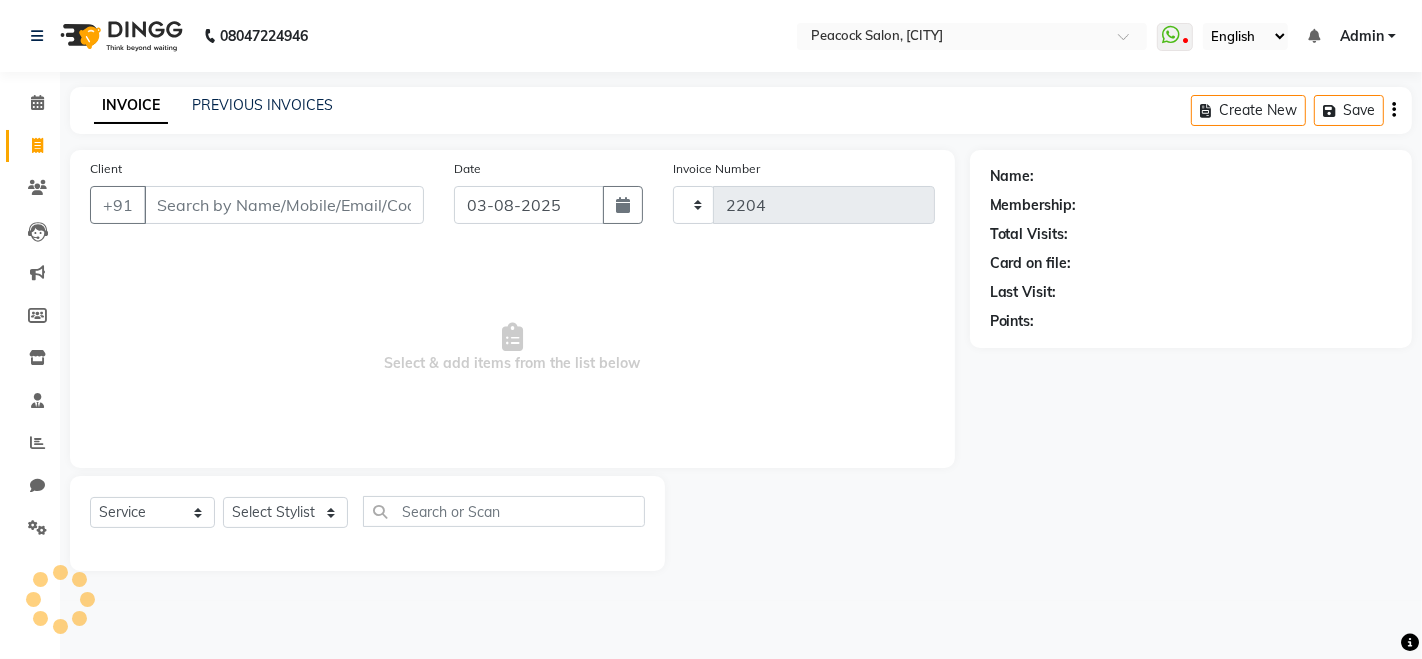 select on "619" 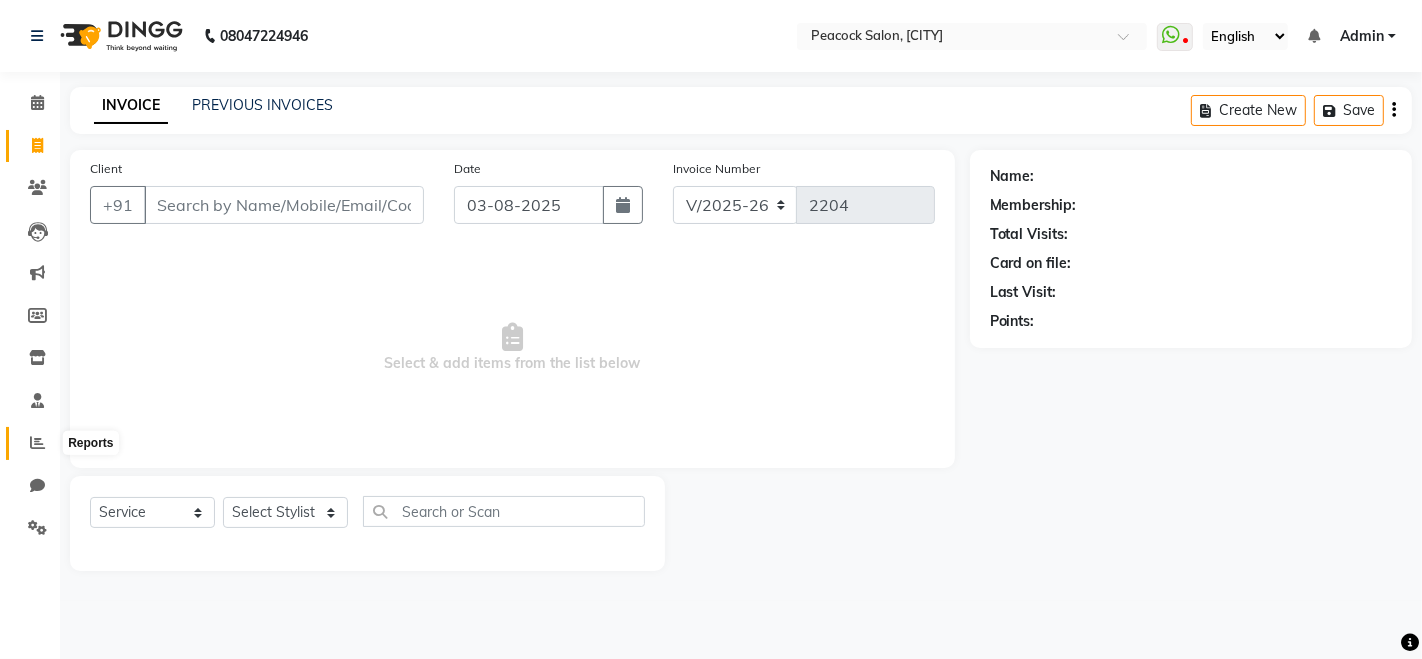 click 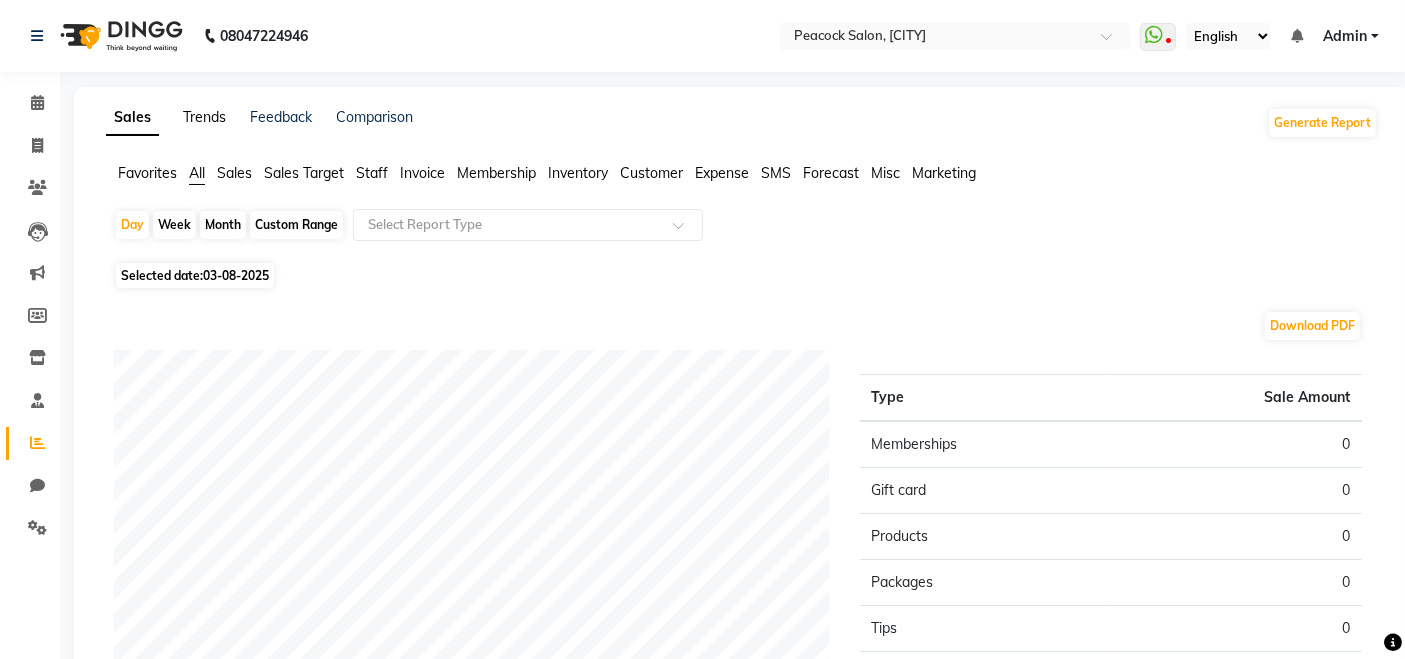 click on "Trends" 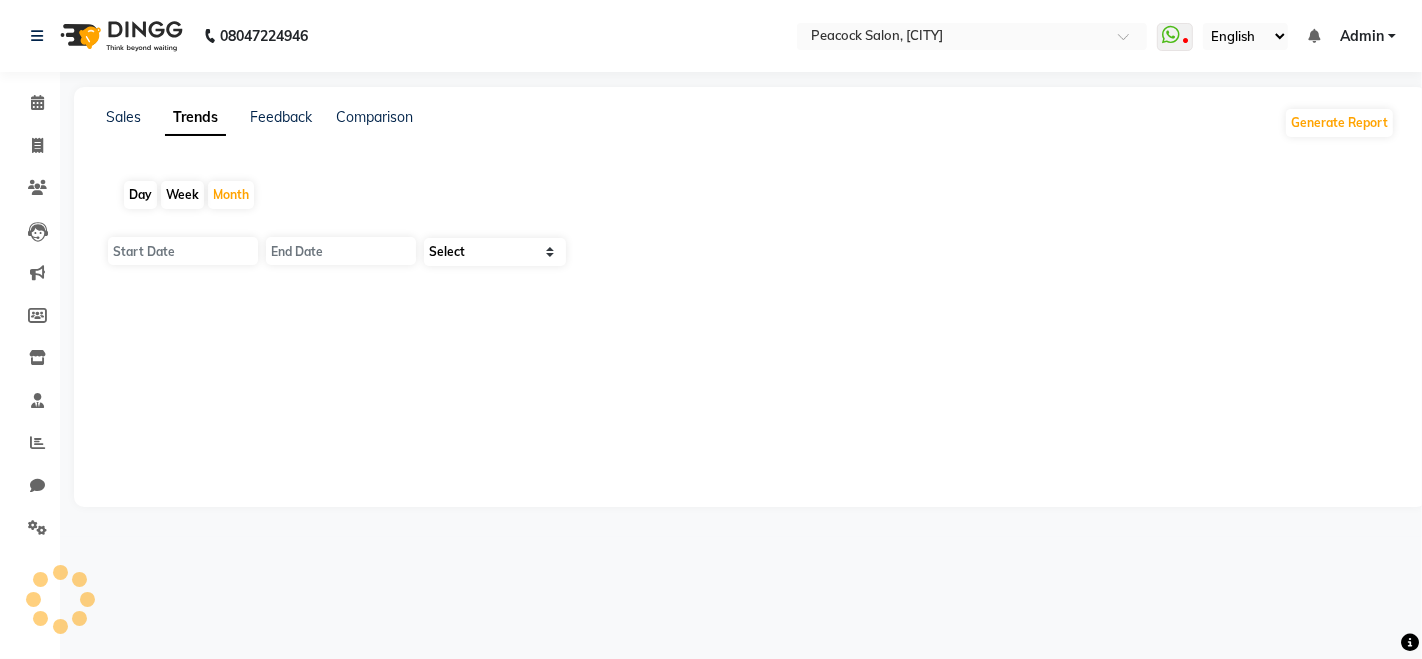 type on "01-08-2025" 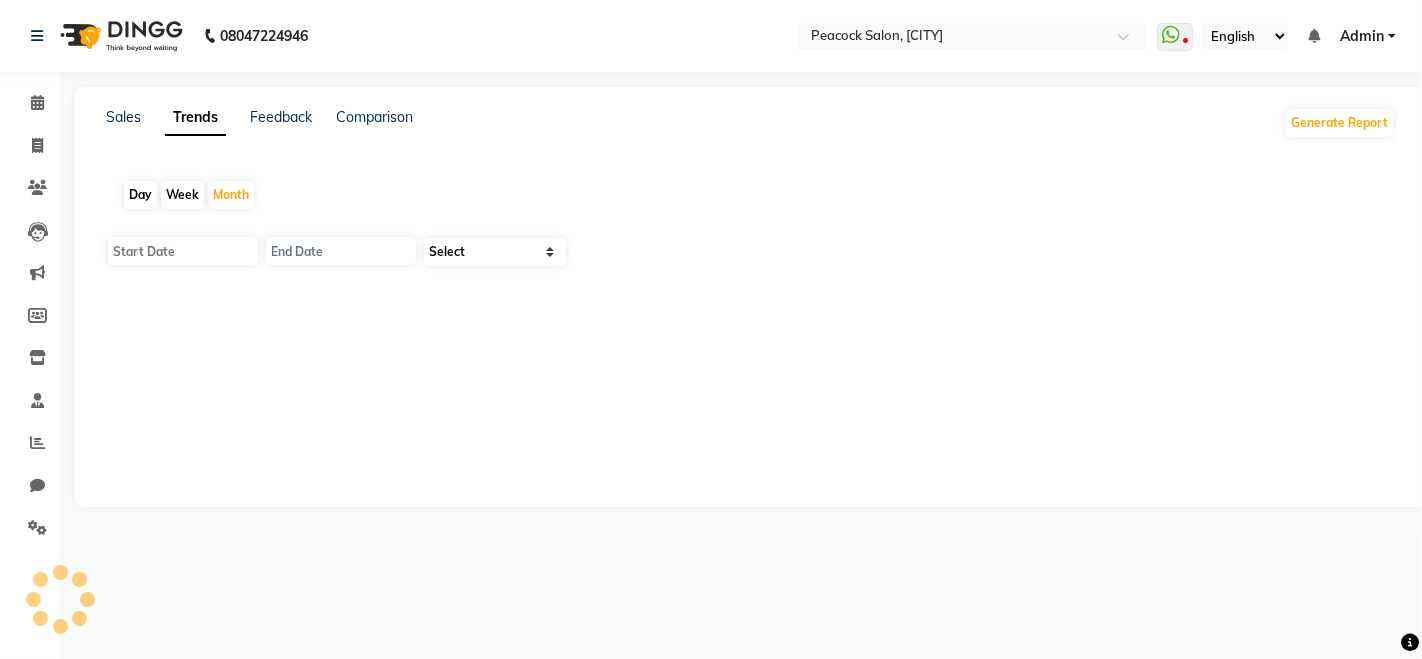 type on "31-08-2025" 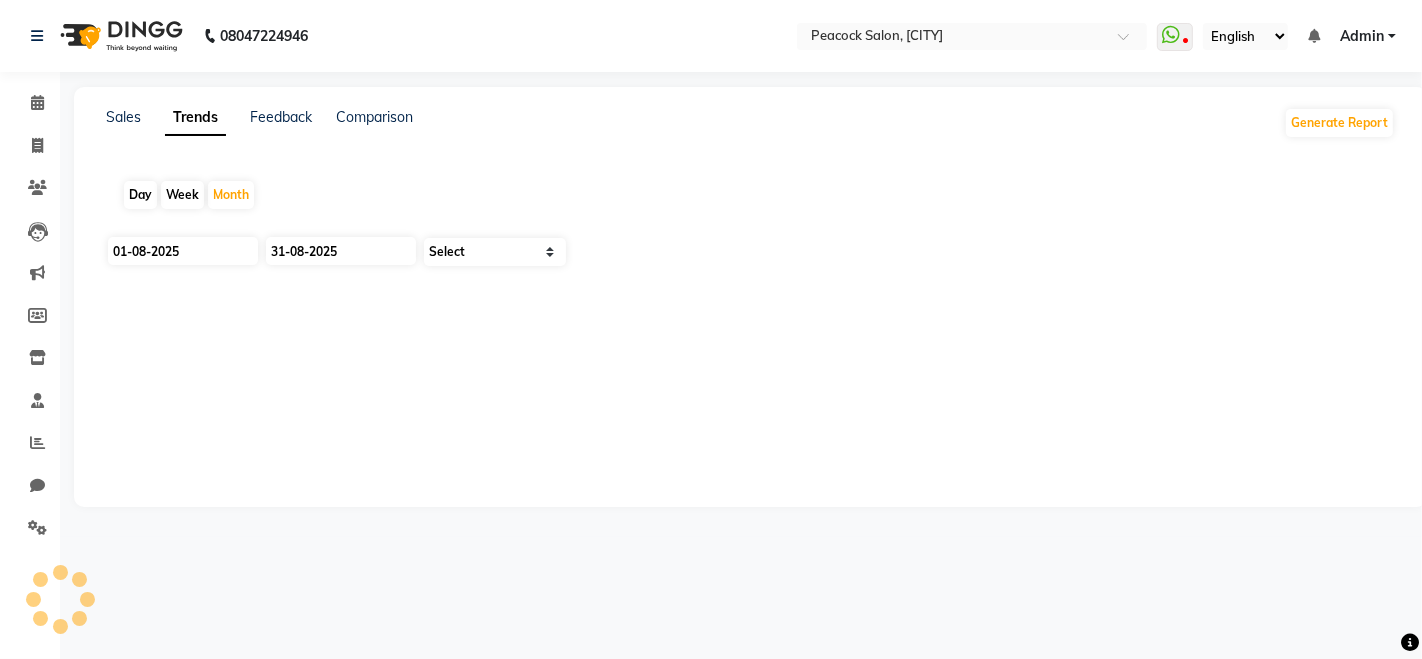 select on "by_client" 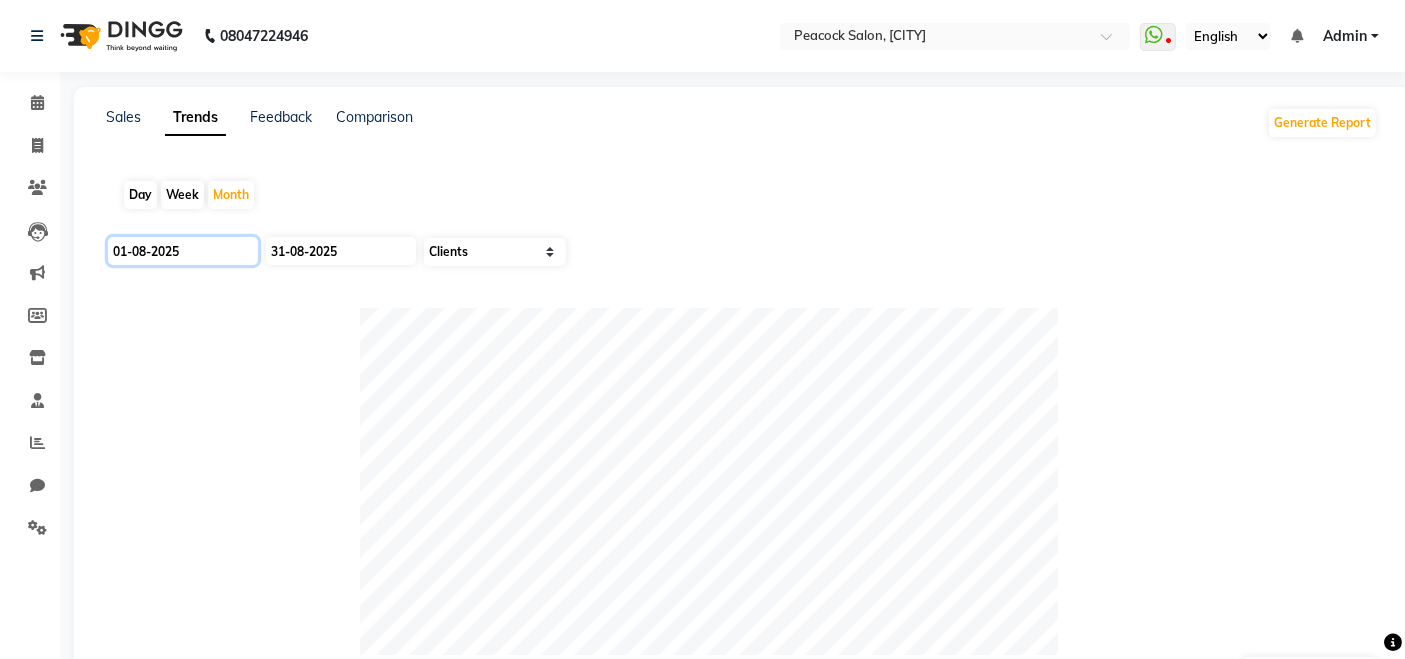 click on "01-08-2025" 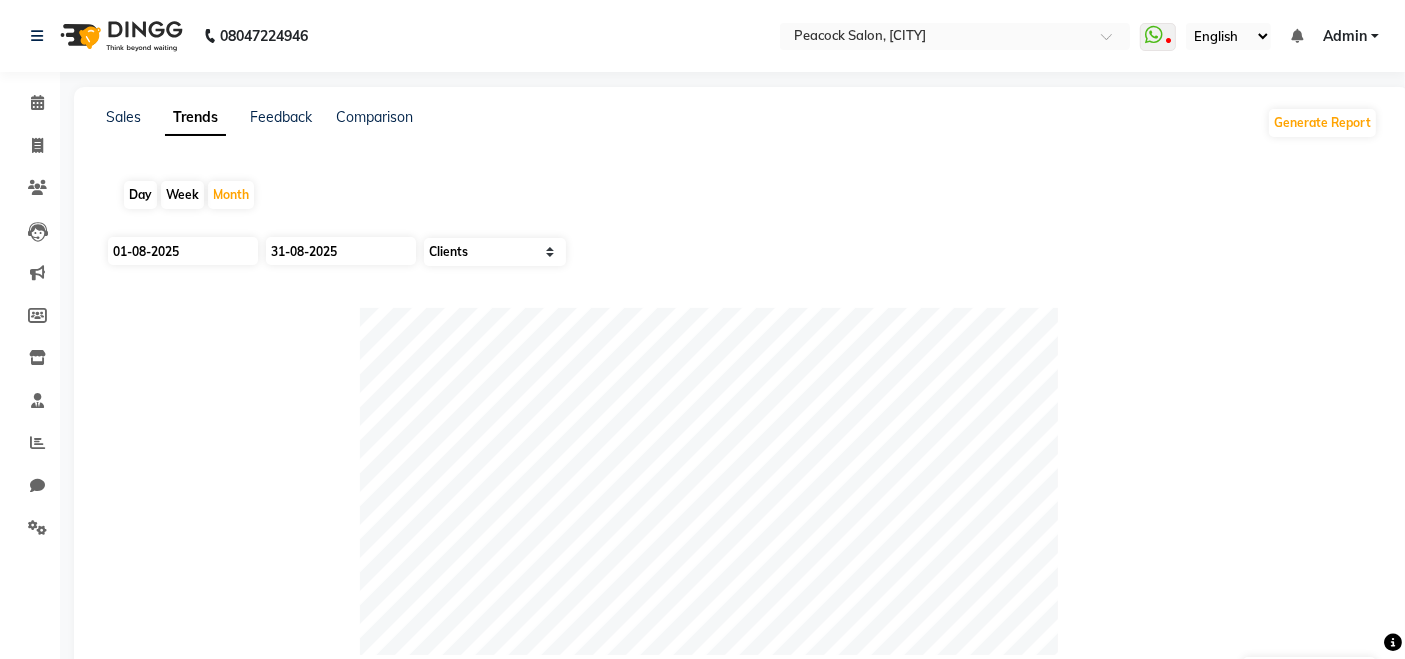 select on "8" 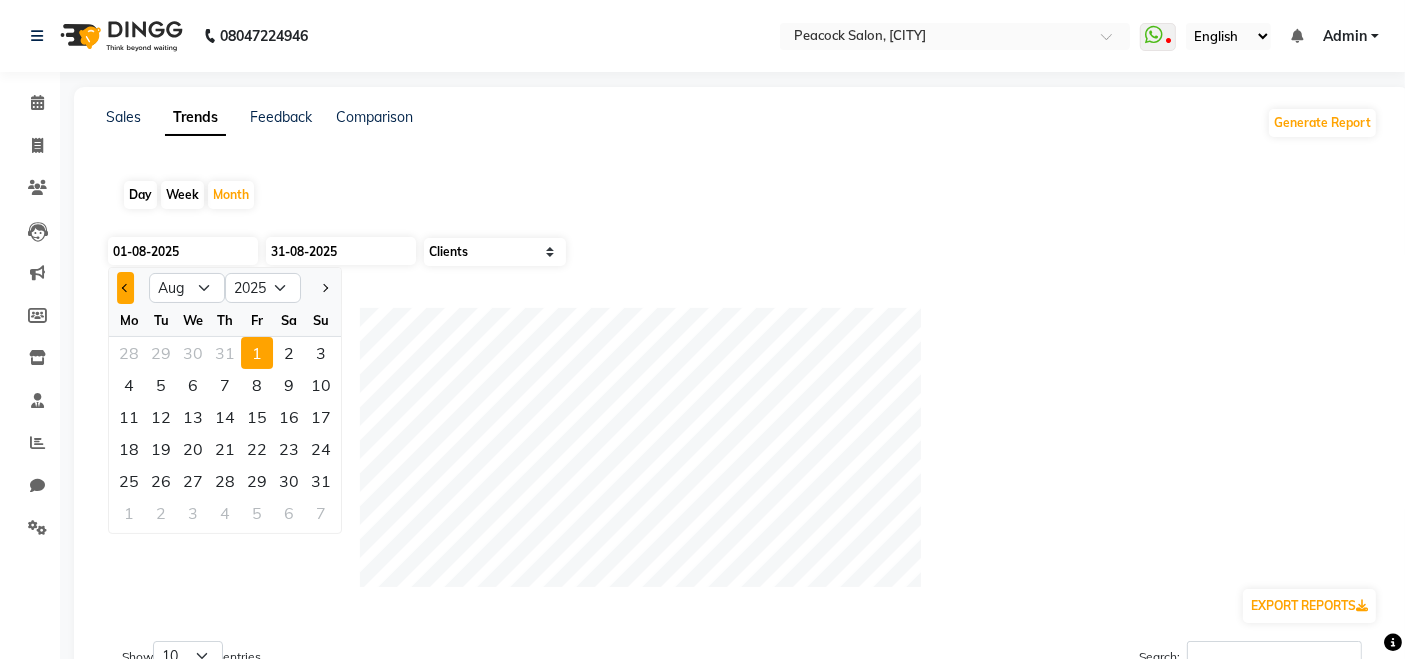 click 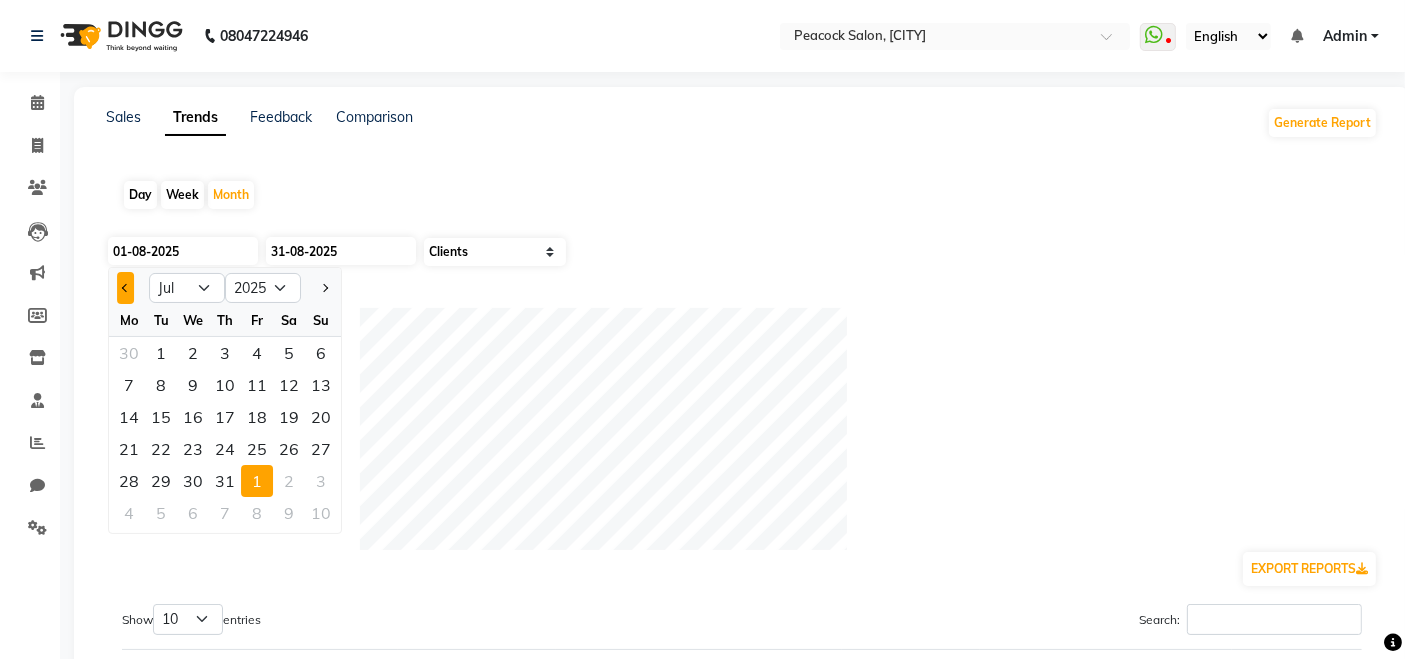click 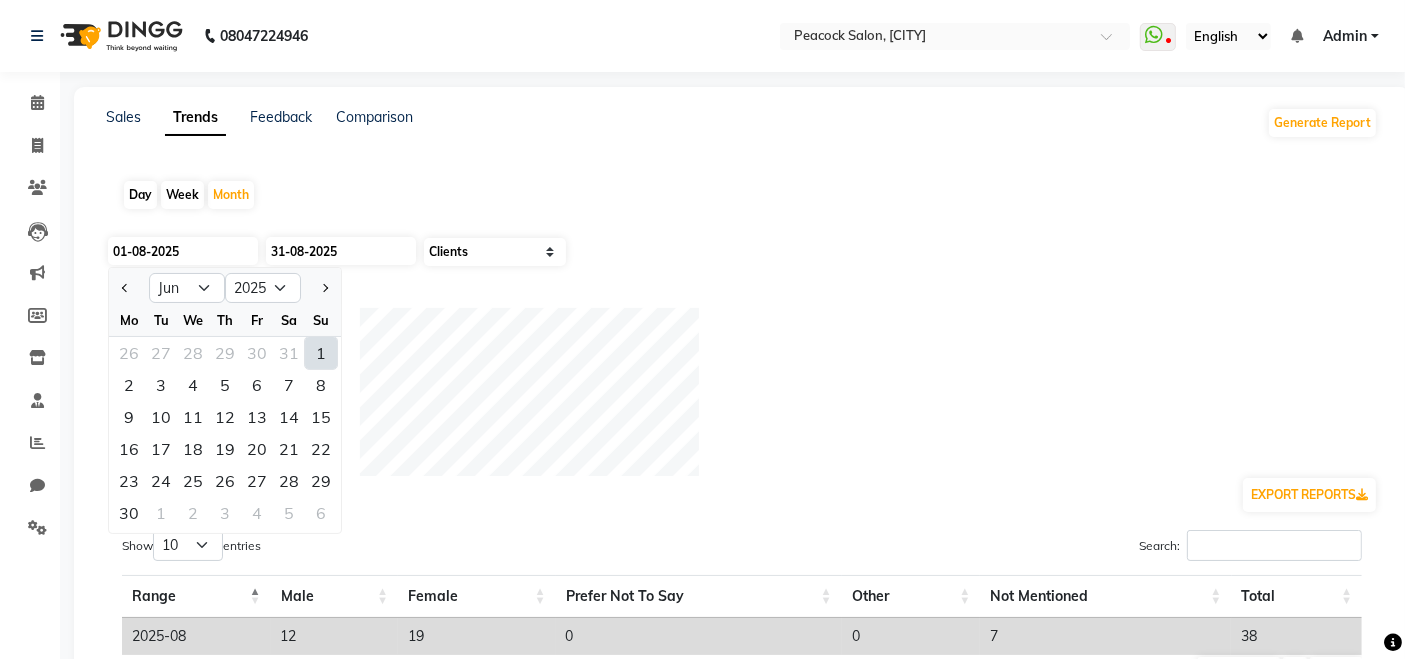 click on "1" 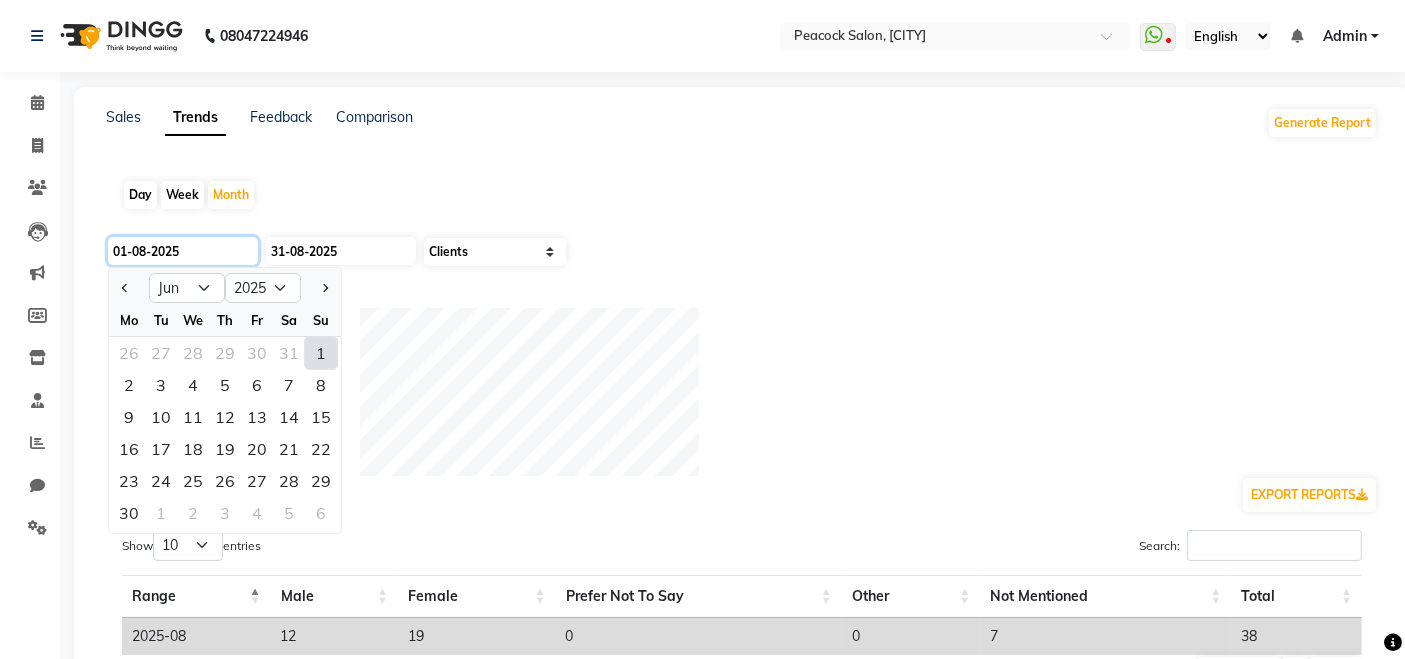 type on "01-06-2025" 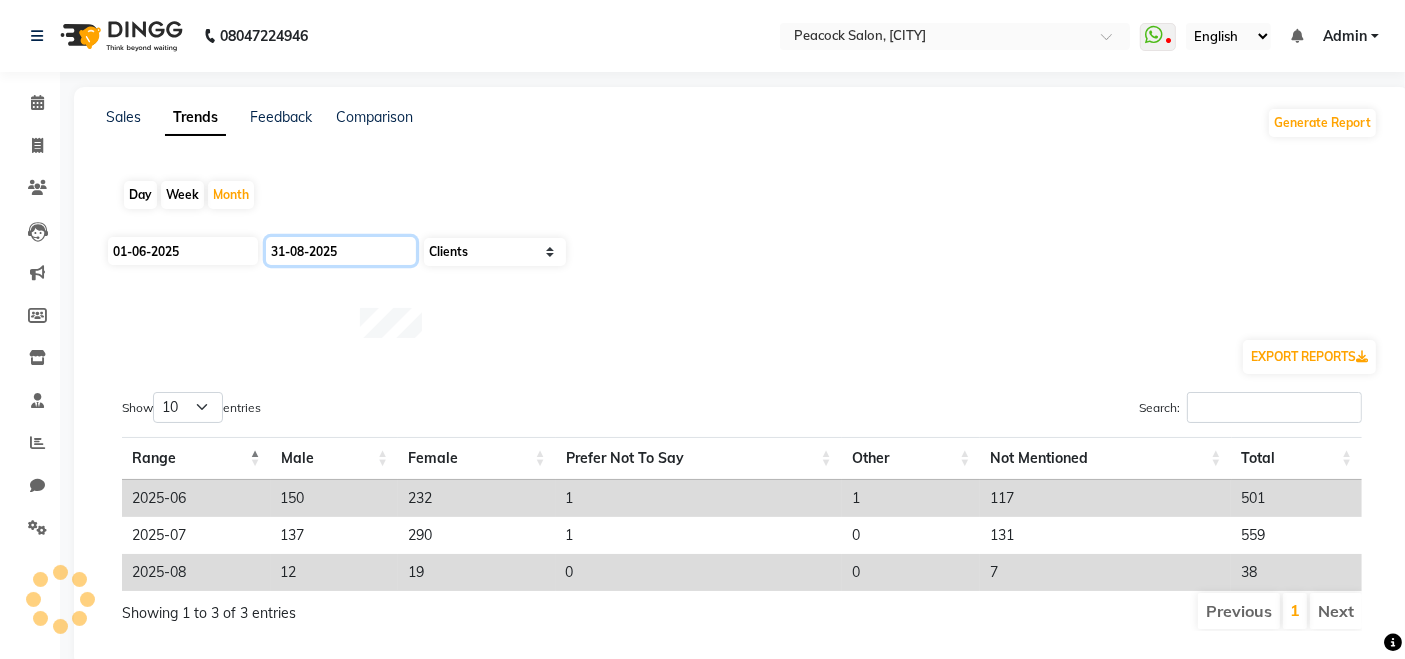 click on "31-08-2025" 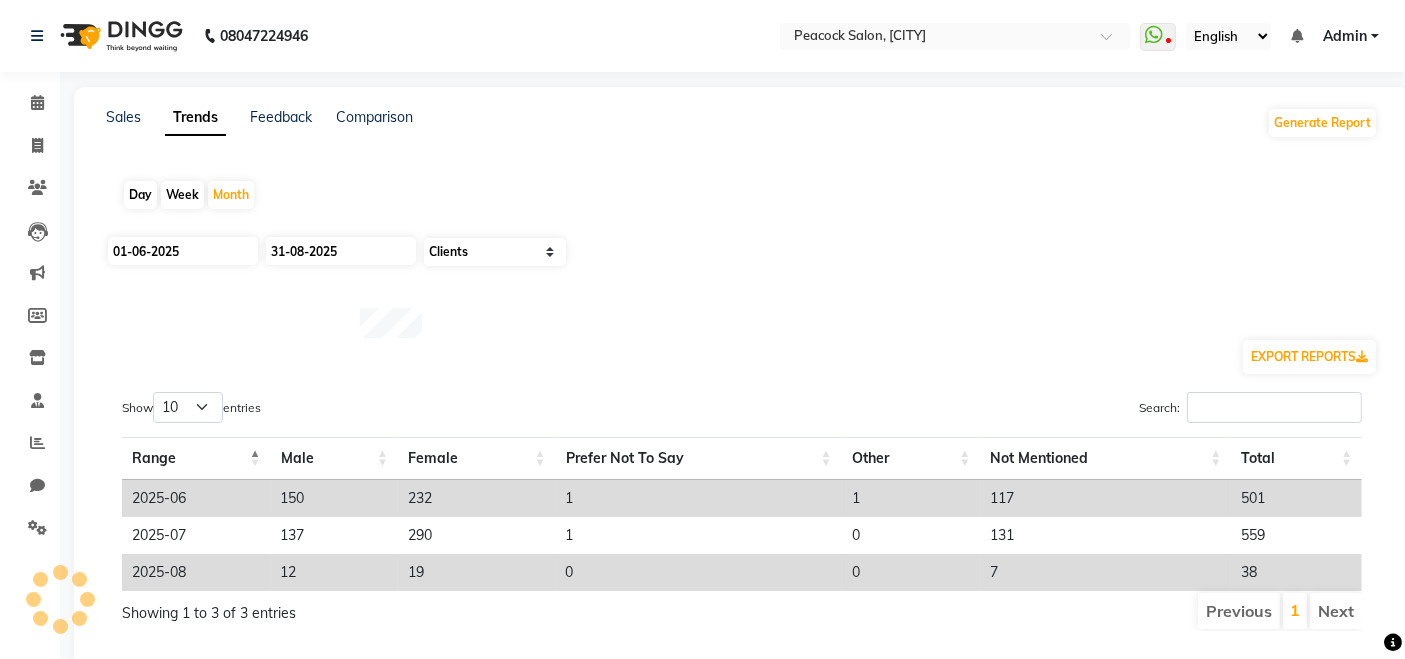 select on "8" 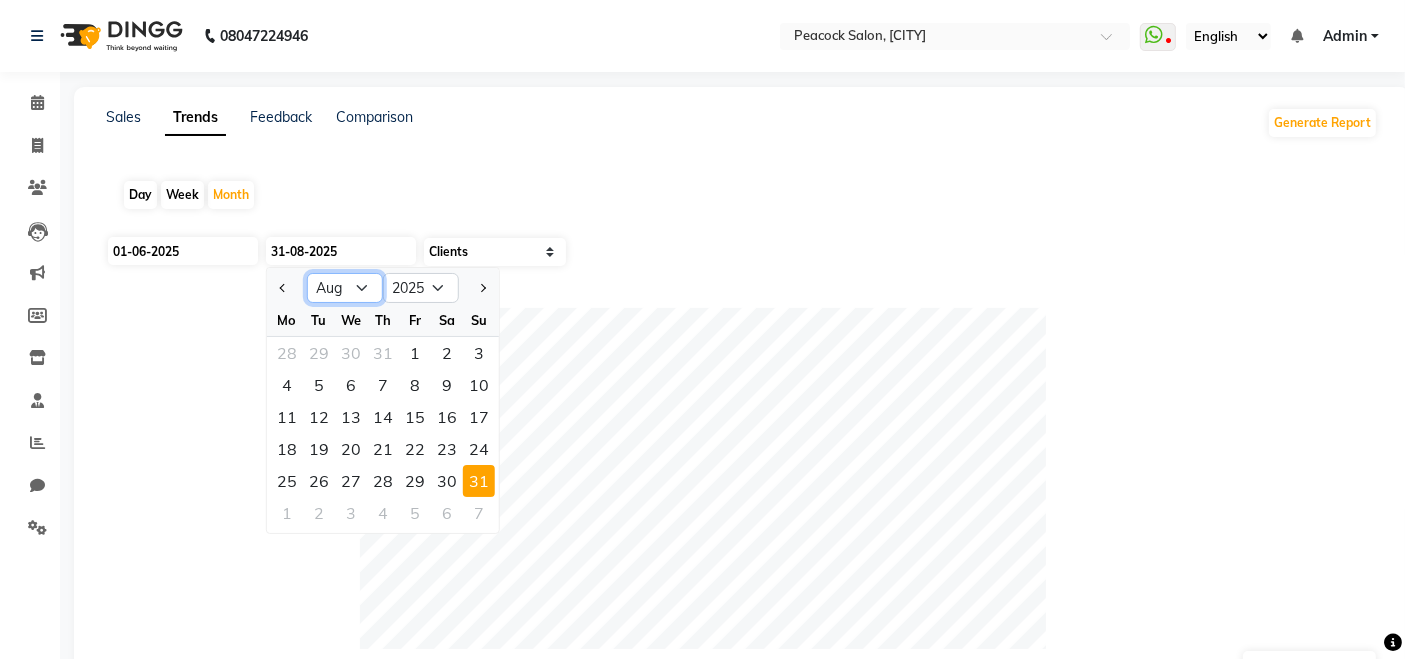 click on "Jan Feb Mar Apr May Jun Jul Aug Sep Oct Nov Dec" 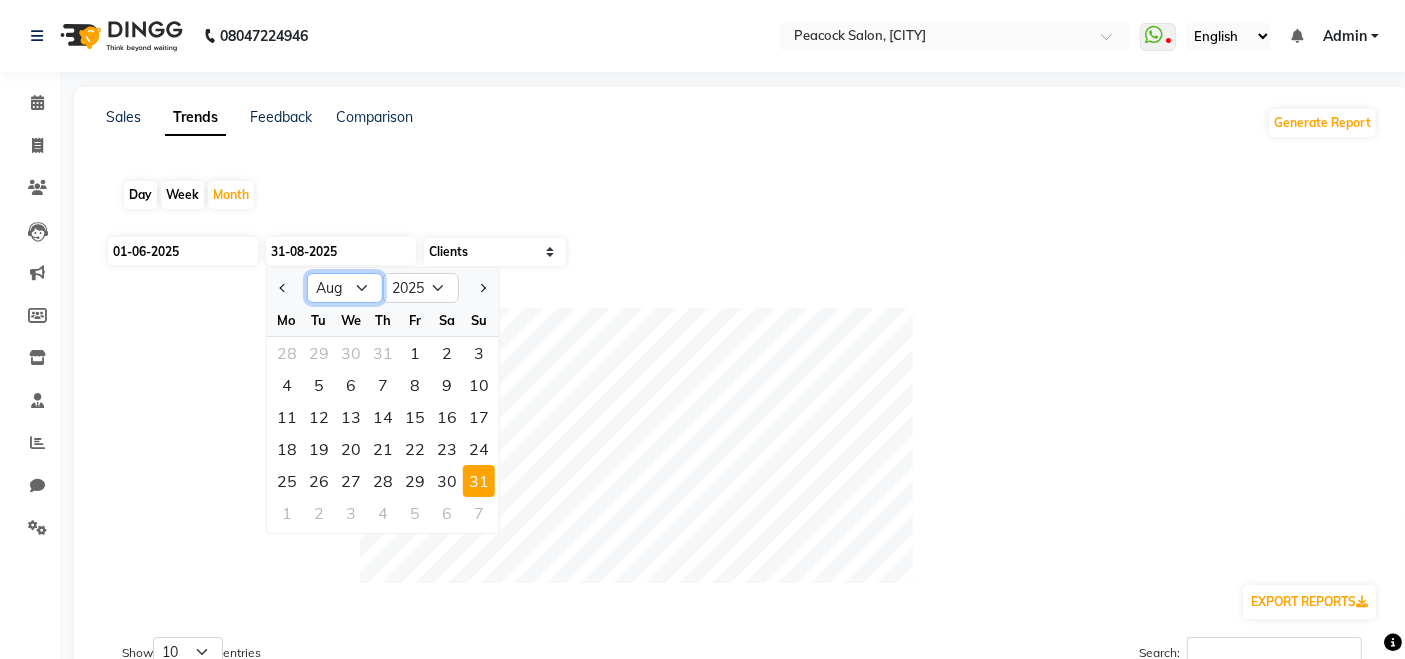 select on "6" 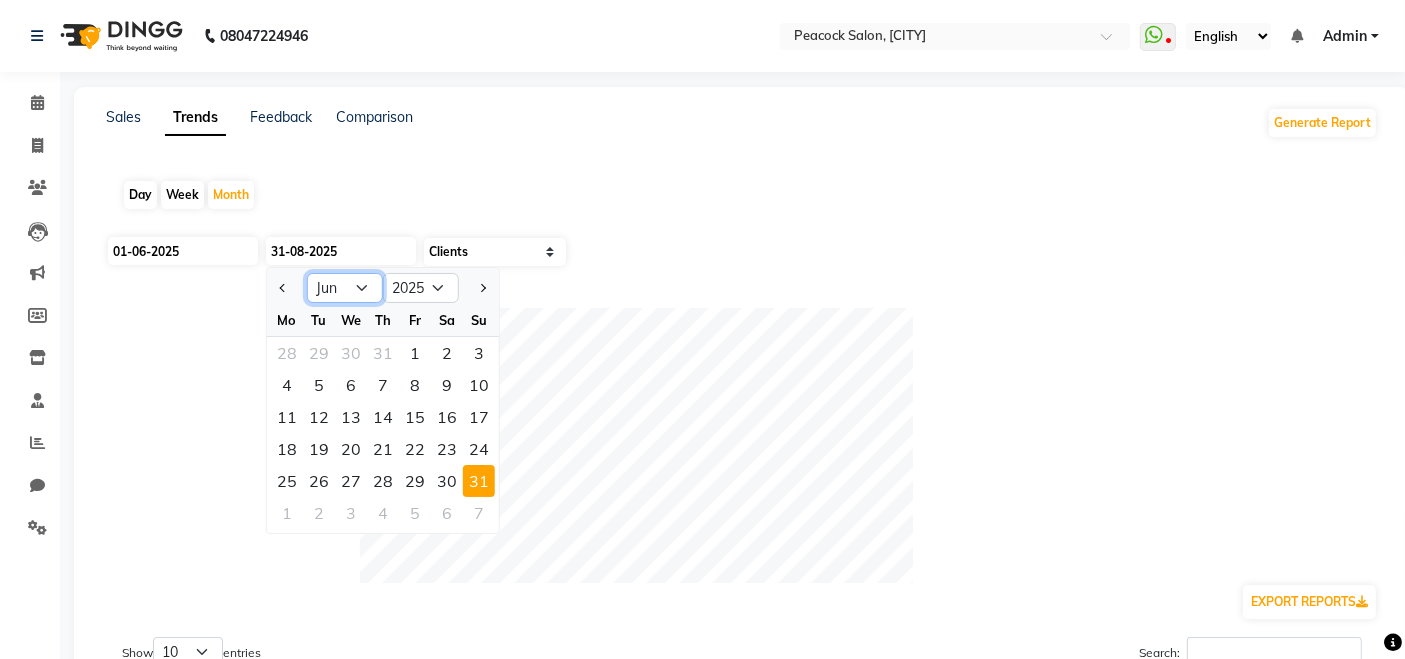 click on "Jan Feb Mar Apr May Jun Jul Aug Sep Oct Nov Dec" 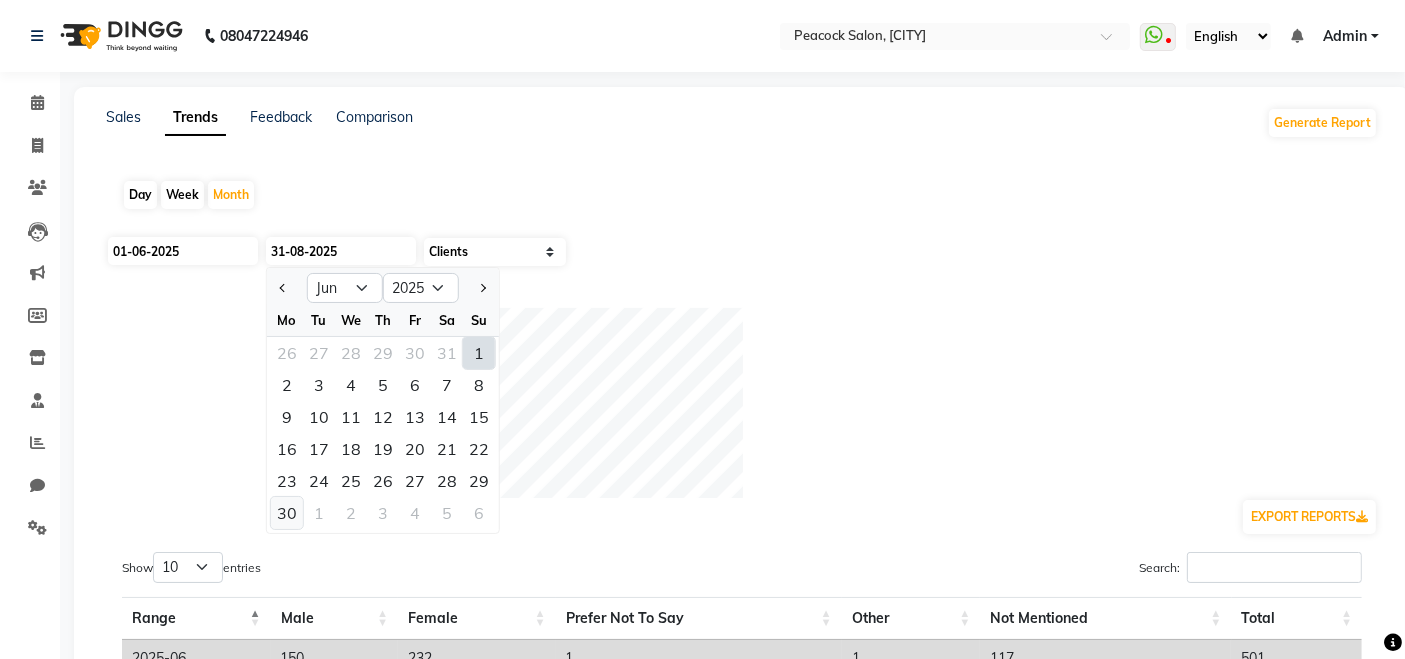 click on "30" 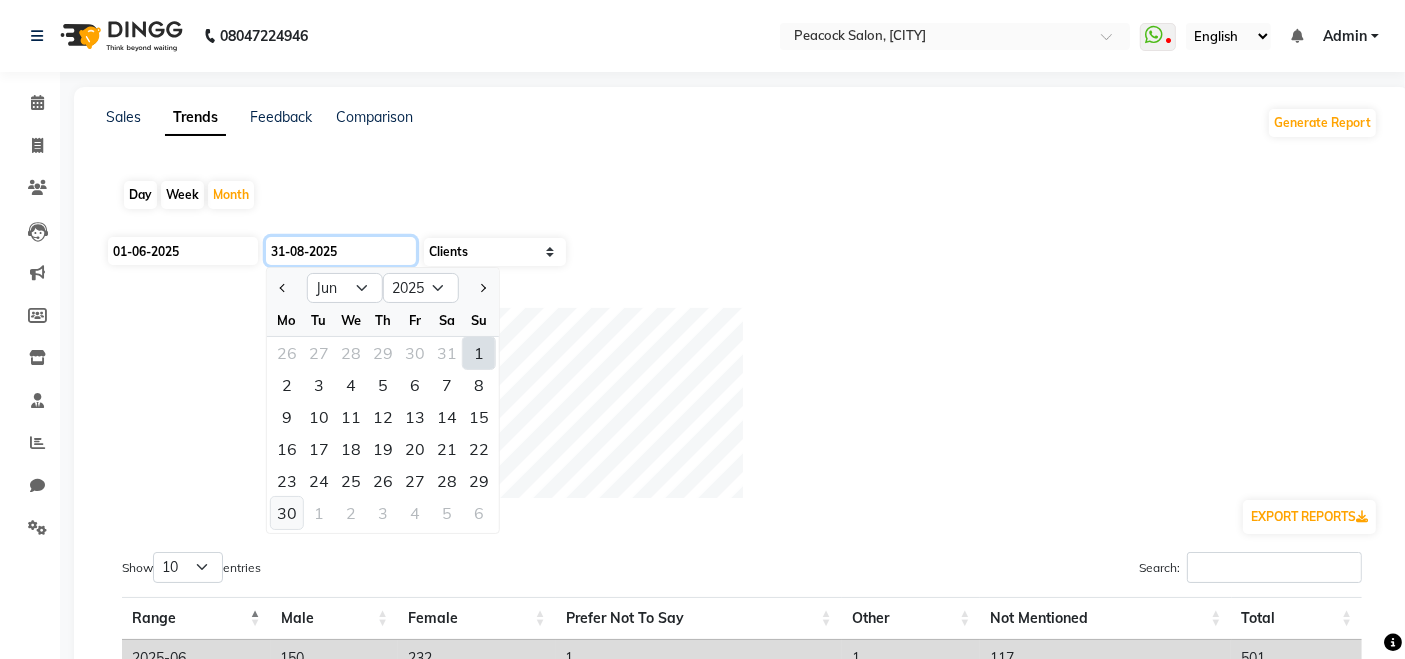 type on "30-06-2025" 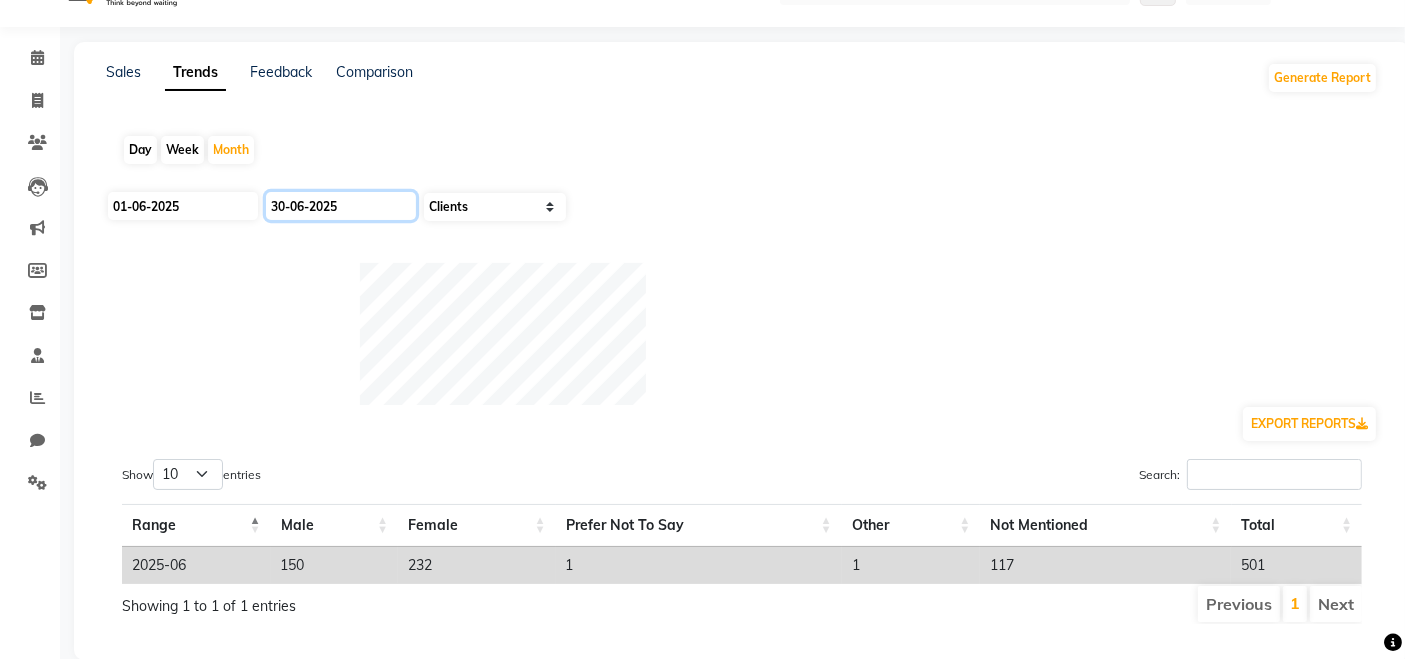 scroll, scrollTop: 91, scrollLeft: 0, axis: vertical 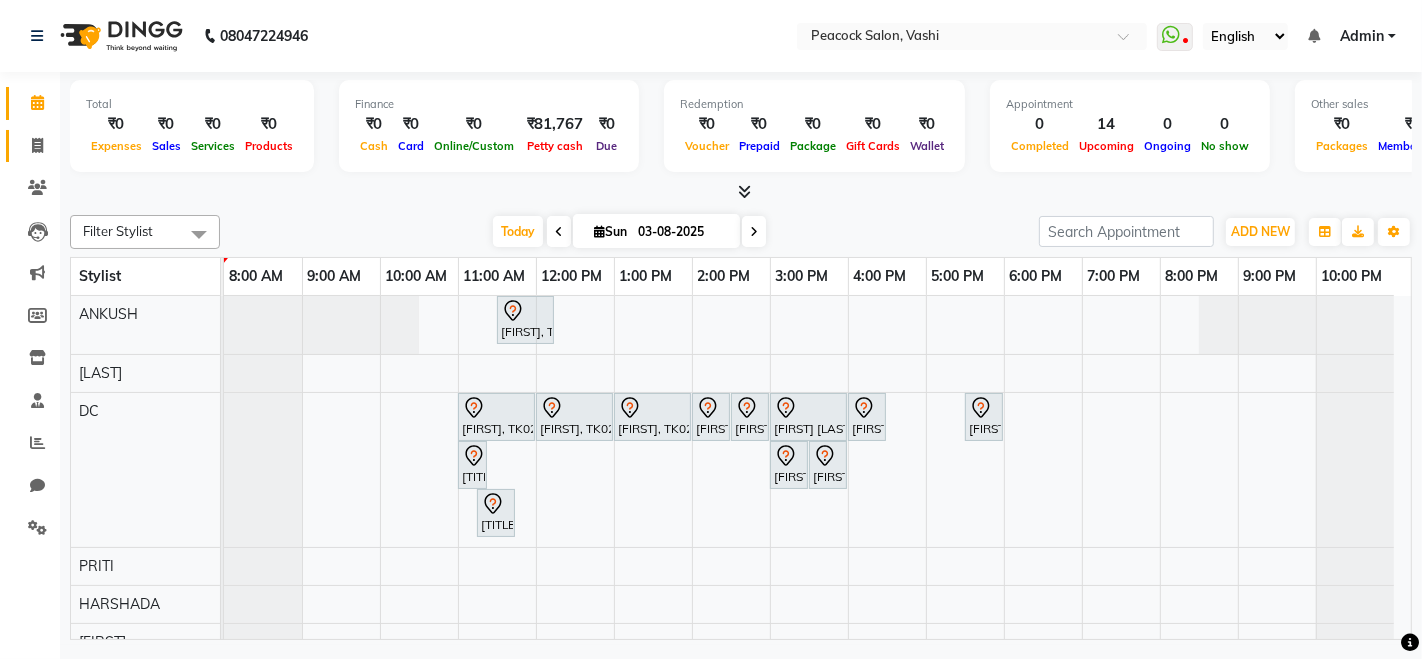 click 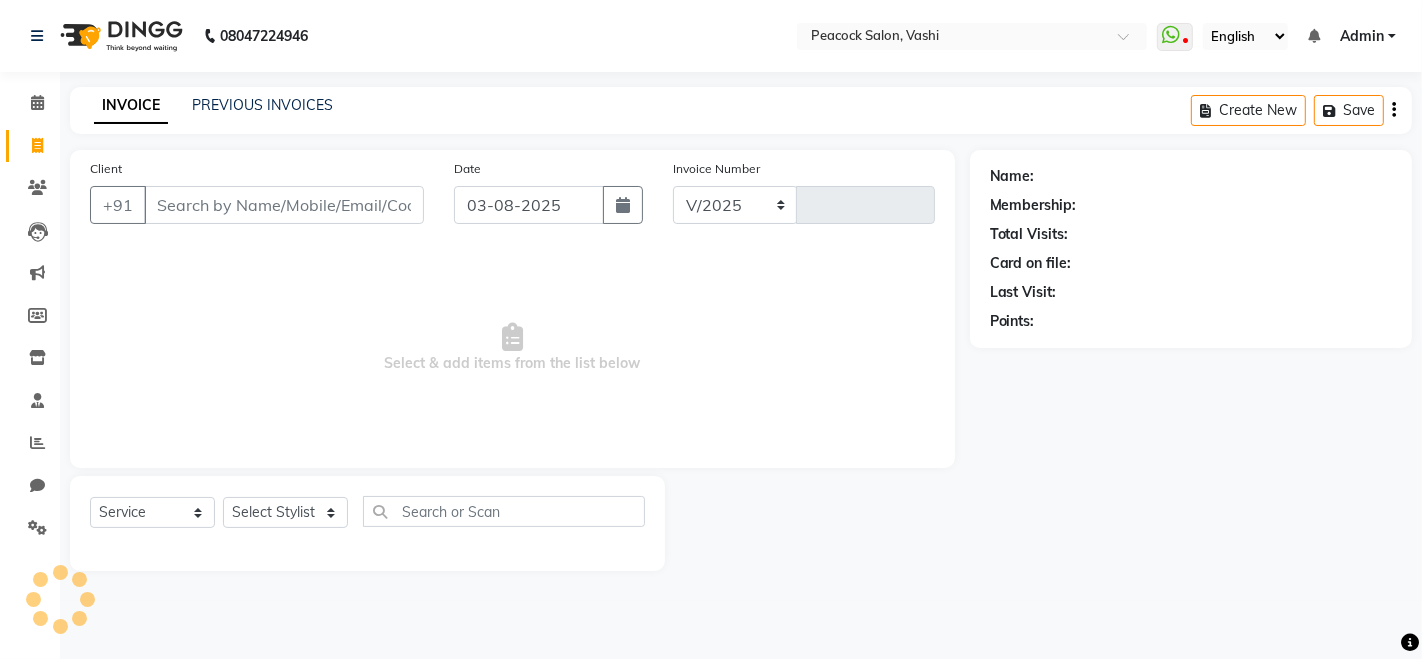 select on "619" 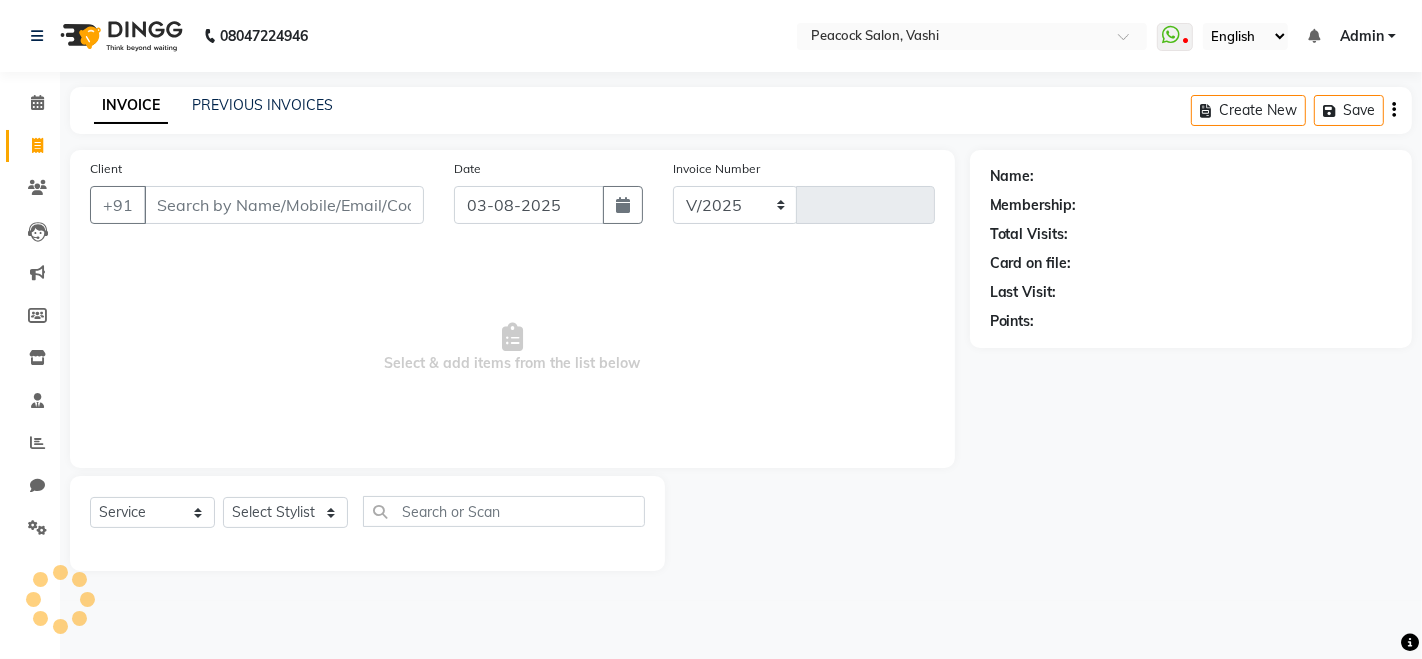 type on "2204" 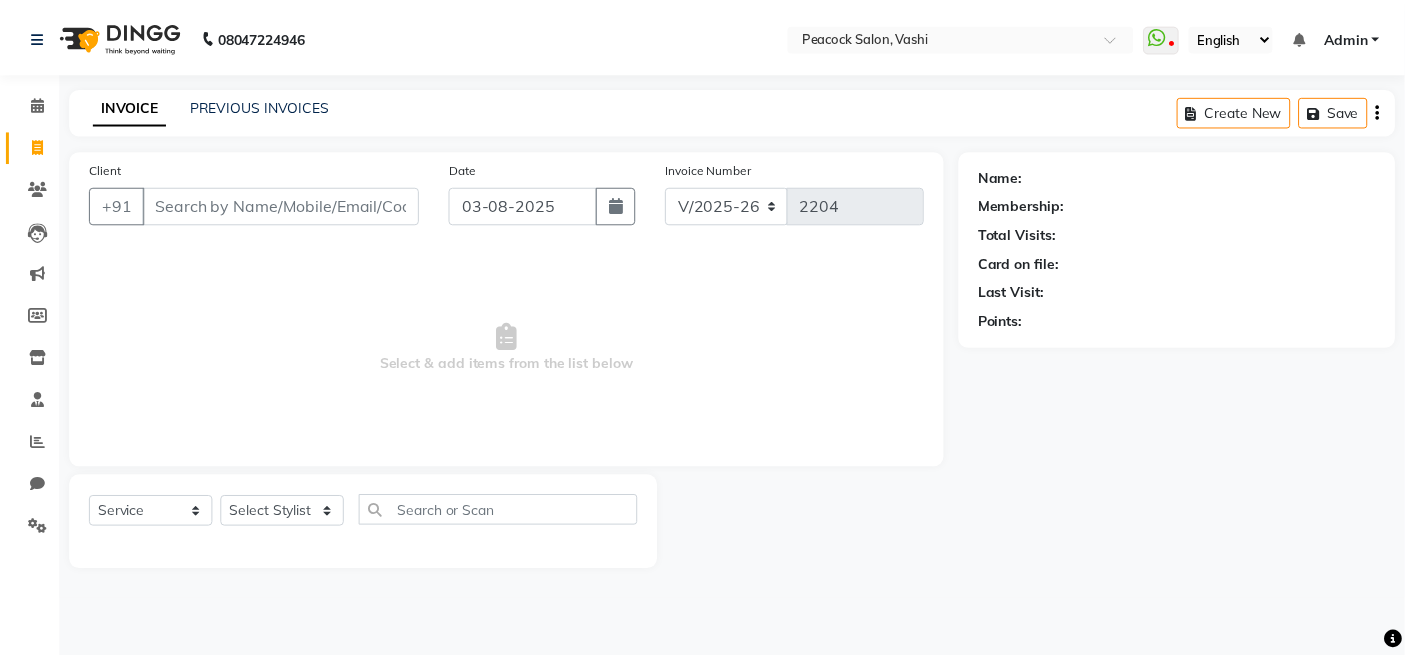 scroll, scrollTop: 0, scrollLeft: 0, axis: both 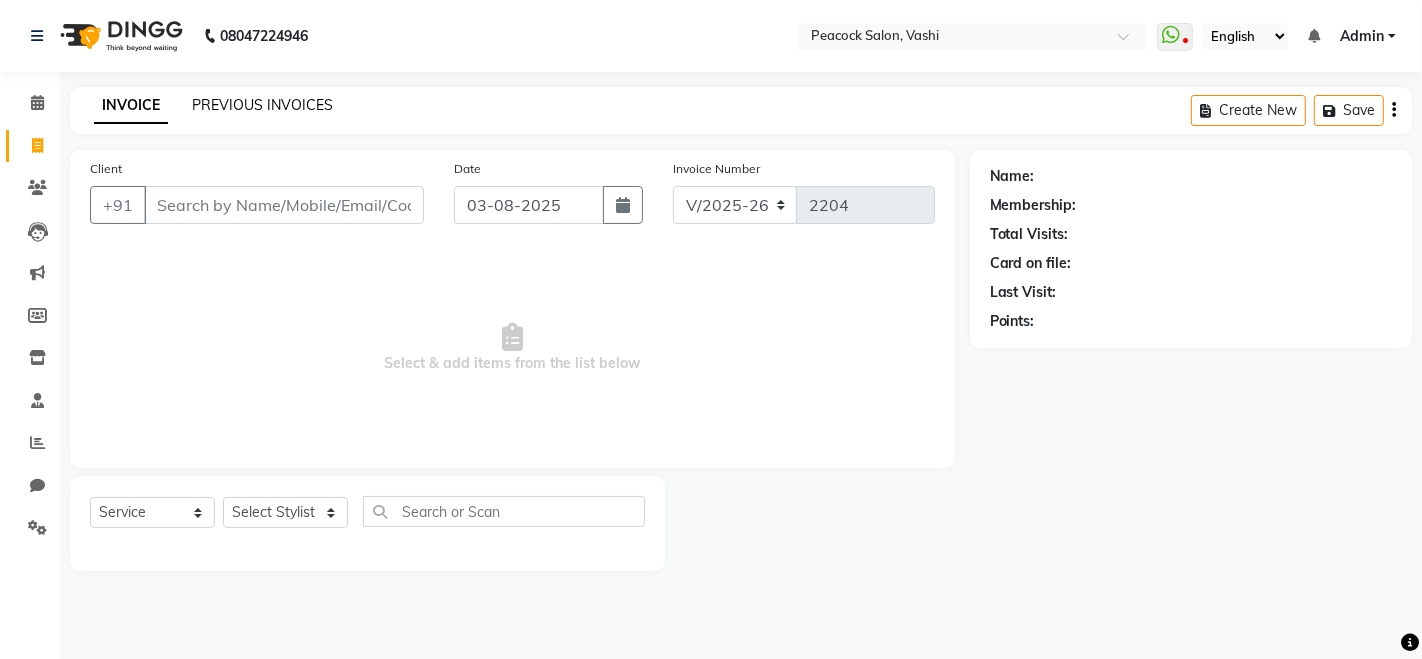 click on "PREVIOUS INVOICES" 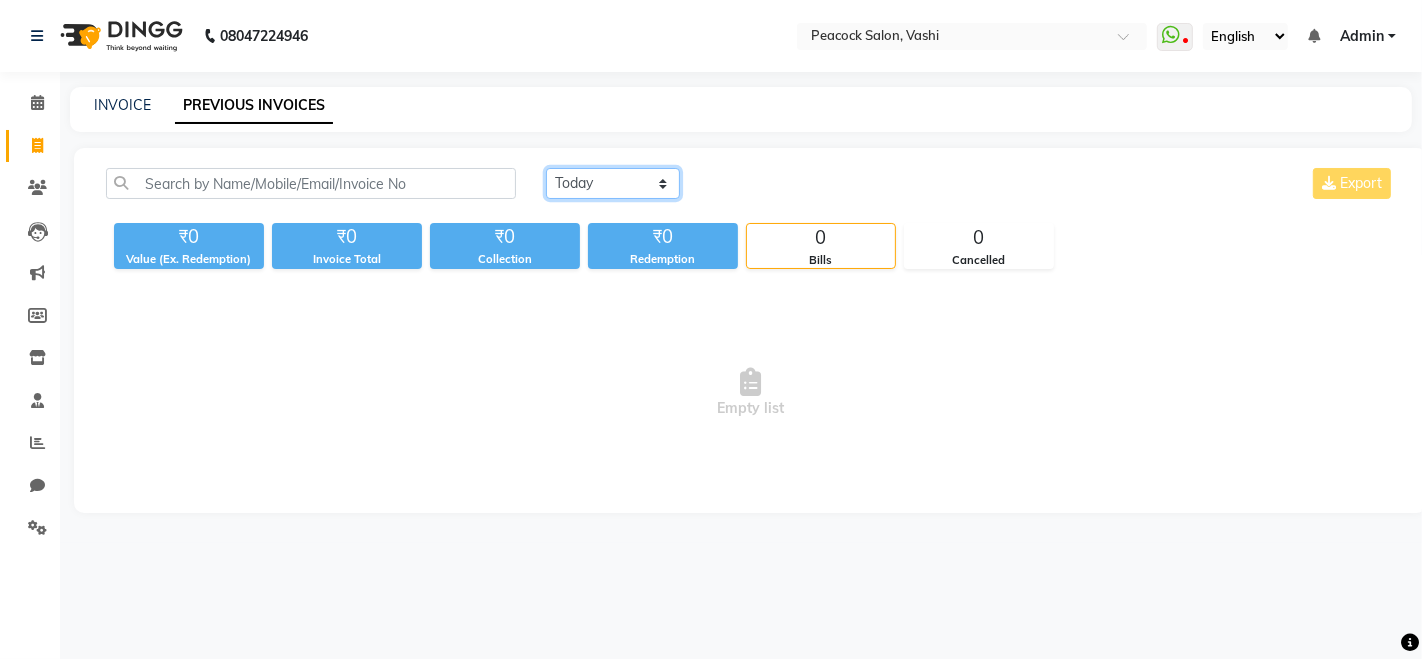 click on "Today Yesterday Custom Range" 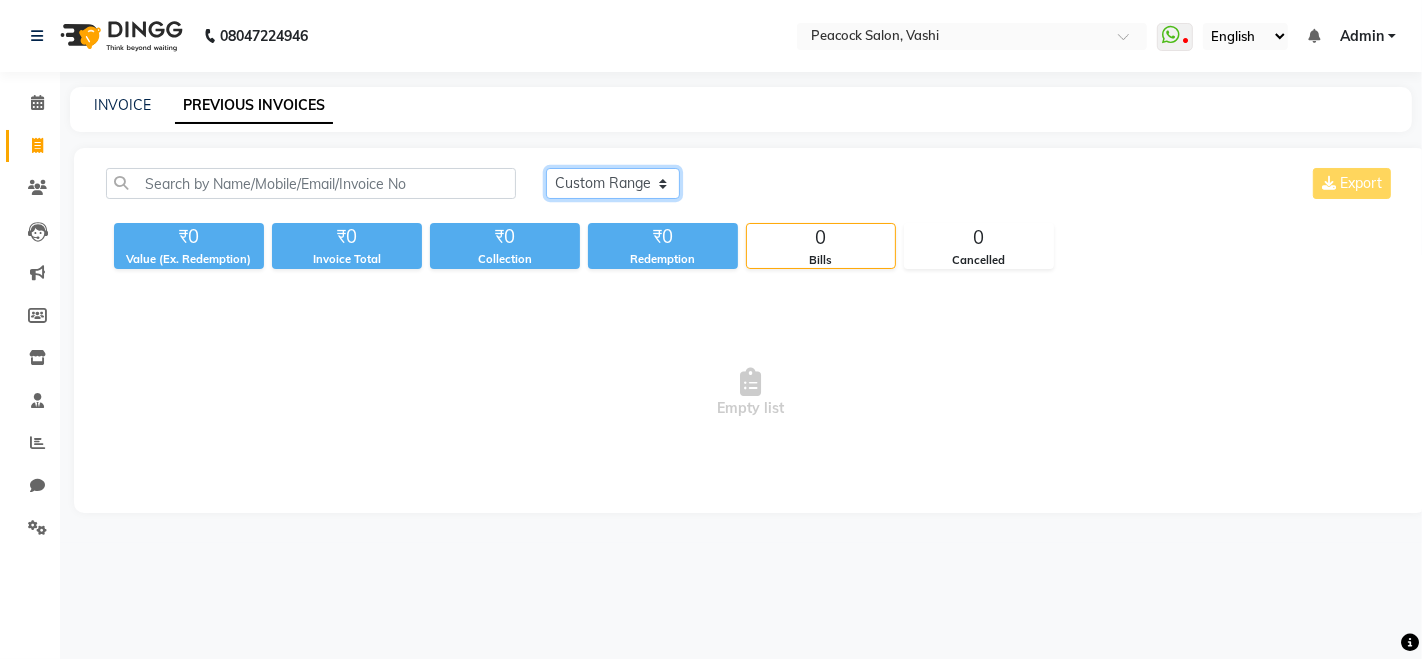 click on "Today Yesterday Custom Range" 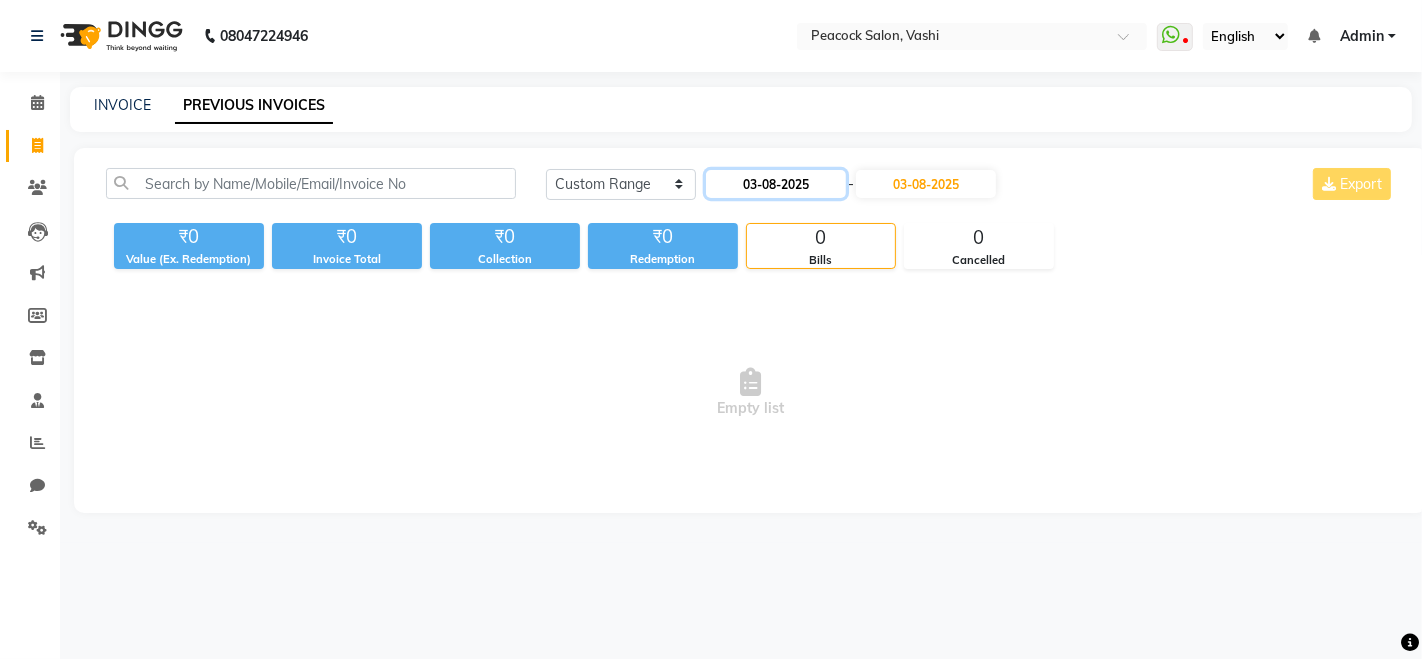 click on "03-08-2025" 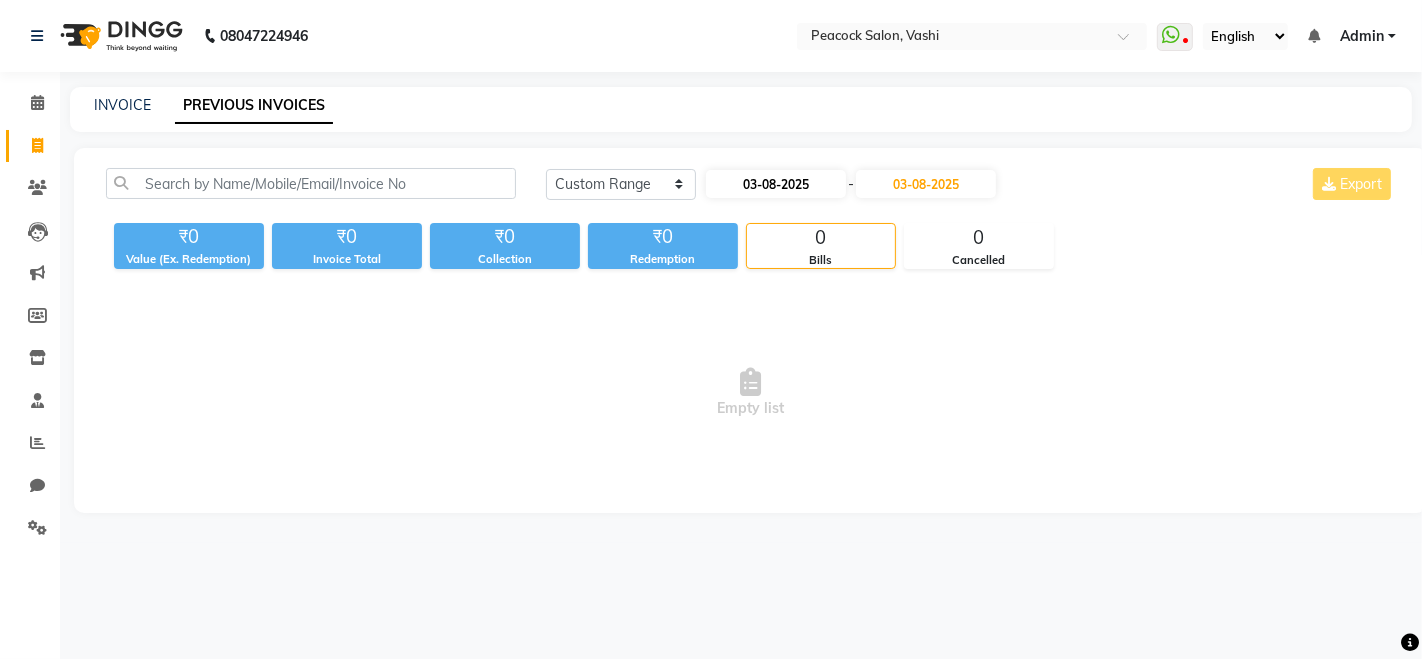 select on "8" 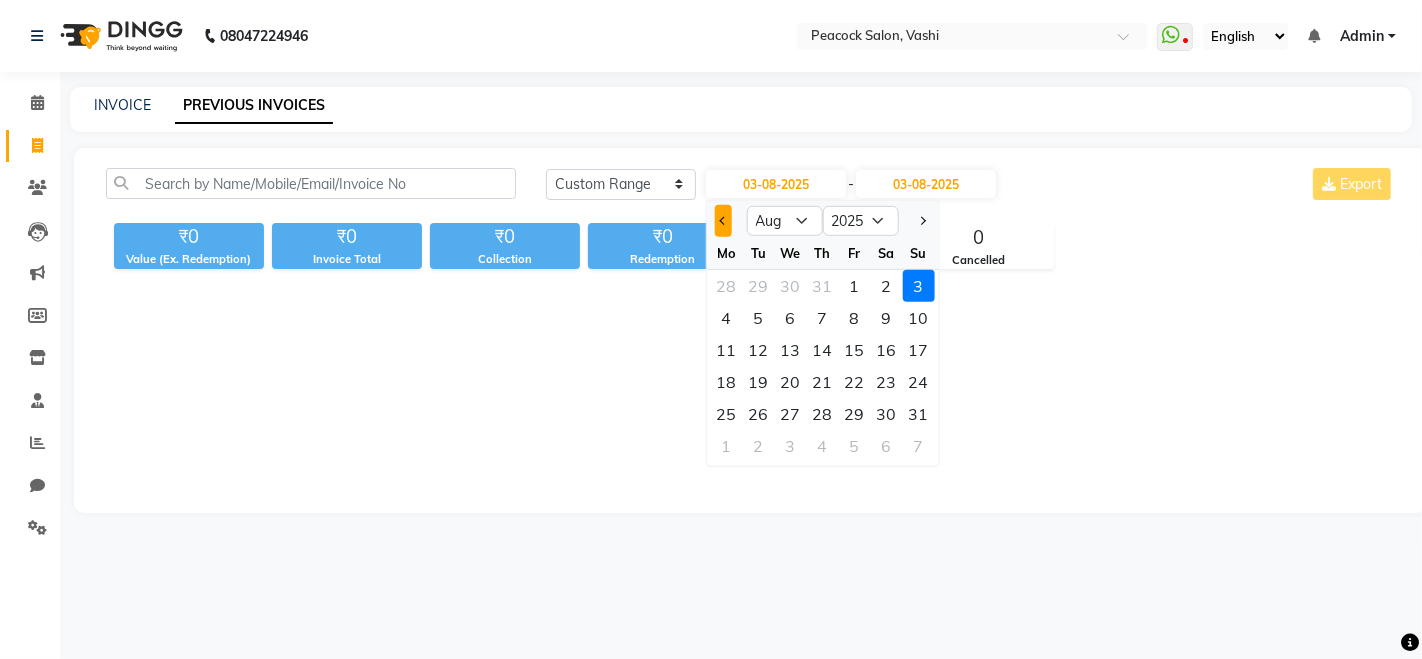 click 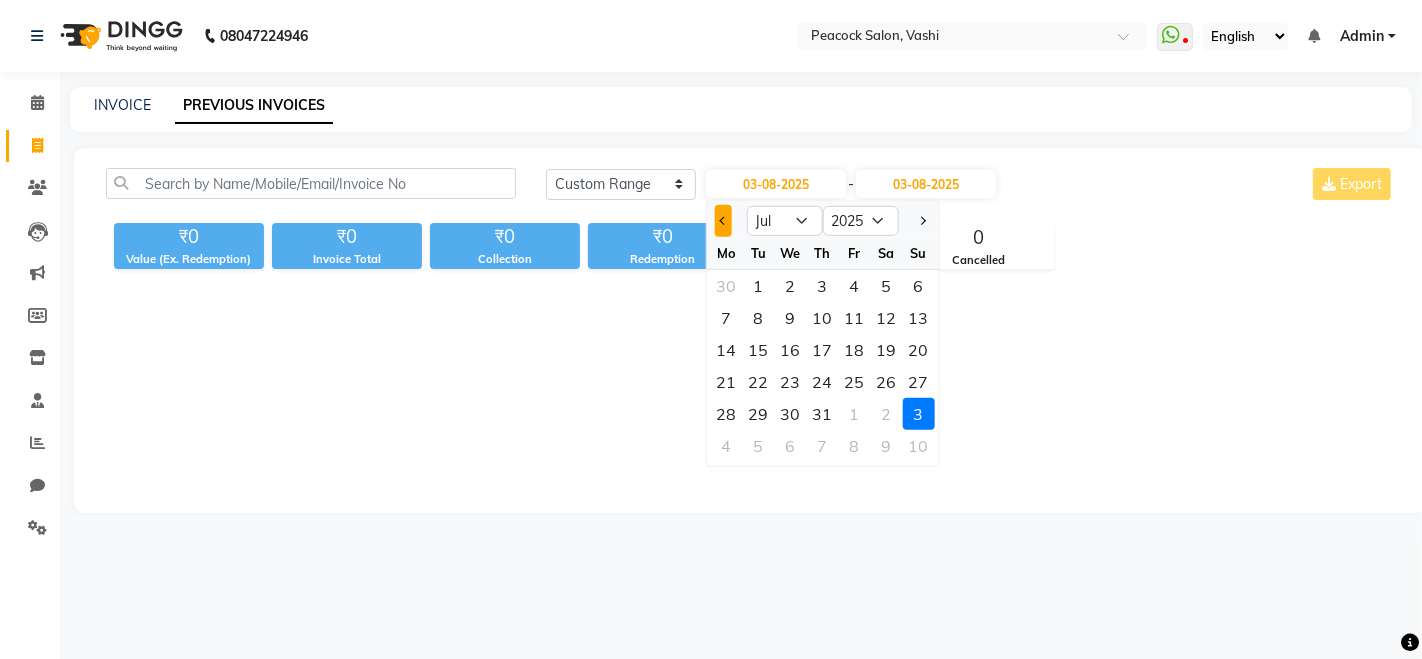 click 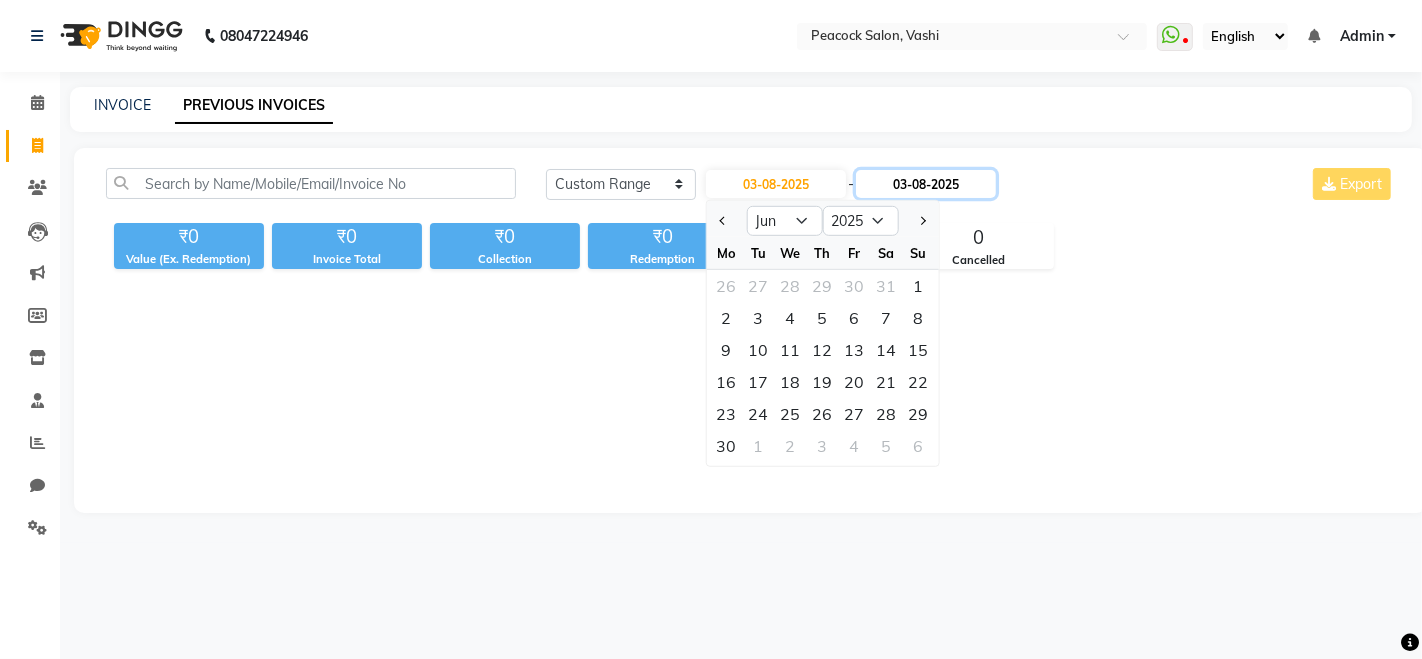 click on "03-08-2025" 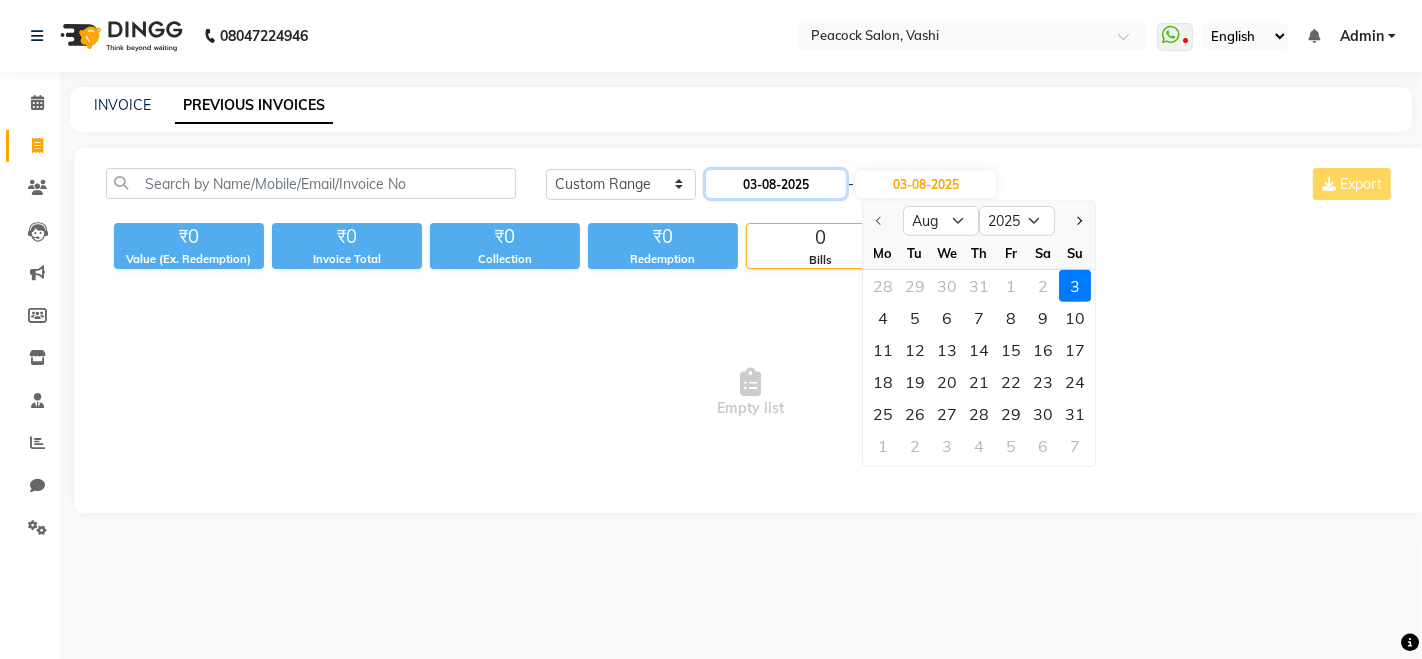 click on "03-08-2025" 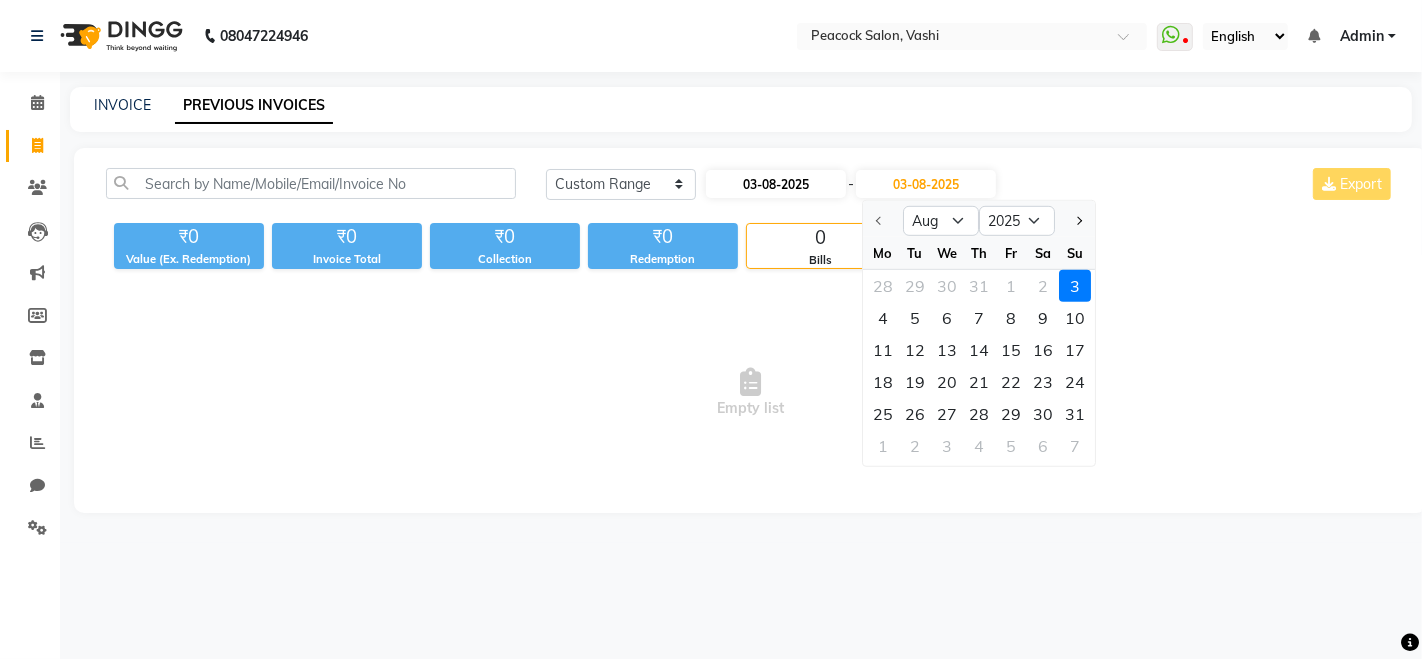select on "8" 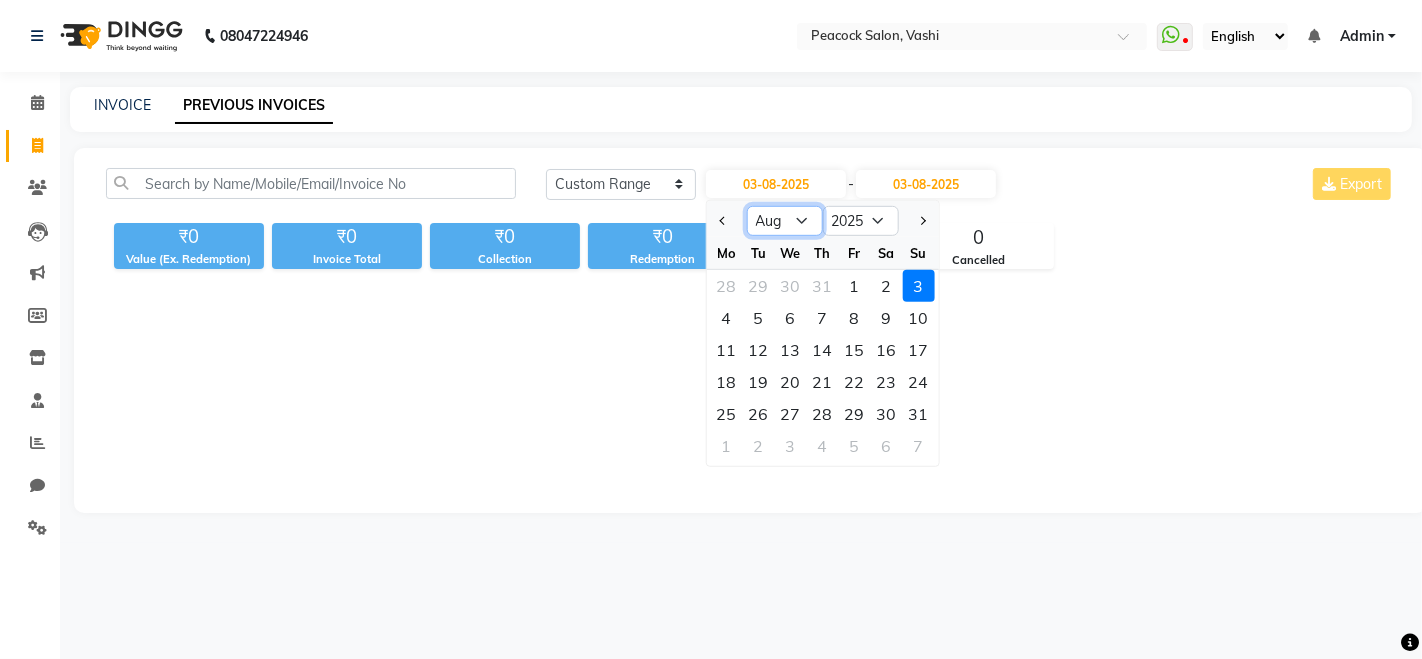 click on "Jan Feb Mar Apr May Jun Jul Aug Sep Oct Nov Dec" 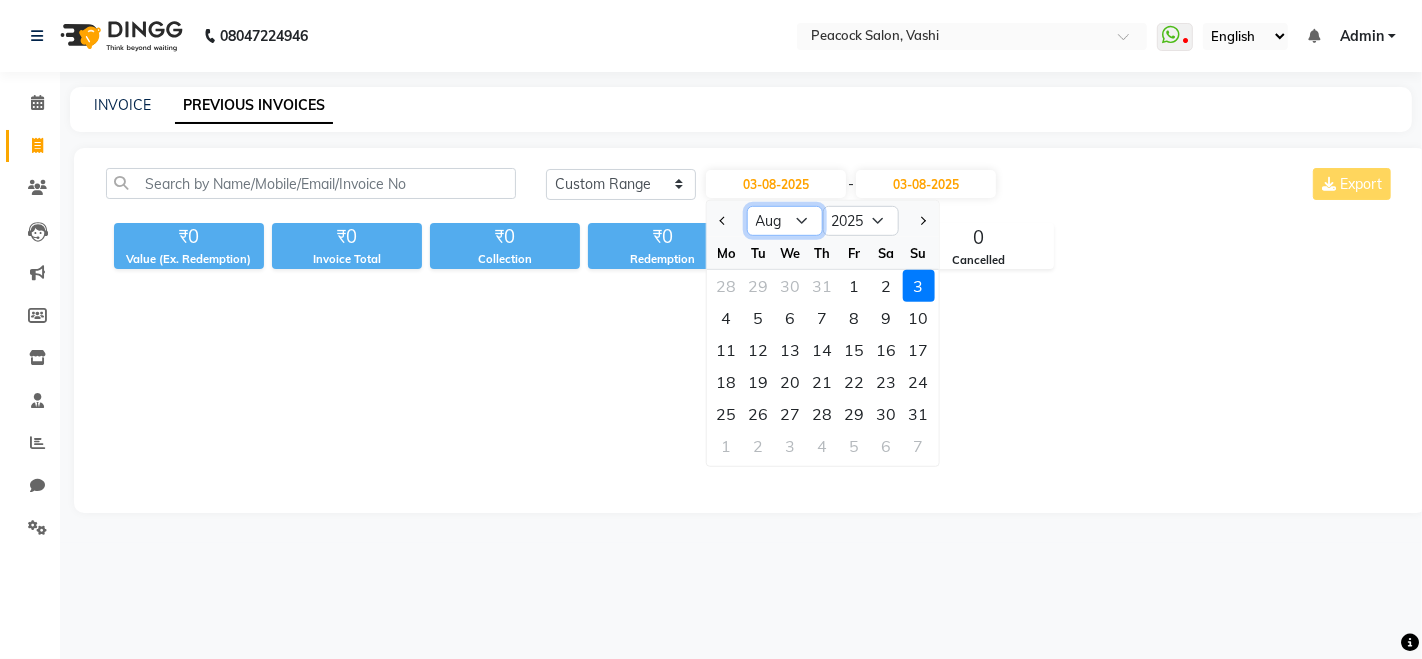 select on "6" 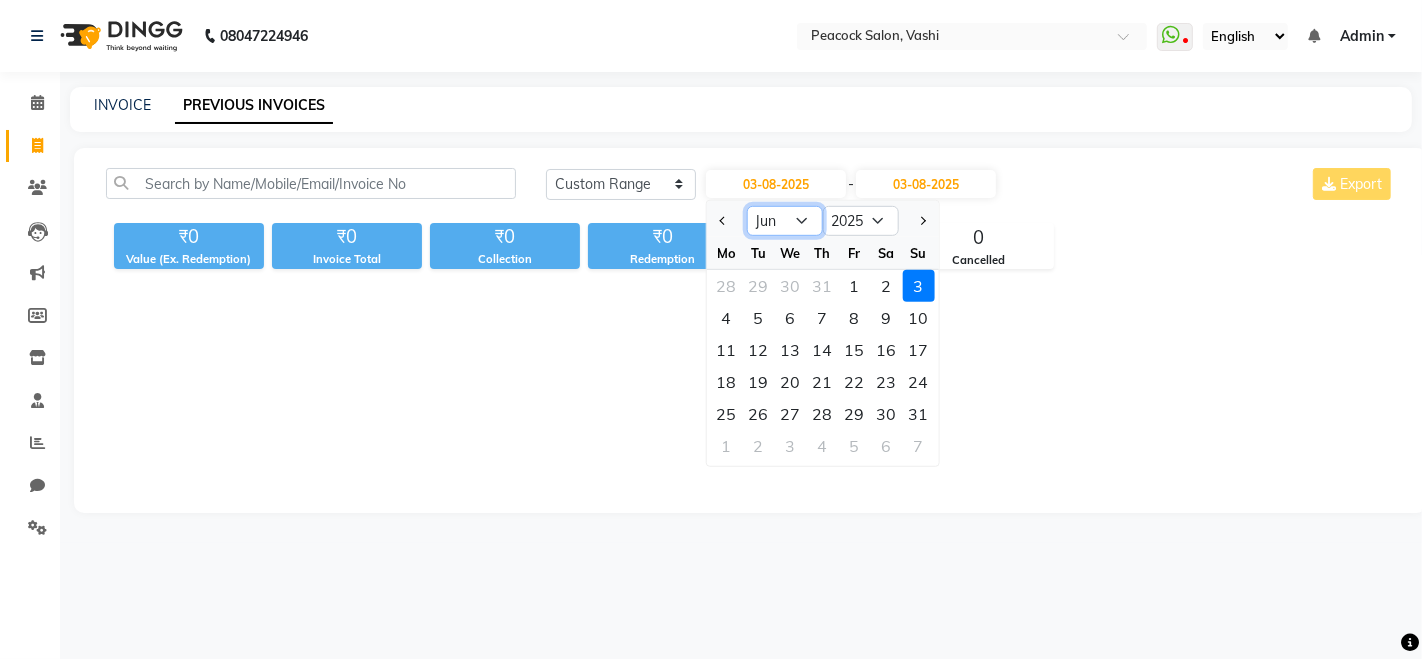 click on "Jan Feb Mar Apr May Jun Jul Aug Sep Oct Nov Dec" 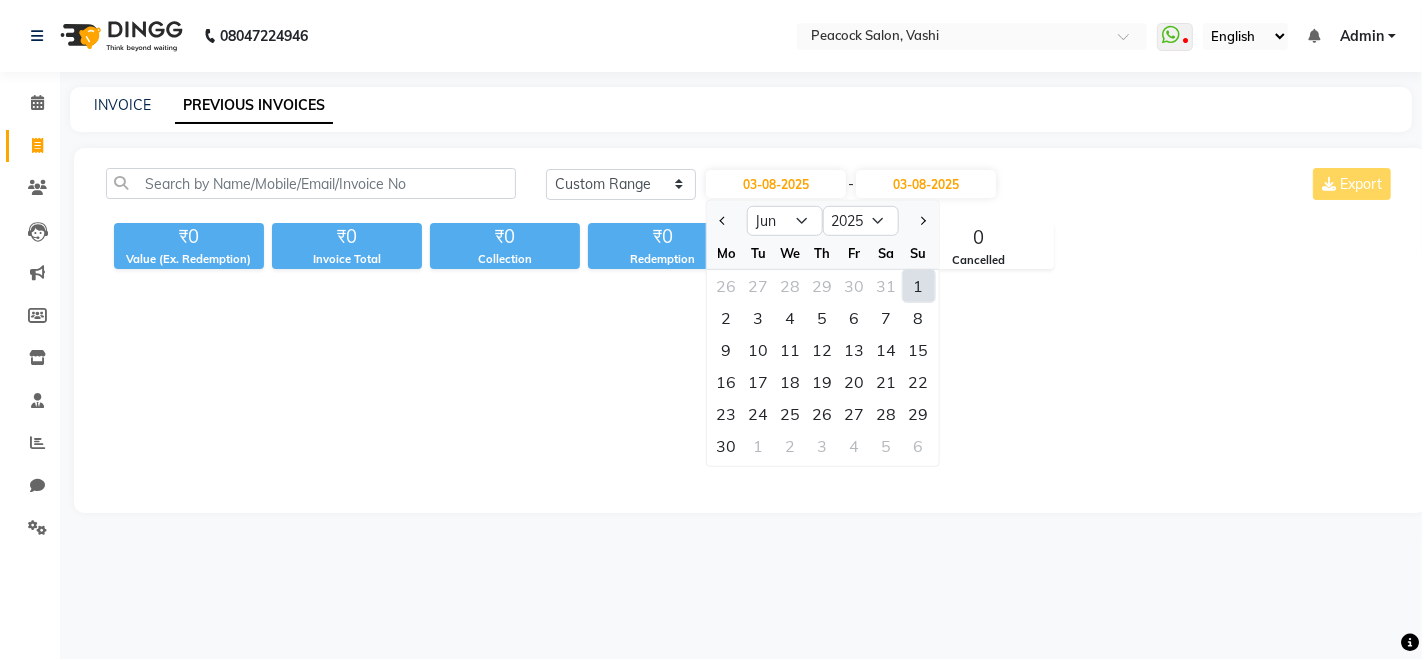 click on "1" 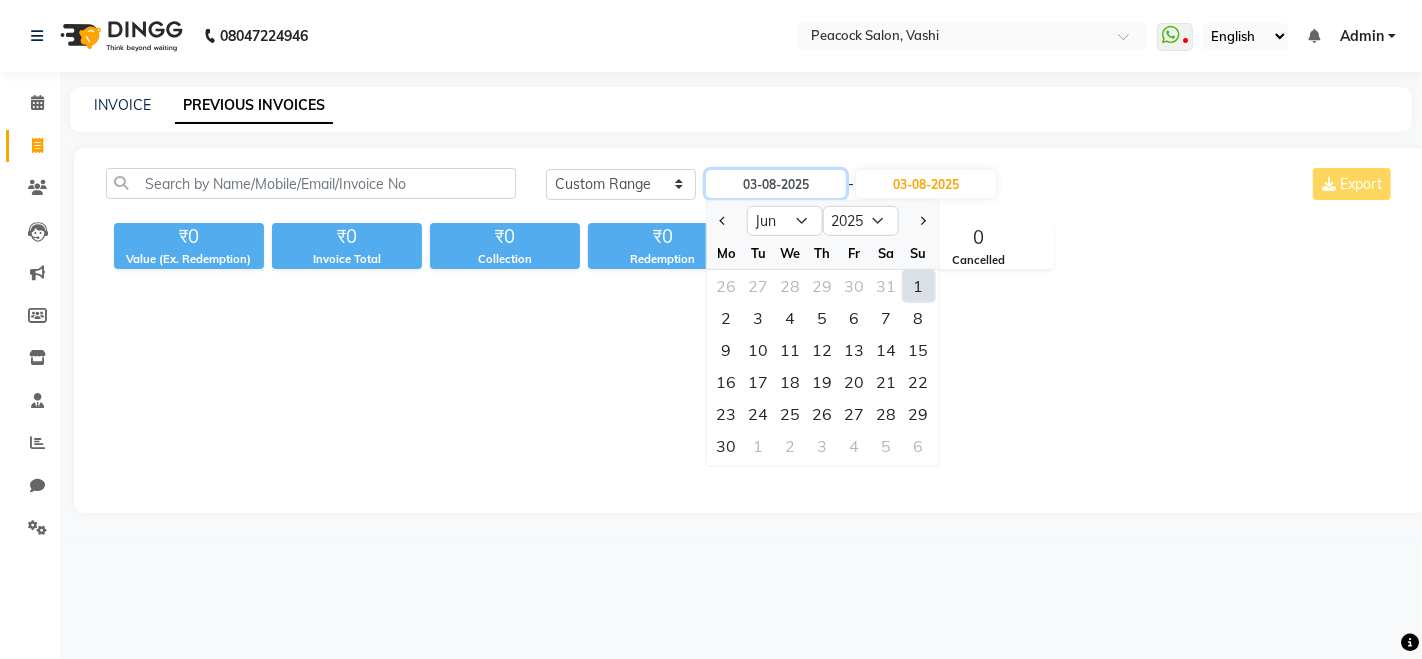 type on "01-06-2025" 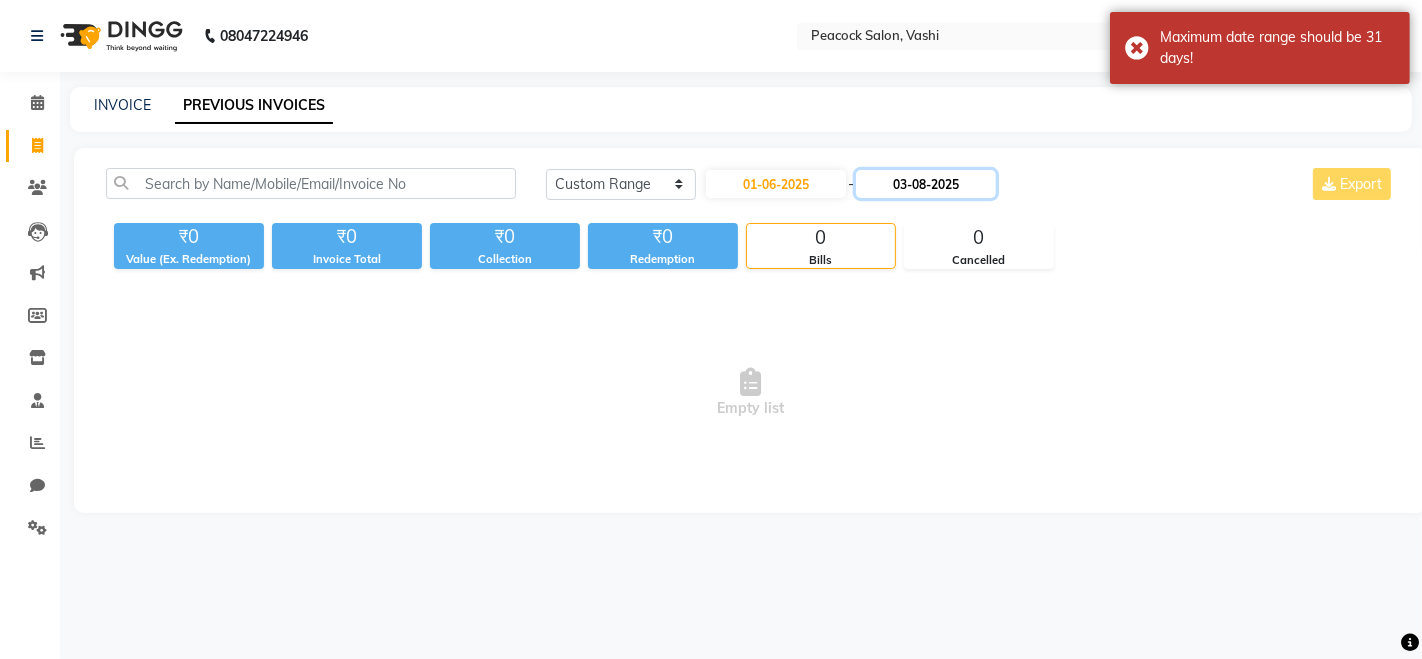 click on "03-08-2025" 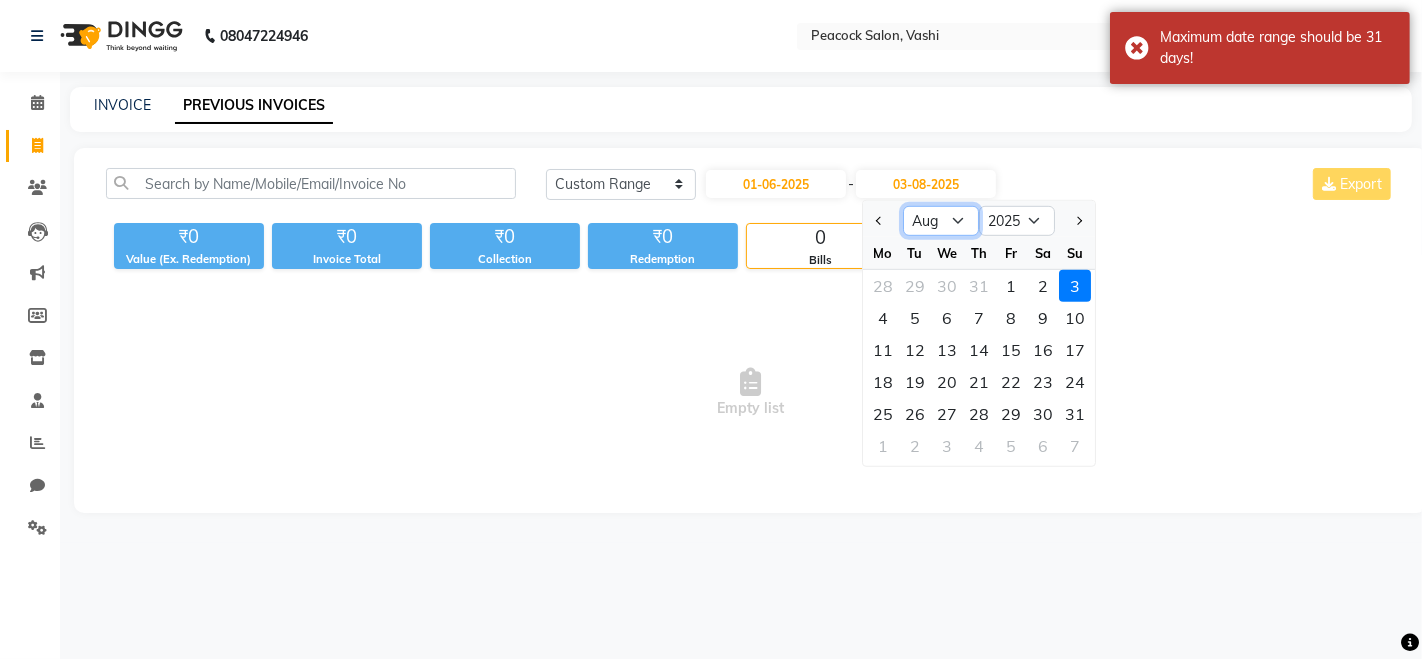 click on "Jun Jul Aug Sep Oct Nov Dec" 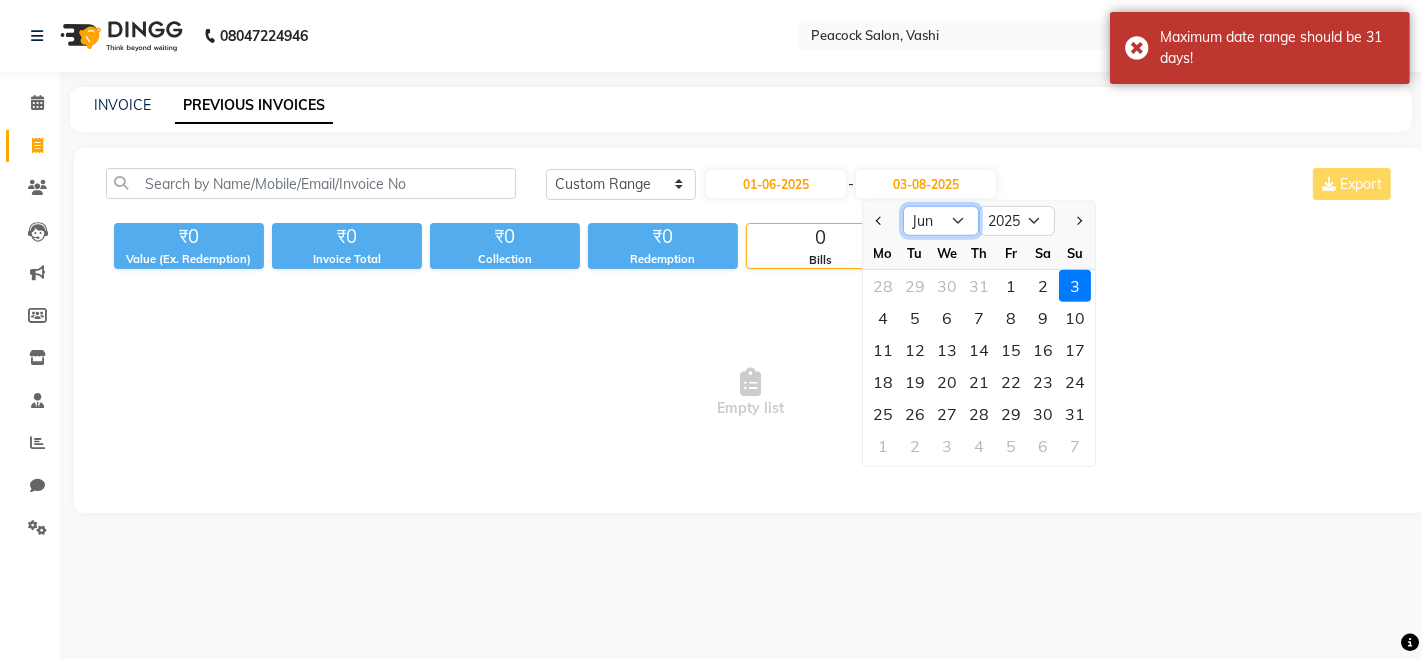click on "Jun Jul Aug Sep Oct Nov Dec" 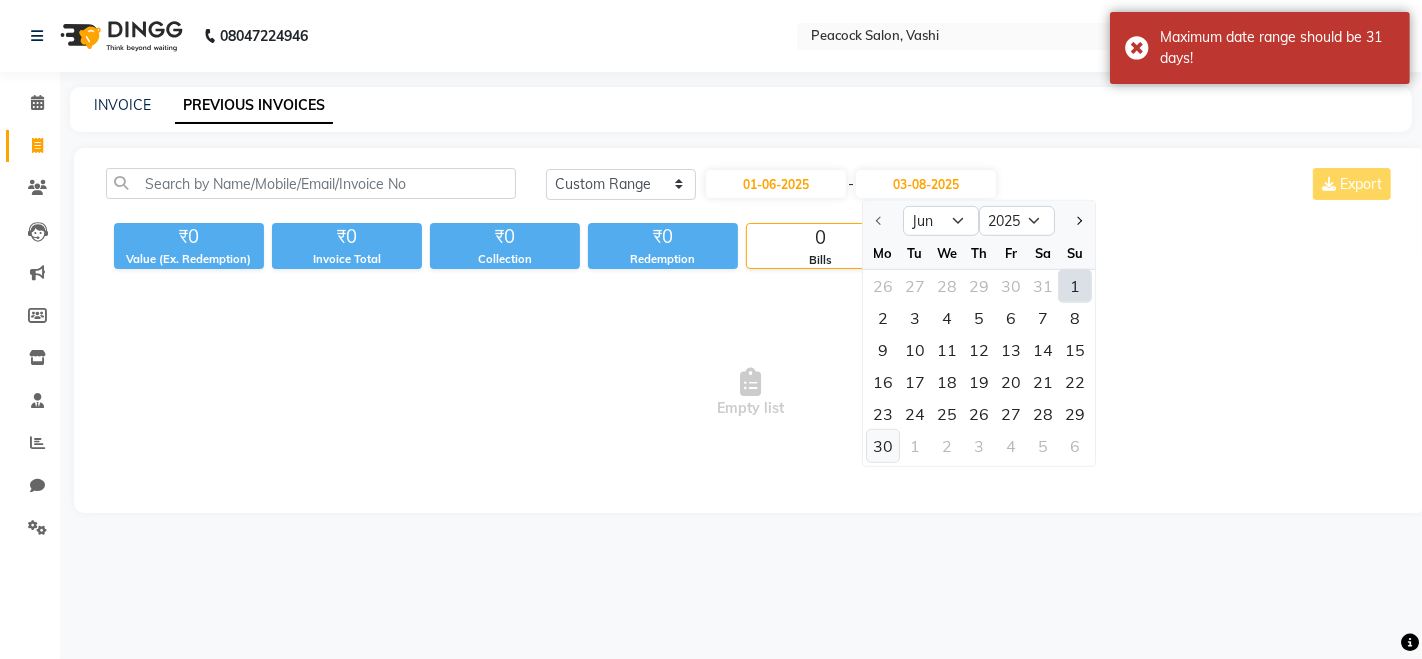 click on "30" 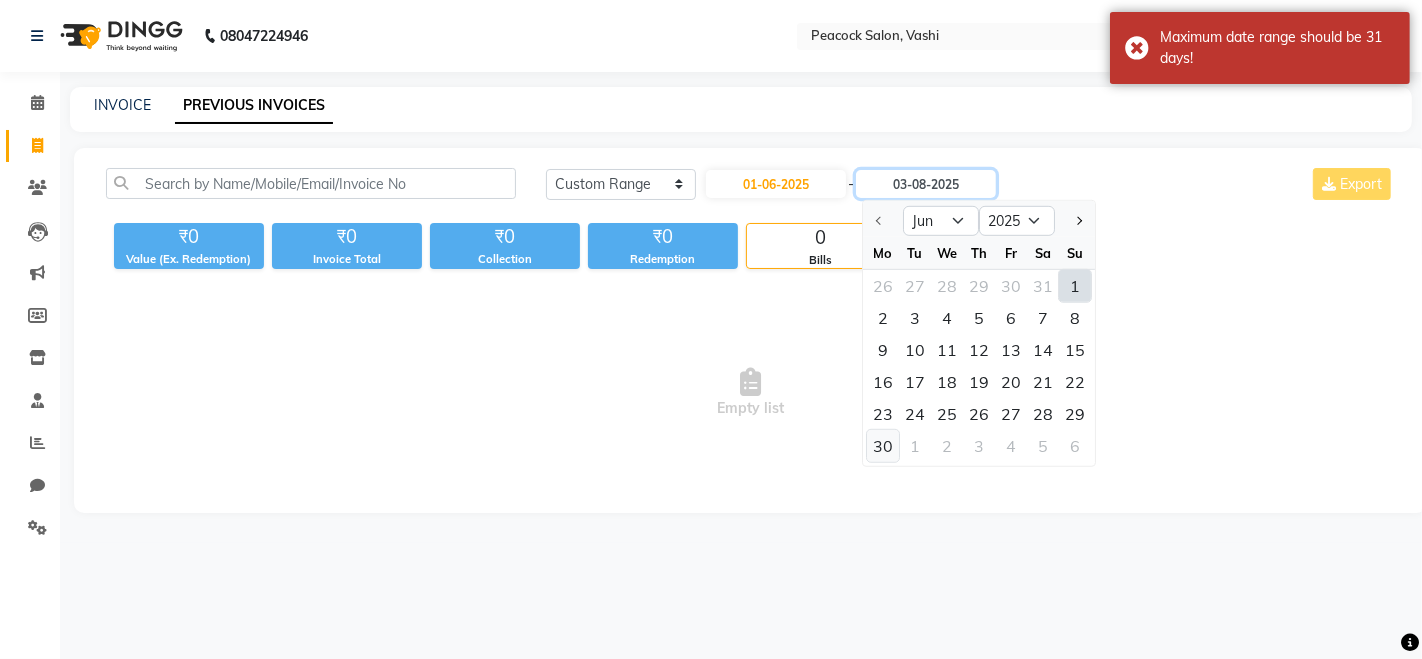 type on "30-06-2025" 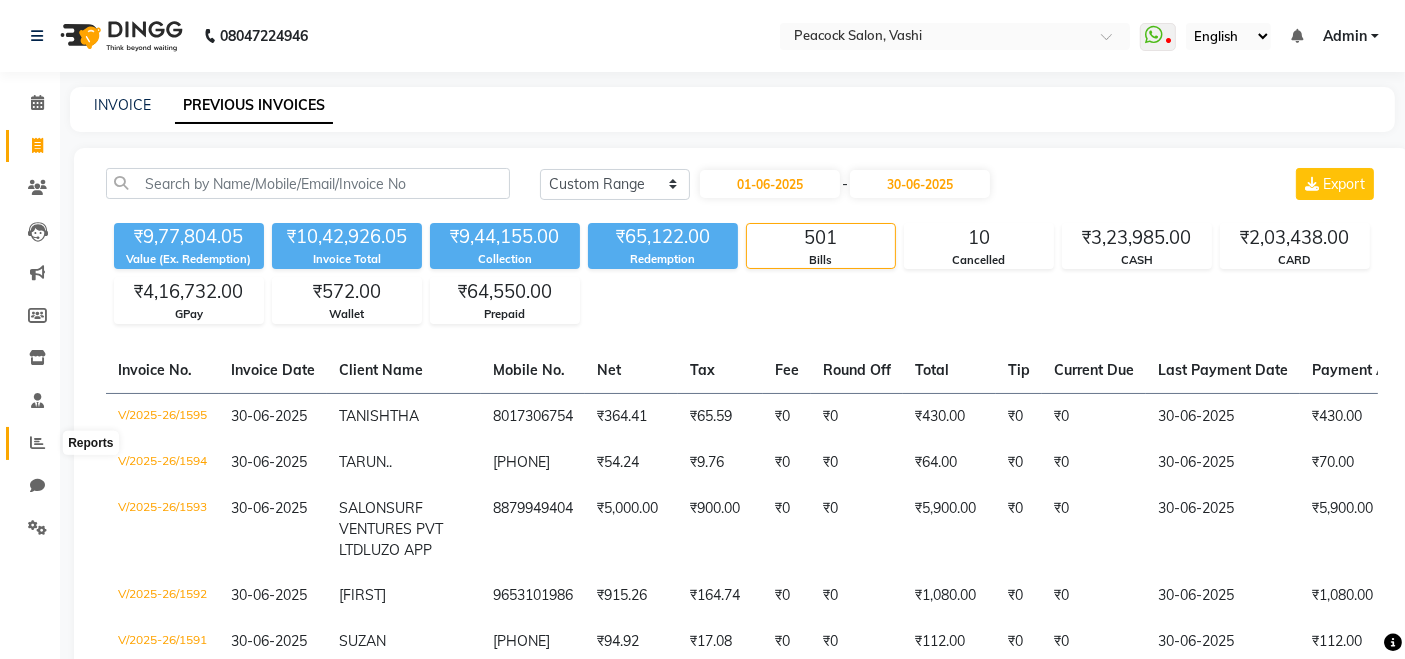 click 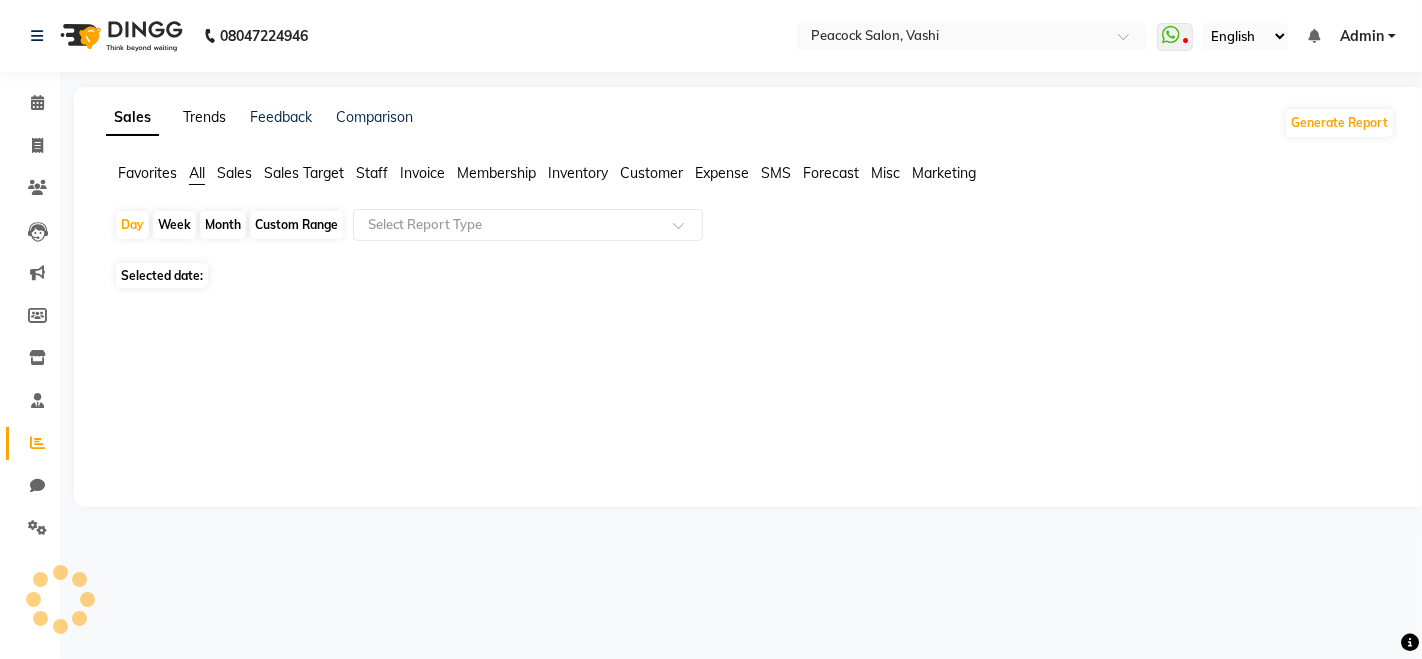 click on "Trends" 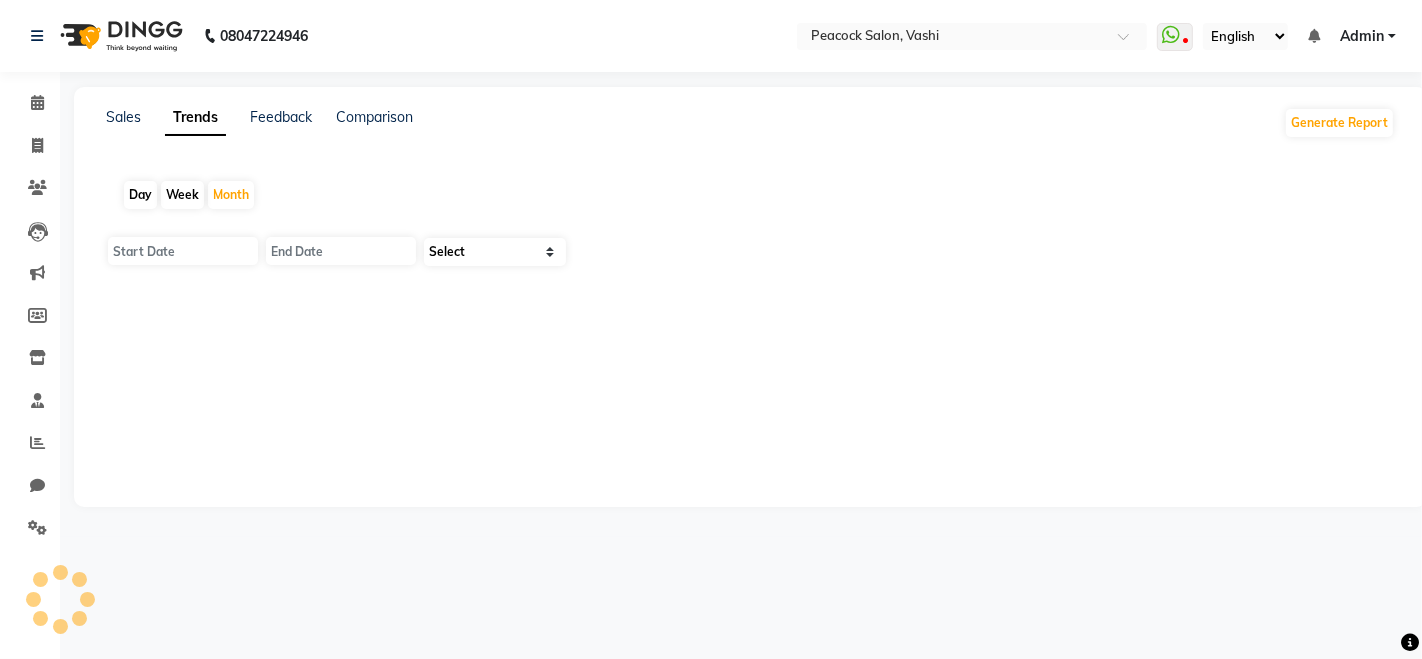 type on "01-08-2025" 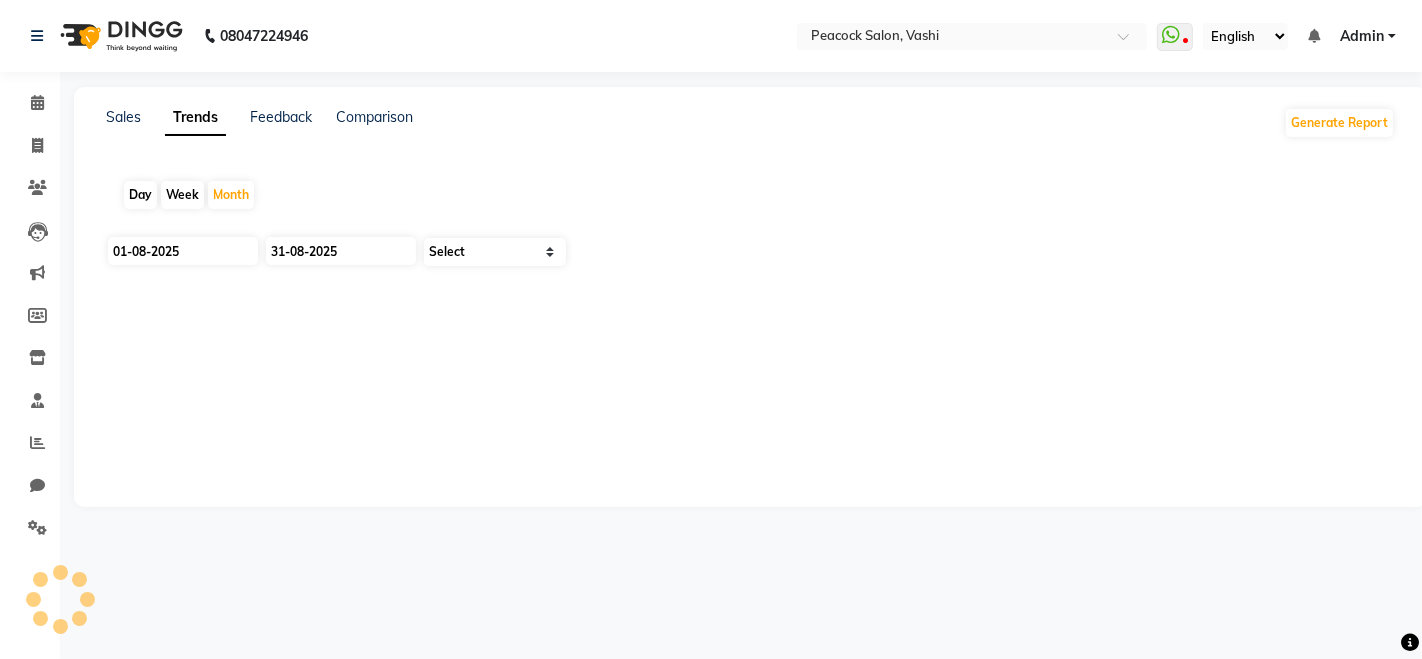 select on "by_client" 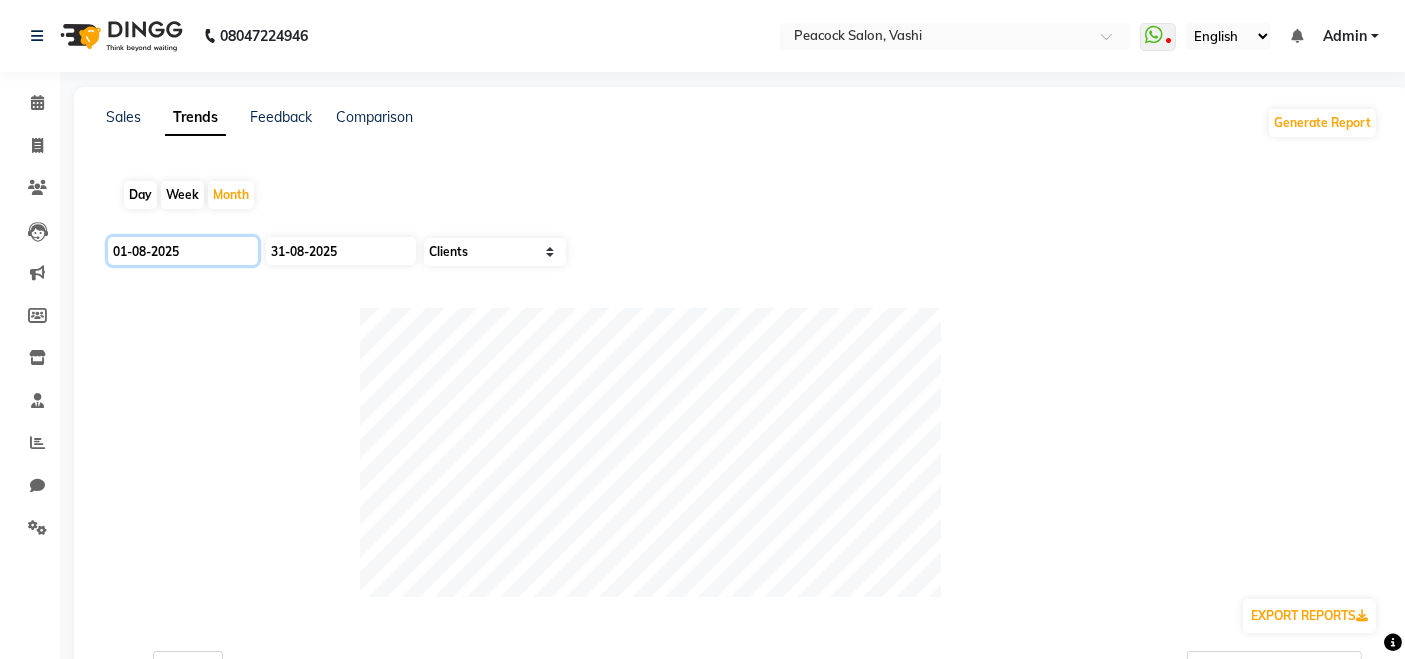 click on "01-08-2025" 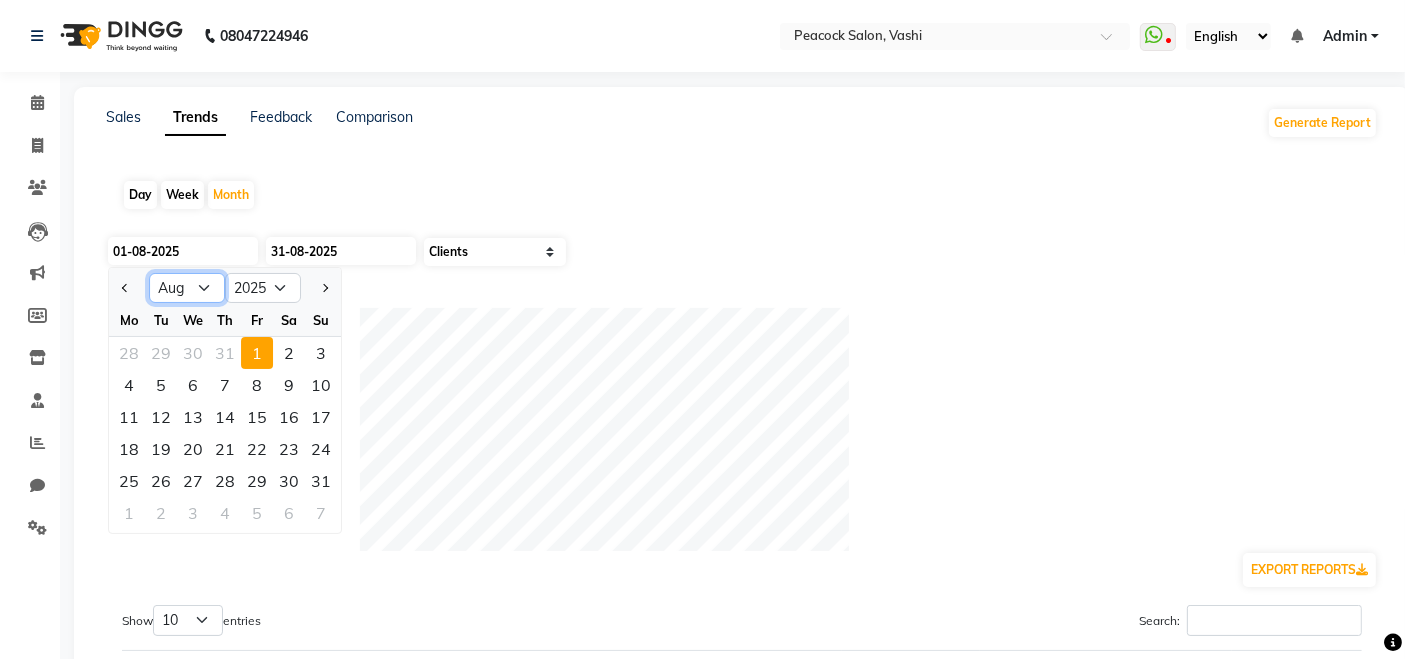 click on "Jan Feb Mar Apr May Jun Jul Aug Sep Oct Nov Dec" 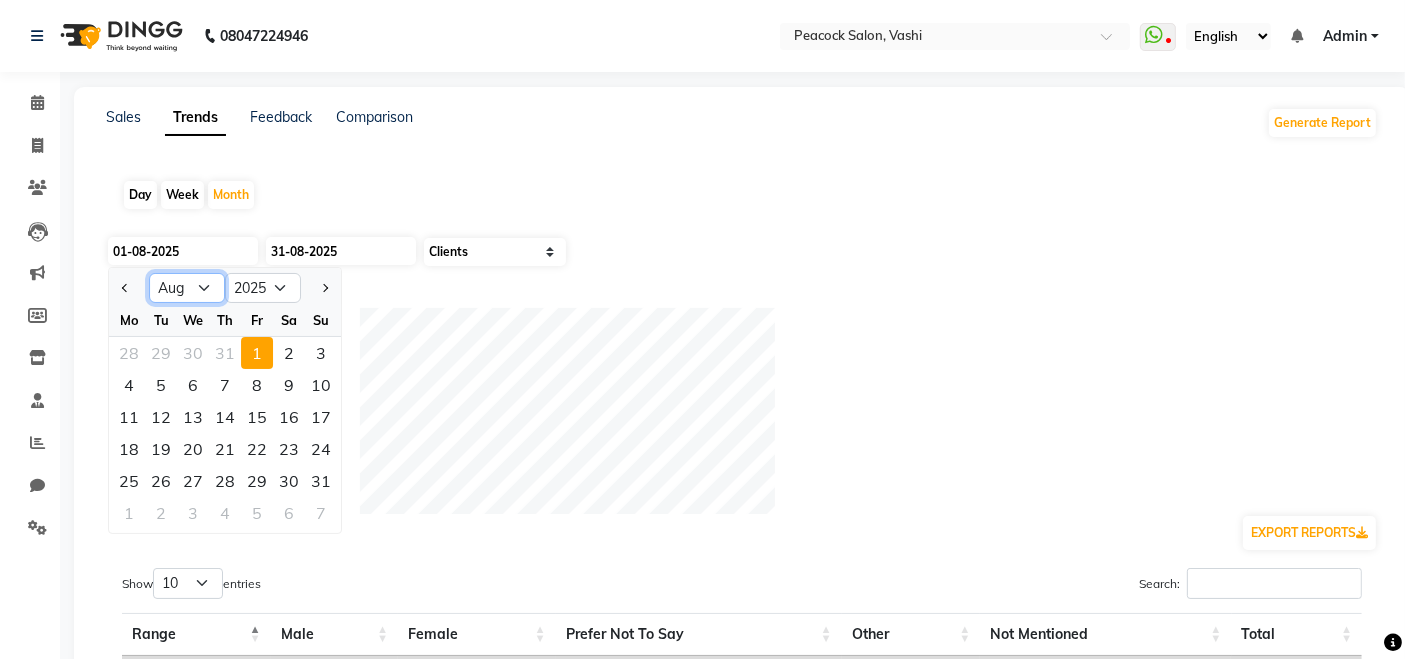 select on "6" 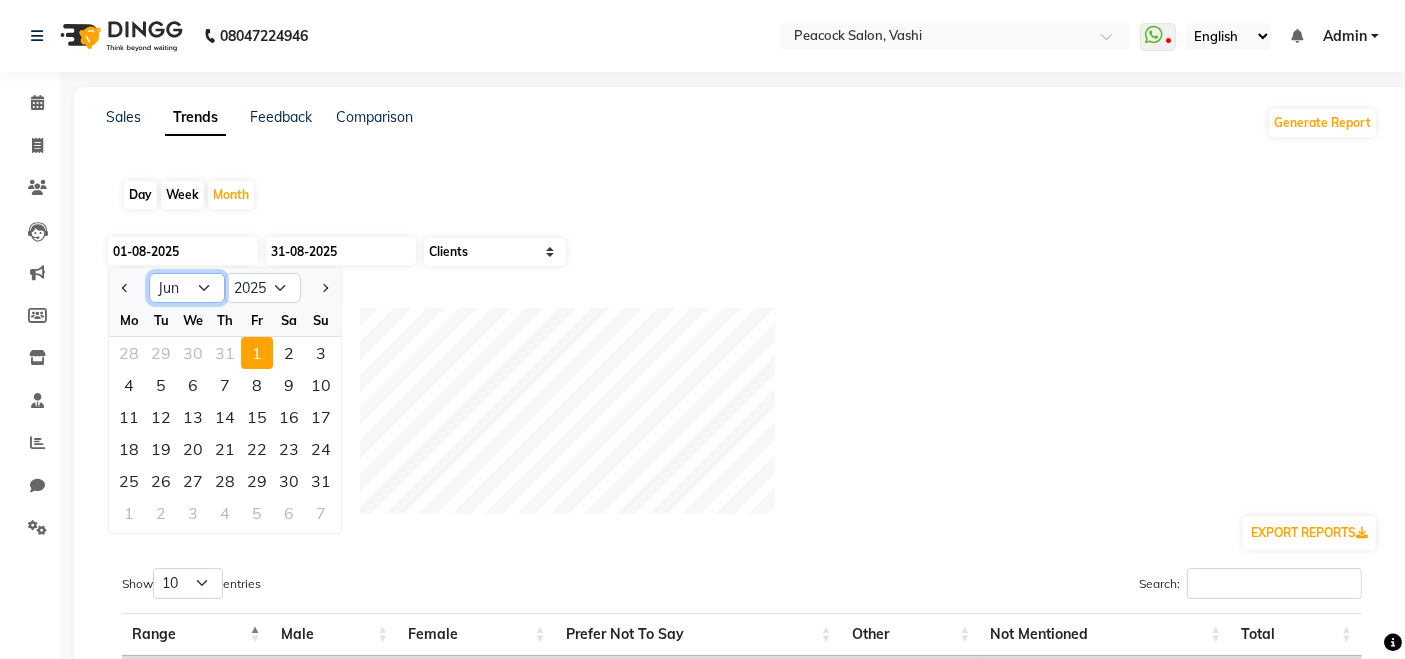 click on "Jan Feb Mar Apr May Jun Jul Aug Sep Oct Nov Dec" 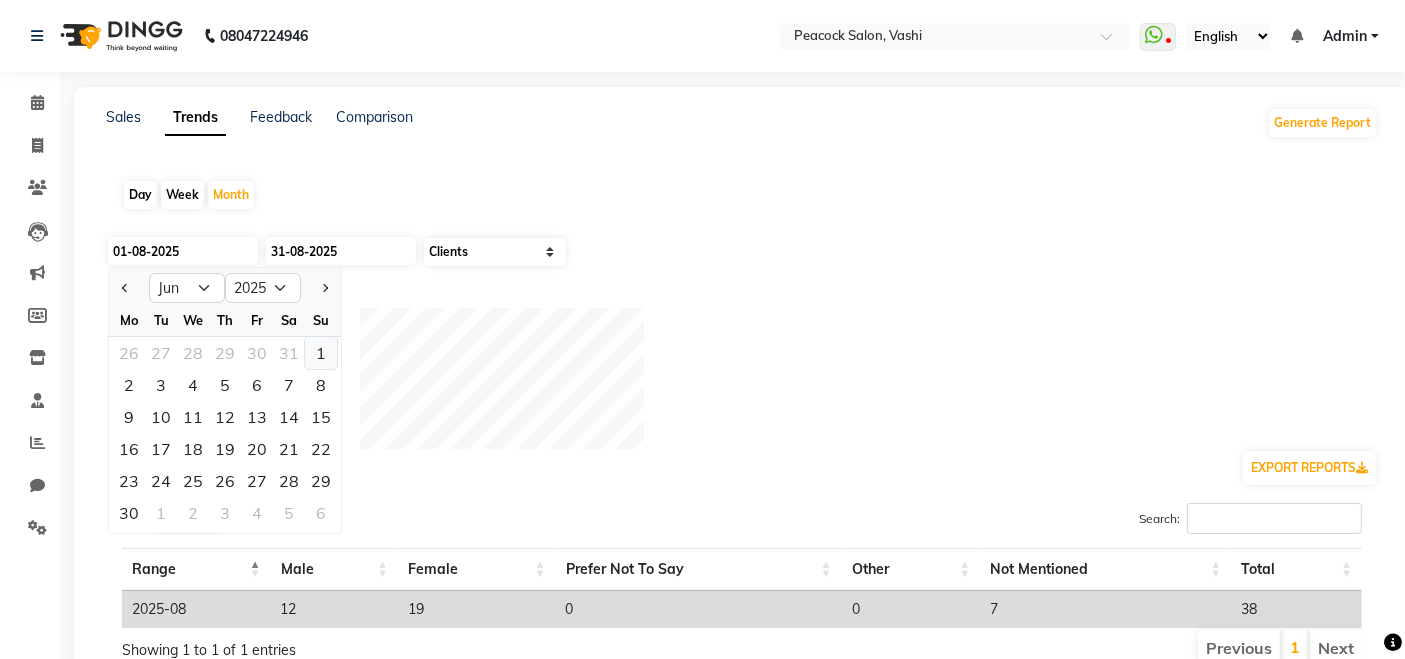 click on "1" 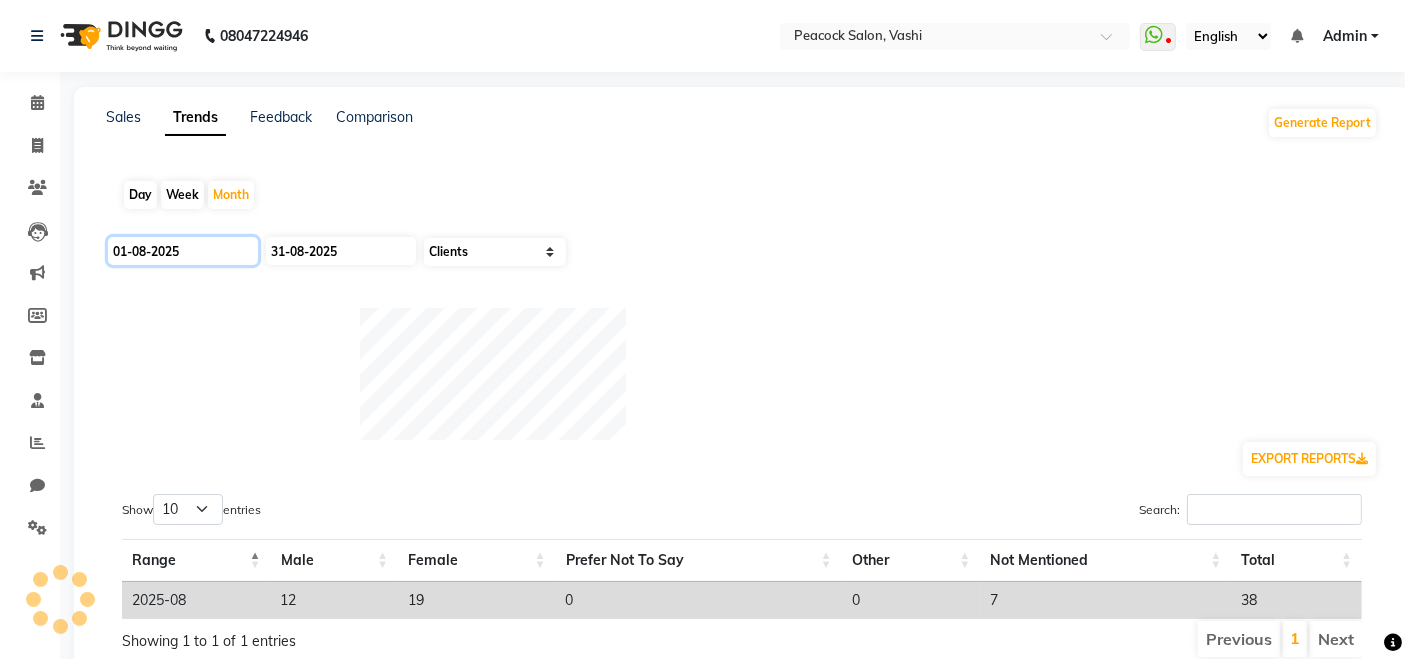 type on "01-06-2025" 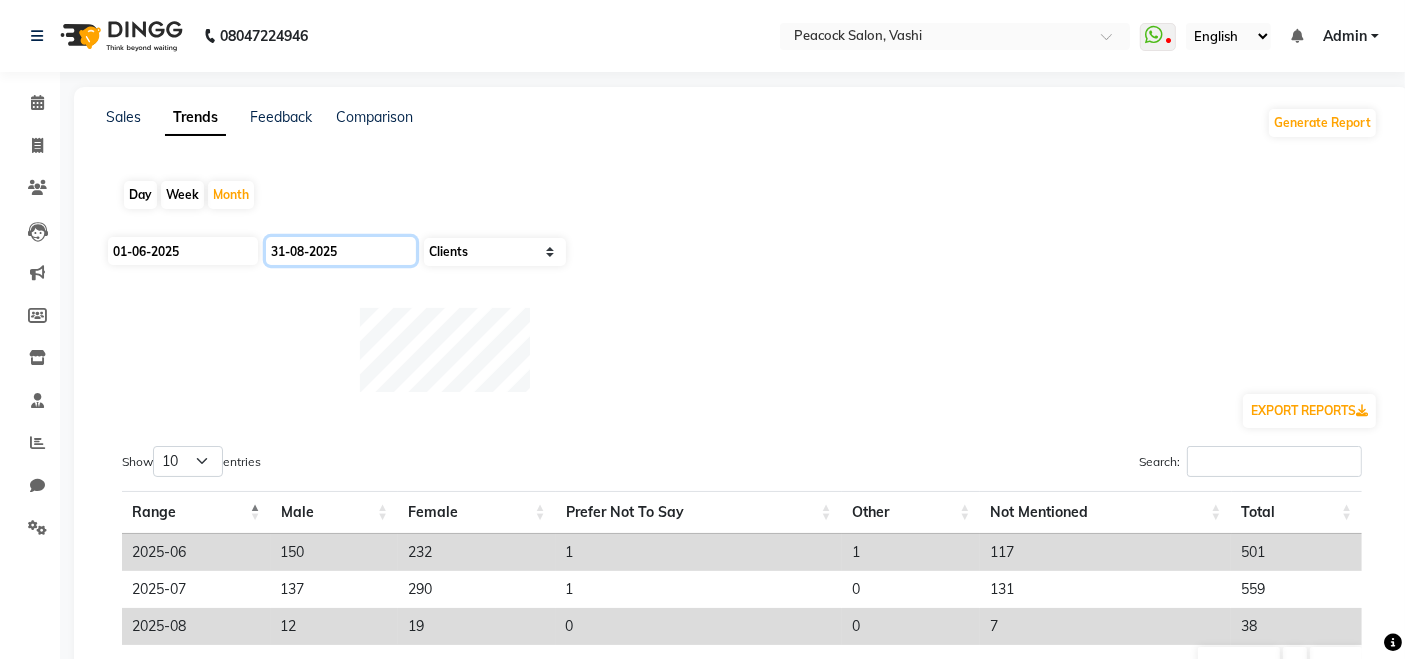 click on "31-08-2025" 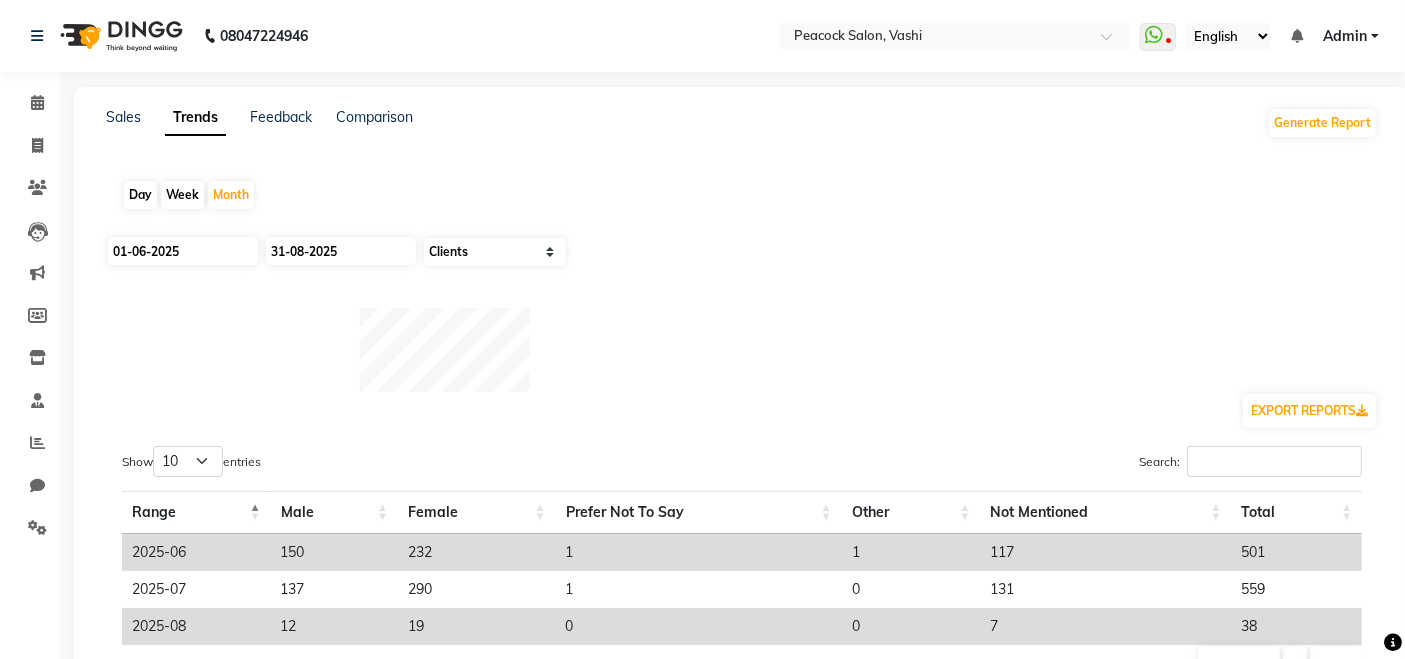 select on "8" 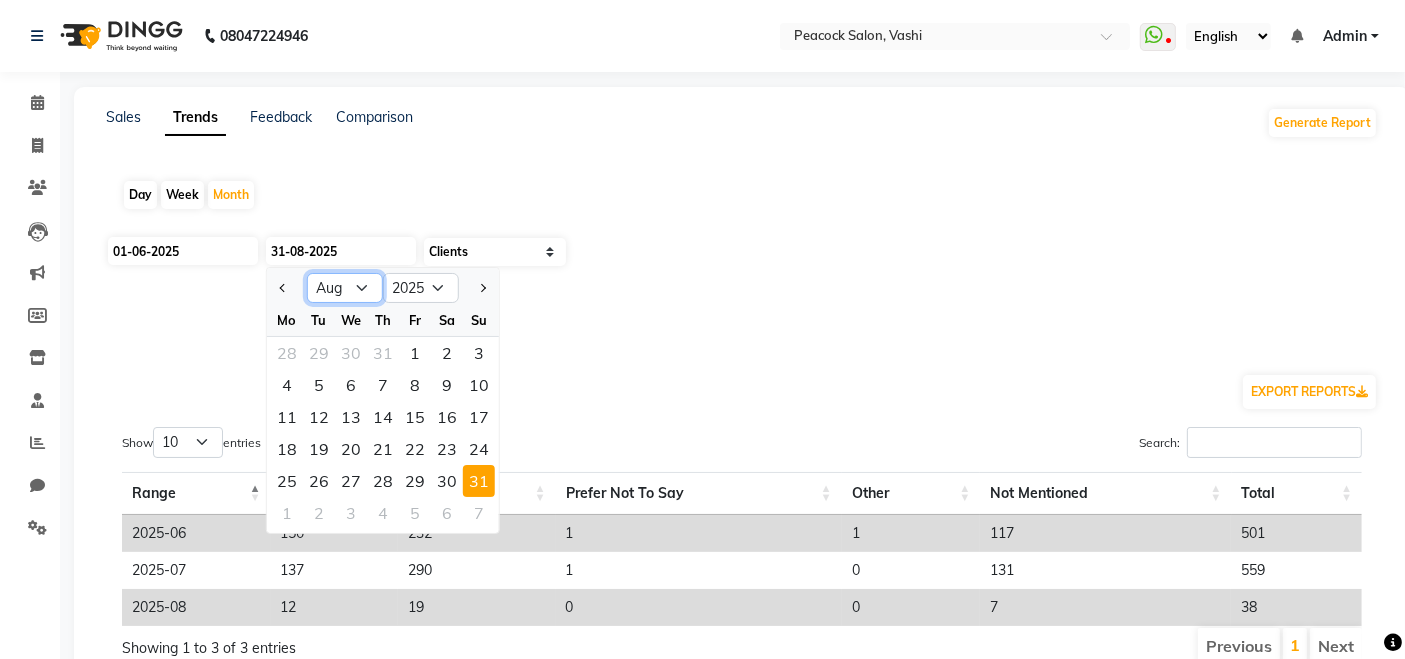 click on "Jan Feb Mar Apr May Jun Jul Aug Sep Oct Nov Dec" 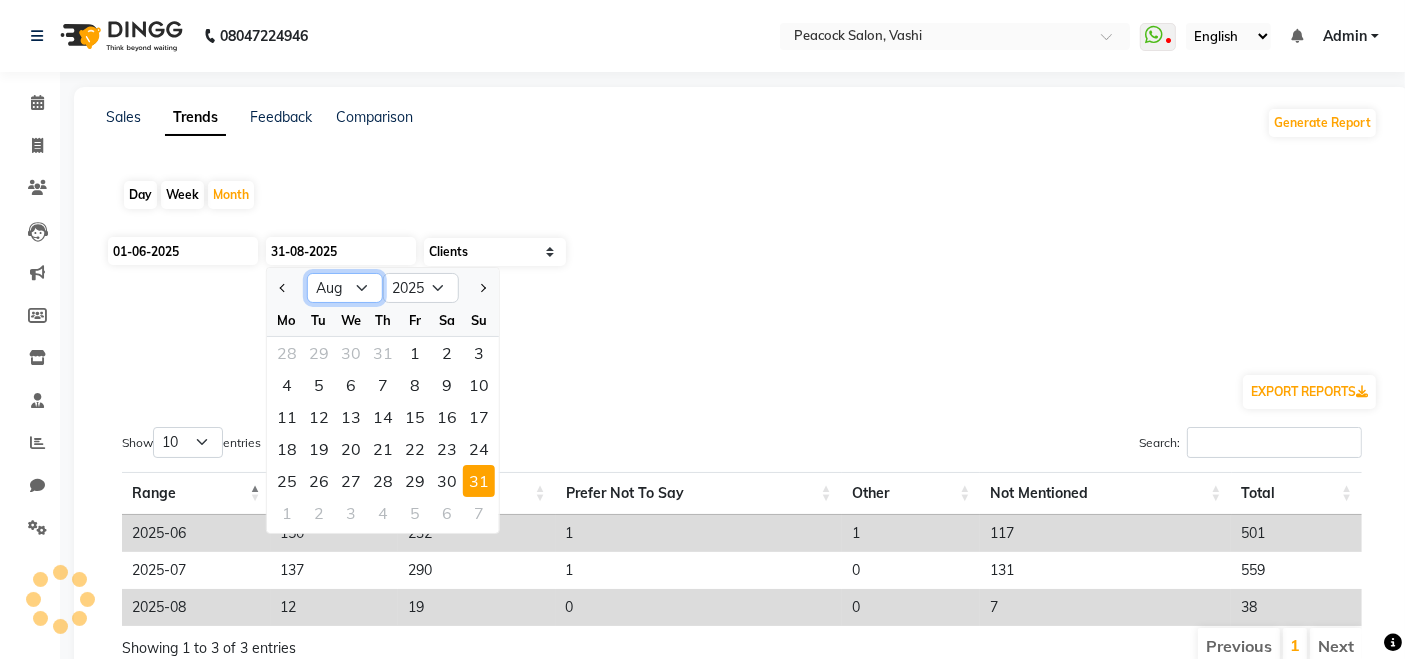 select on "6" 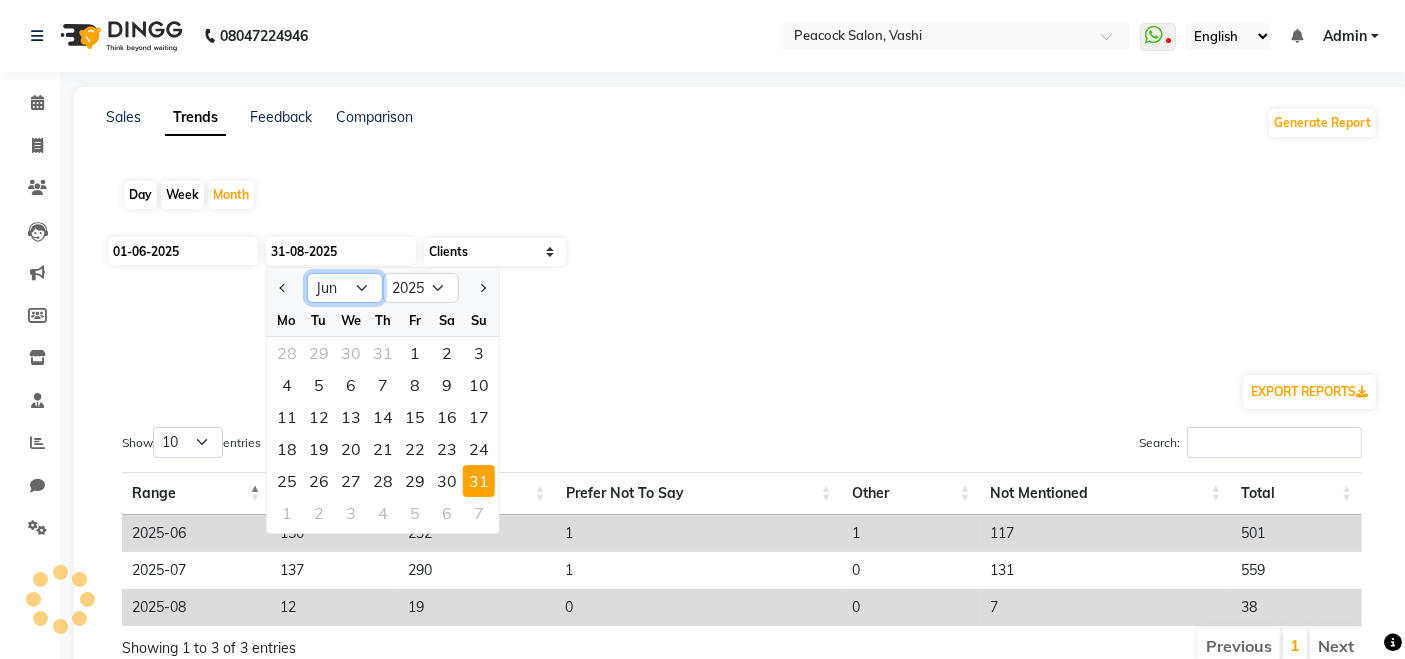 click on "Jan Feb Mar Apr May Jun Jul Aug Sep Oct Nov Dec" 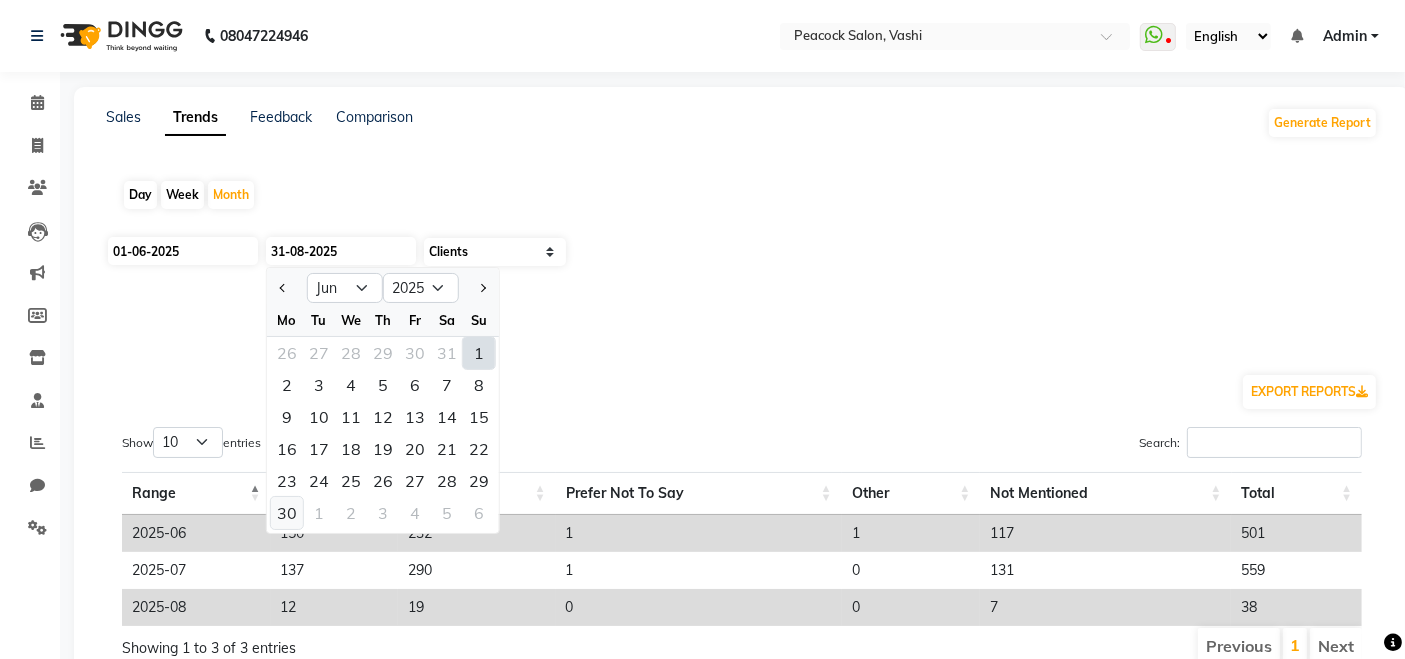 click on "30" 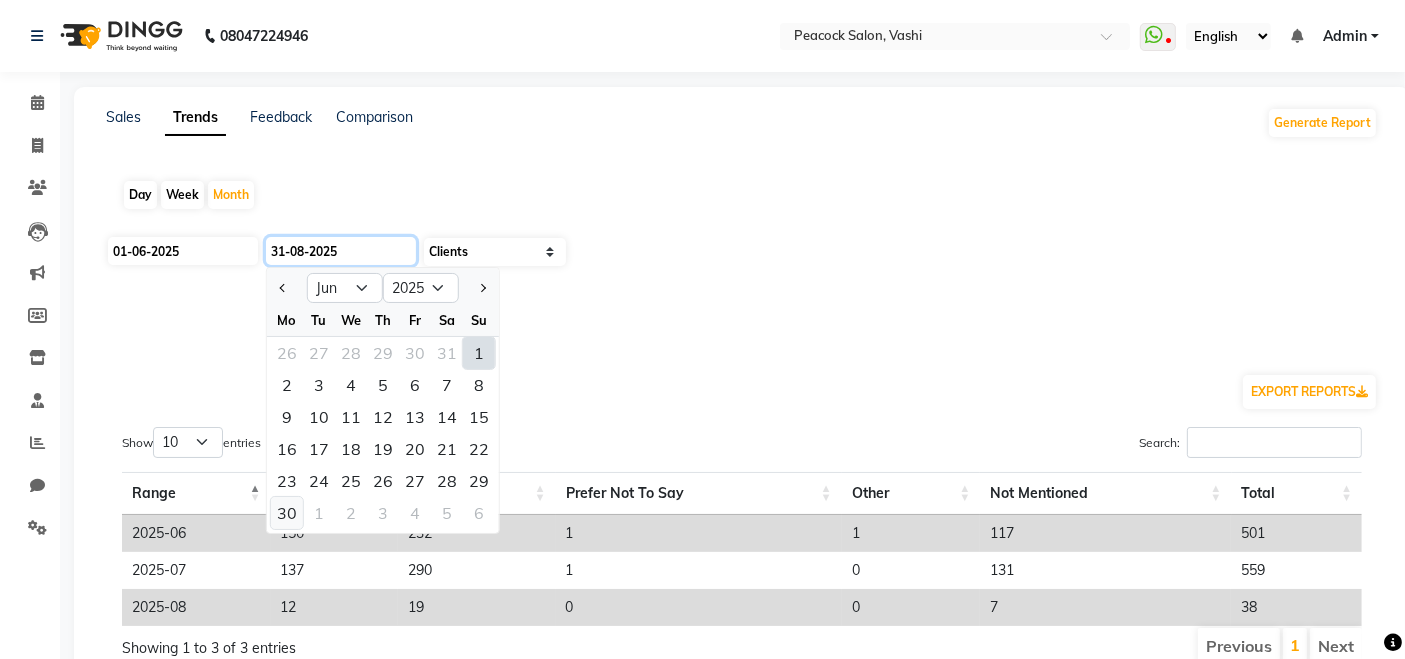 type on "30-06-2025" 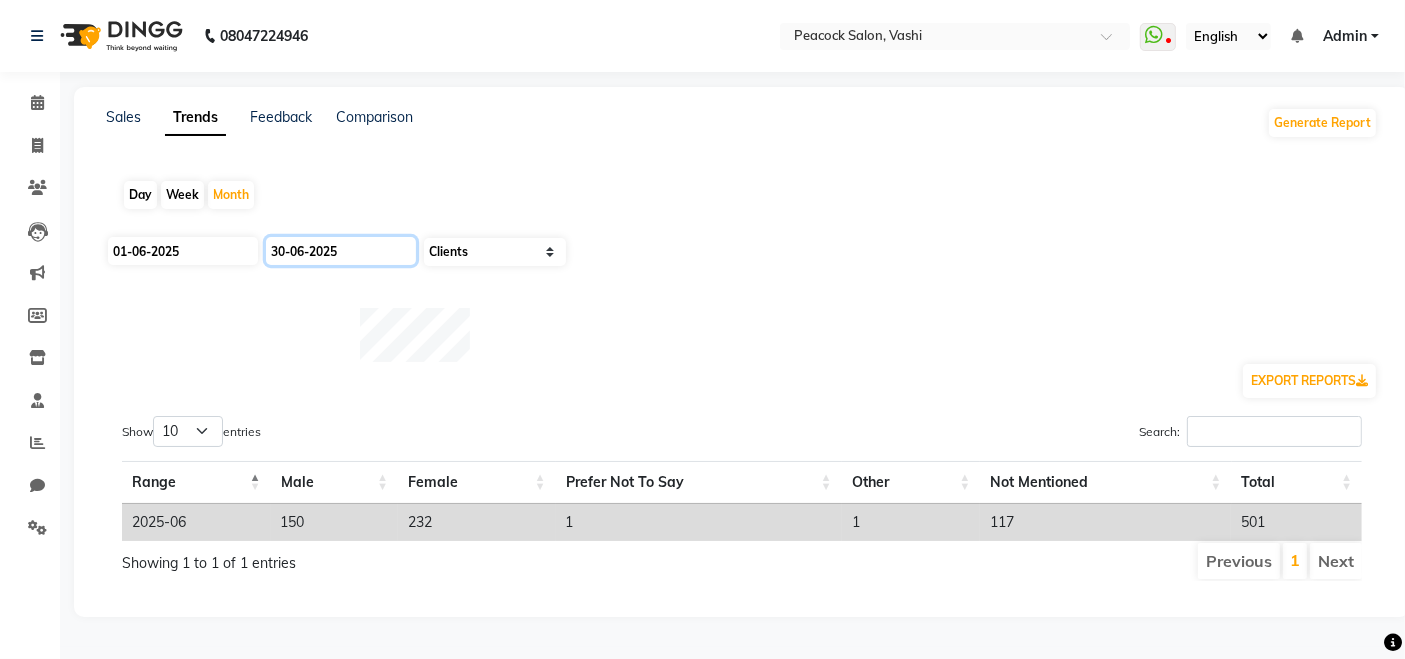 scroll, scrollTop: 0, scrollLeft: 0, axis: both 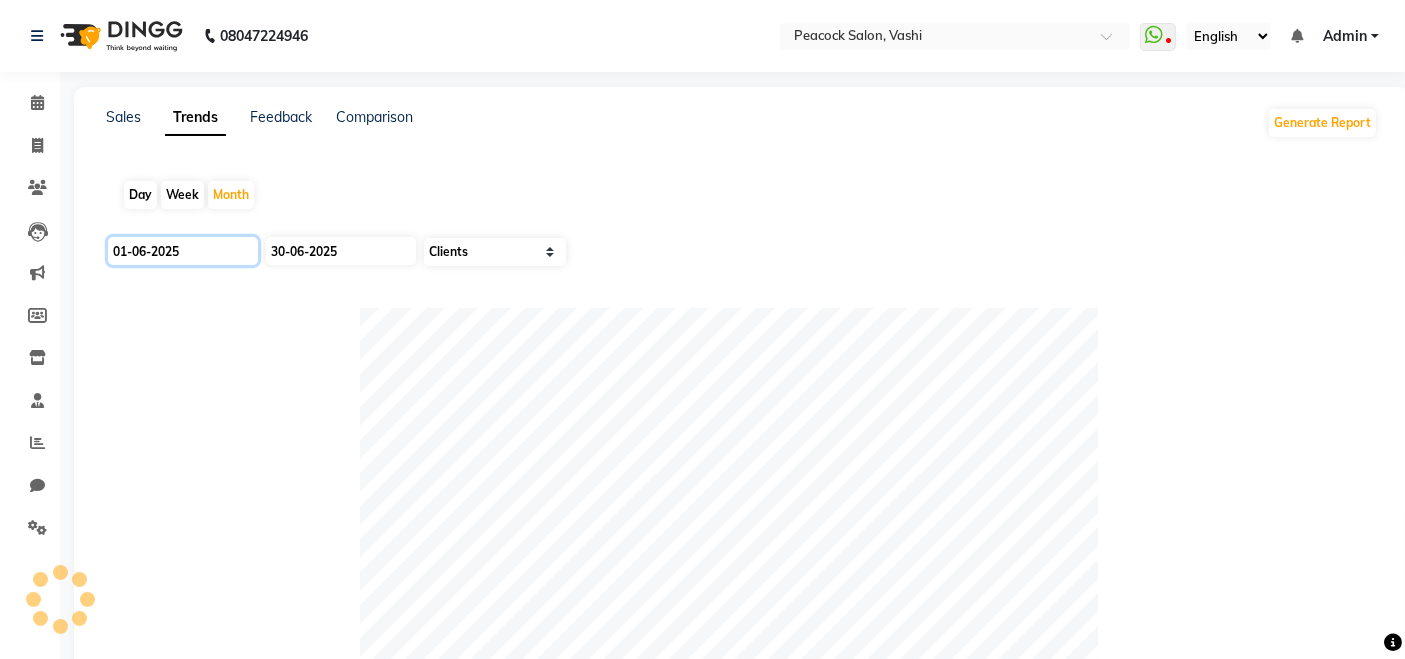 click on "01-06-2025" 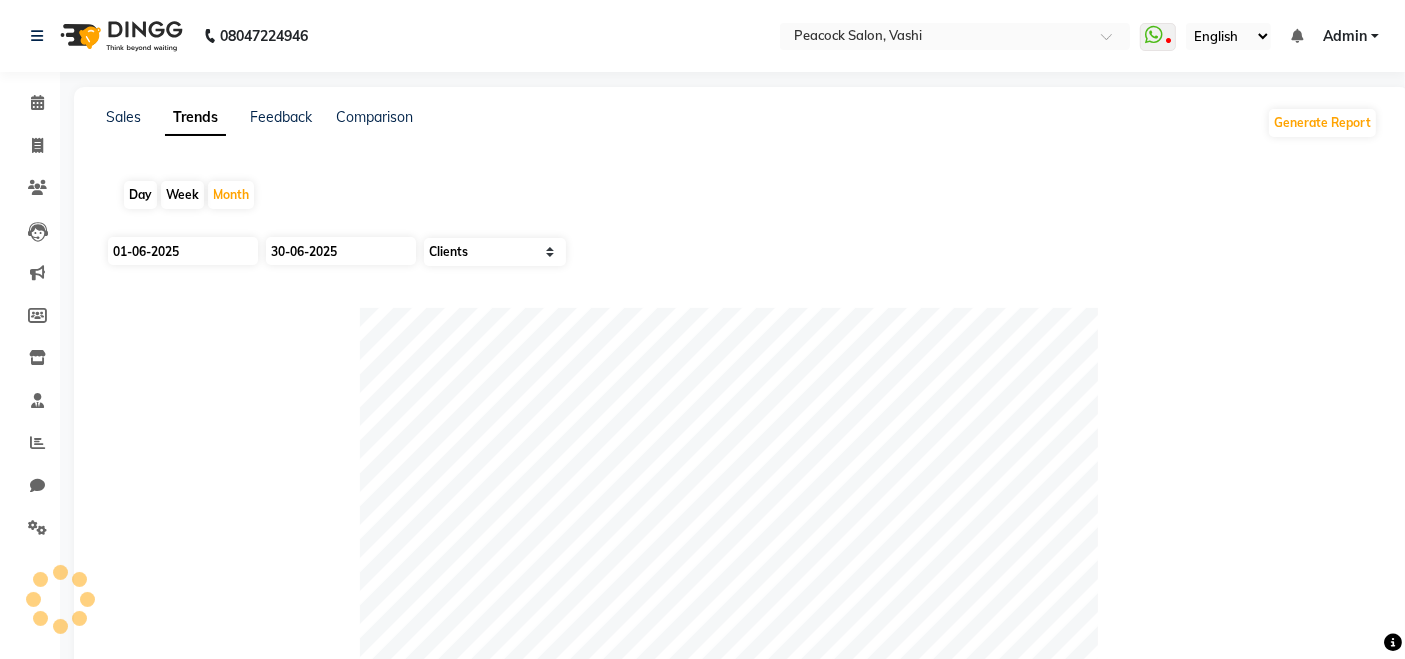 select on "6" 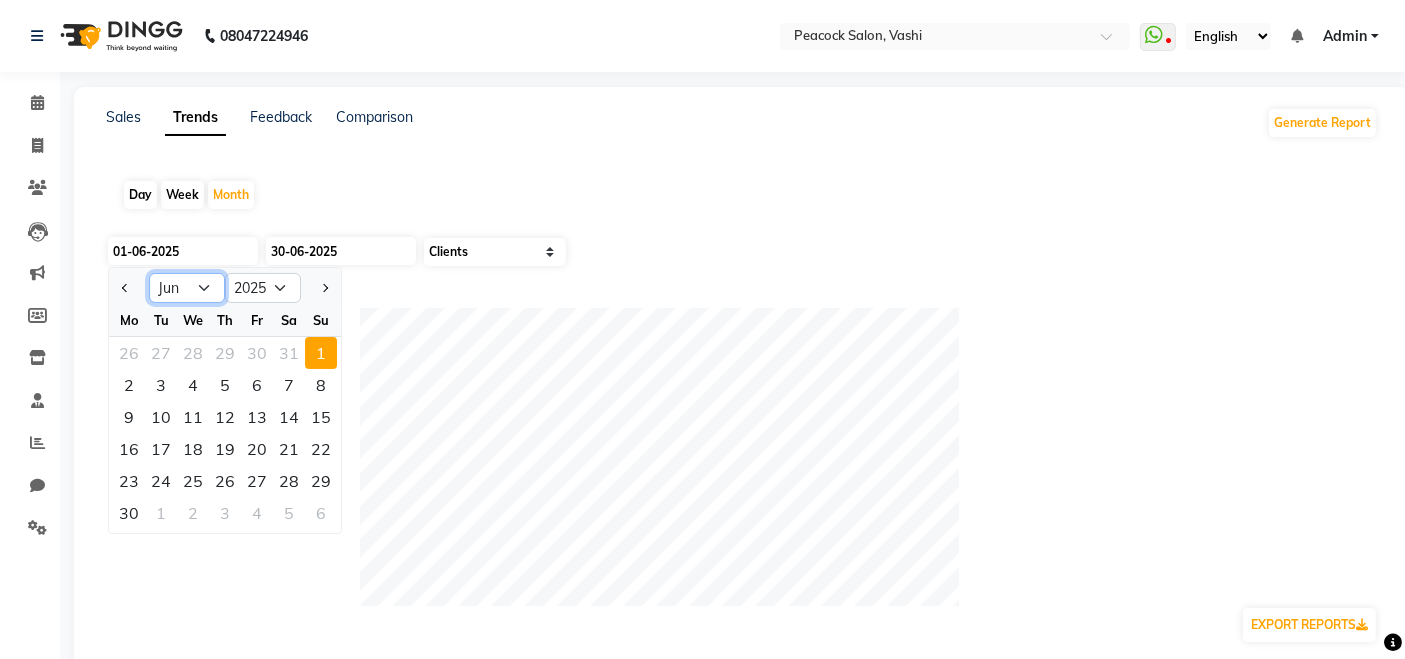 click on "Jan Feb Mar Apr May Jun Jul Aug Sep Oct Nov Dec" 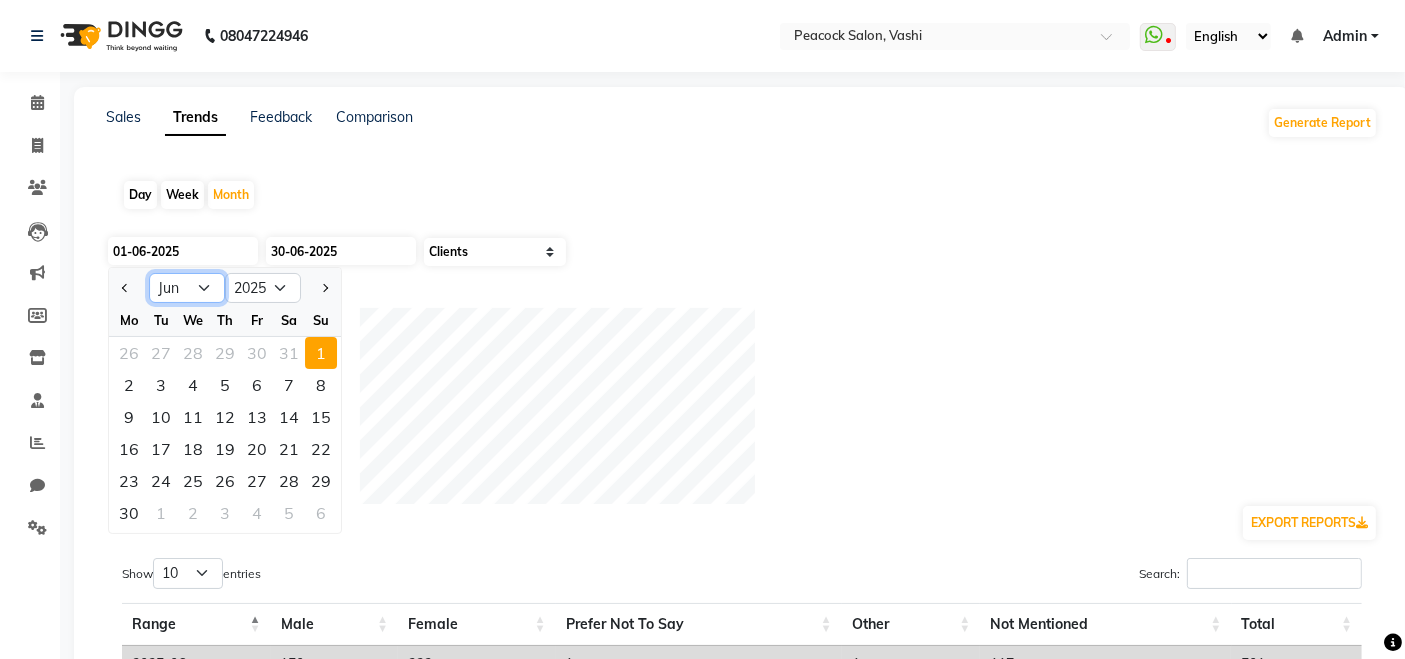 select on "7" 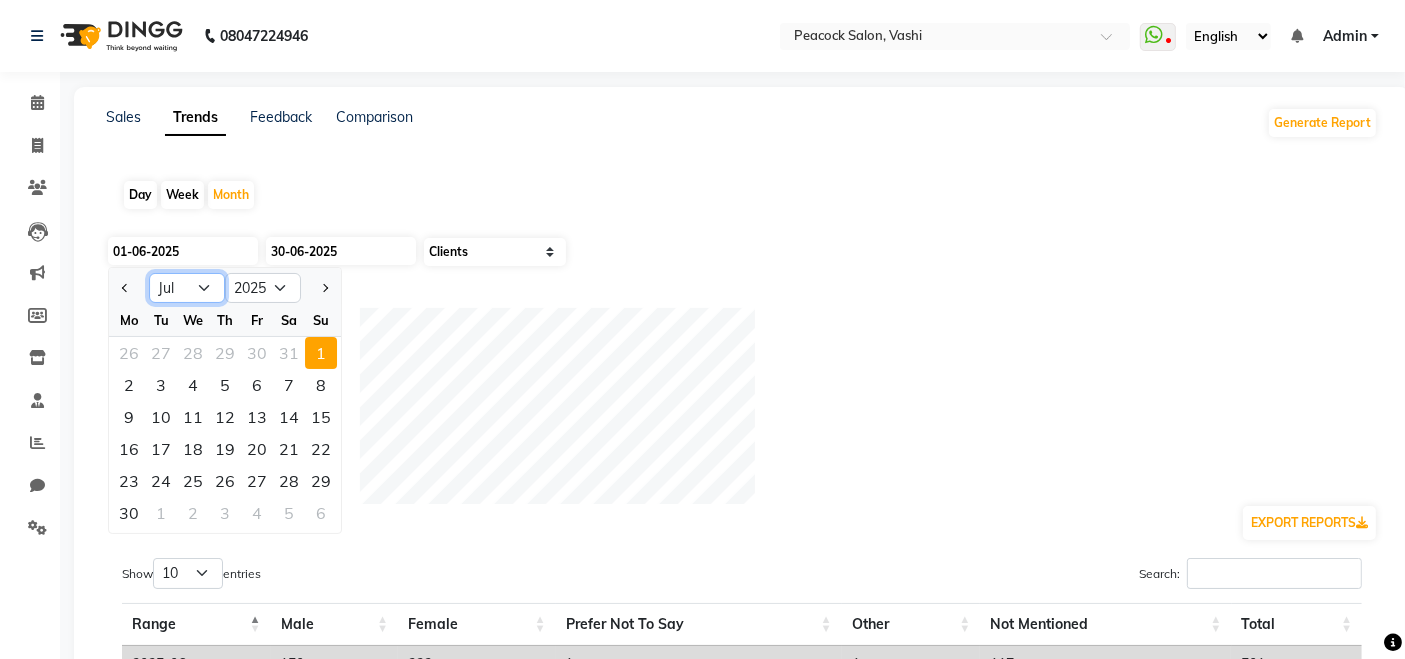 click on "Jan Feb Mar Apr May Jun Jul Aug Sep Oct Nov Dec" 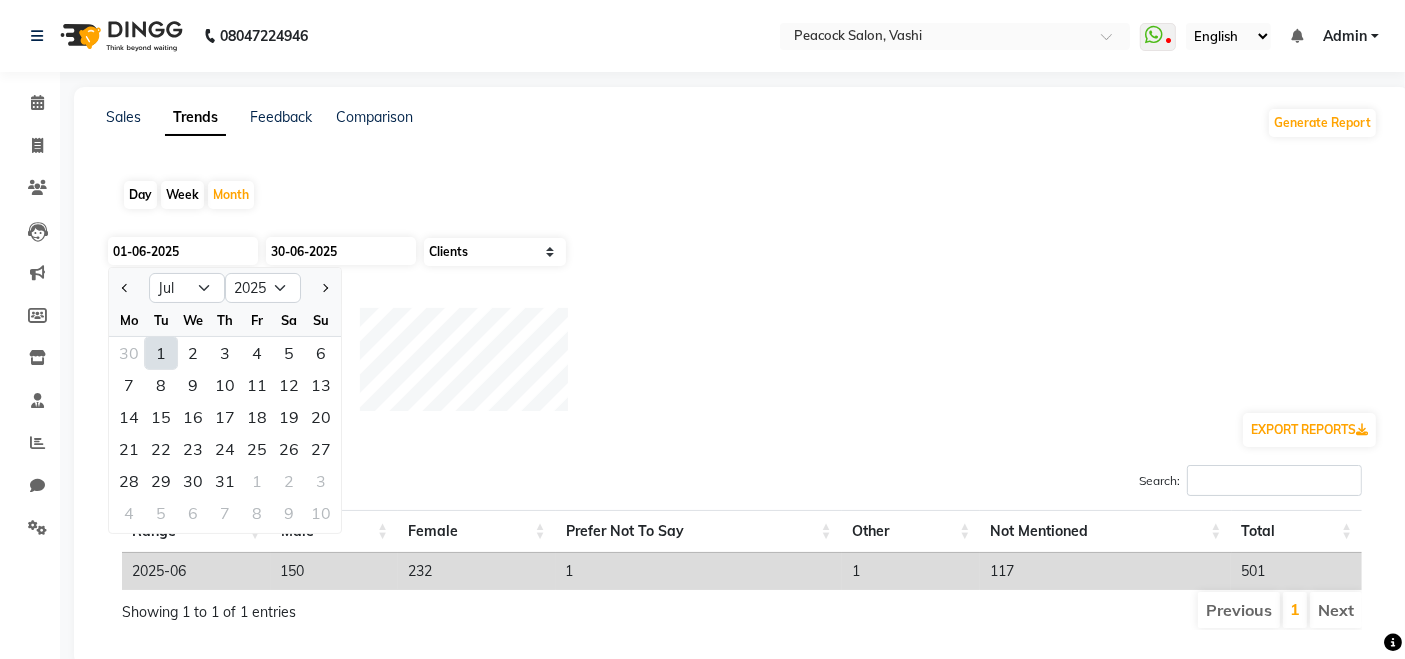 click on "1" 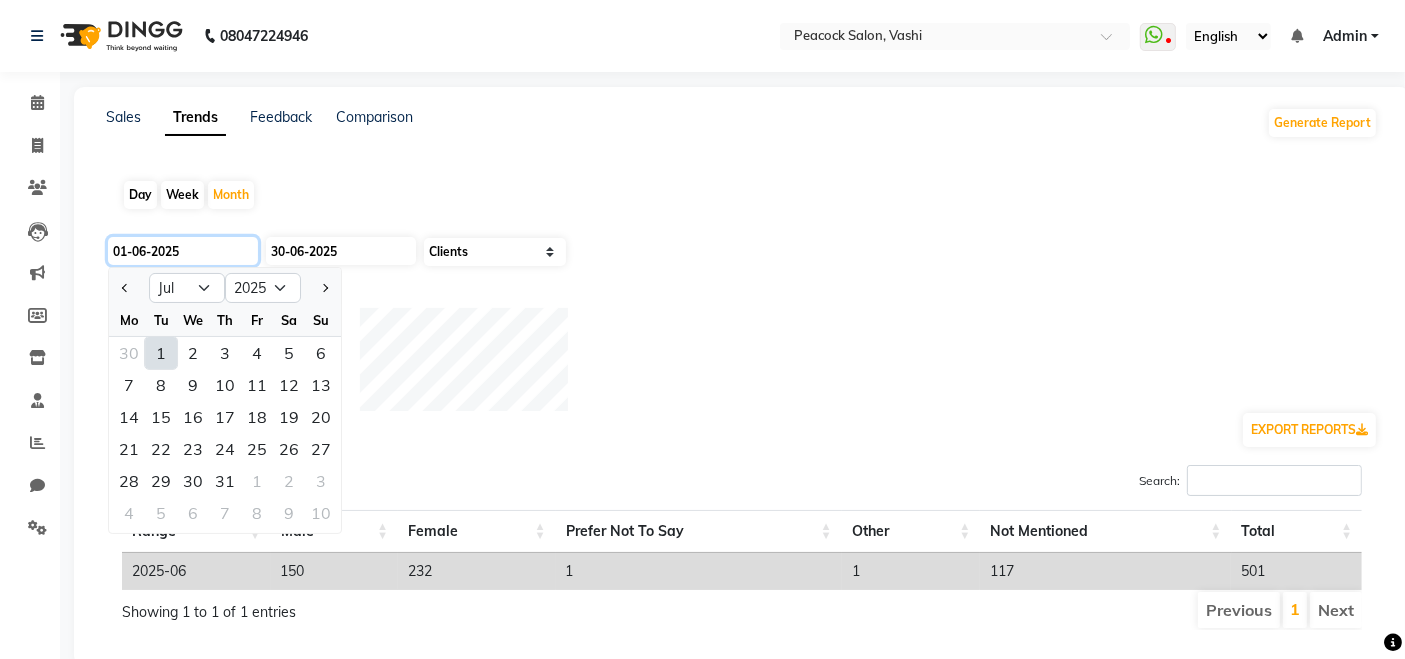 type on "01-07-2025" 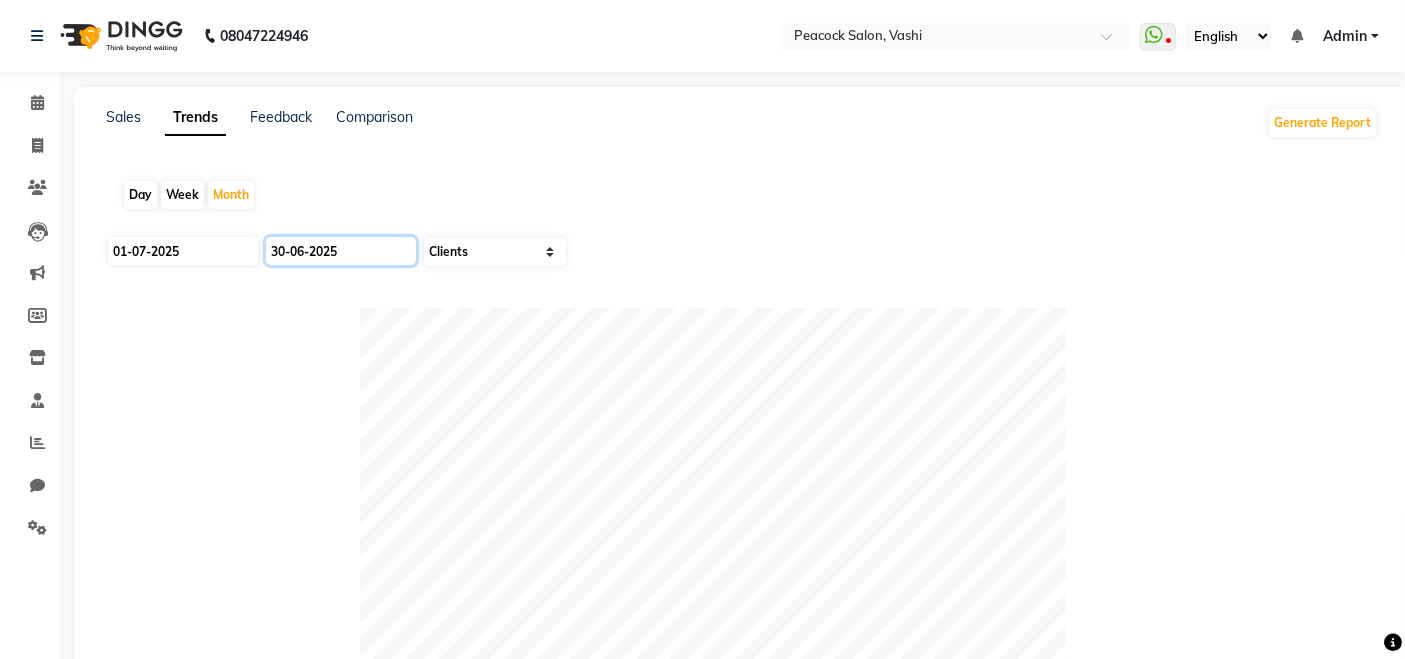 click on "30-06-2025" 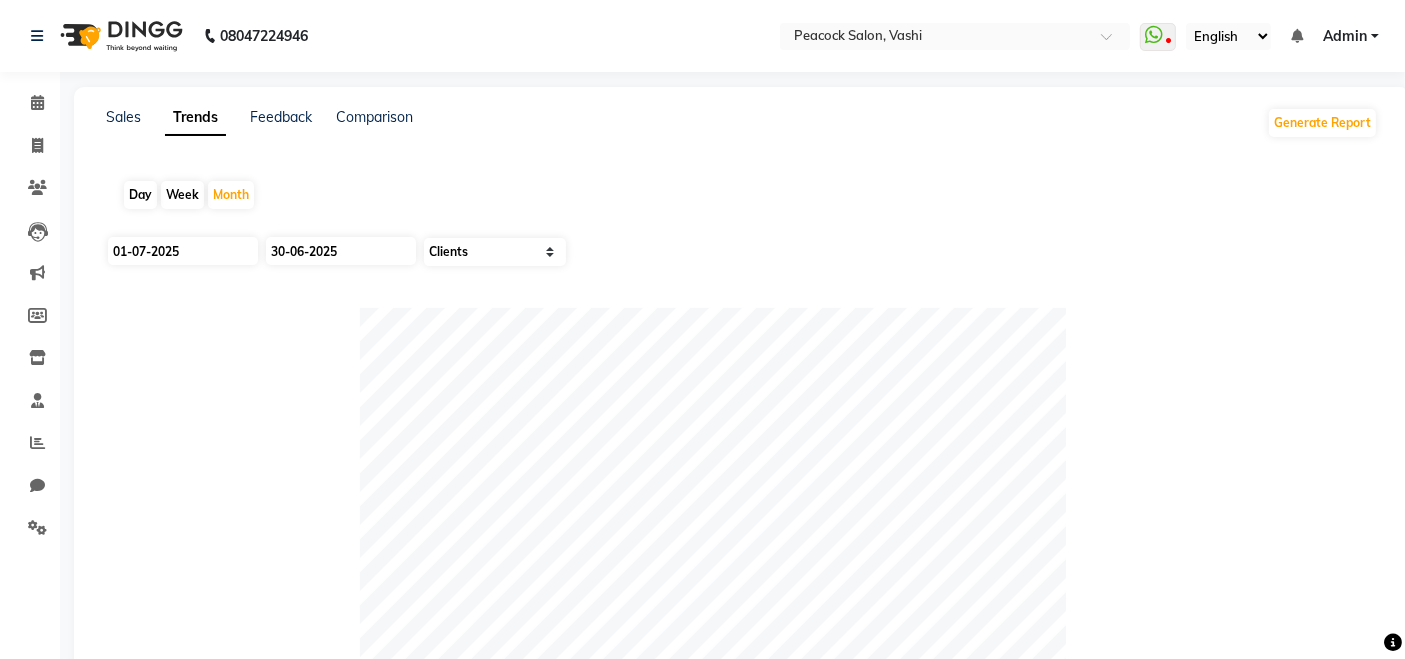 select on "6" 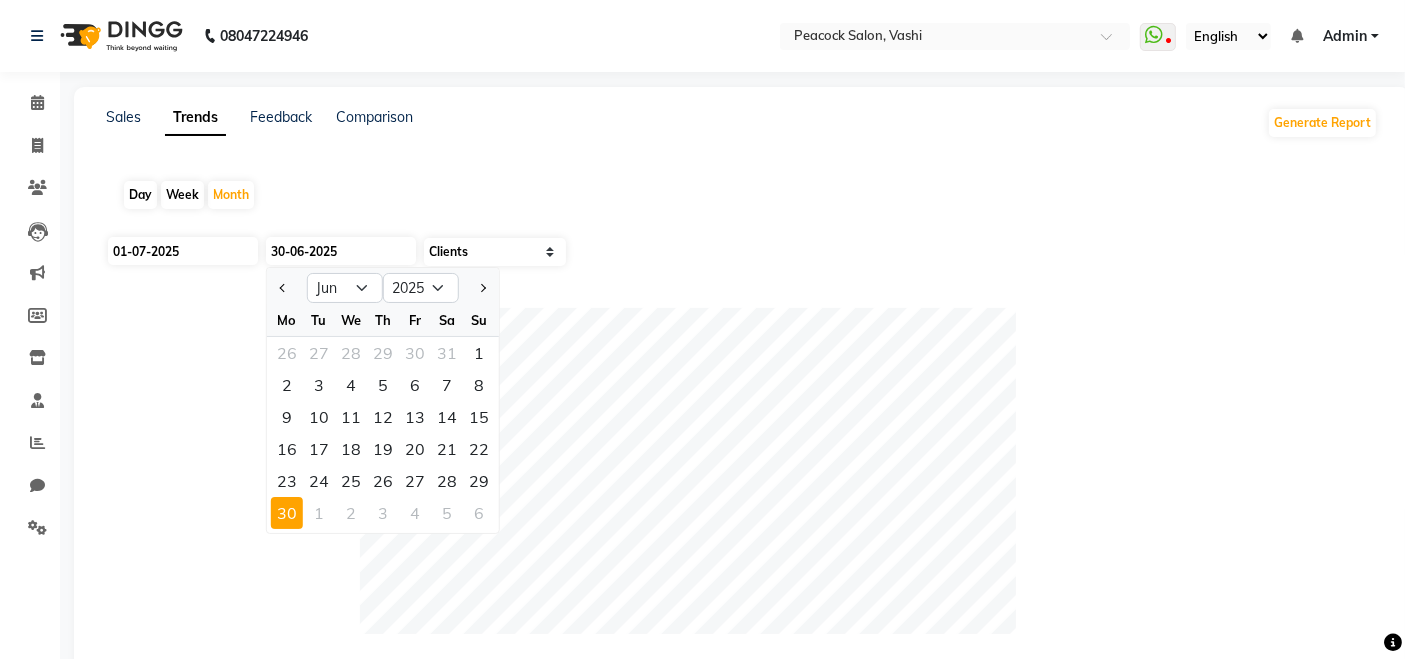 click on "Jan Feb Mar Apr May Jun Jul Aug Sep Oct Nov Dec 2015 2016 2017 2018 2019 2020 2021 2022 2023 2024 2025 2026 2027 2028 2029 2030 2031 2032 2033 2034 2035" 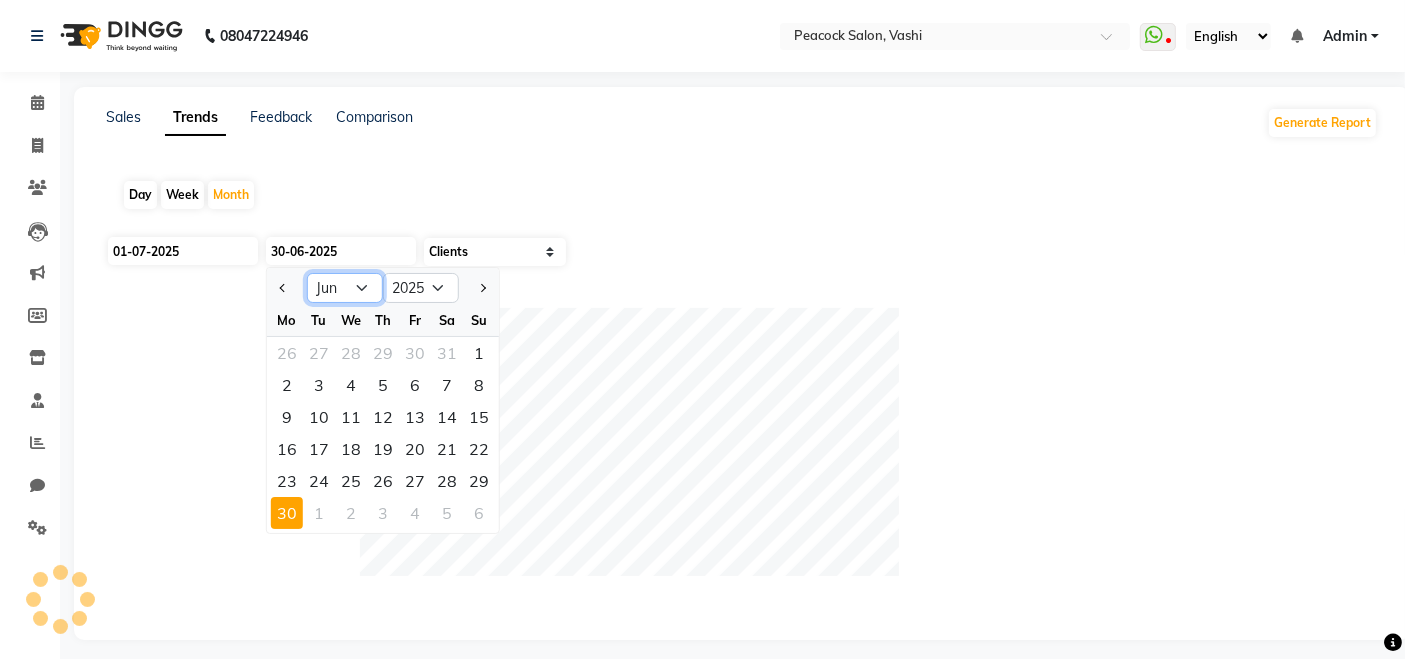 click on "Jan Feb Mar Apr May Jun Jul Aug Sep Oct Nov Dec" 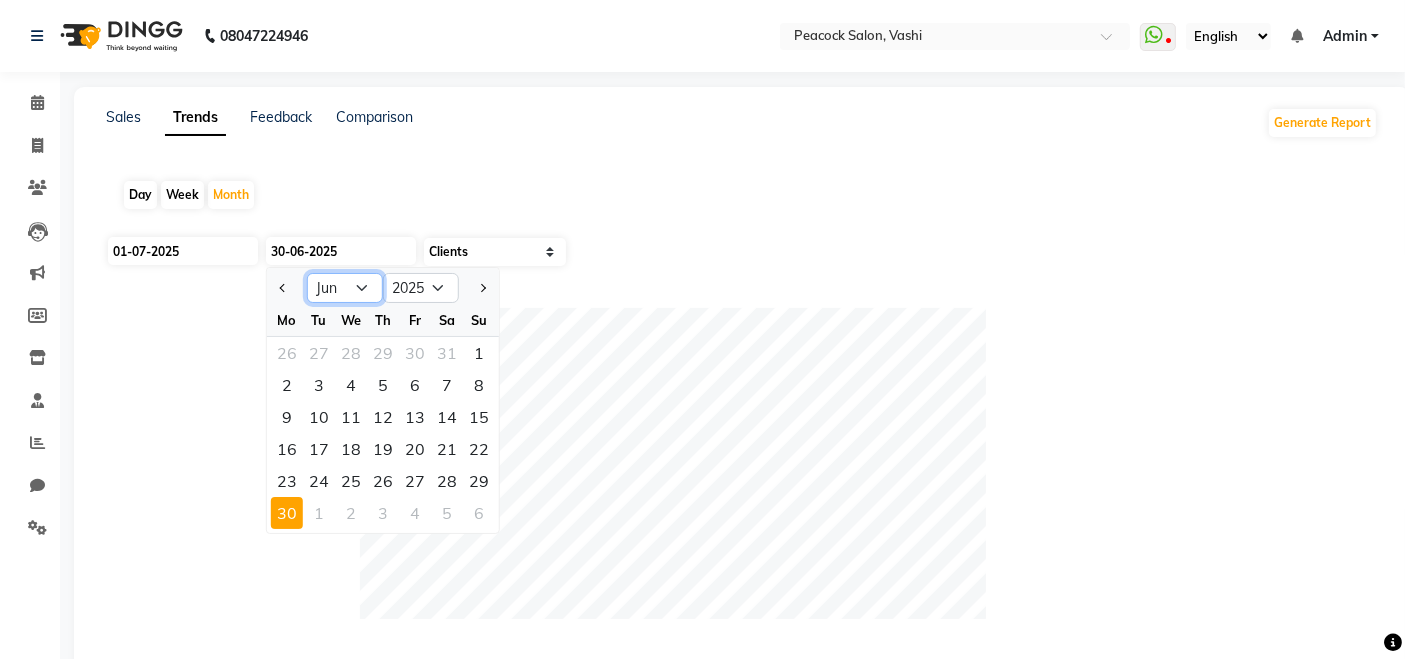 select on "7" 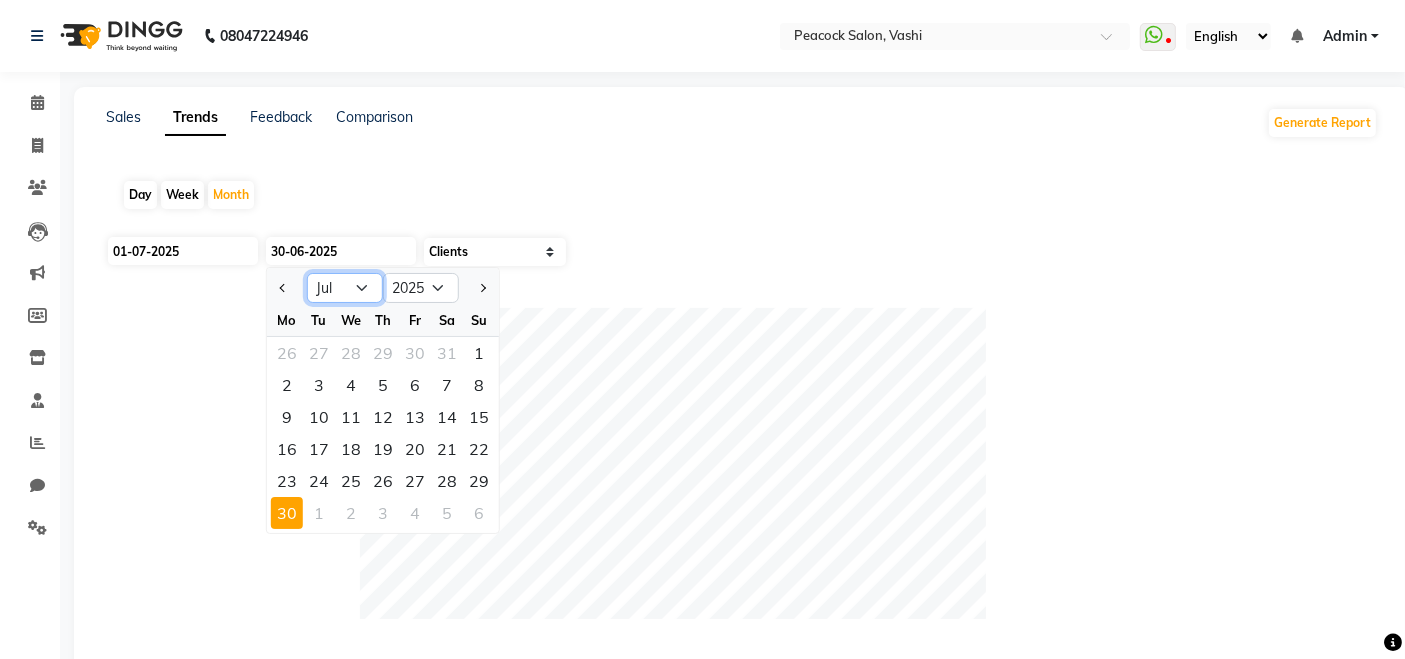 click on "Jan Feb Mar Apr May Jun Jul Aug Sep Oct Nov Dec" 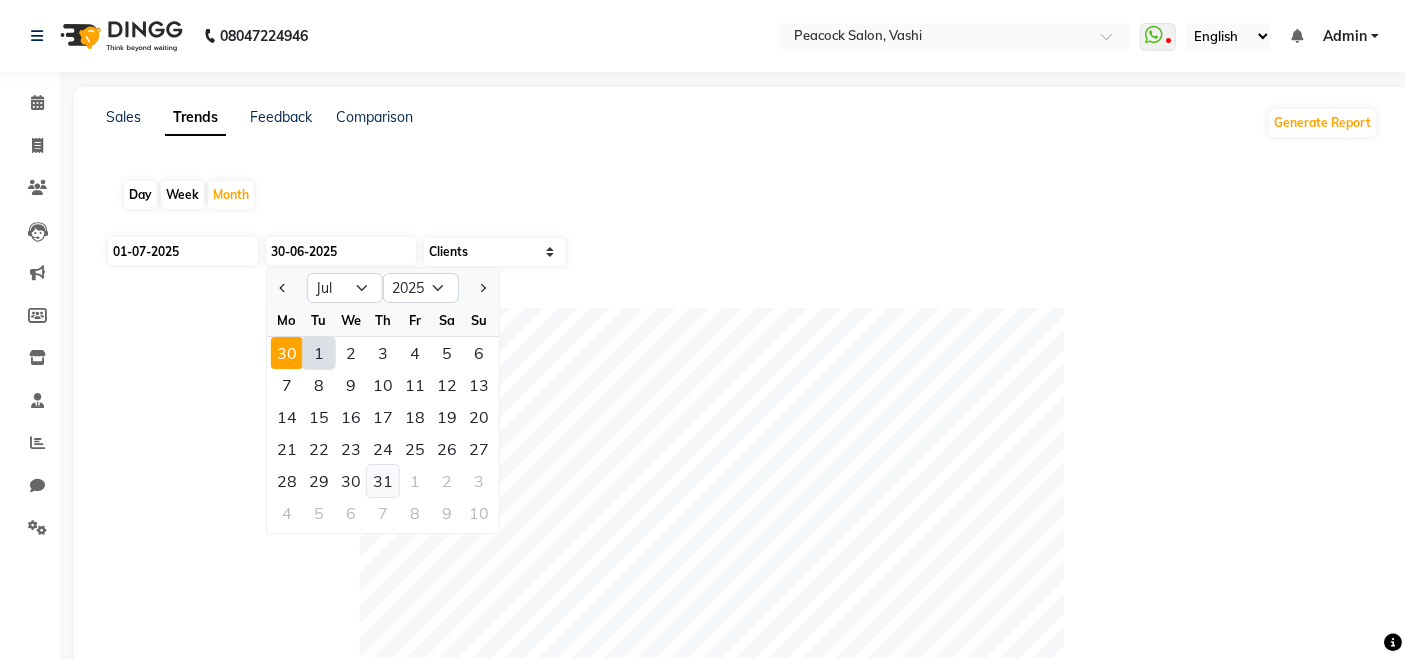 click on "31" 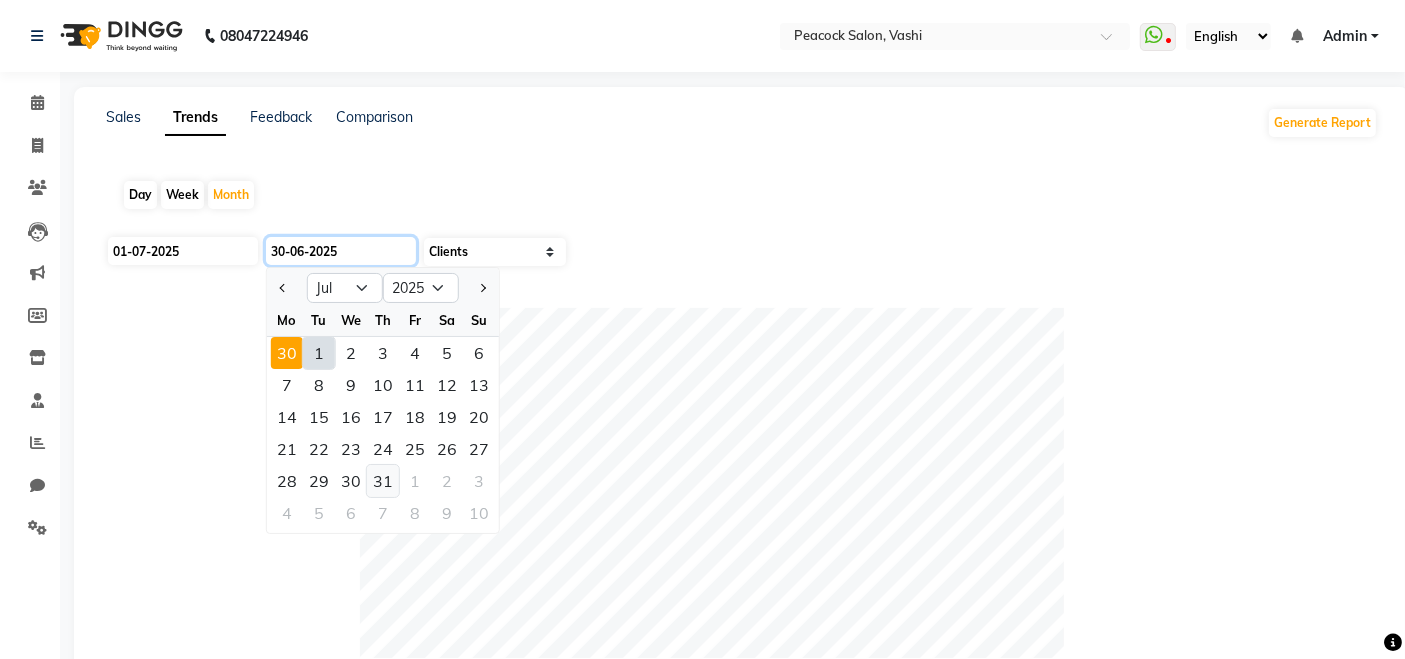 type on "31-07-2025" 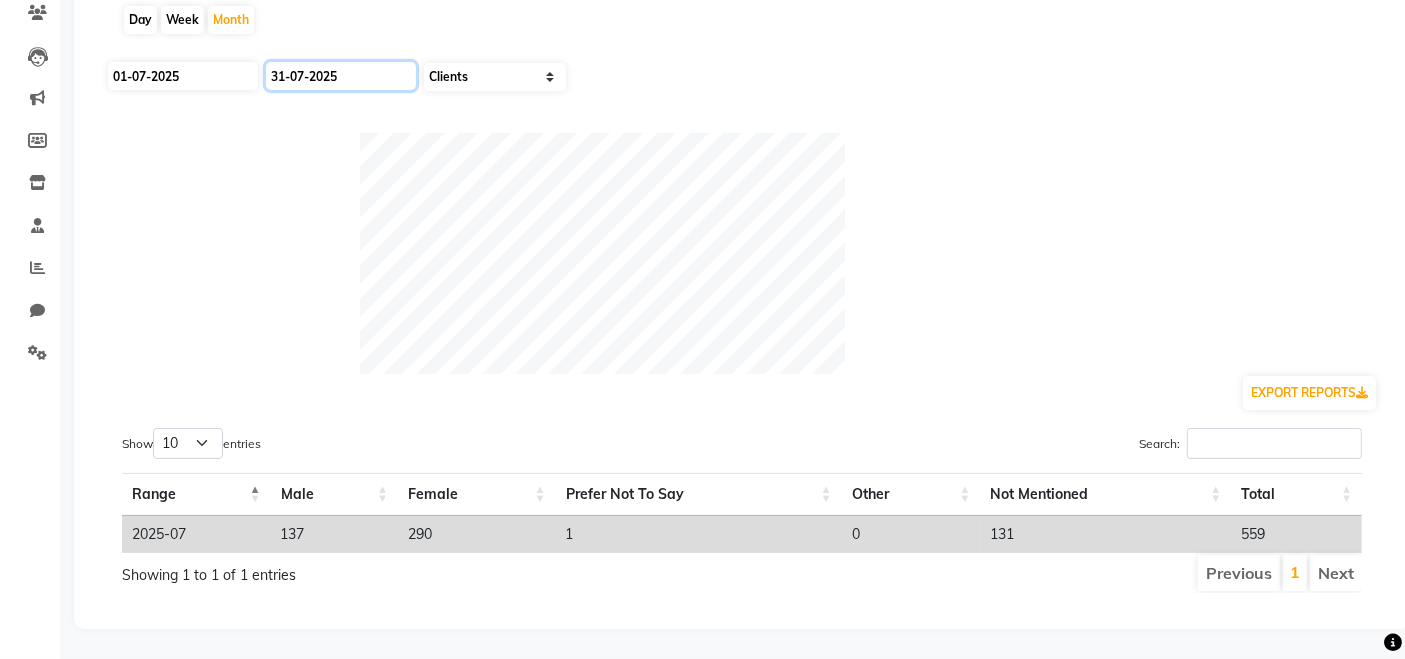 scroll, scrollTop: 189, scrollLeft: 0, axis: vertical 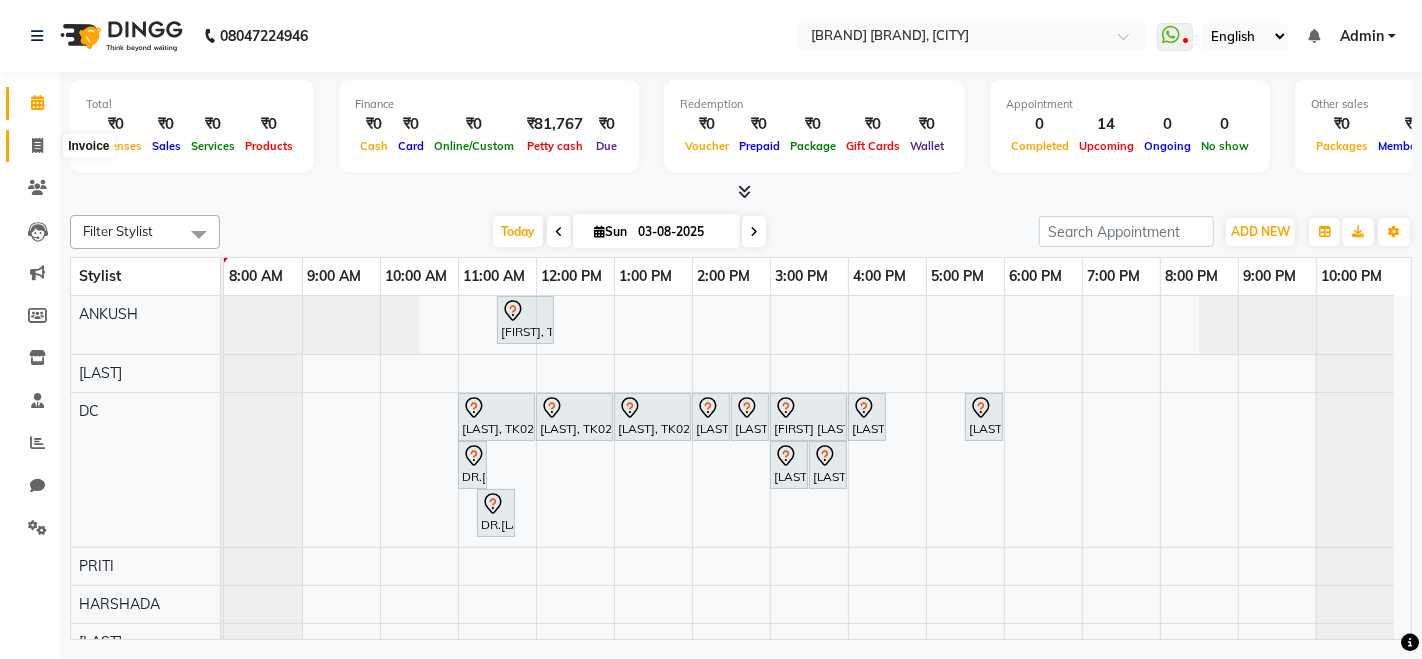 click 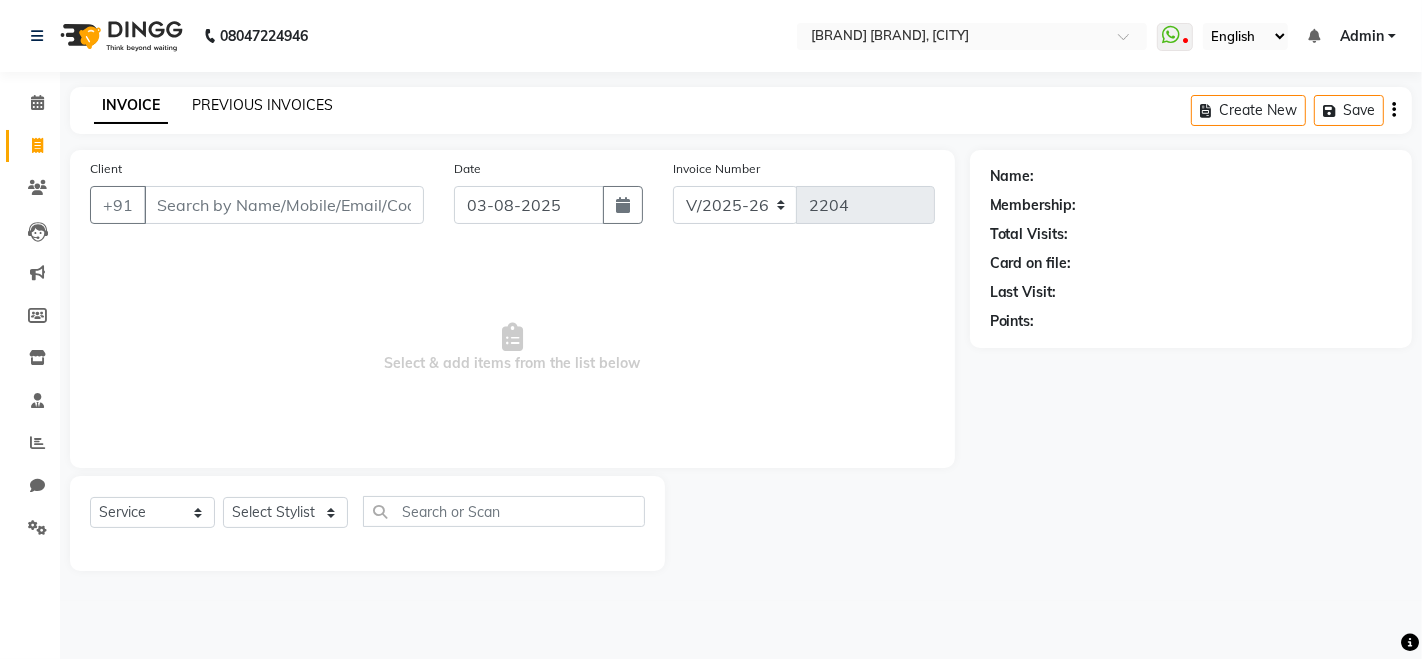 click on "PREVIOUS INVOICES" 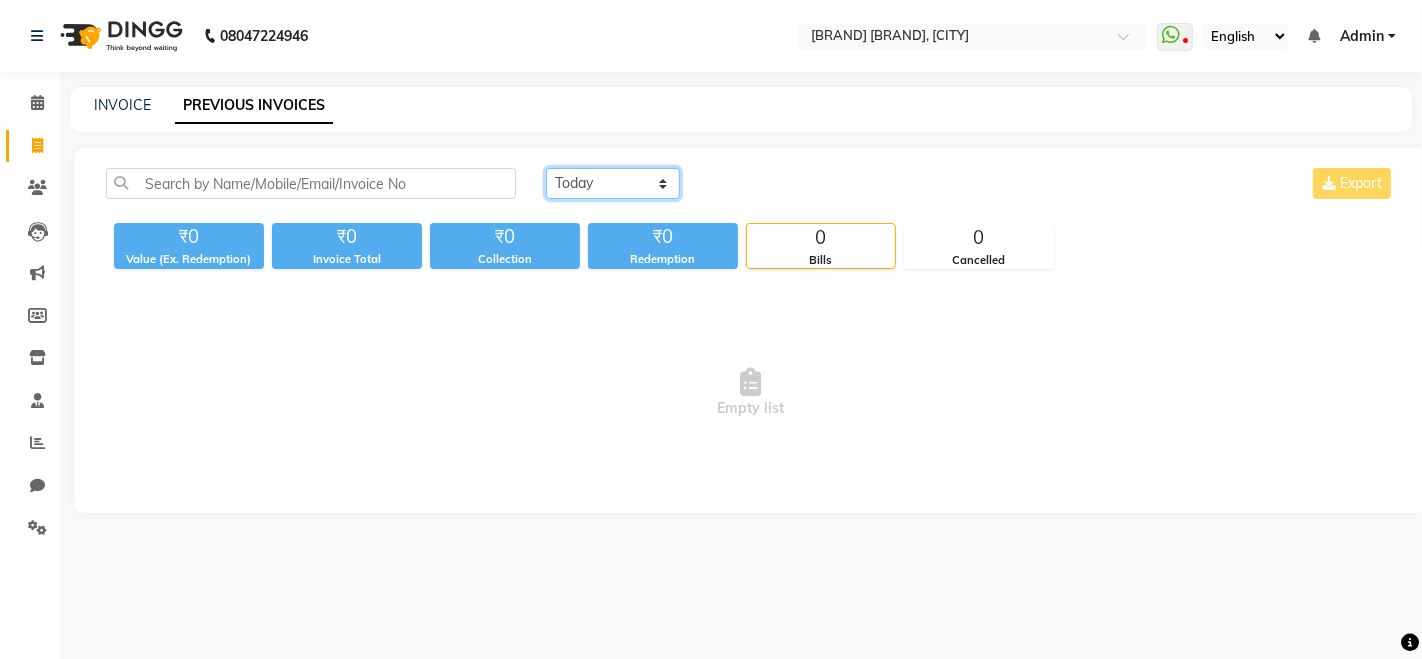 click on "Today Yesterday Custom Range" 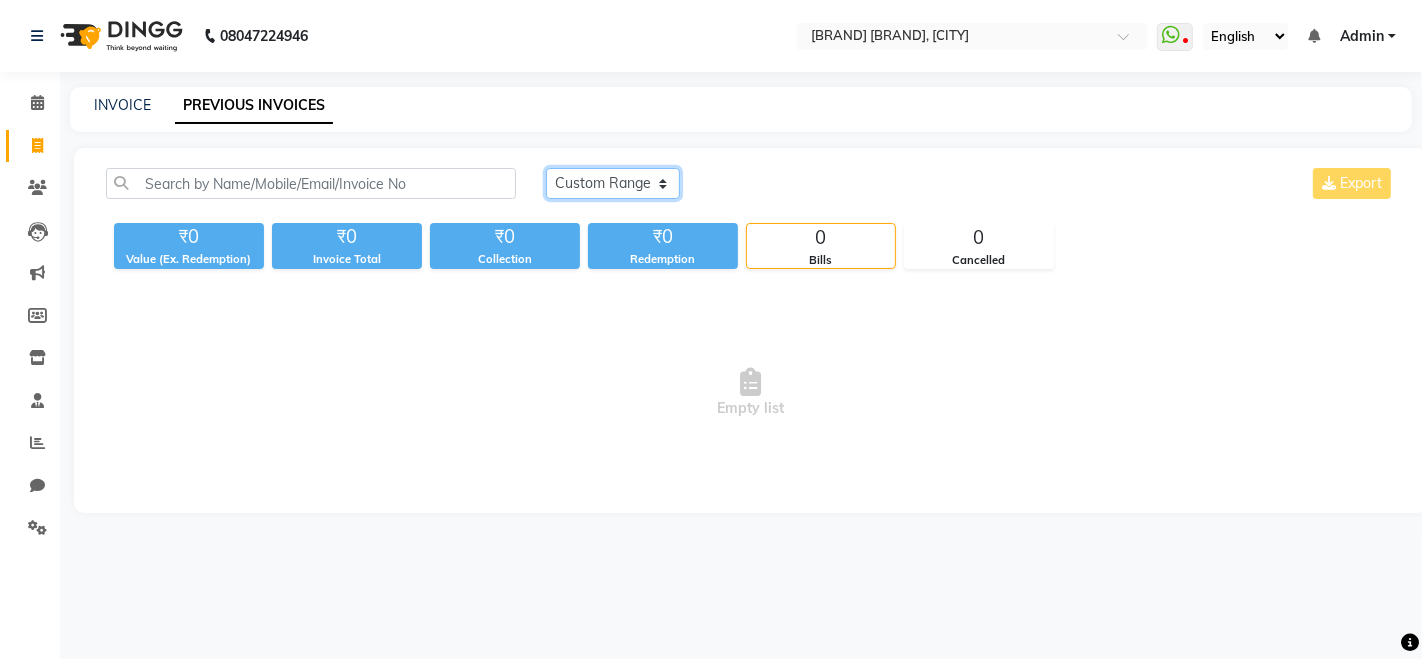 click on "Today Yesterday Custom Range" 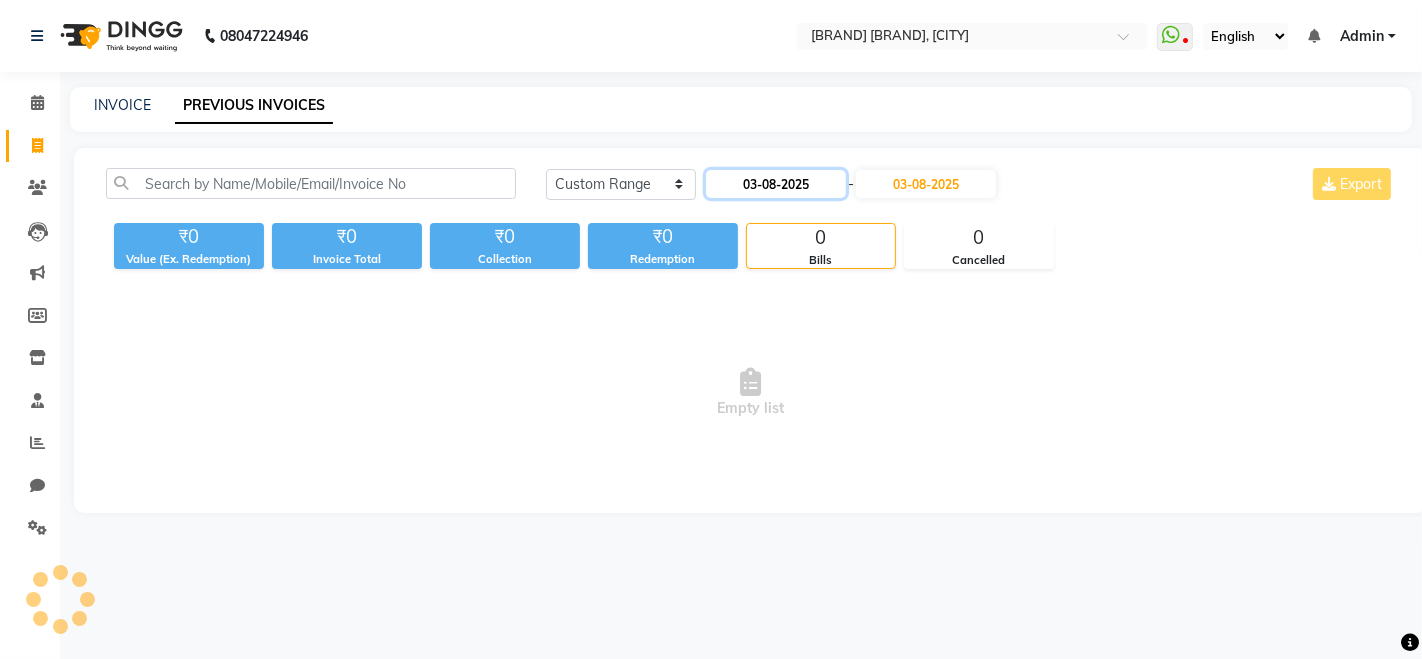 click on "03-08-2025" 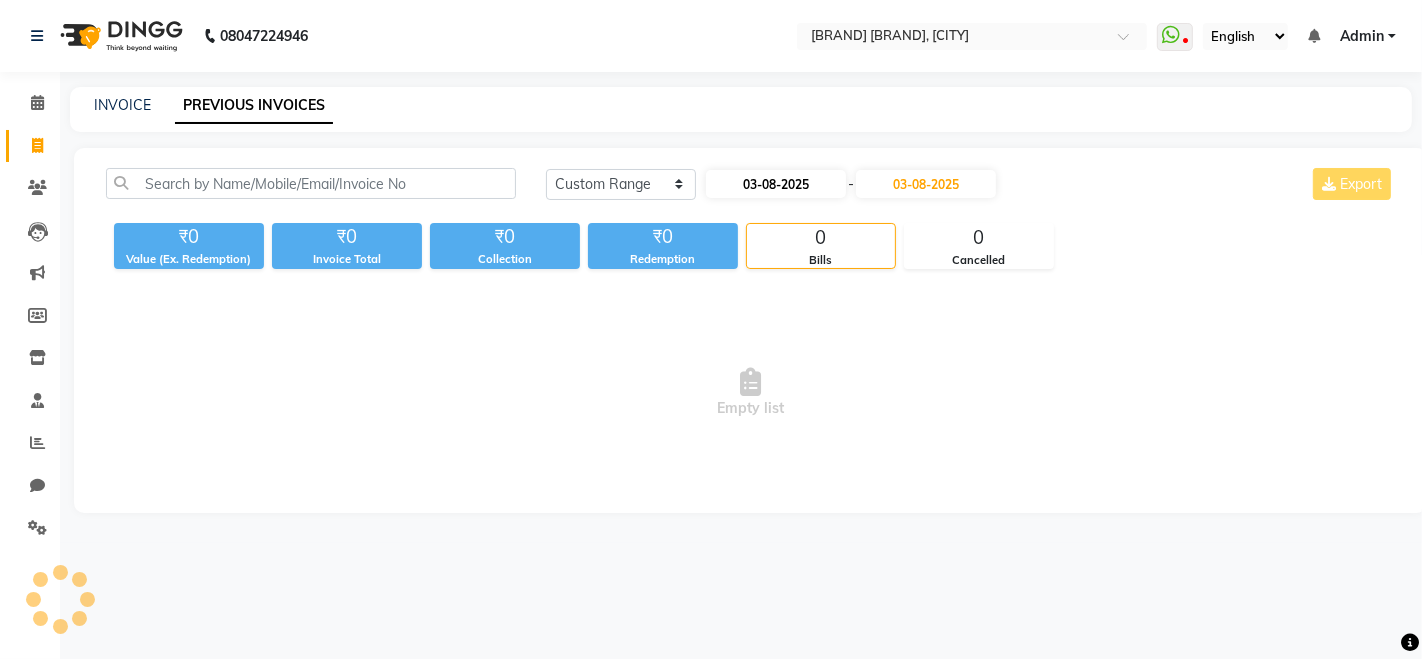 select on "8" 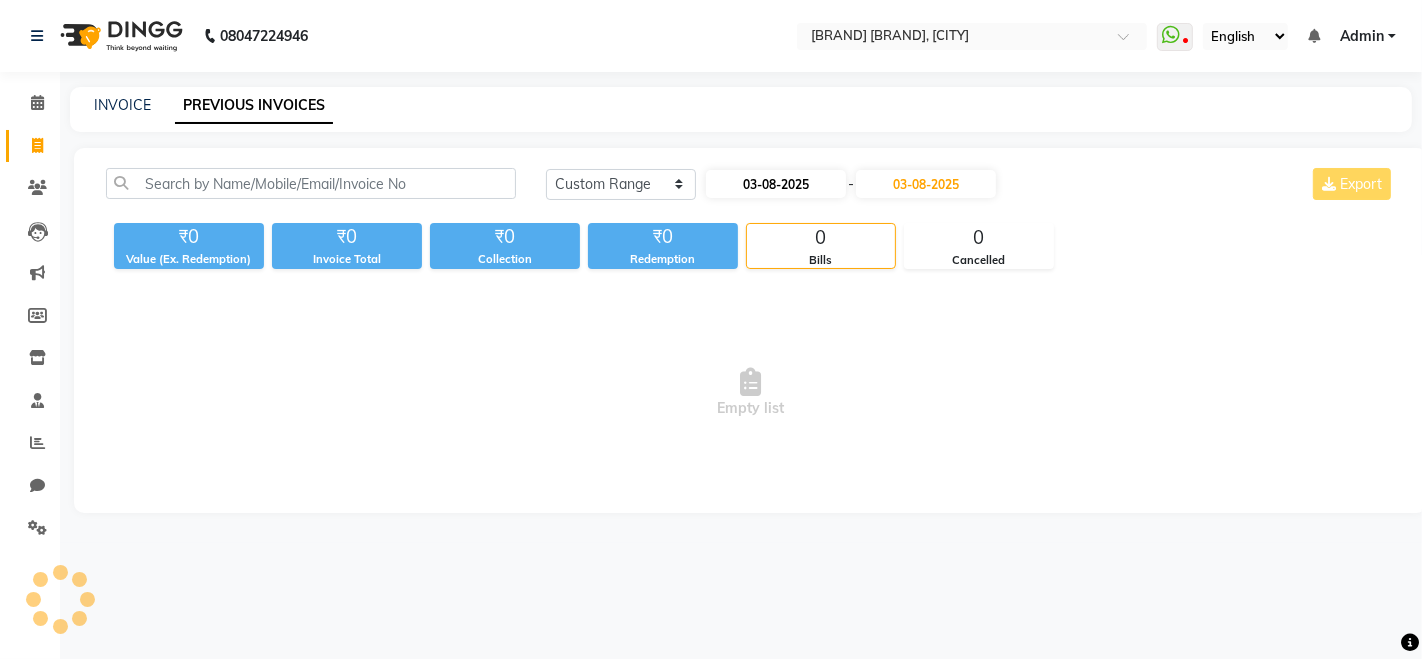 select on "2025" 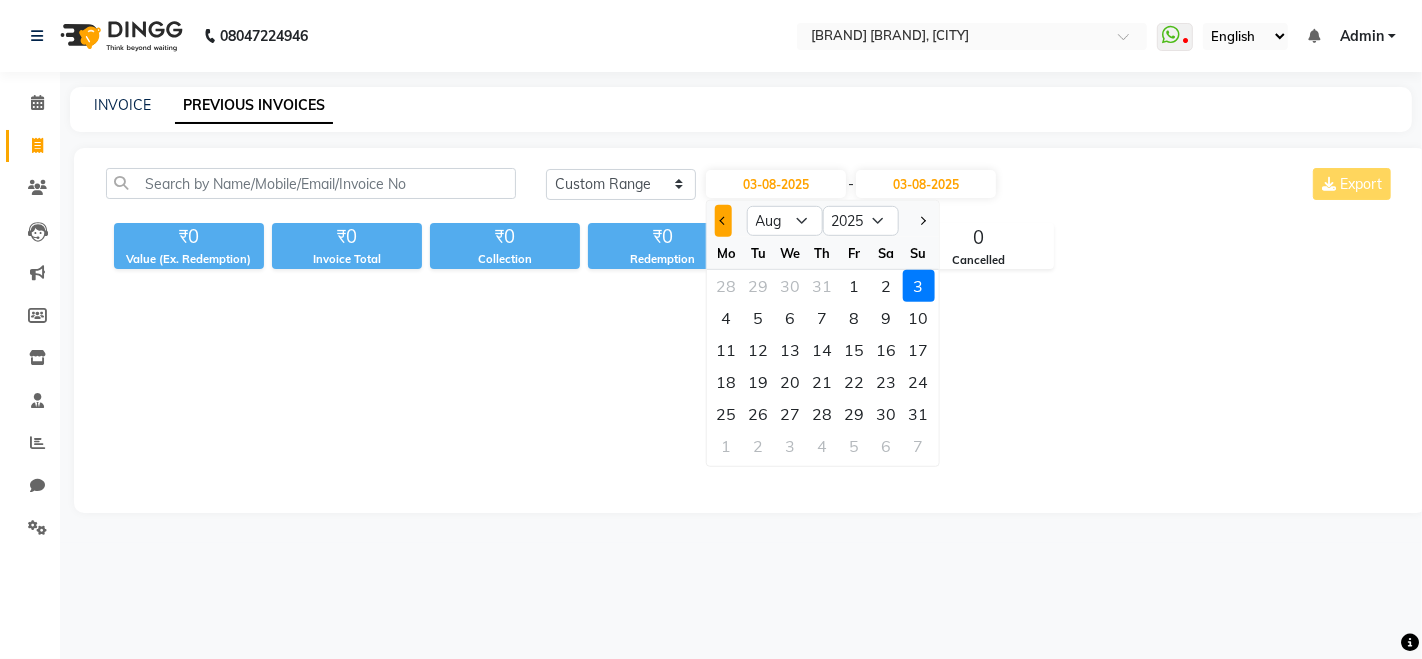 click 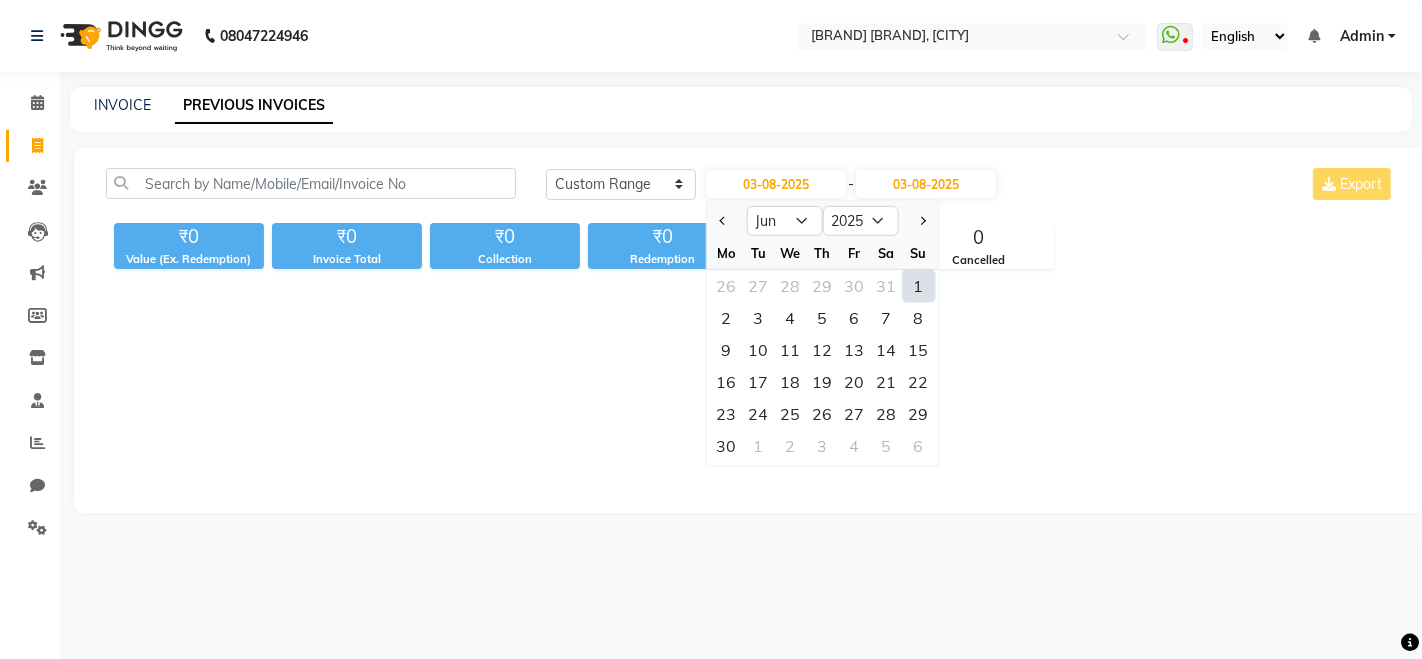 click on "1" 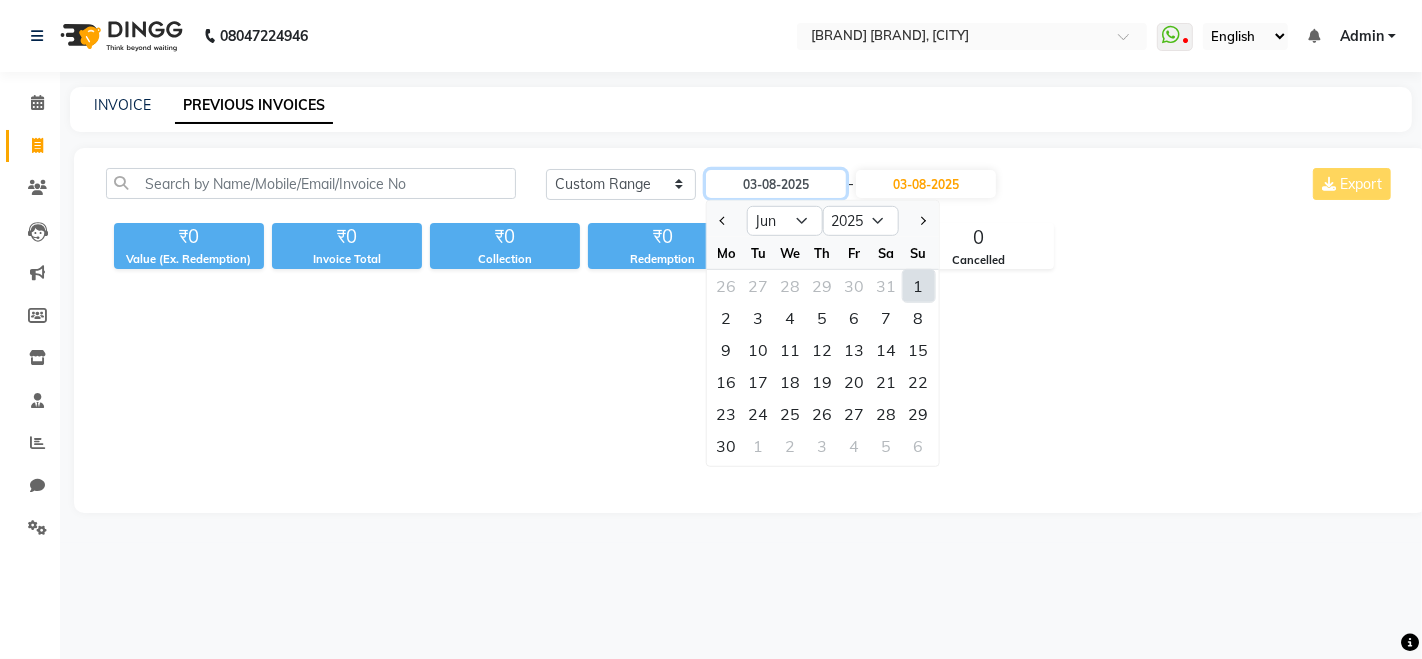type on "01-06-2025" 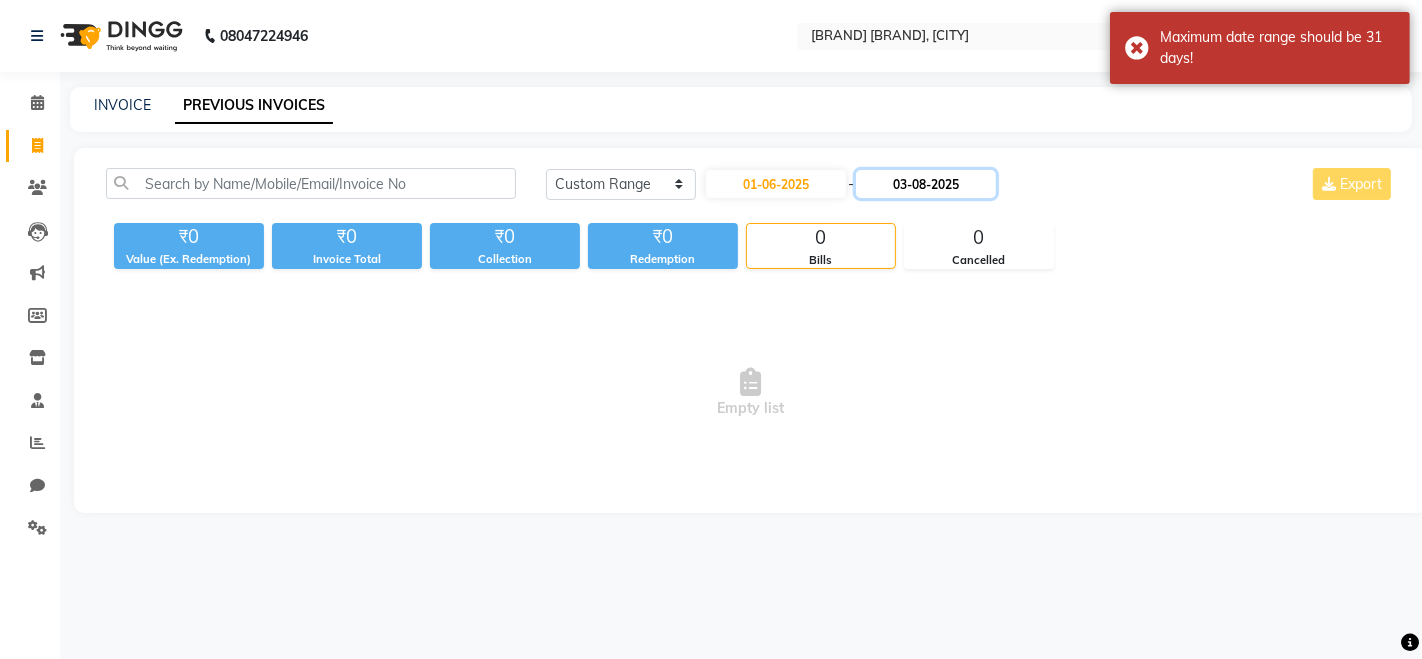 click on "03-08-2025" 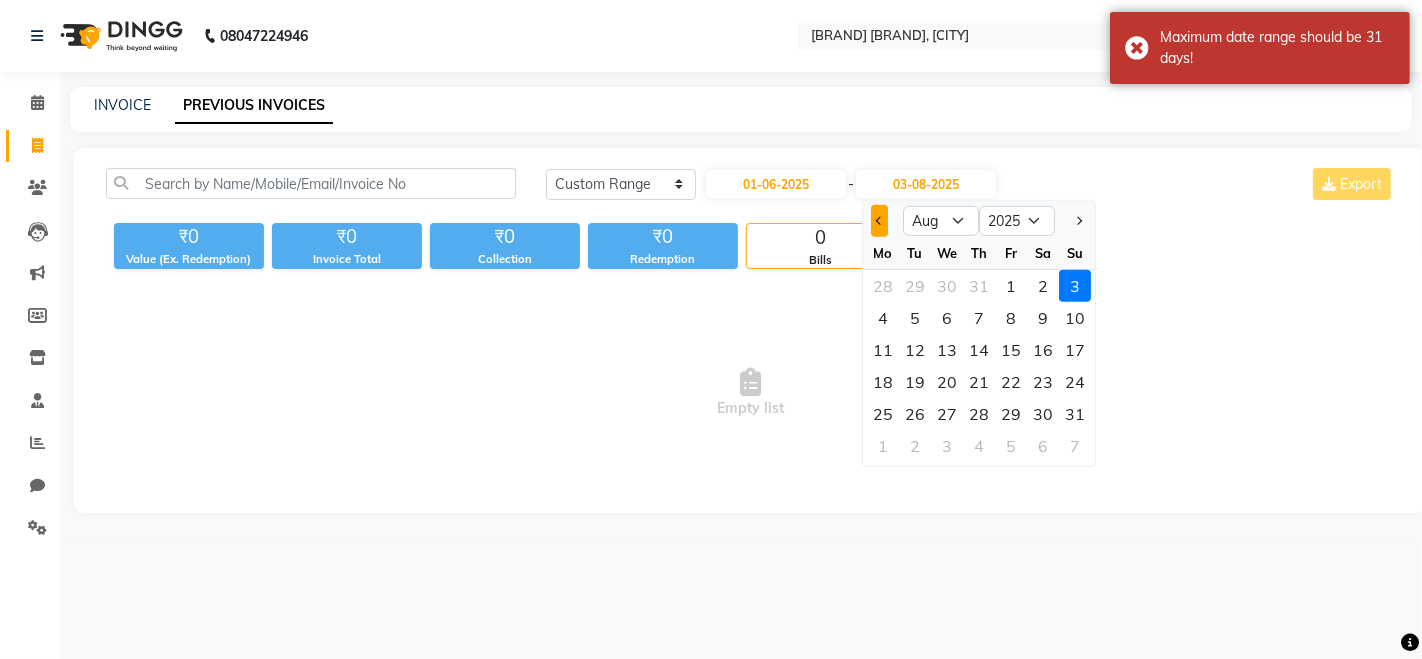 click 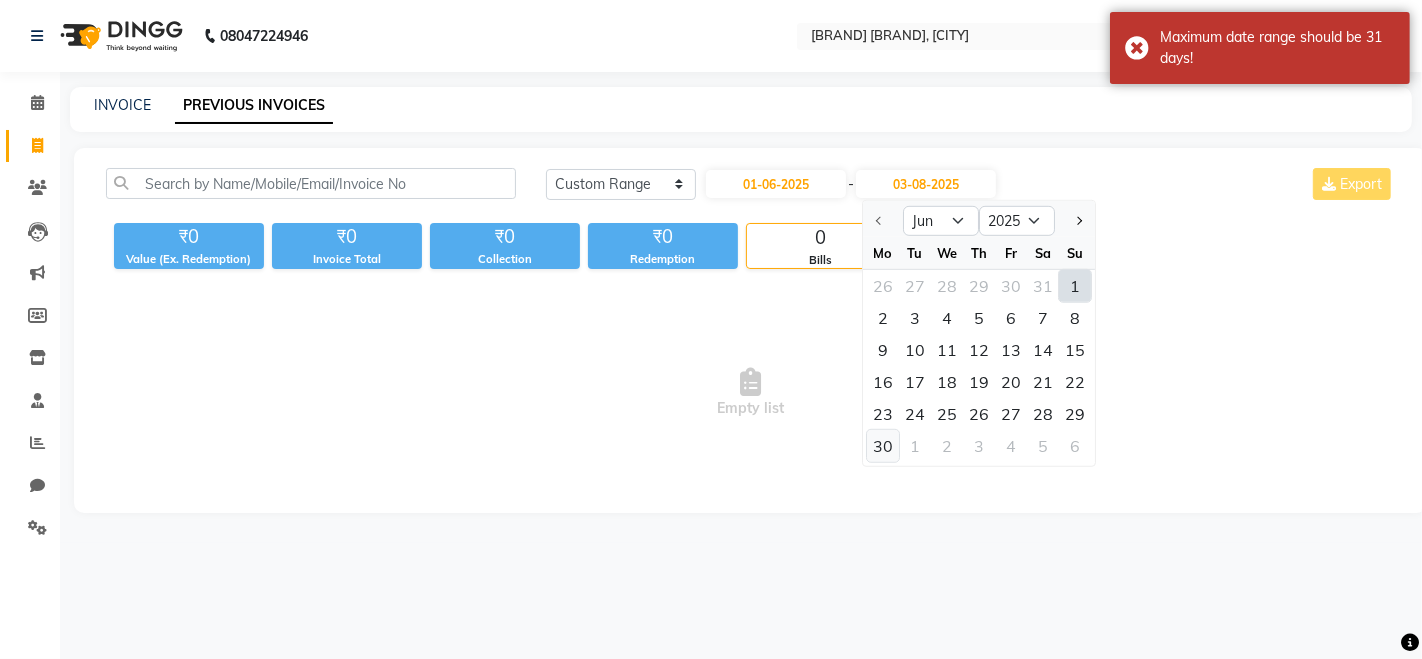 click on "30" 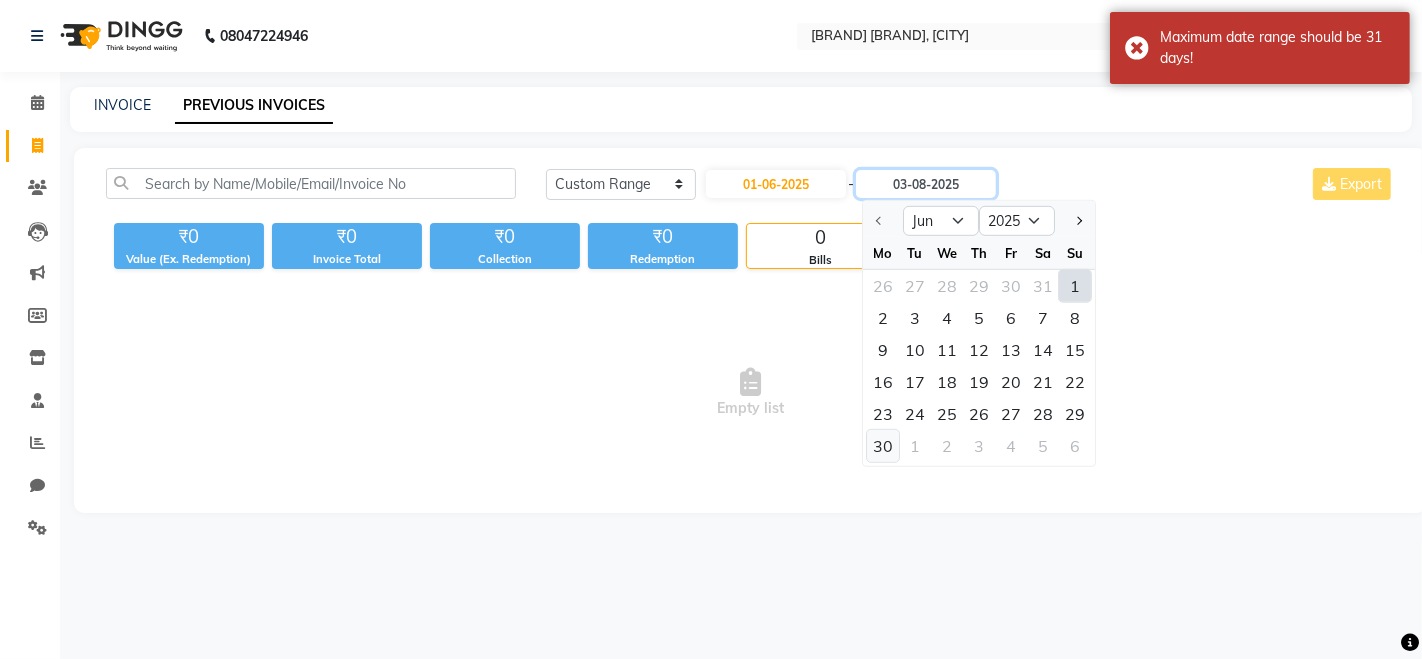 type on "30-06-2025" 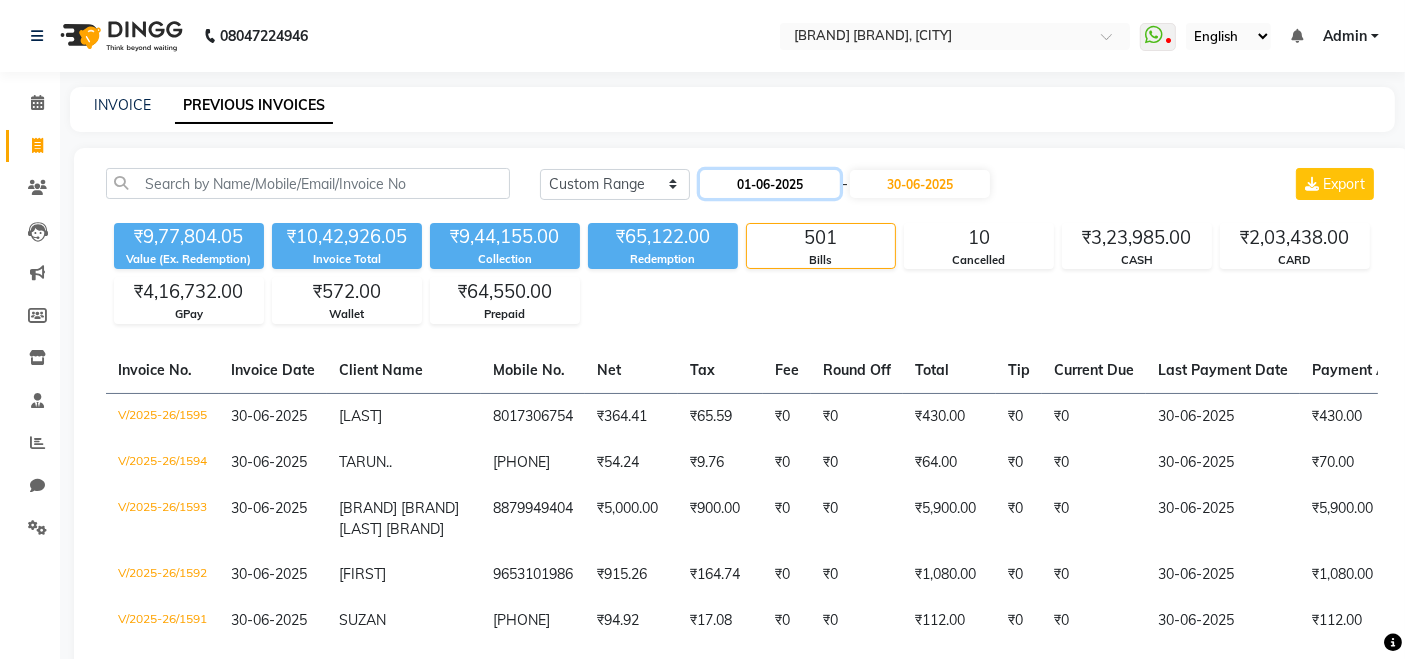 click on "01-06-2025" 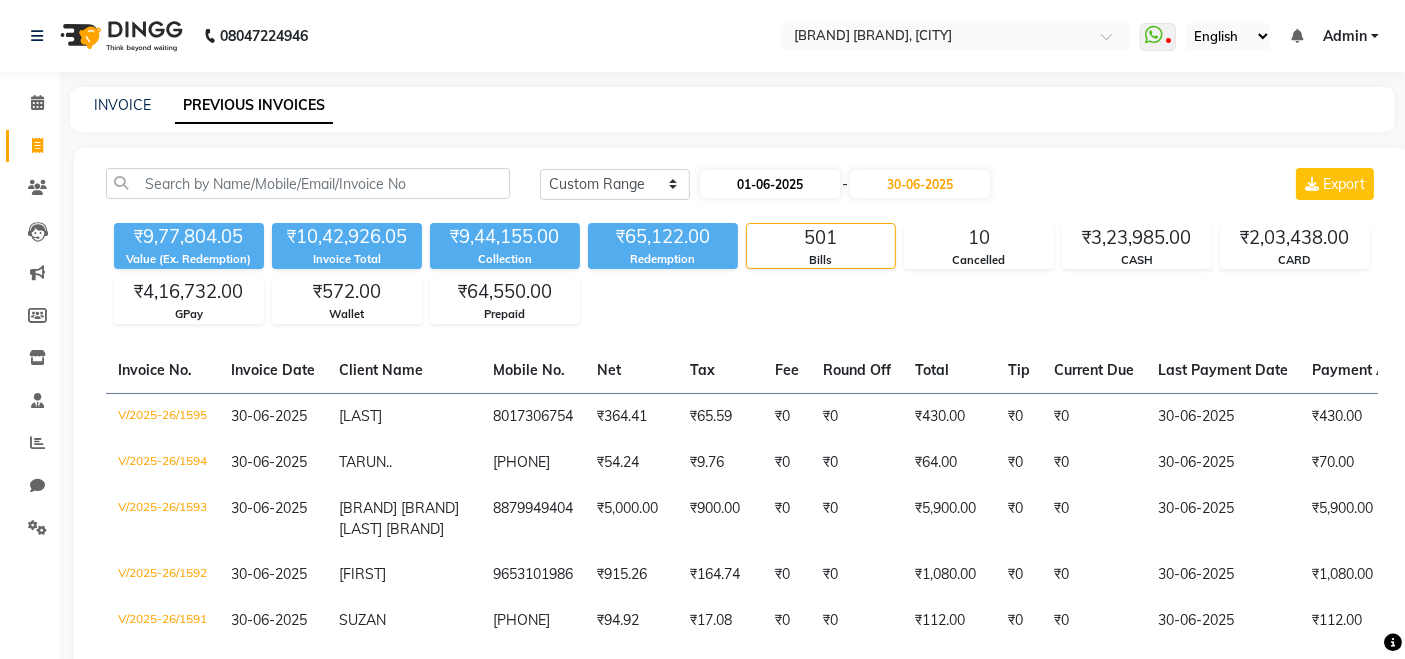 select on "6" 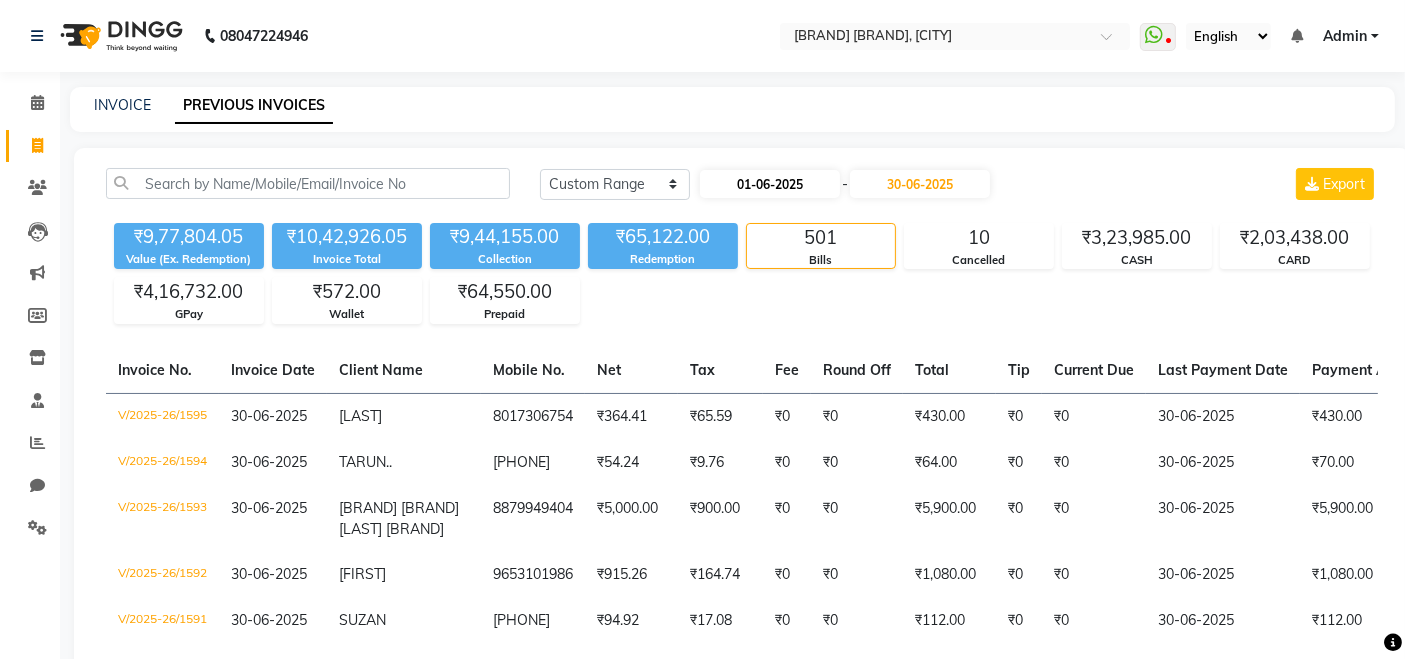 select on "2025" 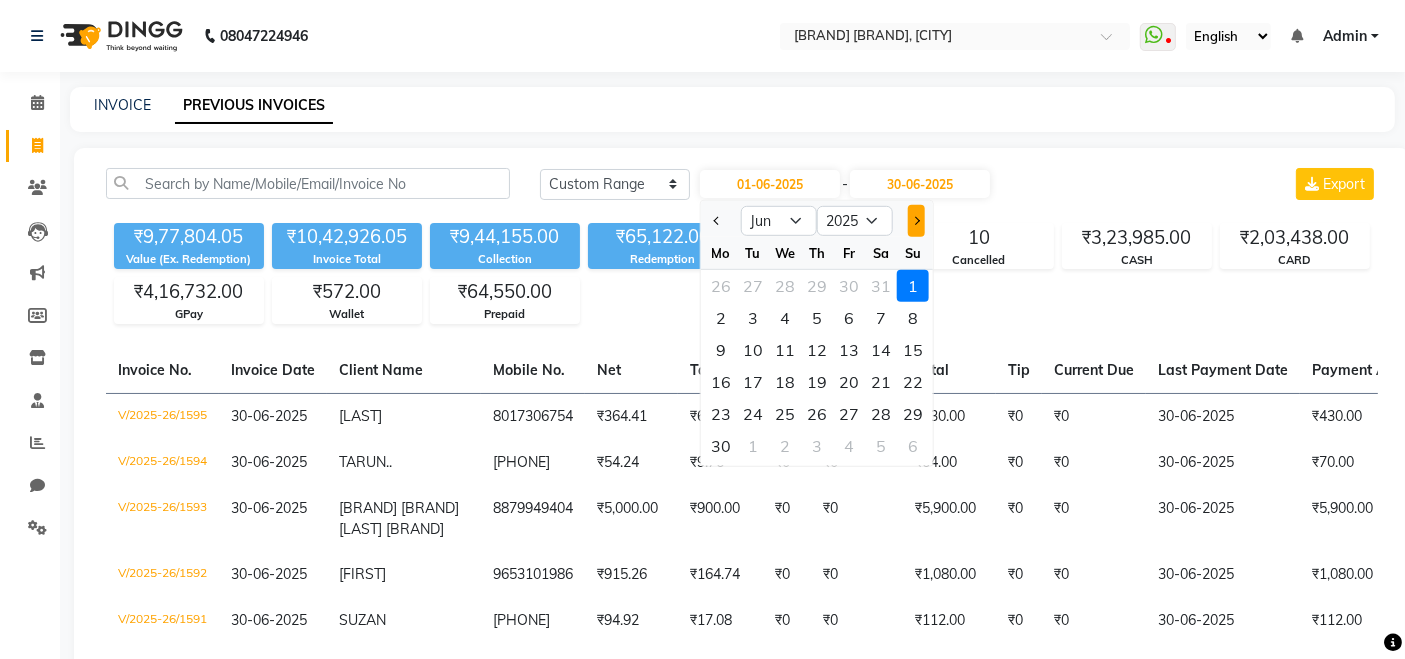 click 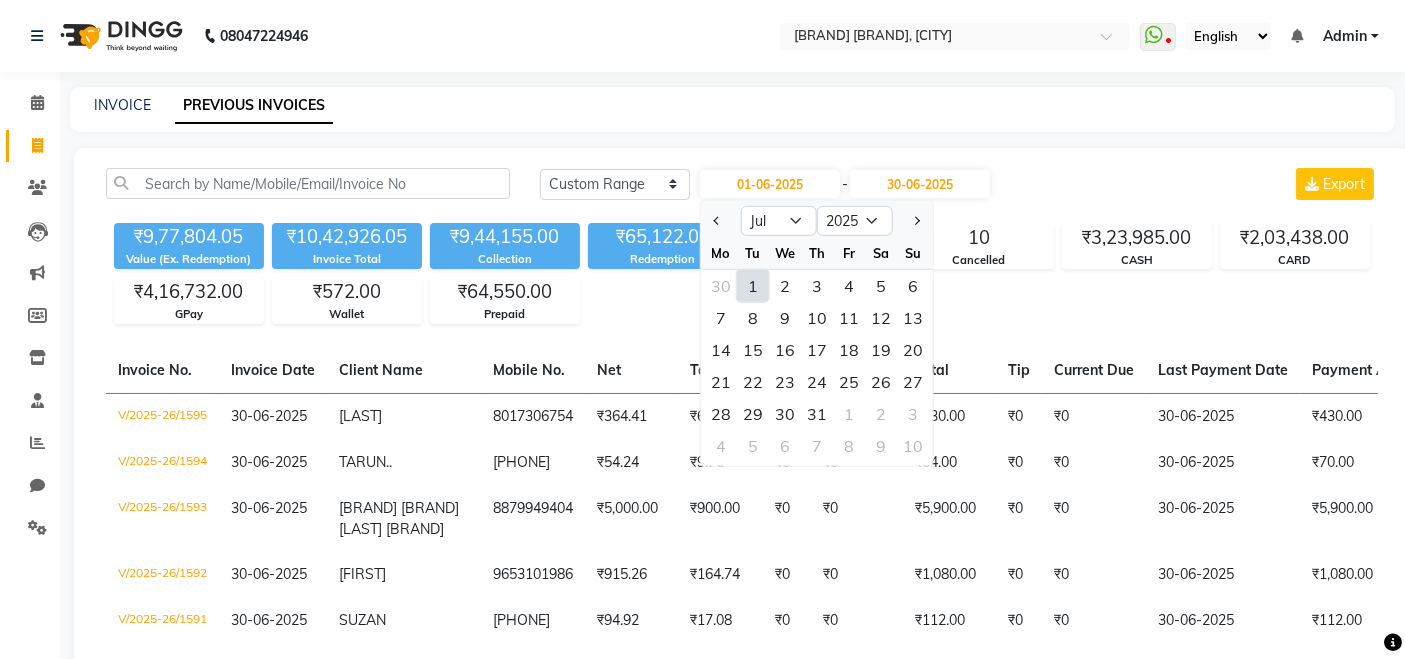 click on "1" 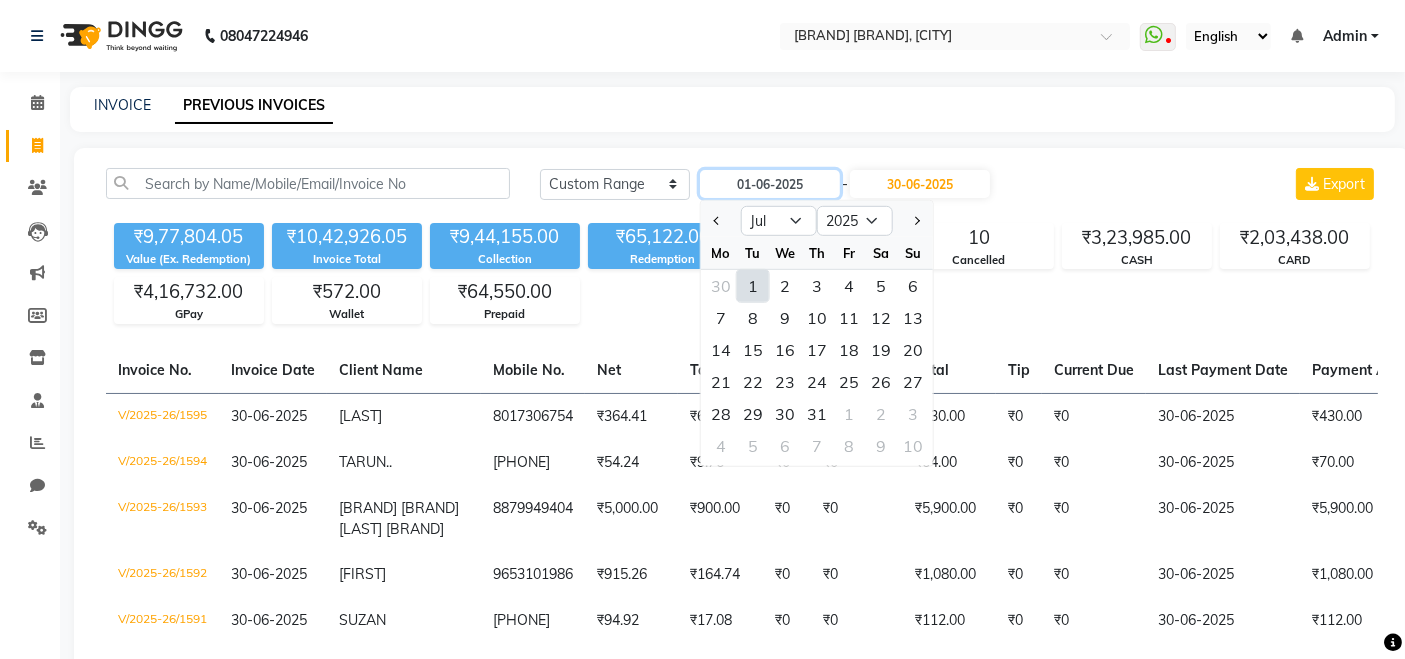 type on "01-07-2025" 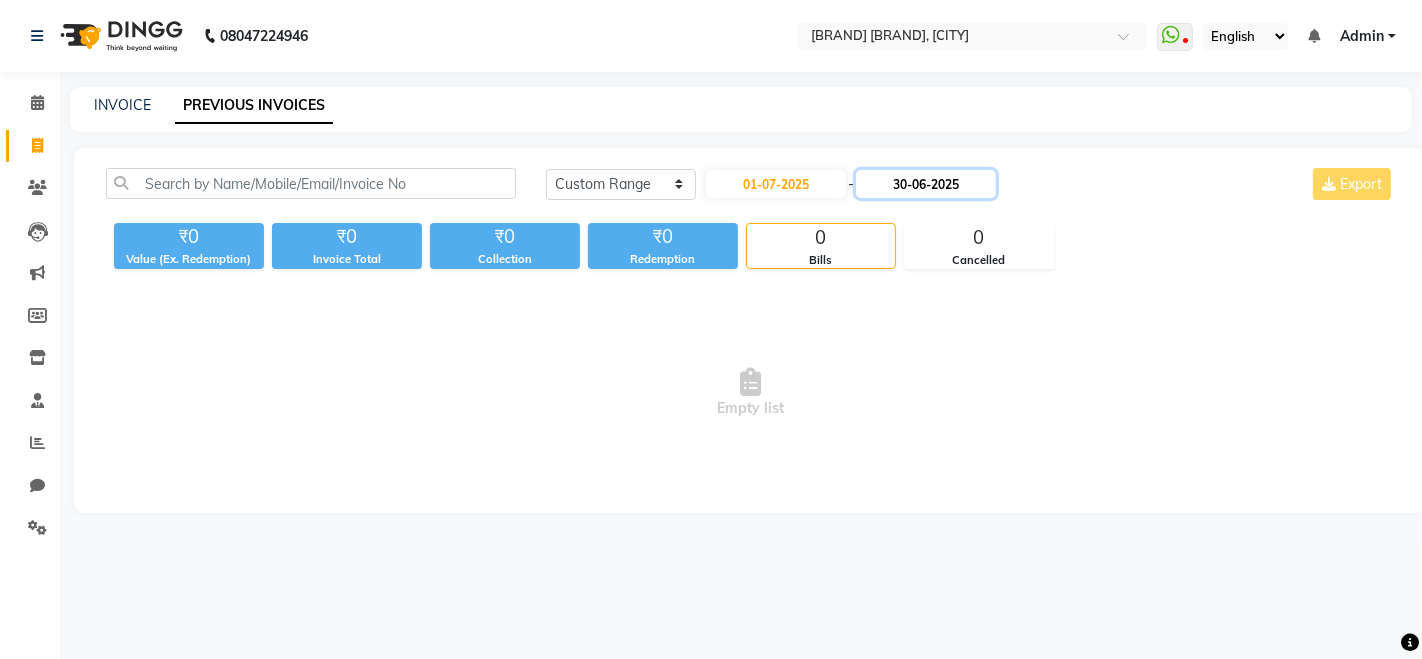 click on "30-06-2025" 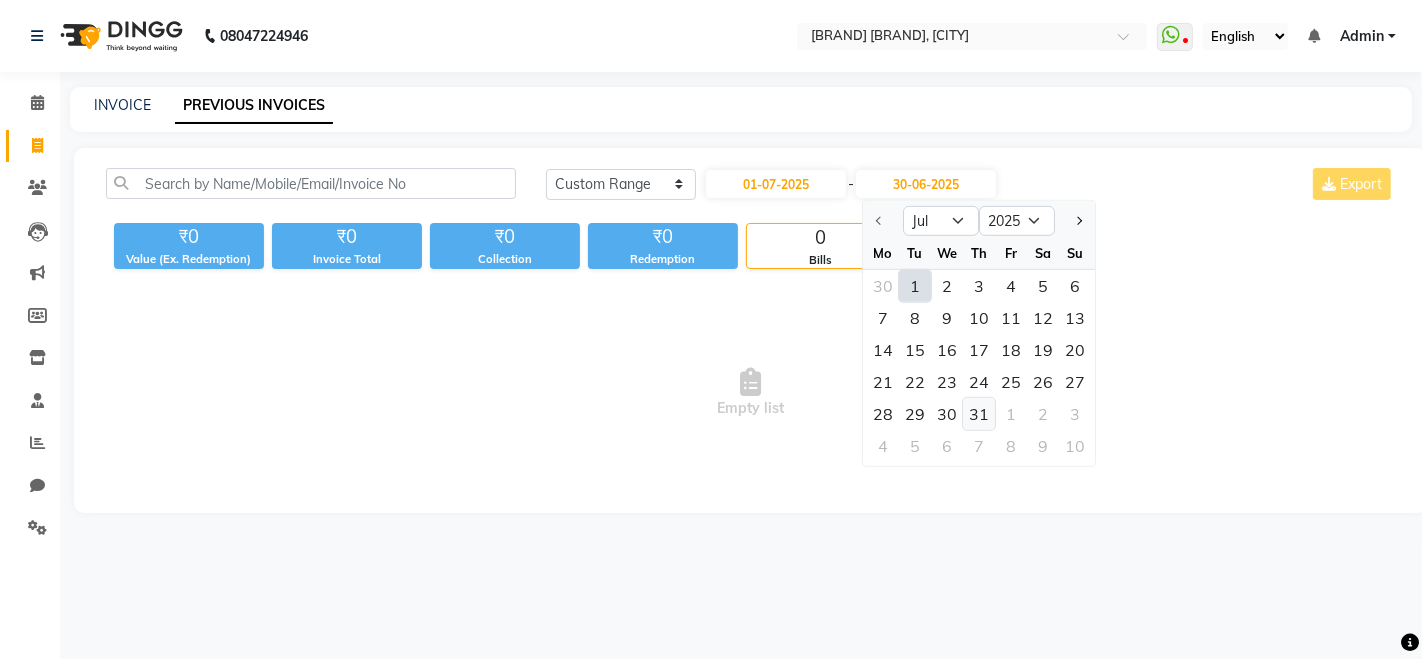 click on "31" 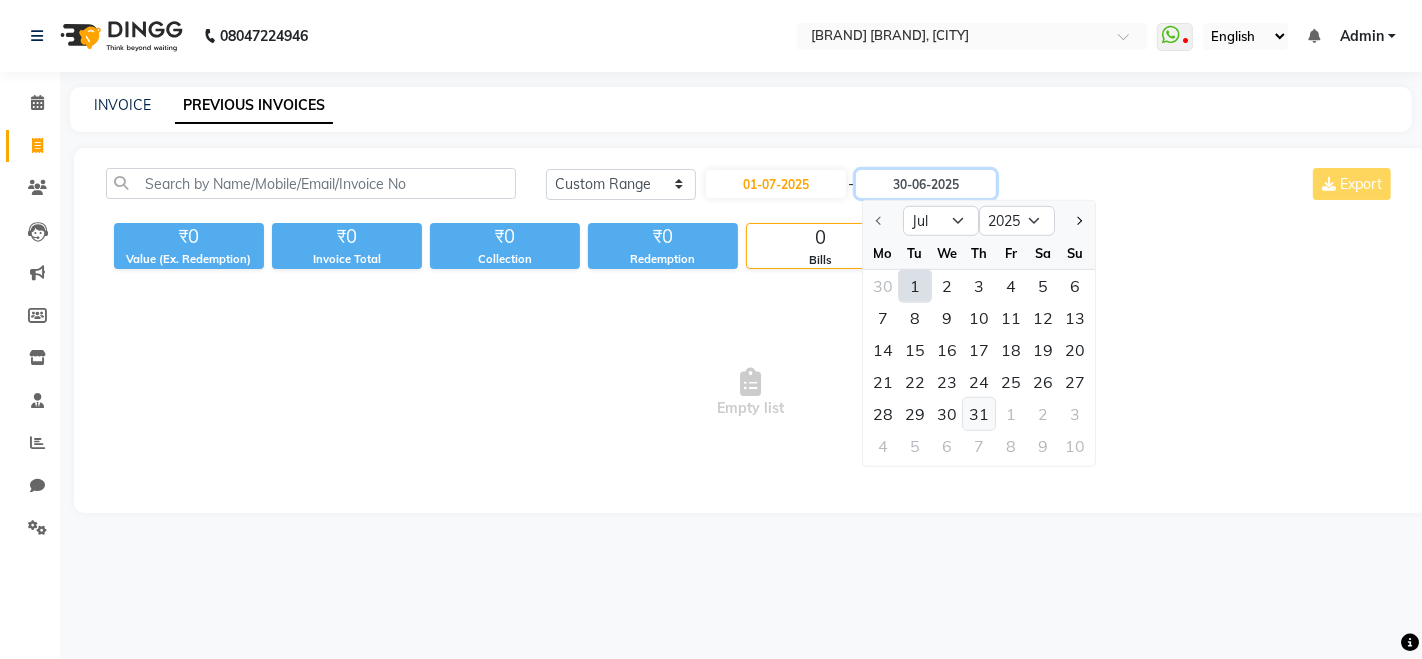 type on "31-07-2025" 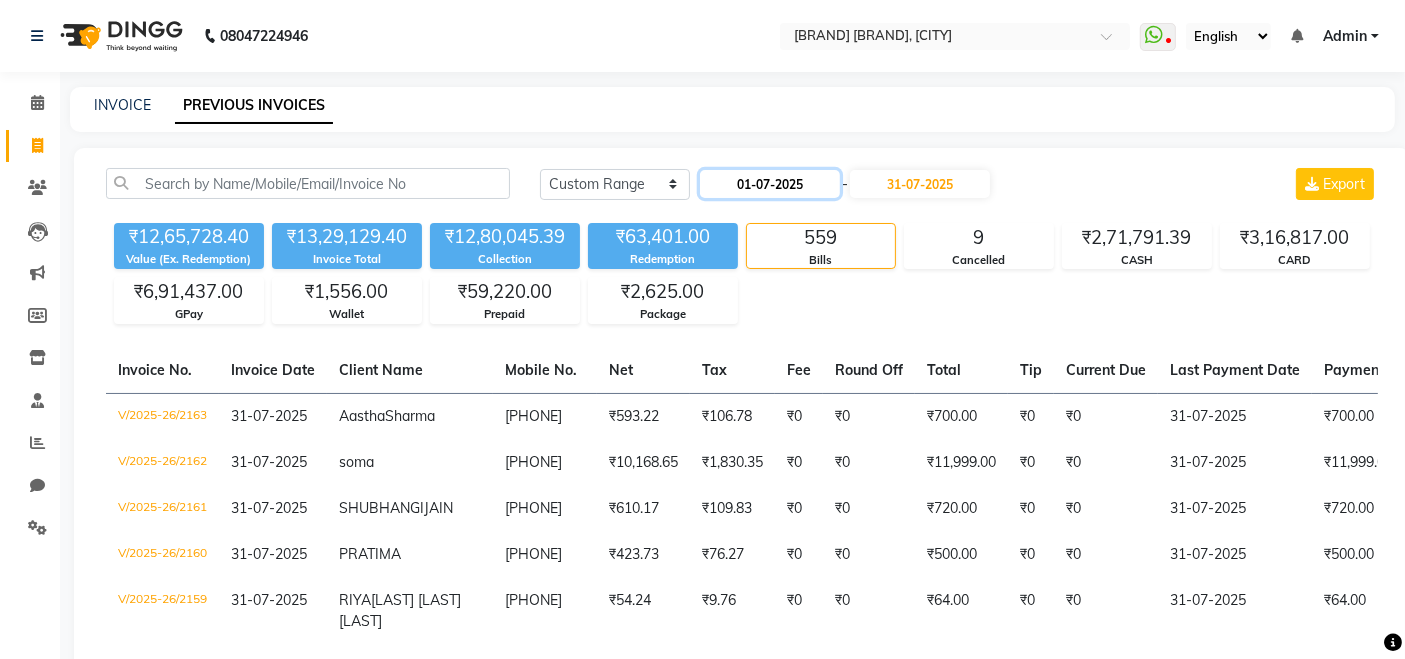 click on "01-07-2025" 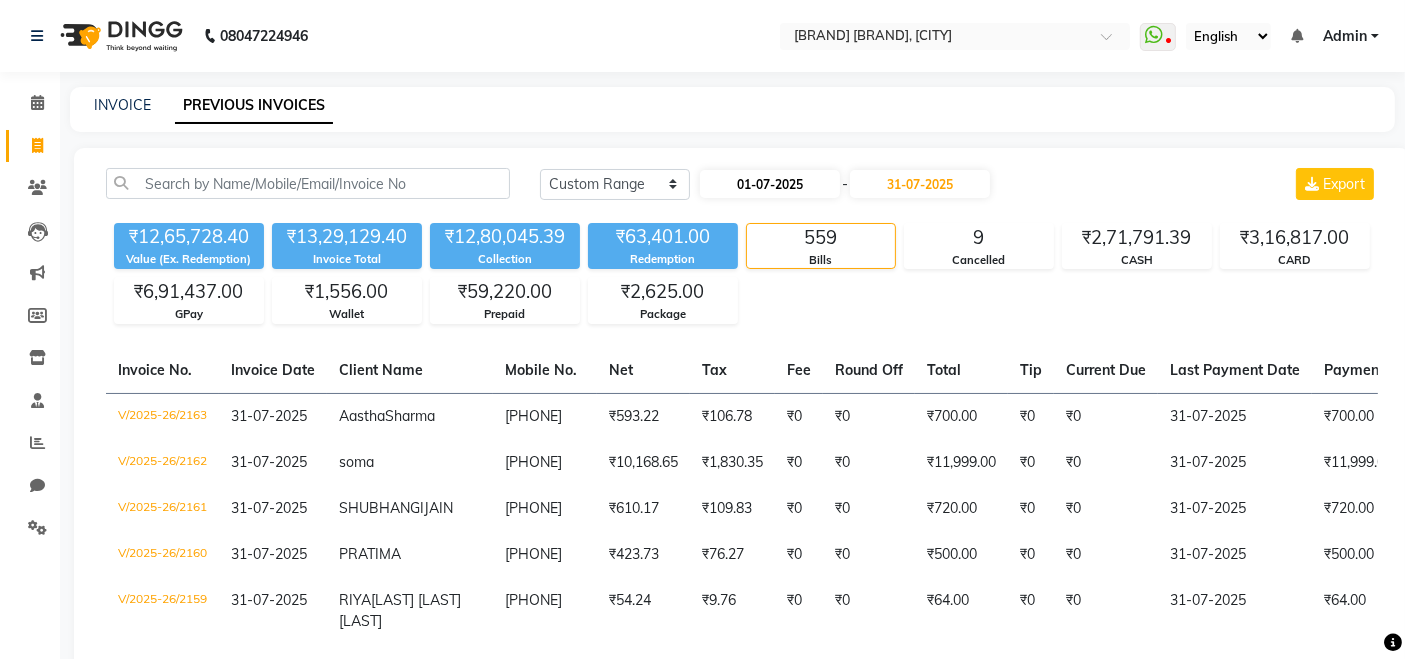 select on "7" 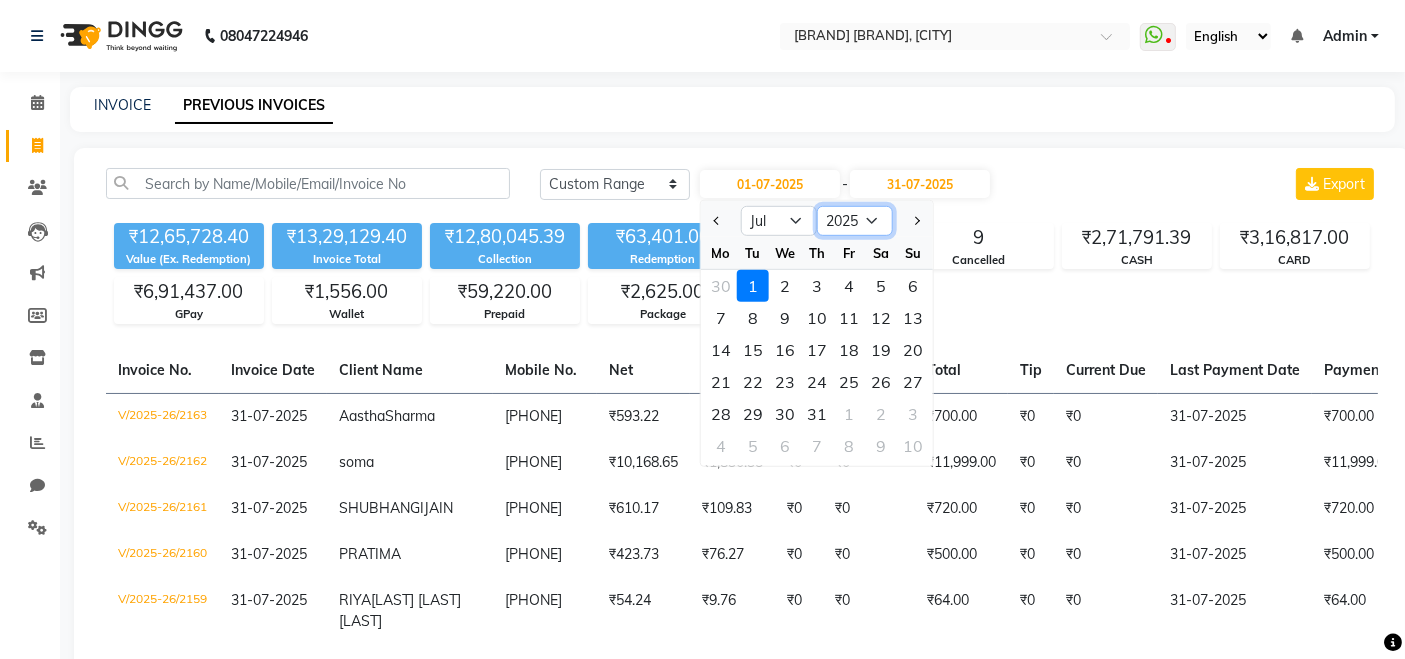 click on "2015 2016 2017 2018 2019 2020 2021 2022 2023 2024 2025 2026 2027 2028 2029 2030 2031 2032 2033 2034 2035" 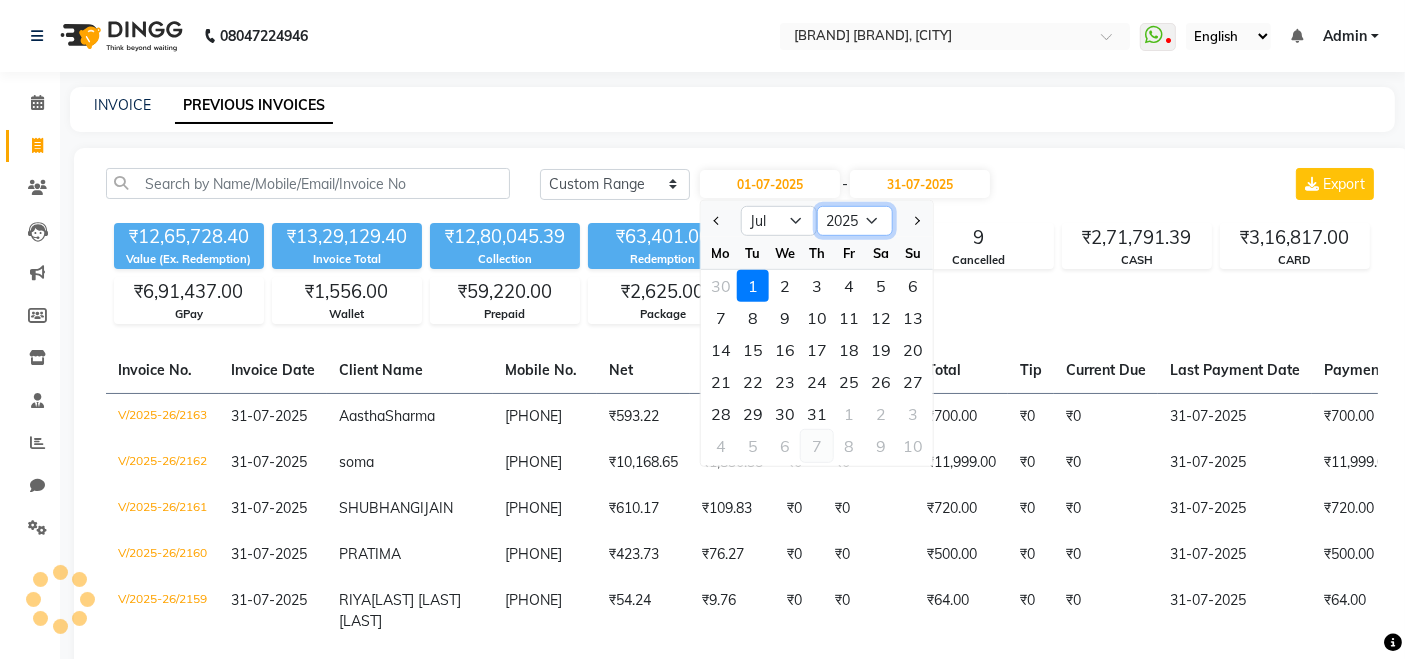 select on "2024" 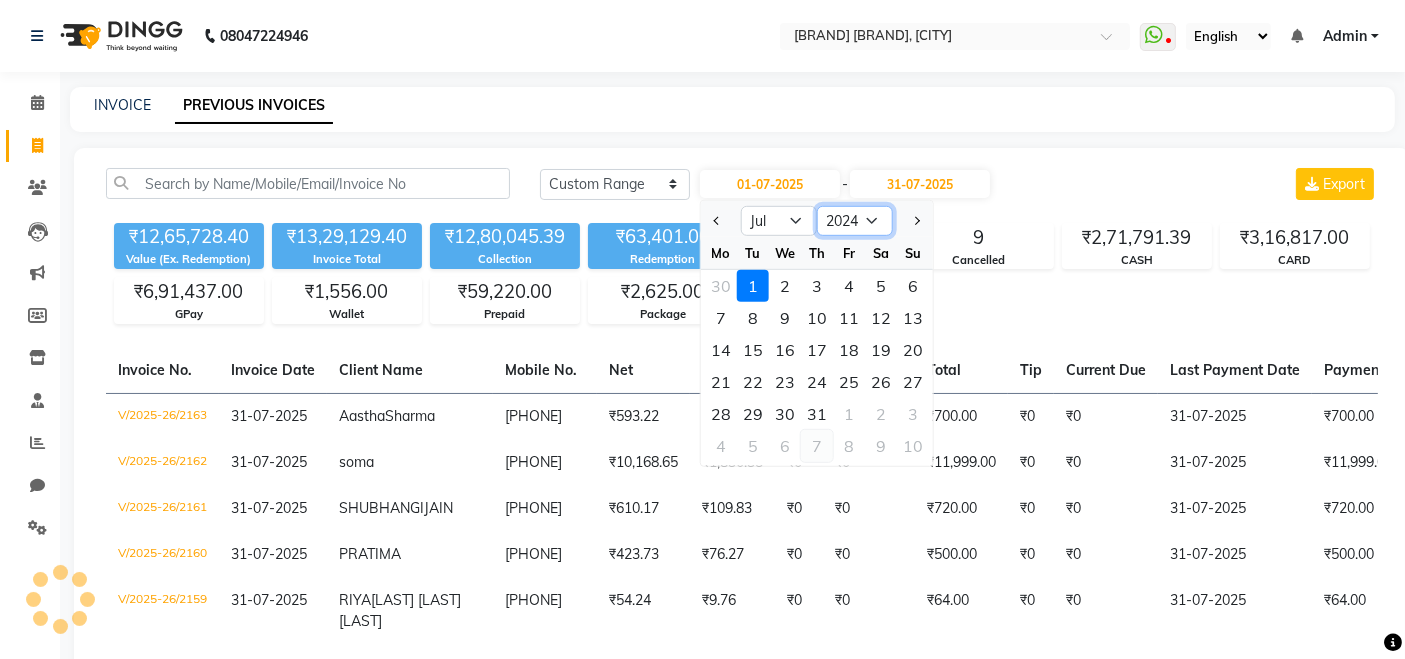 click on "2015 2016 2017 2018 2019 2020 2021 2022 2023 2024 2025 2026 2027 2028 2029 2030 2031 2032 2033 2034 2035" 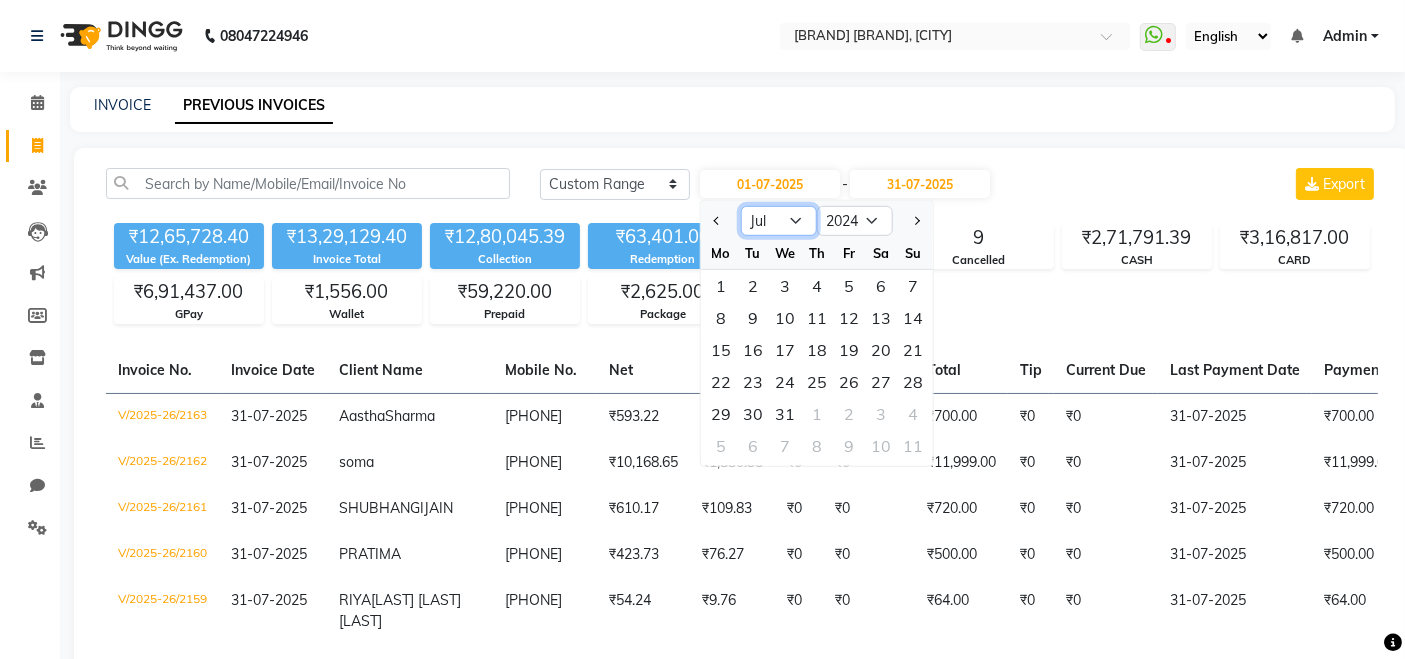 click on "Jan Feb Mar Apr May Jun Jul Aug Sep Oct Nov Dec" 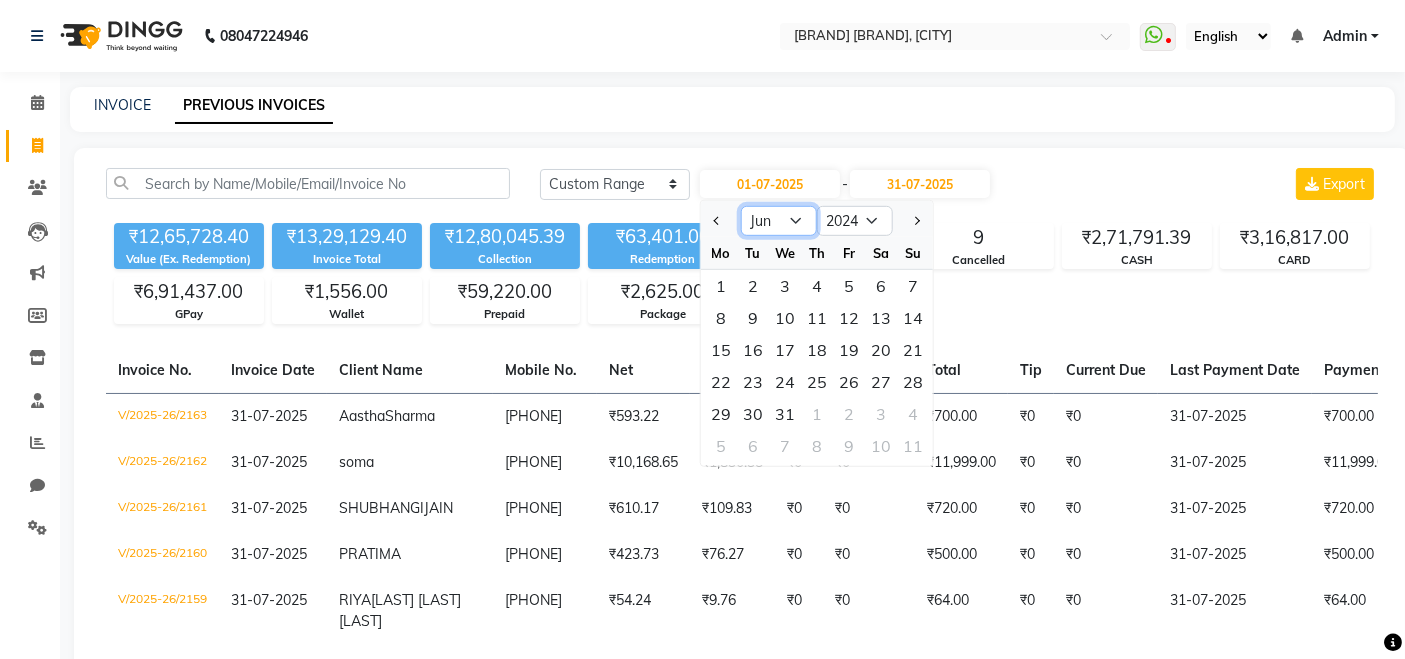 click on "Jan Feb Mar Apr May Jun Jul Aug Sep Oct Nov Dec" 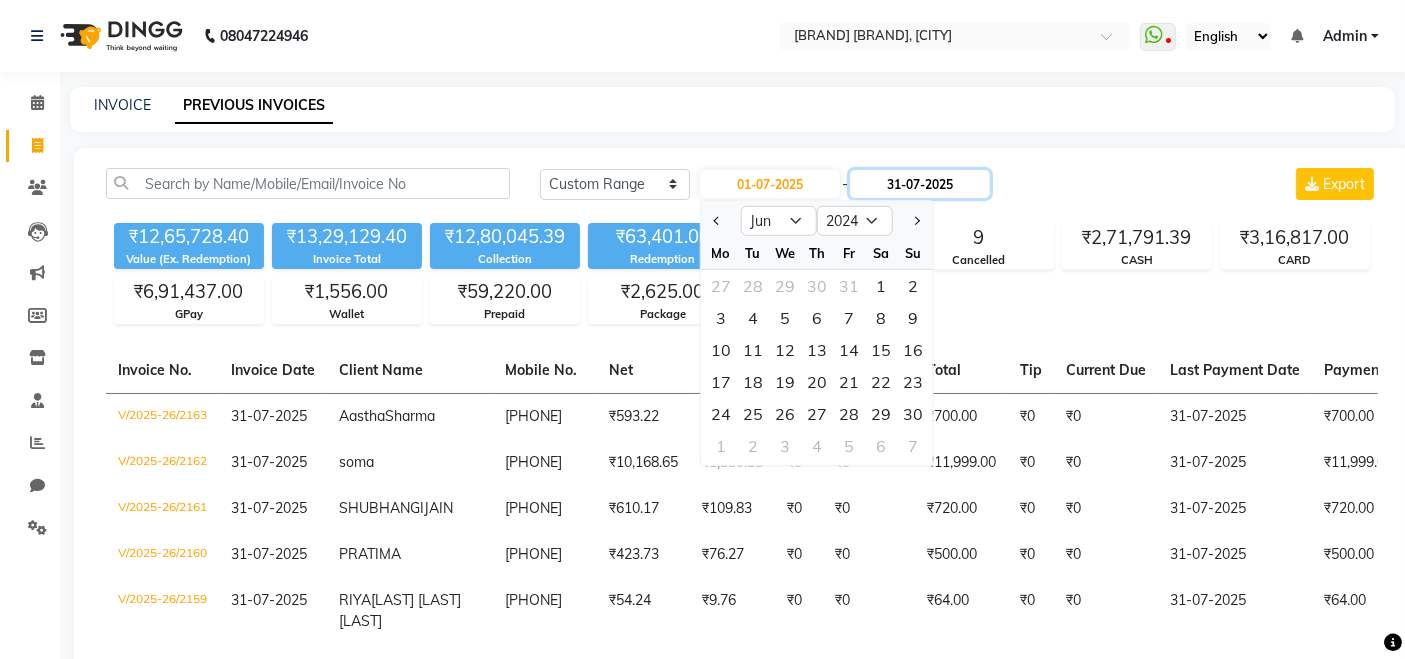 click on "31-07-2025" 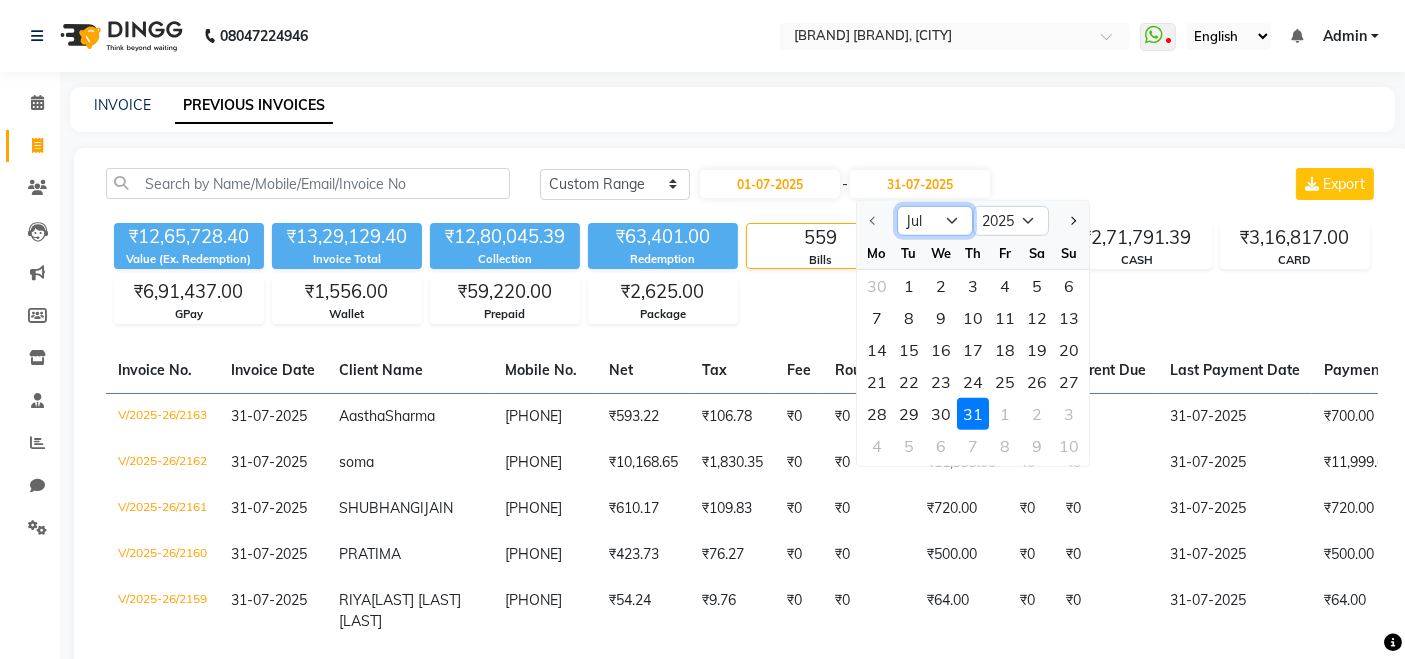 click on "Jul Aug Sep Oct Nov Dec" 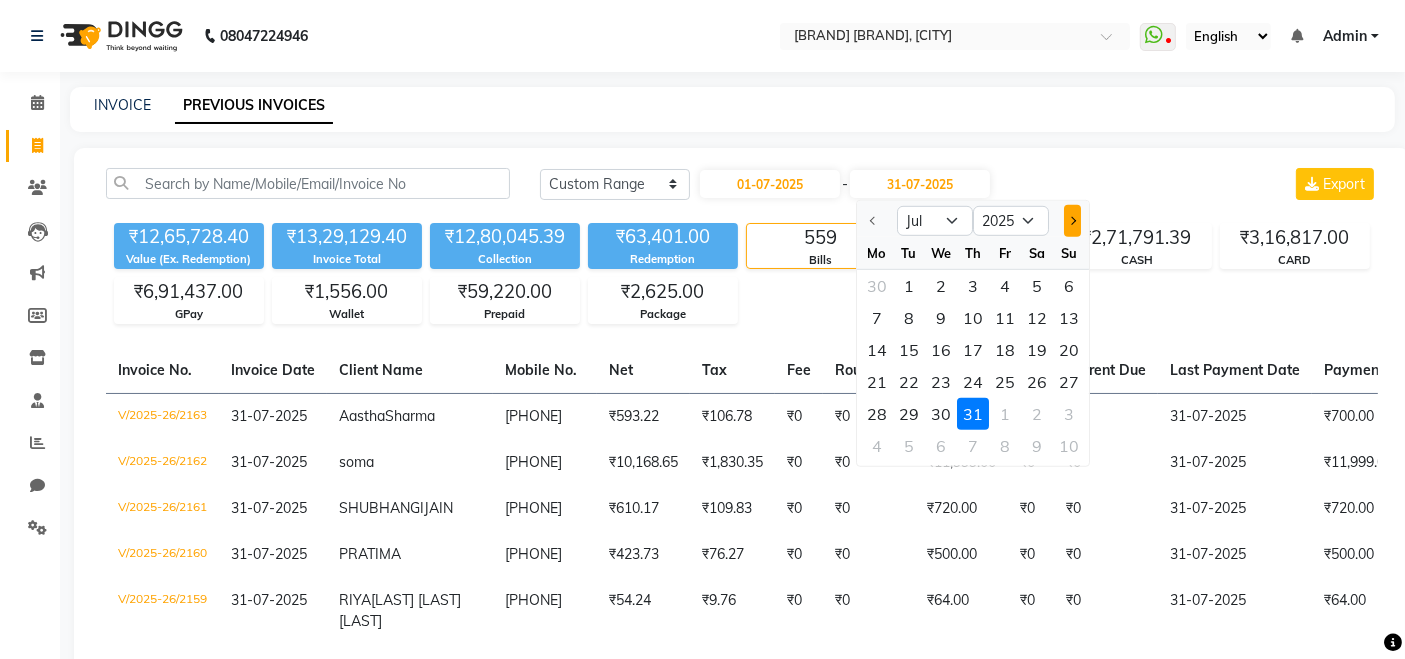 click 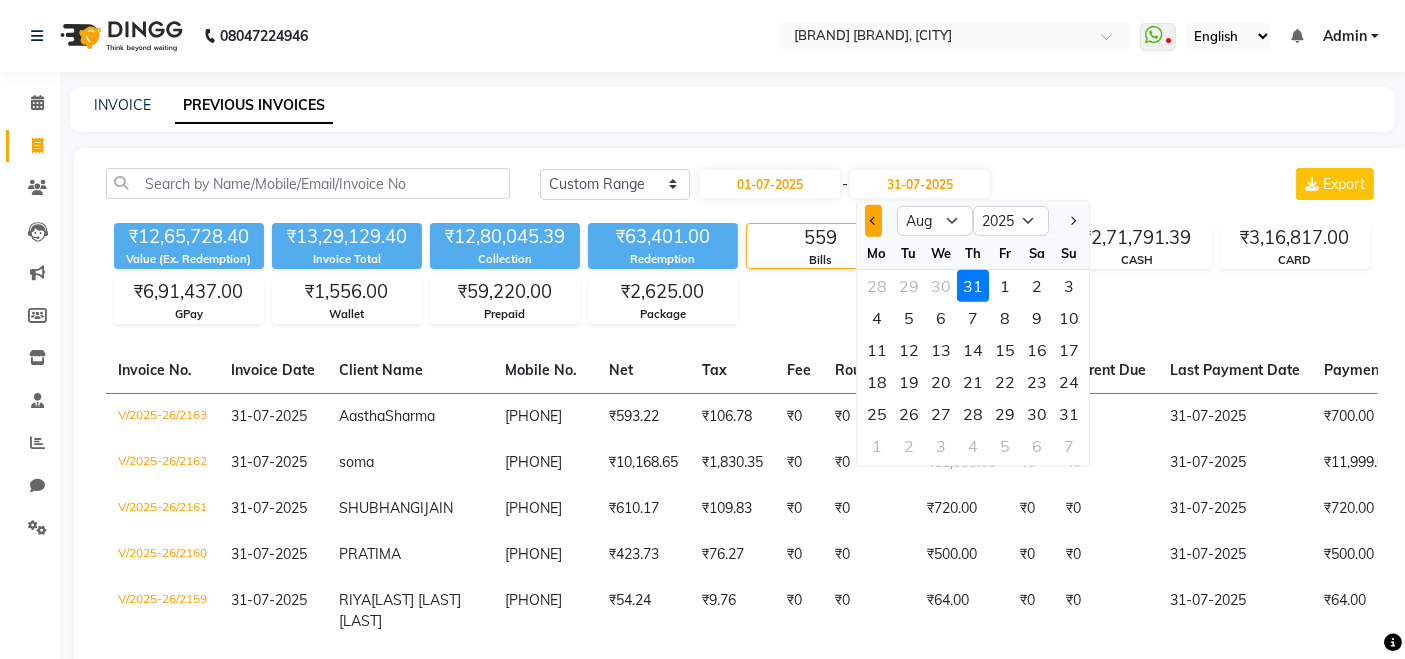 click 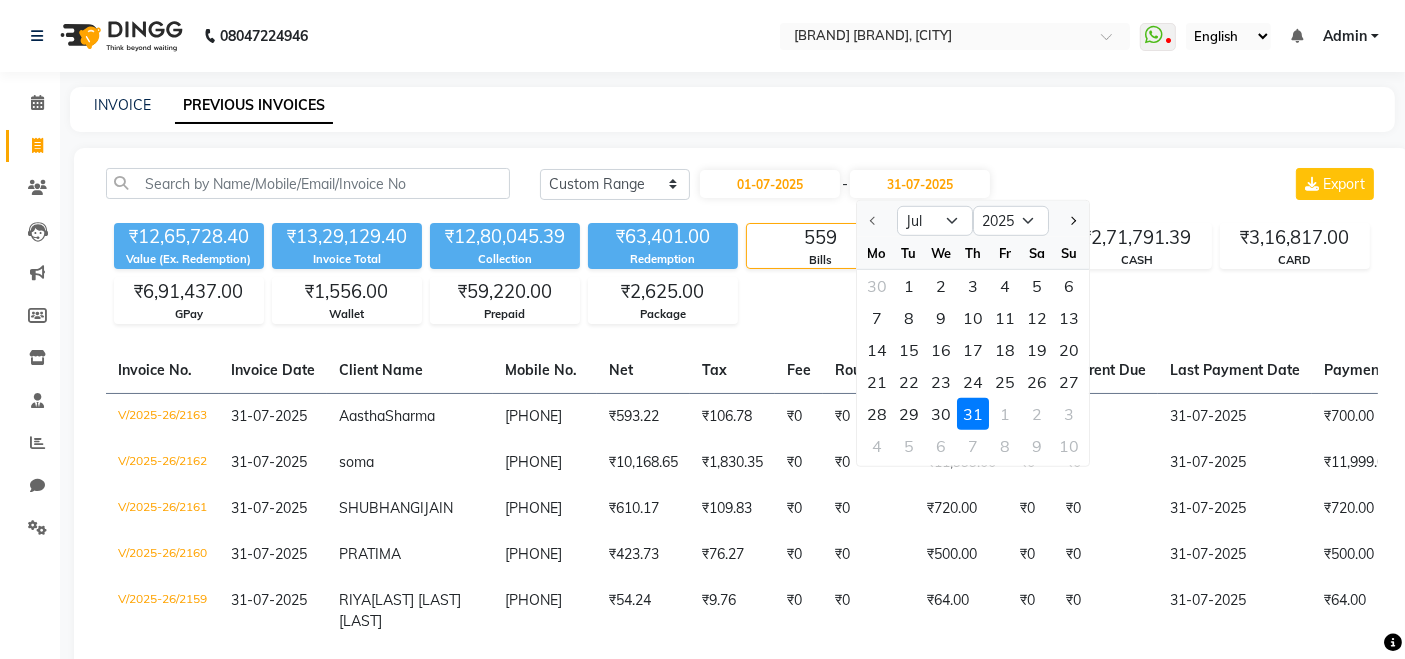 click 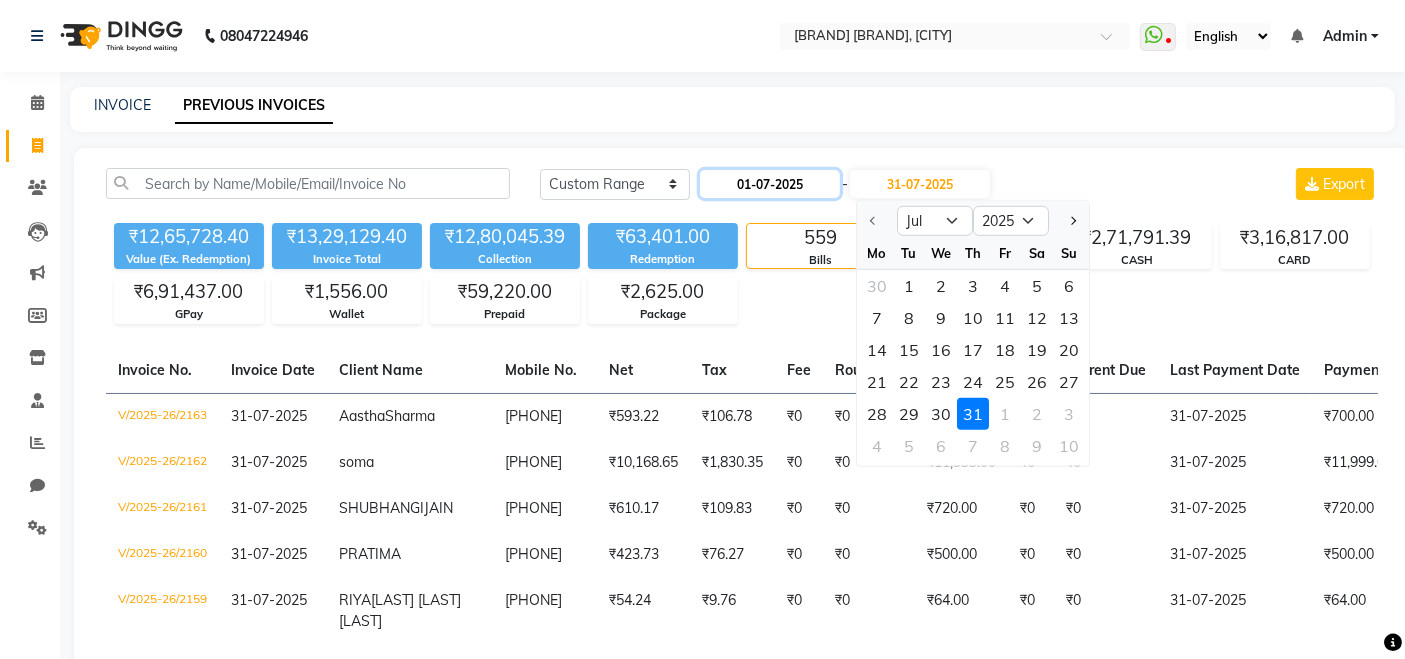 click on "01-07-2025" 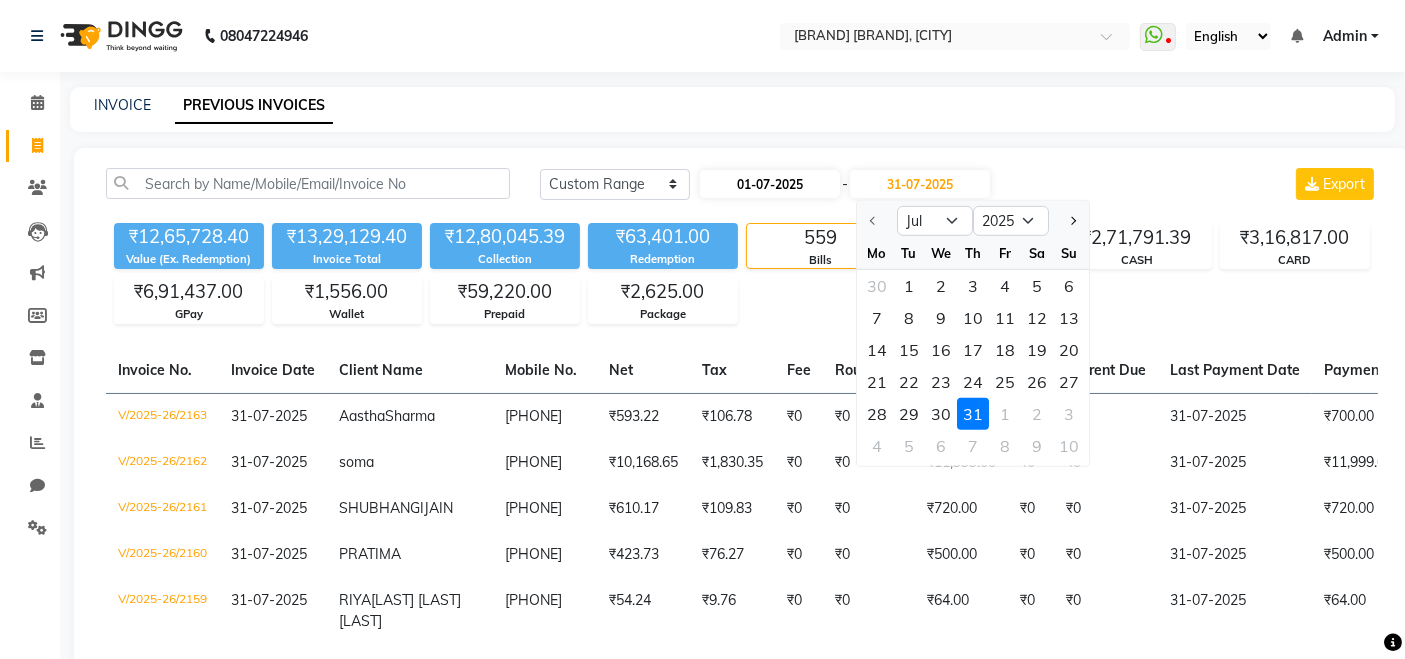 select on "7" 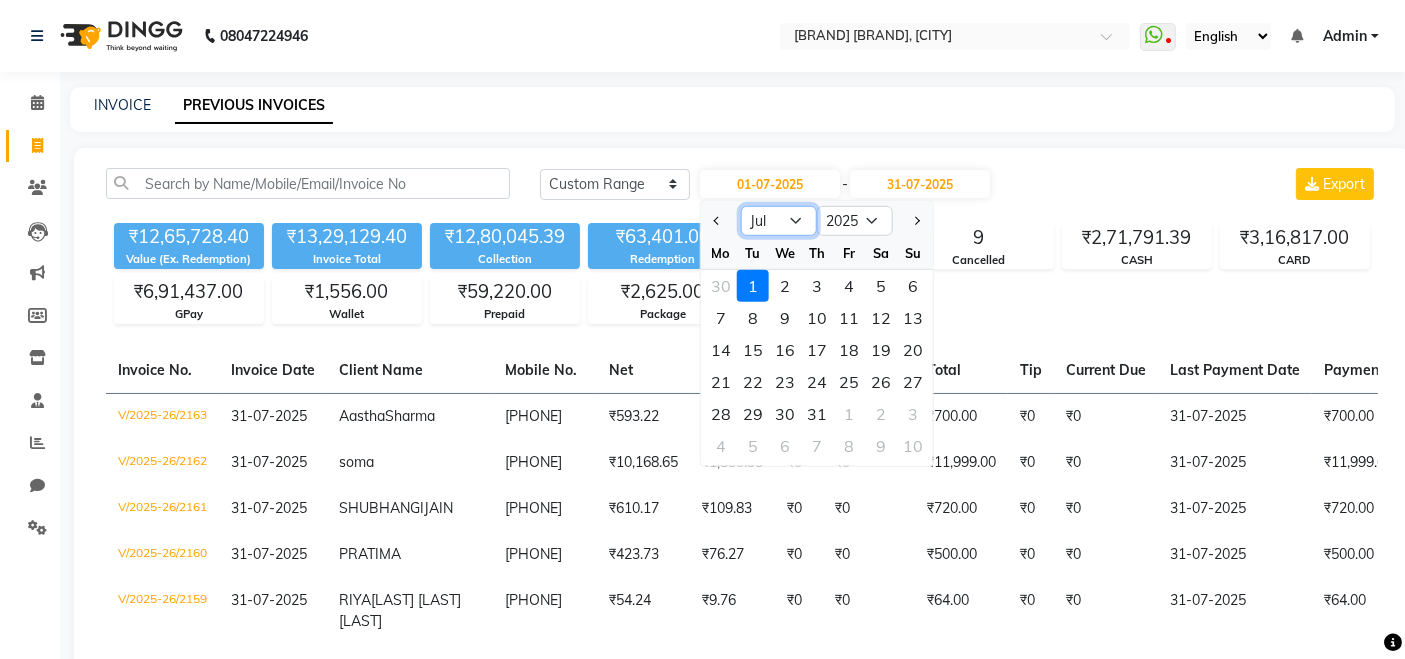 click on "Jan Feb Mar Apr May Jun Jul Aug Sep Oct Nov Dec" 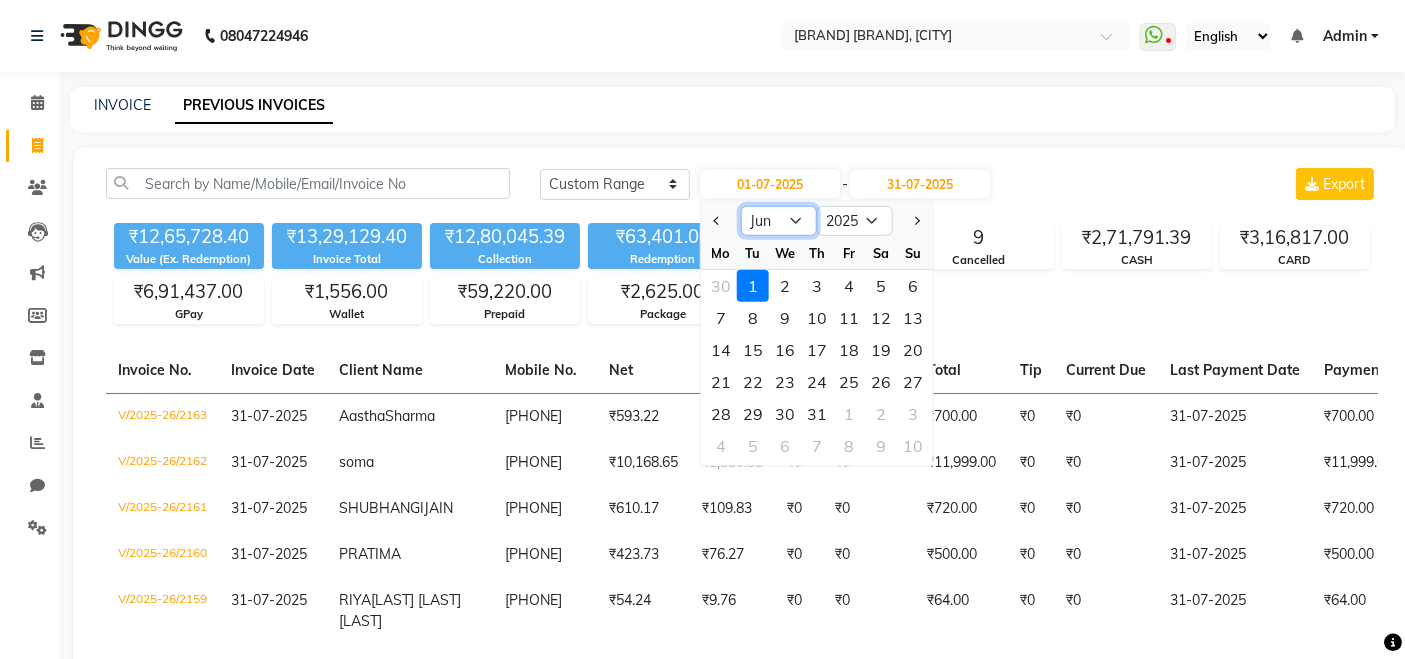 click on "Jan Feb Mar Apr May Jun Jul Aug Sep Oct Nov Dec" 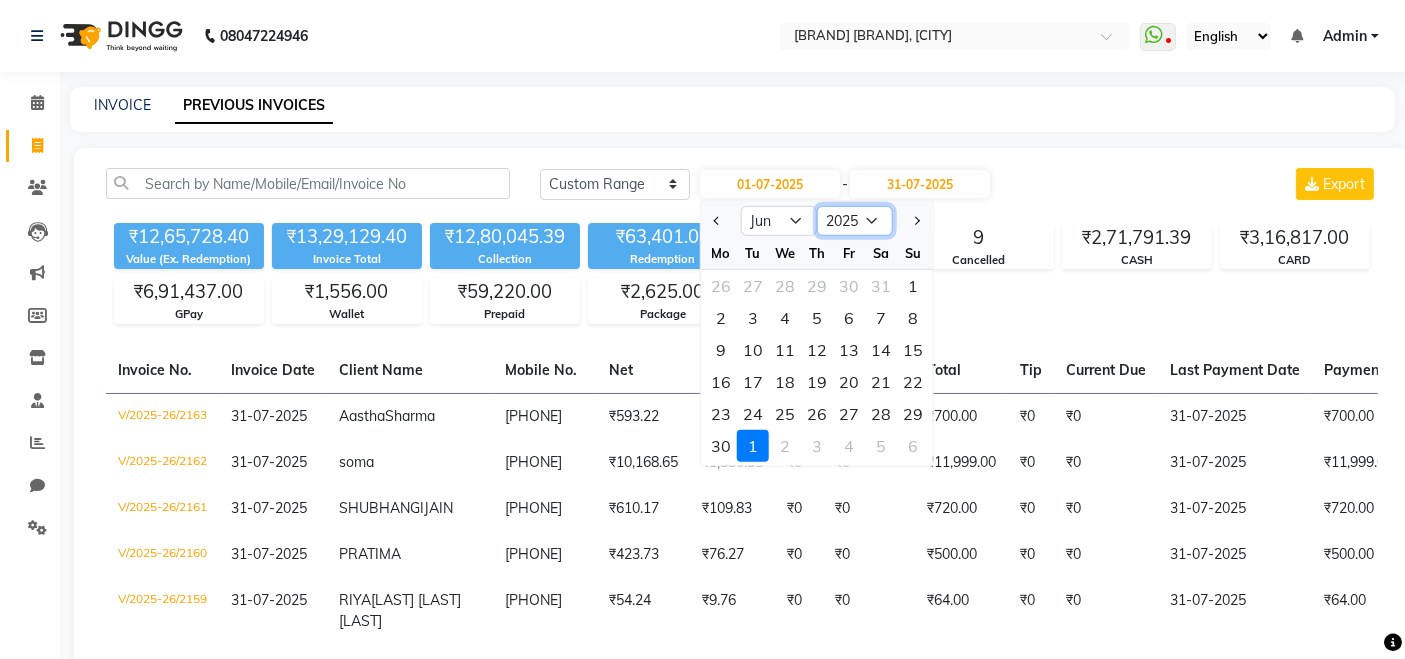 click on "2015 2016 2017 2018 2019 2020 2021 2022 2023 2024 2025 2026 2027 2028 2029 2030 2031 2032 2033 2034 2035" 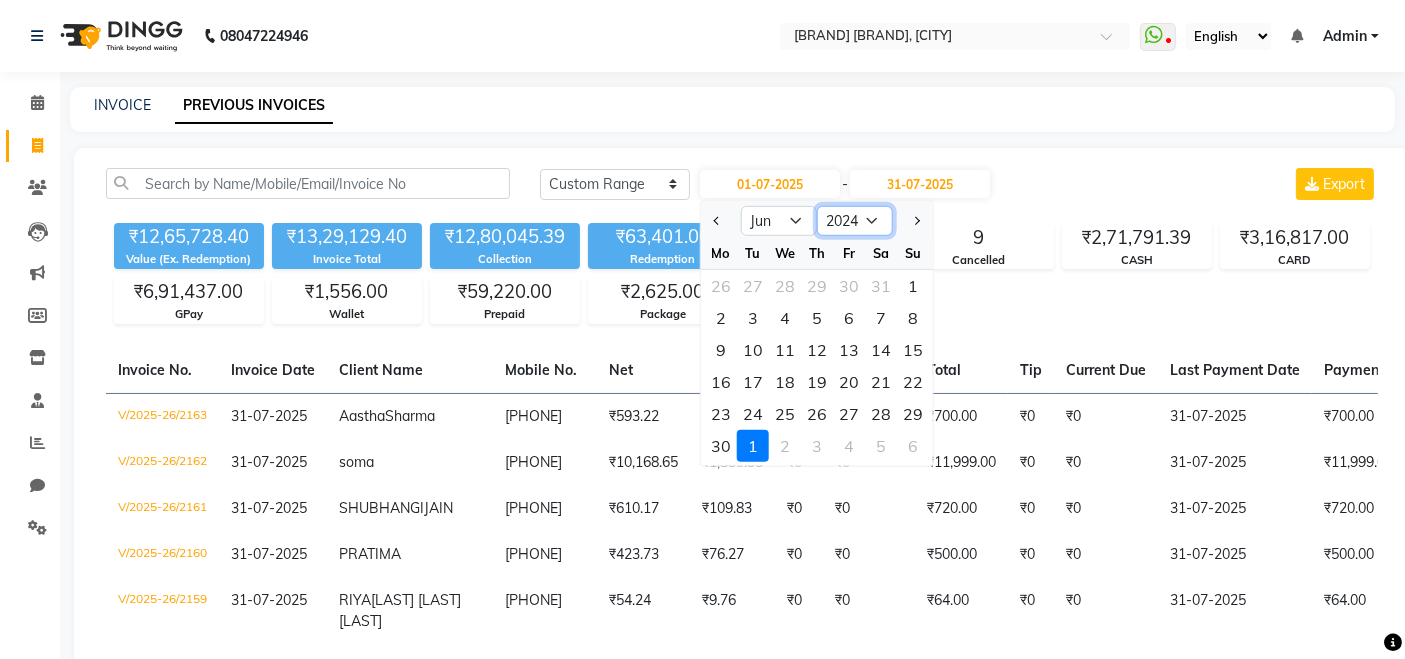 click on "2015 2016 2017 2018 2019 2020 2021 2022 2023 2024 2025 2026 2027 2028 2029 2030 2031 2032 2033 2034 2035" 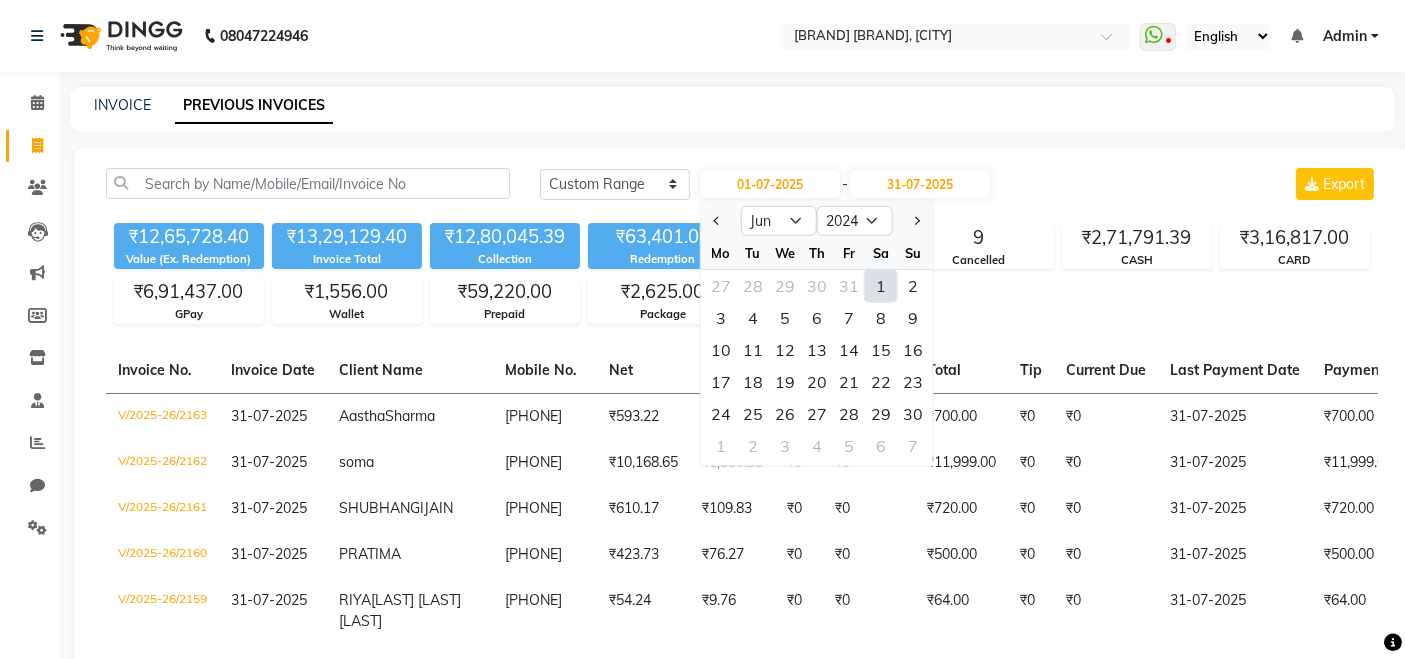 click on "1" 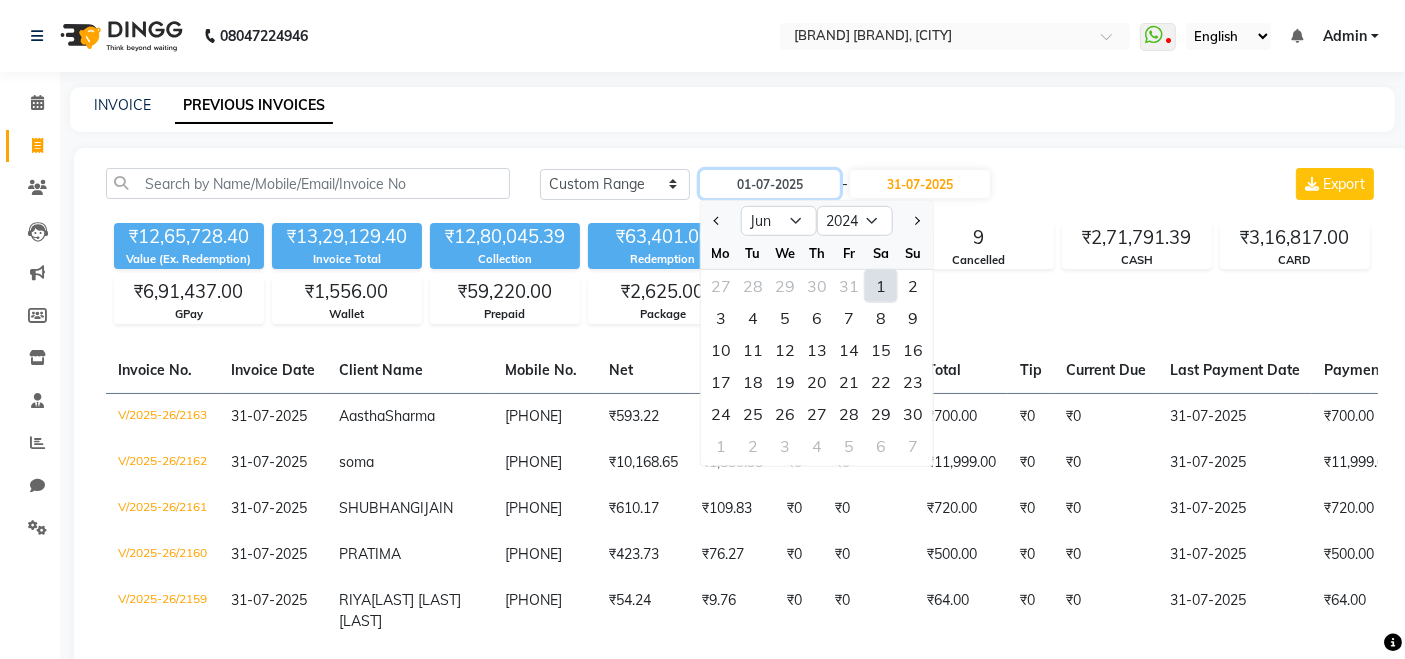 type on "01-06-2024" 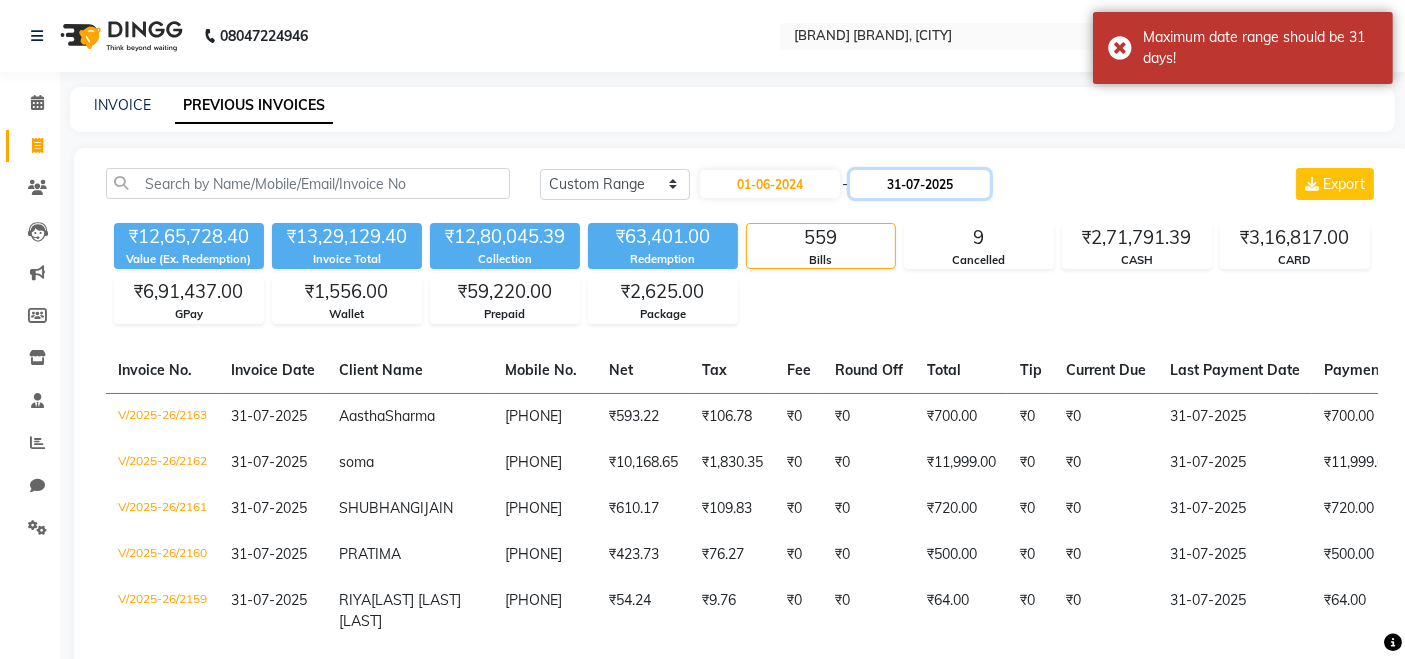 click on "31-07-2025" 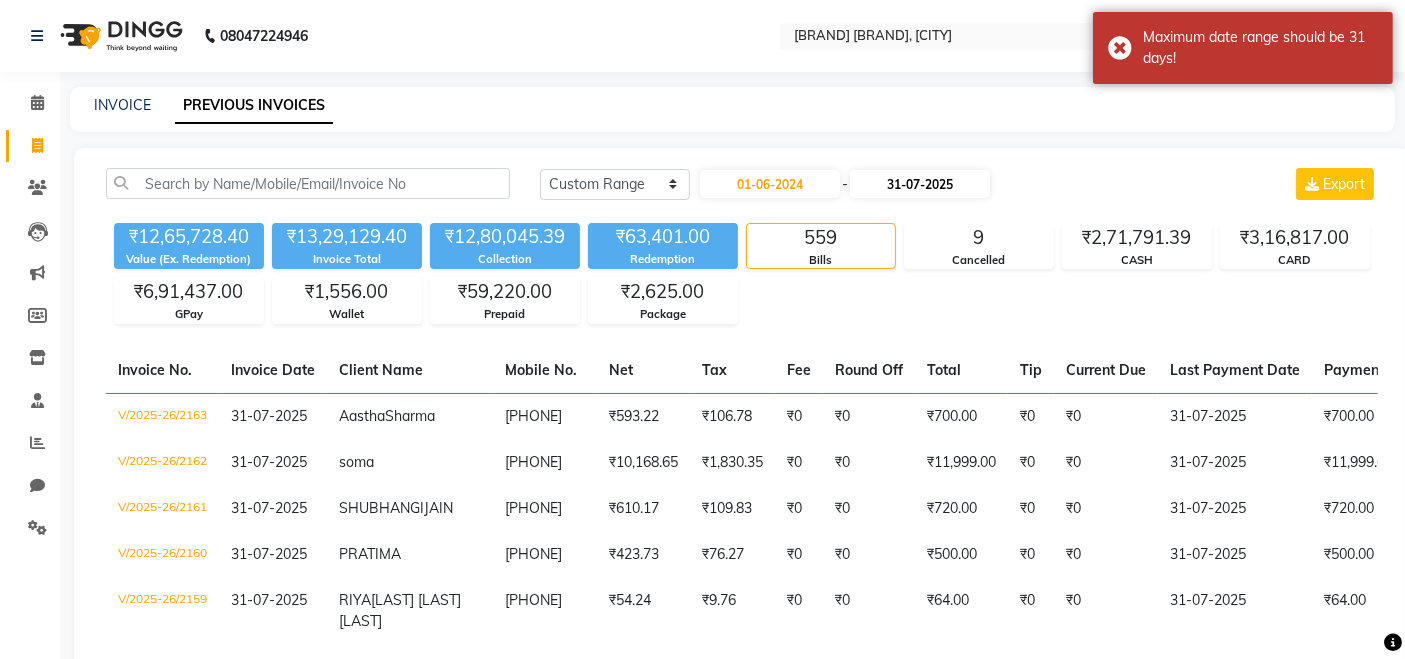 select on "7" 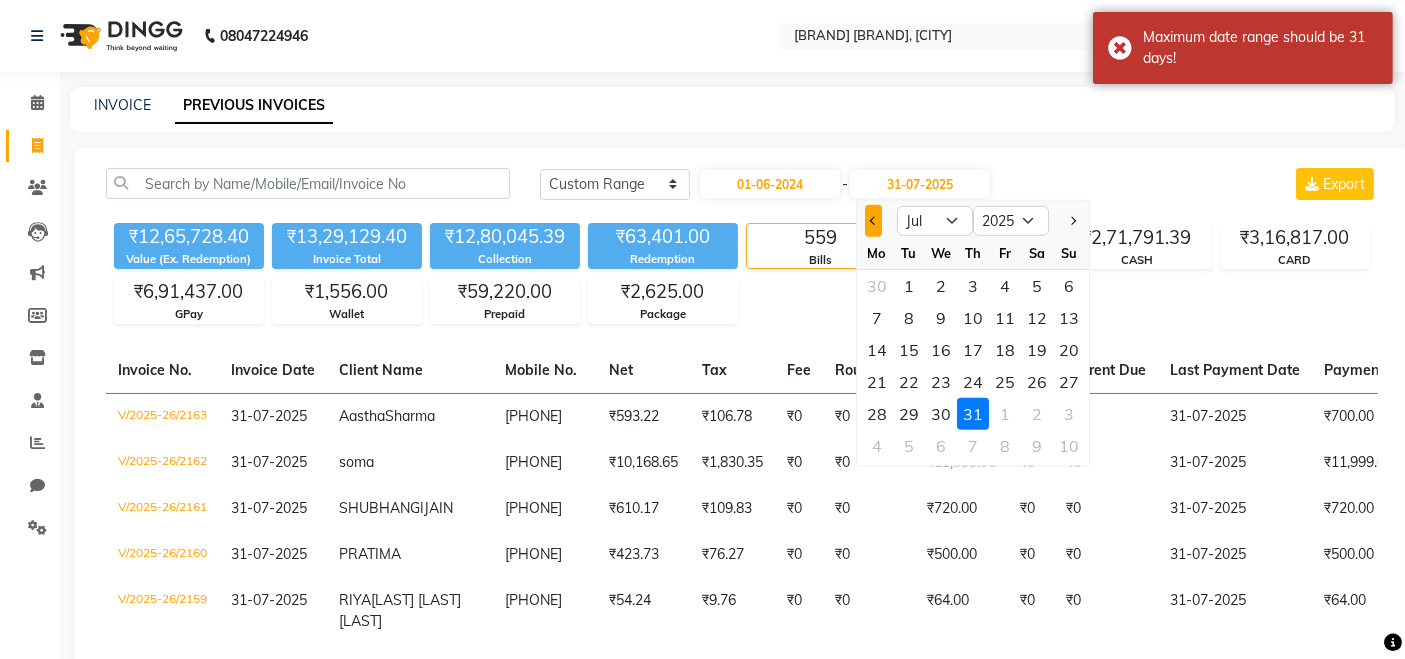 click 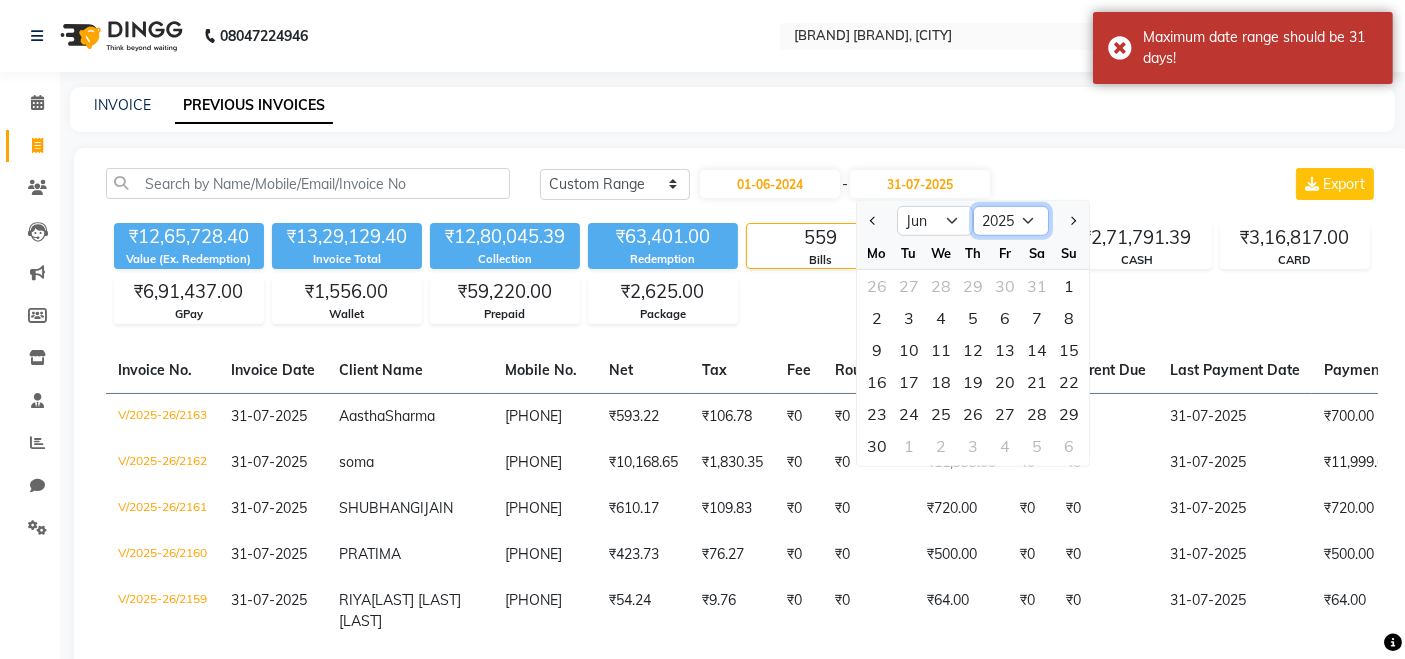 click on "2024 2025 2026 2027 2028 2029 2030 2031 2032 2033 2034 2035" 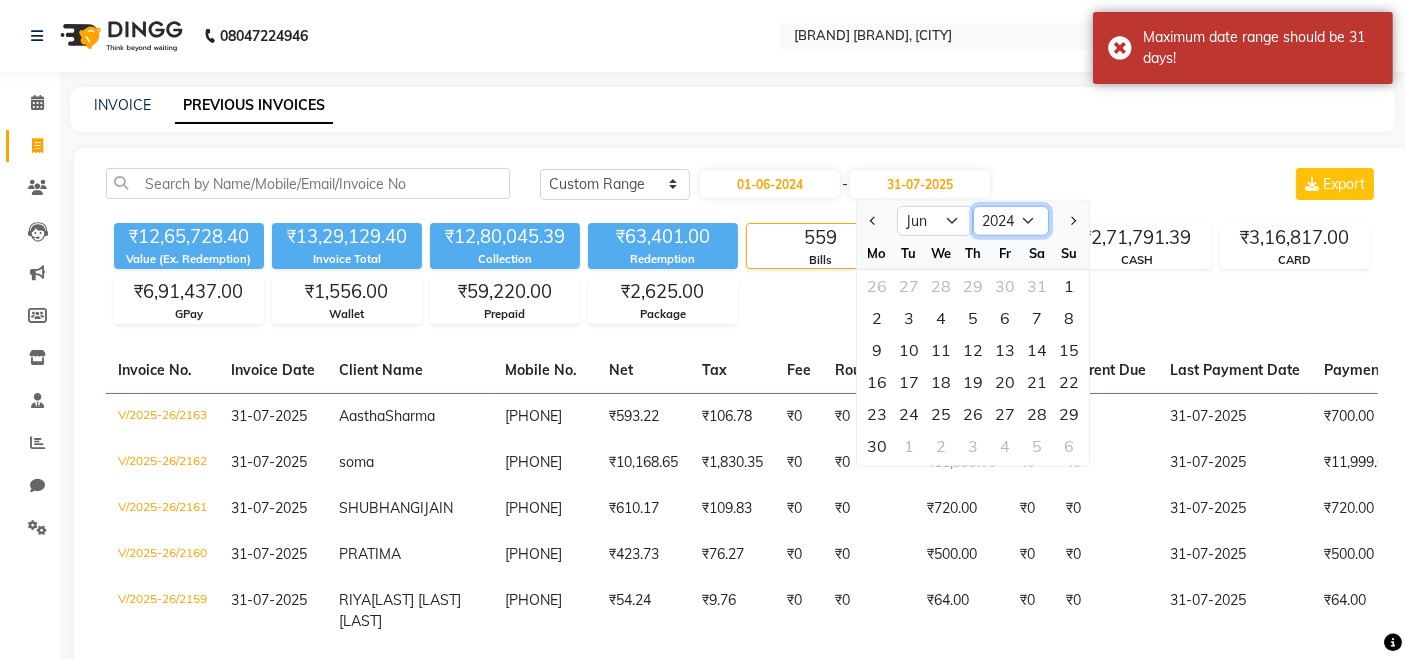 click on "2024 2025 2026 2027 2028 2029 2030 2031 2032 2033 2034 2035" 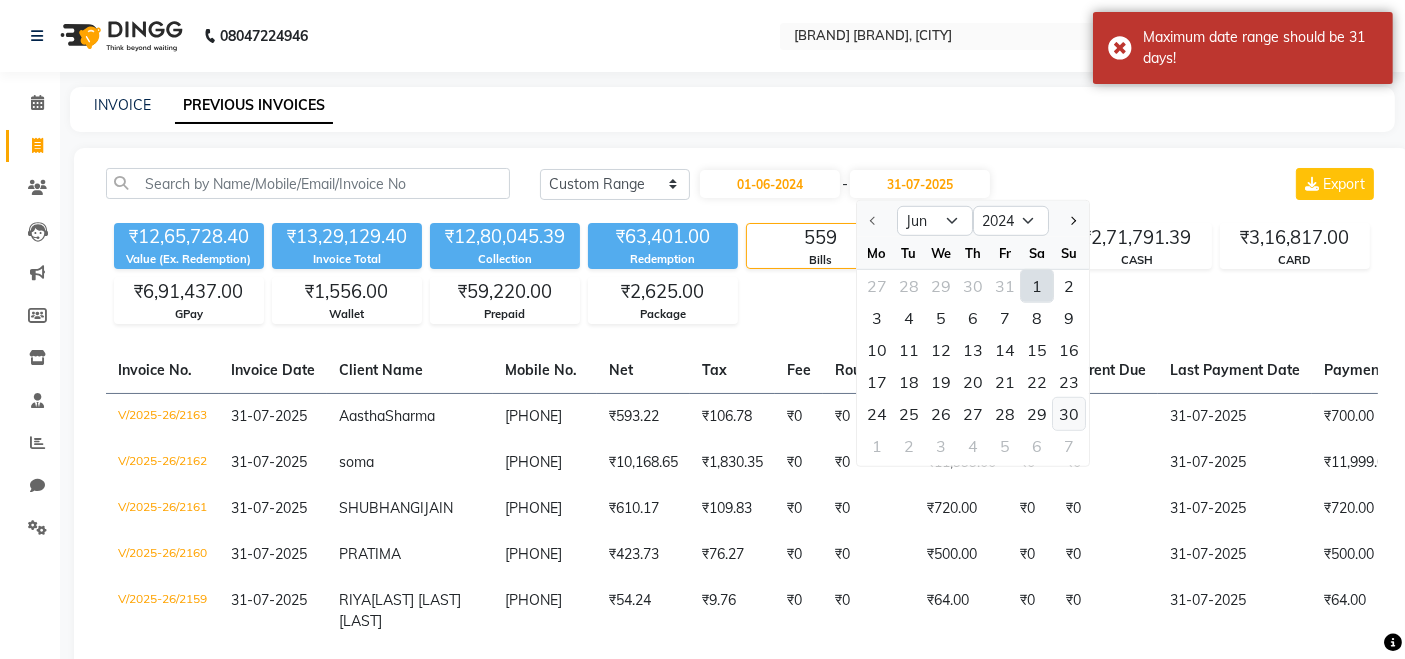 click on "30" 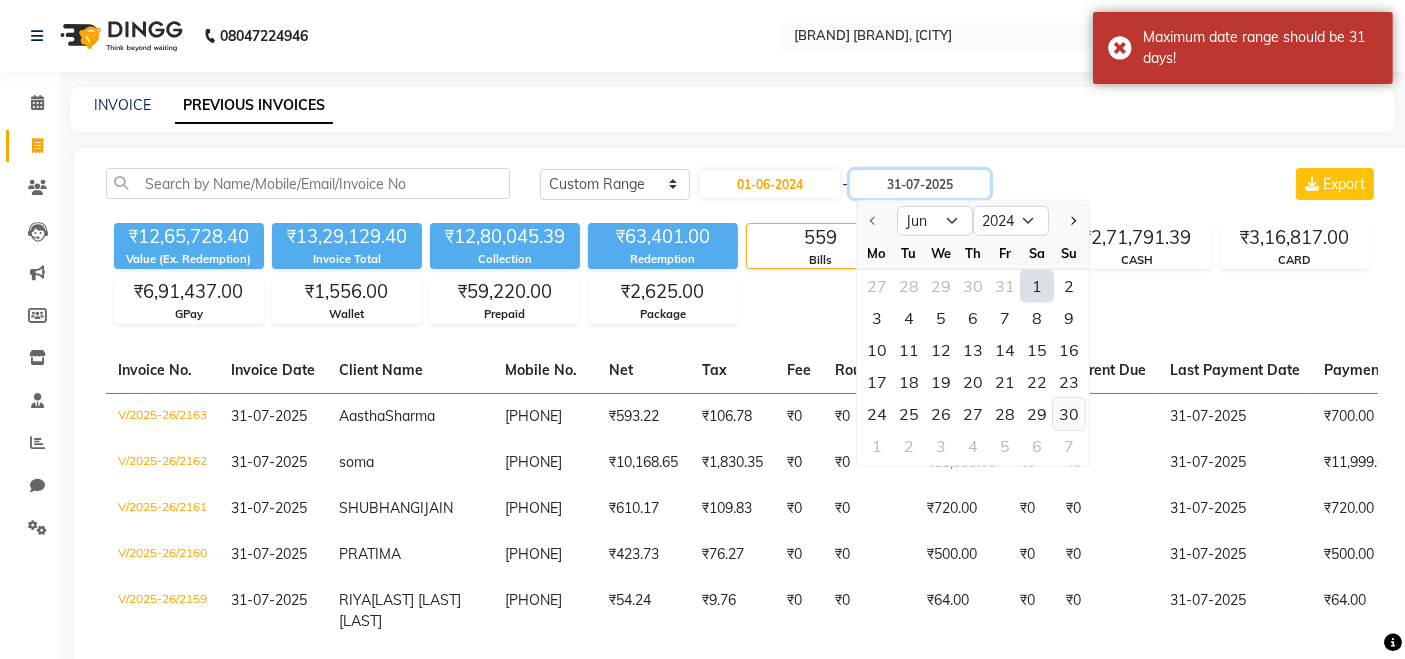 type on "30-06-2024" 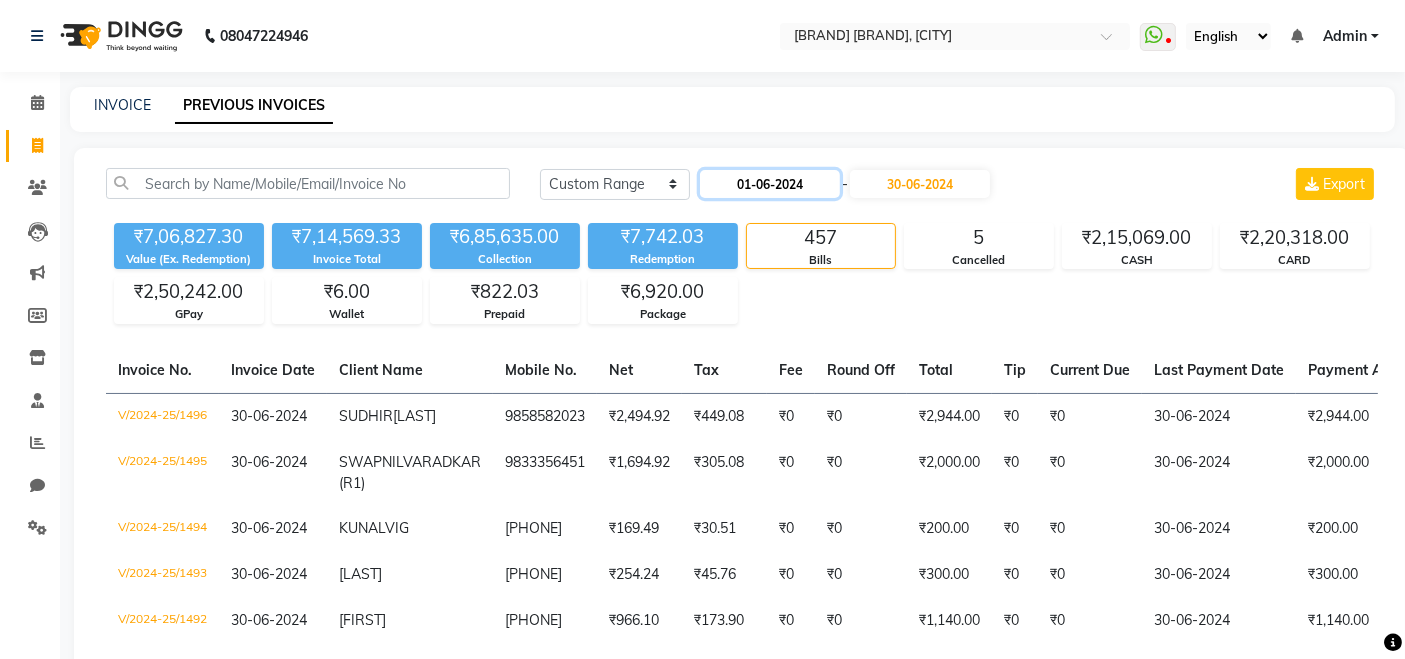 click on "01-06-2024" 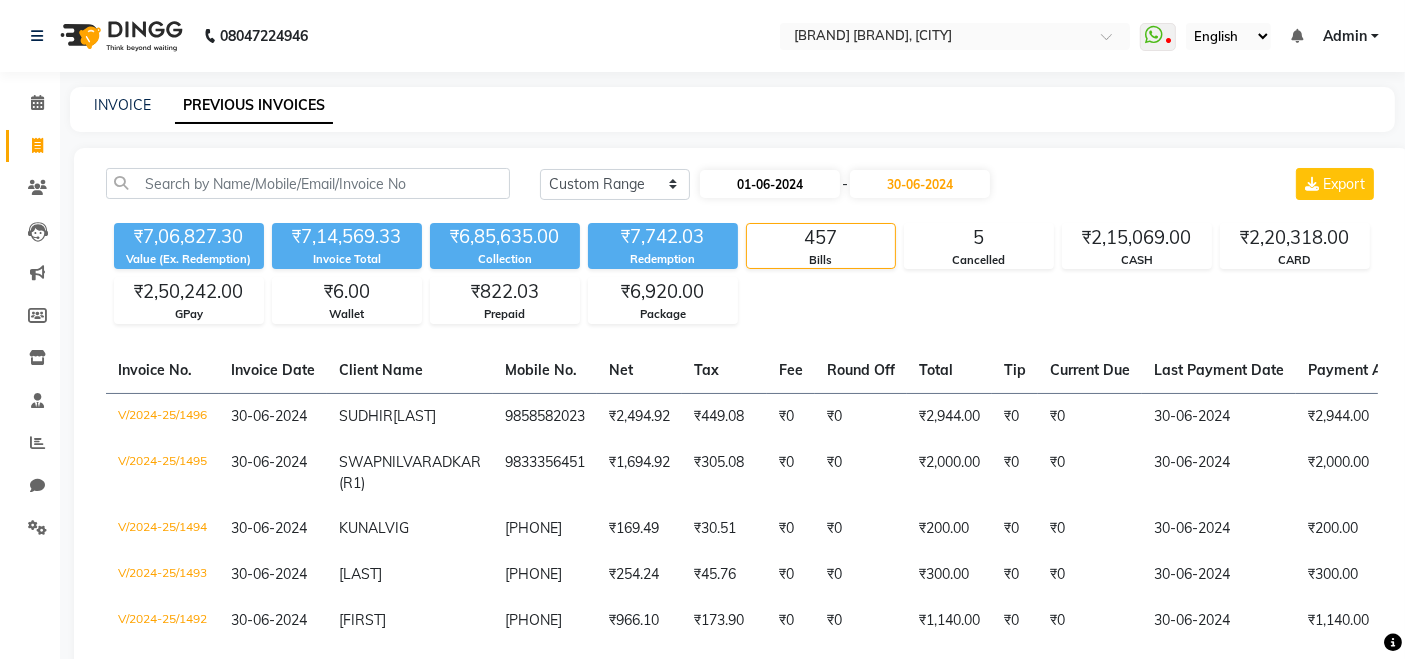 select on "6" 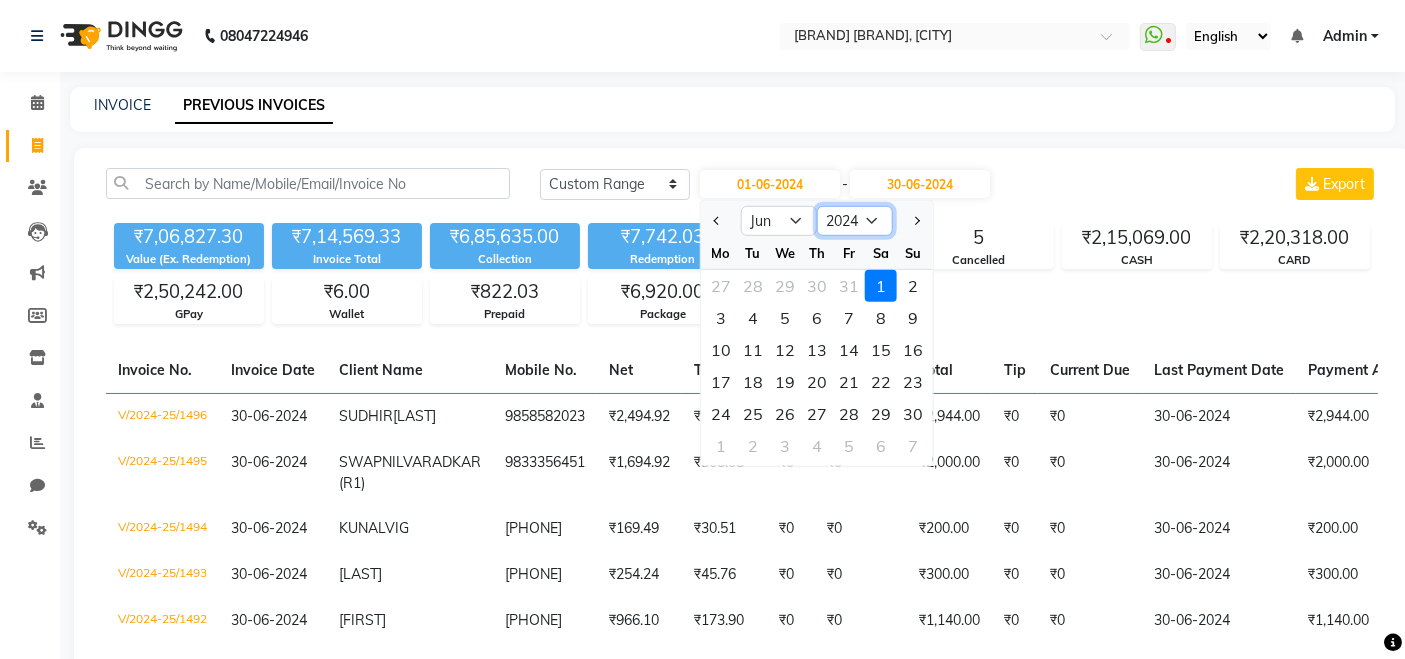 click on "2014 2015 2016 2017 2018 2019 2020 2021 2022 2023 2024 2025 2026 2027 2028 2029 2030 2031 2032 2033 2034" 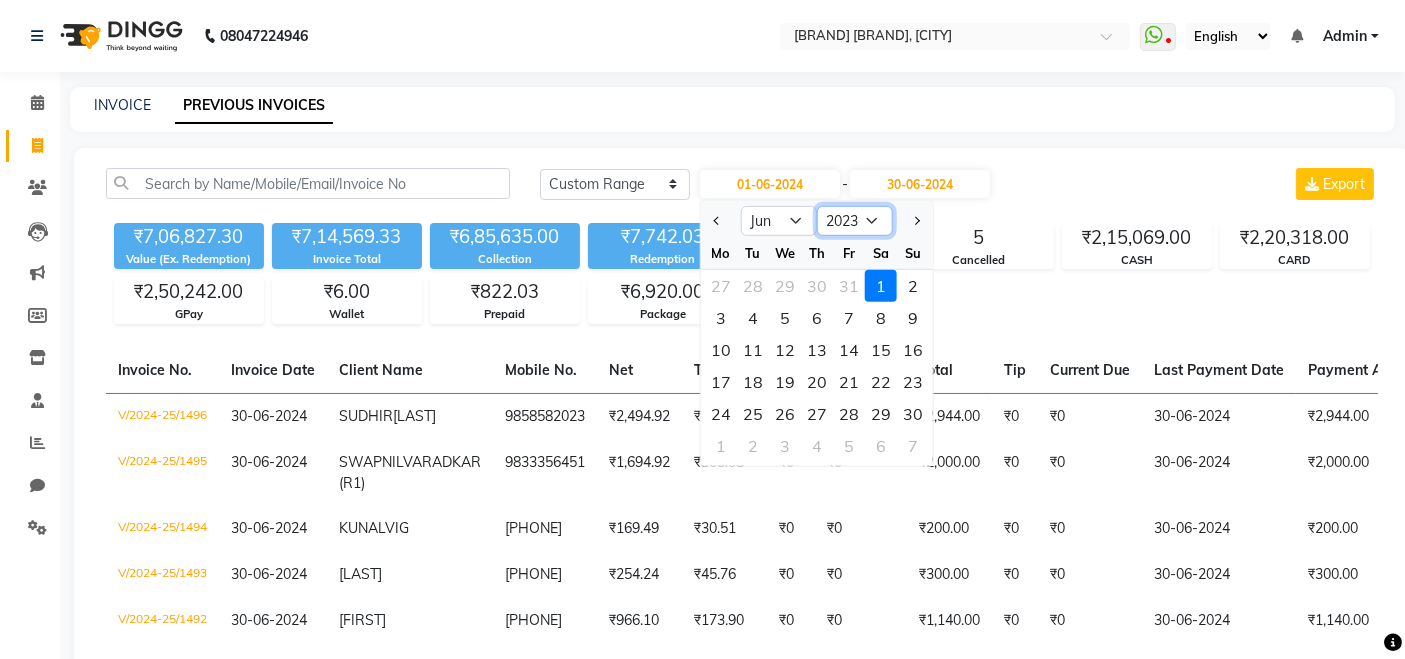 click on "2014 2015 2016 2017 2018 2019 2020 2021 2022 2023 2024 2025 2026 2027 2028 2029 2030 2031 2032 2033 2034" 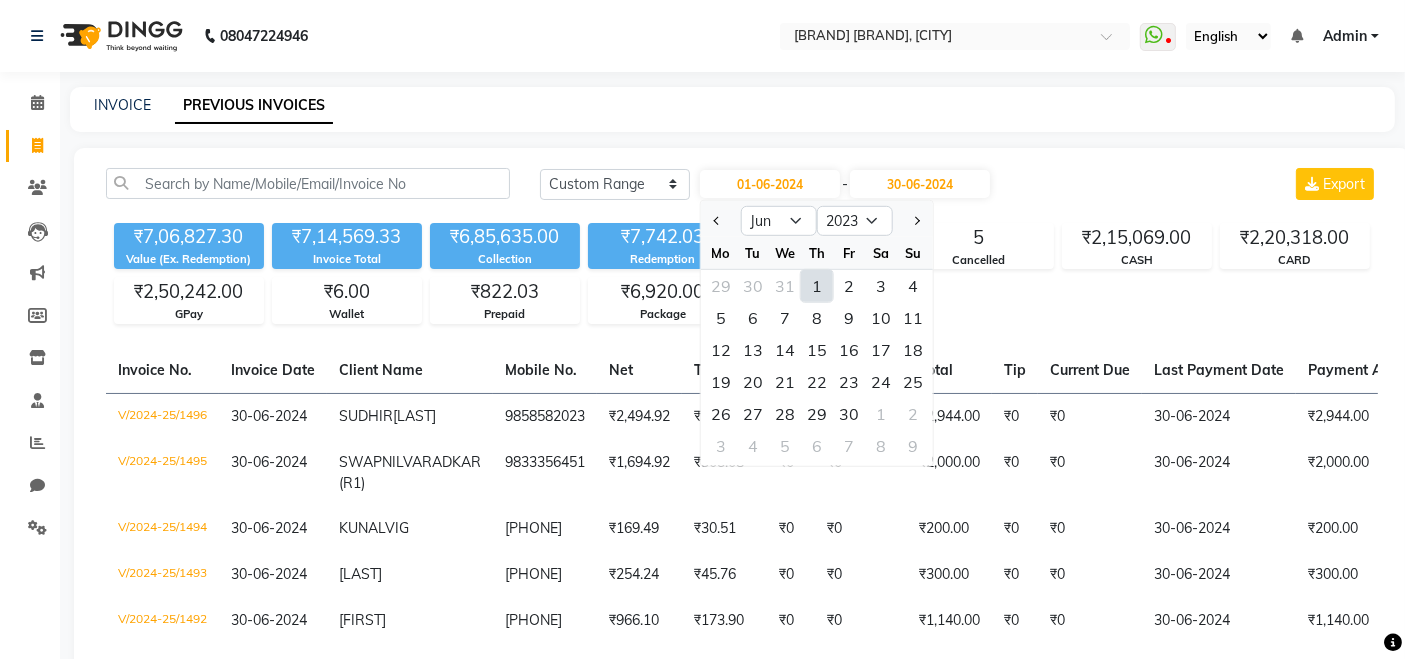 click on "1" 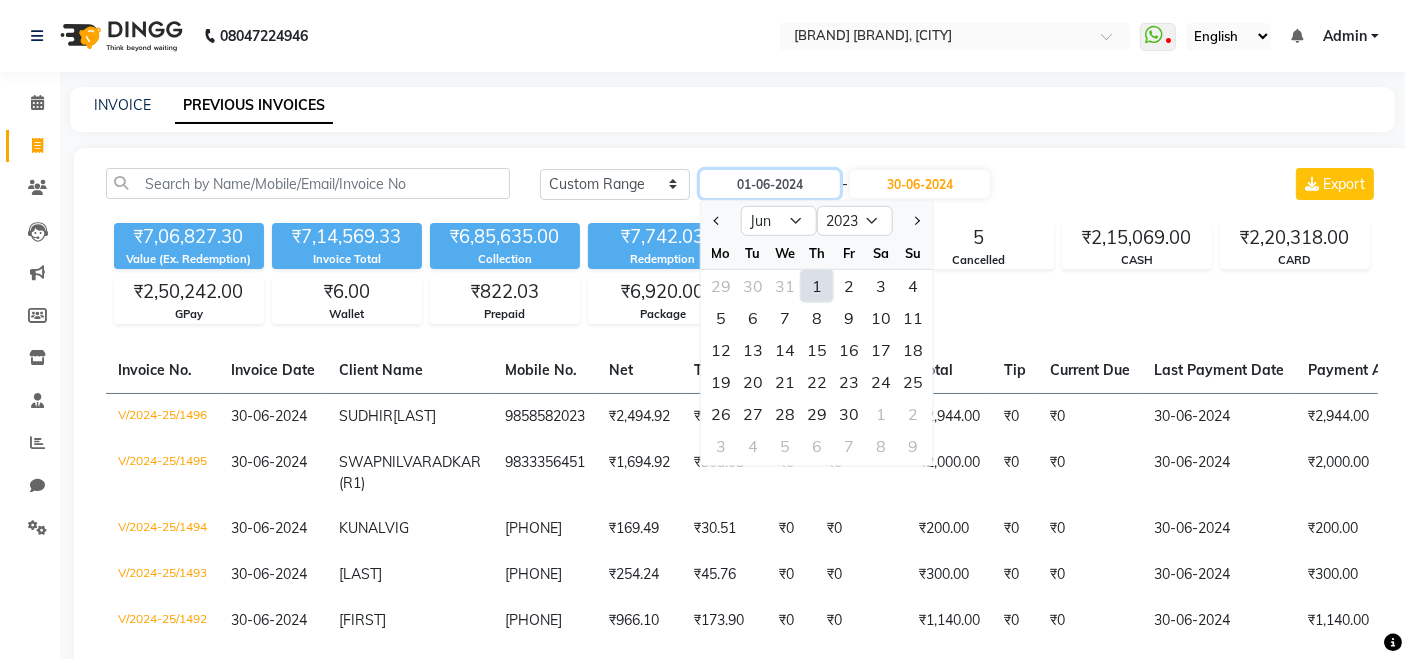 type on "01-06-2023" 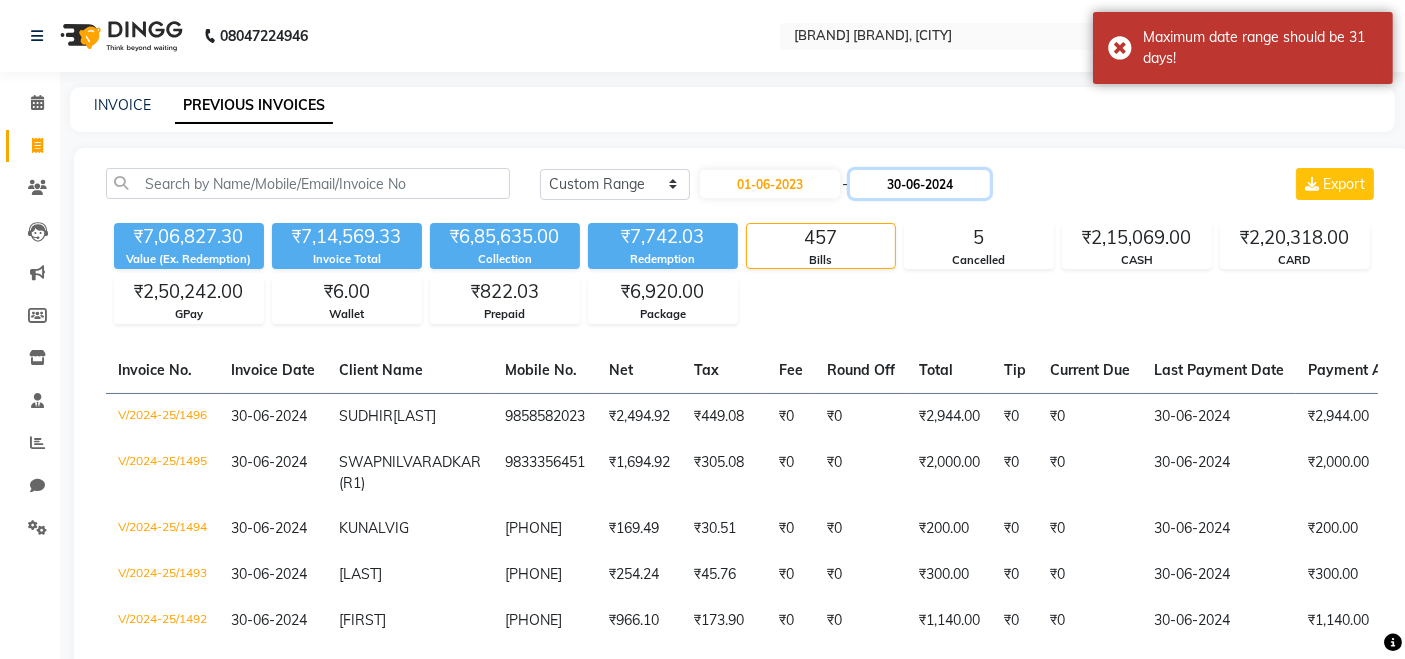 click on "30-06-2024" 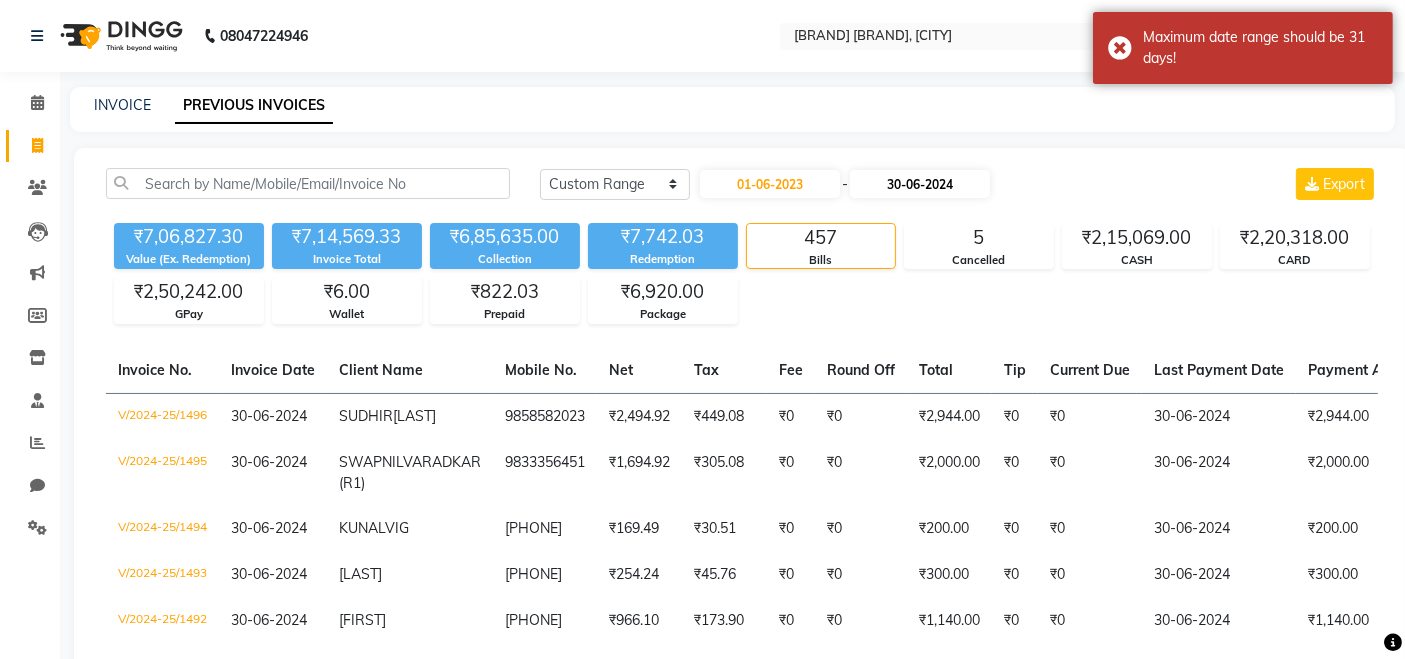 select on "6" 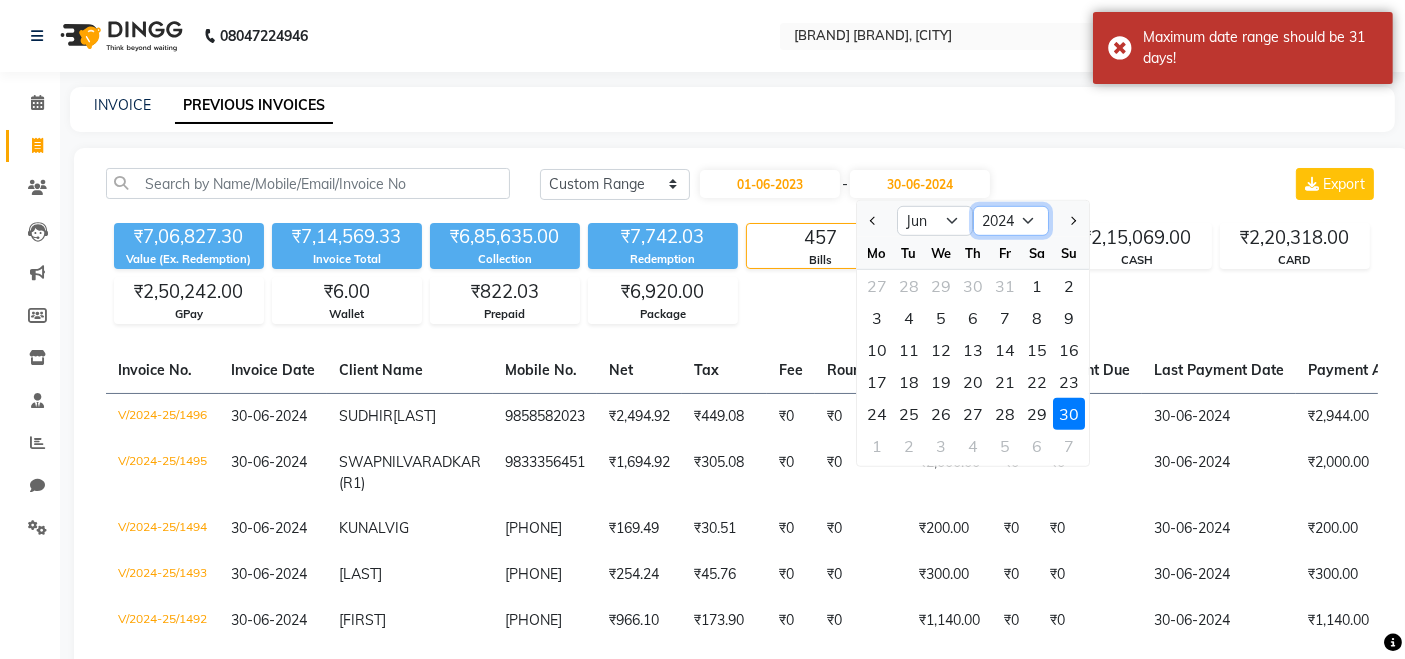click on "2023 2024 2025 2026 2027 2028 2029 2030 2031 2032 2033 2034" 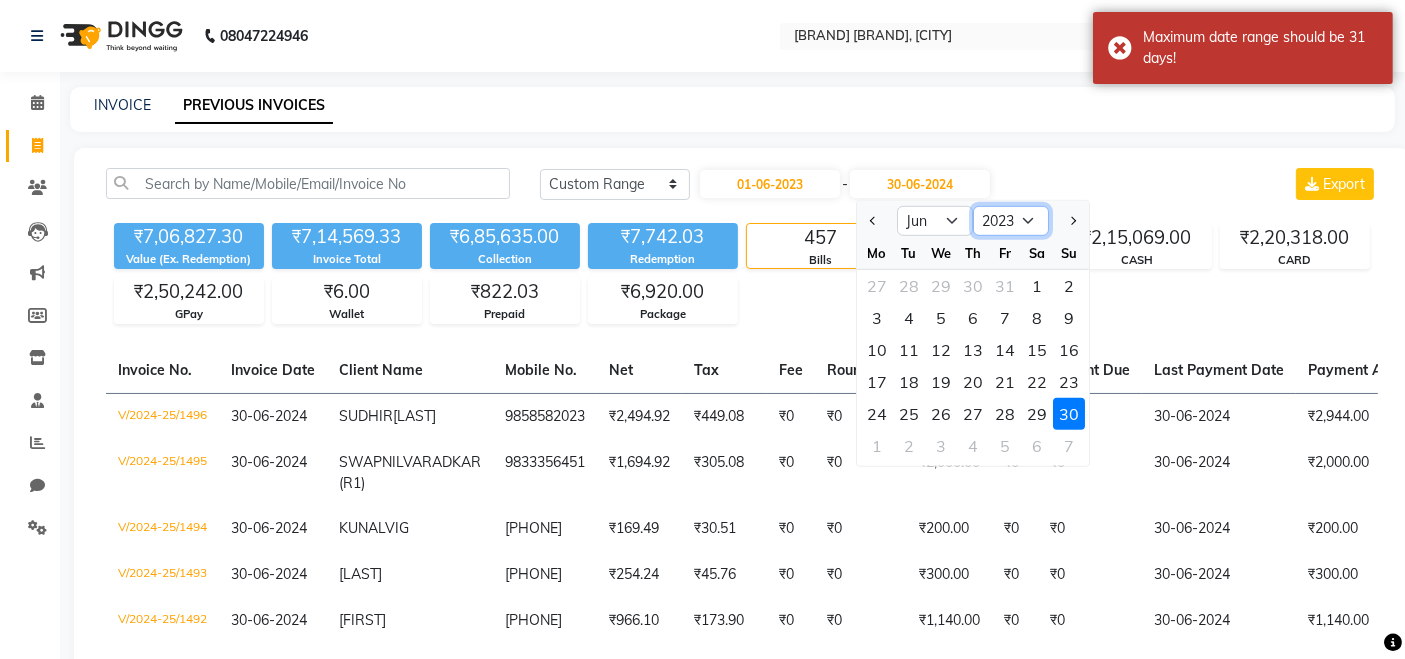 click on "2023 2024 2025 2026 2027 2028 2029 2030 2031 2032 2033 2034" 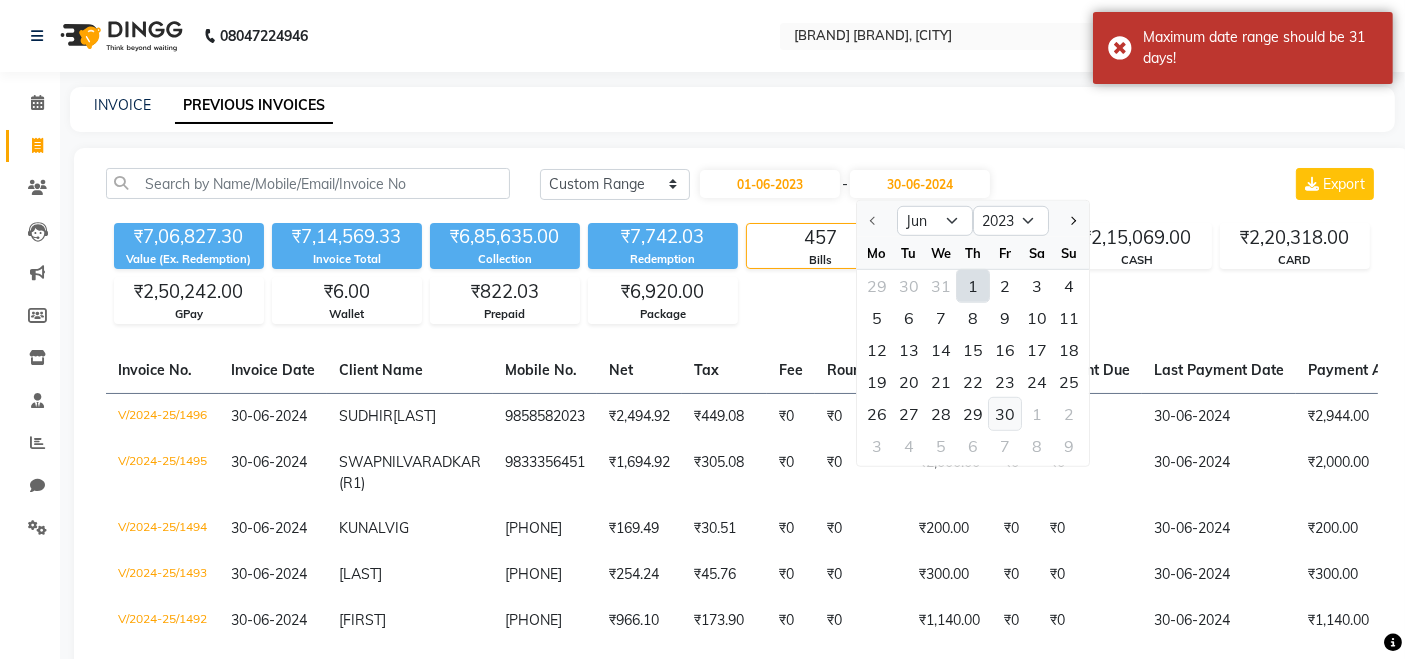 click on "30" 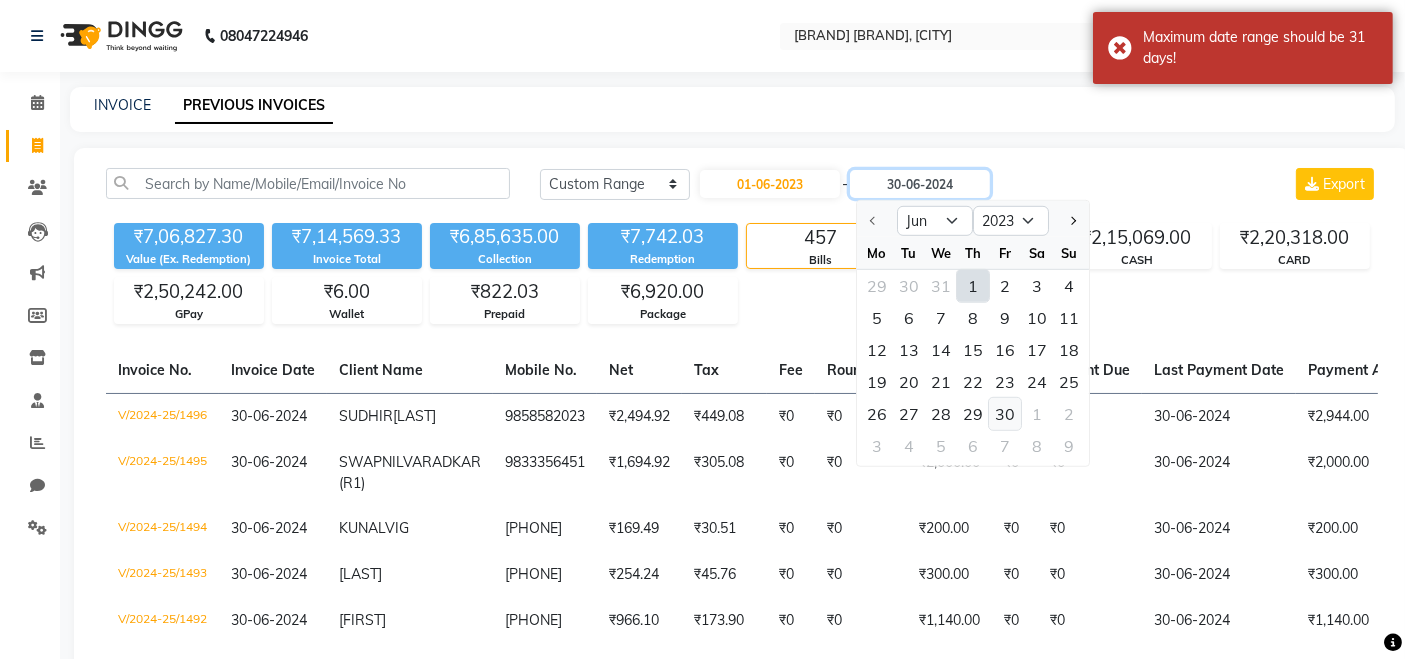 type on "30-06-2023" 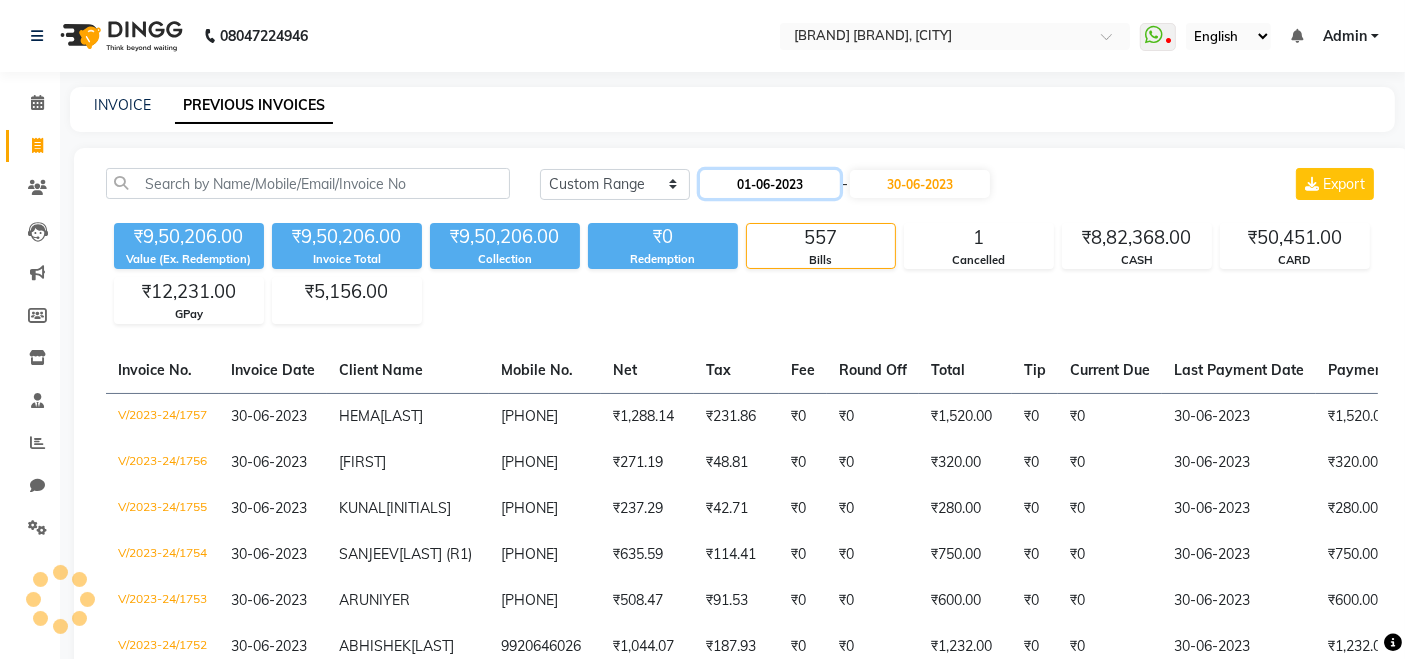 click on "01-06-2023" 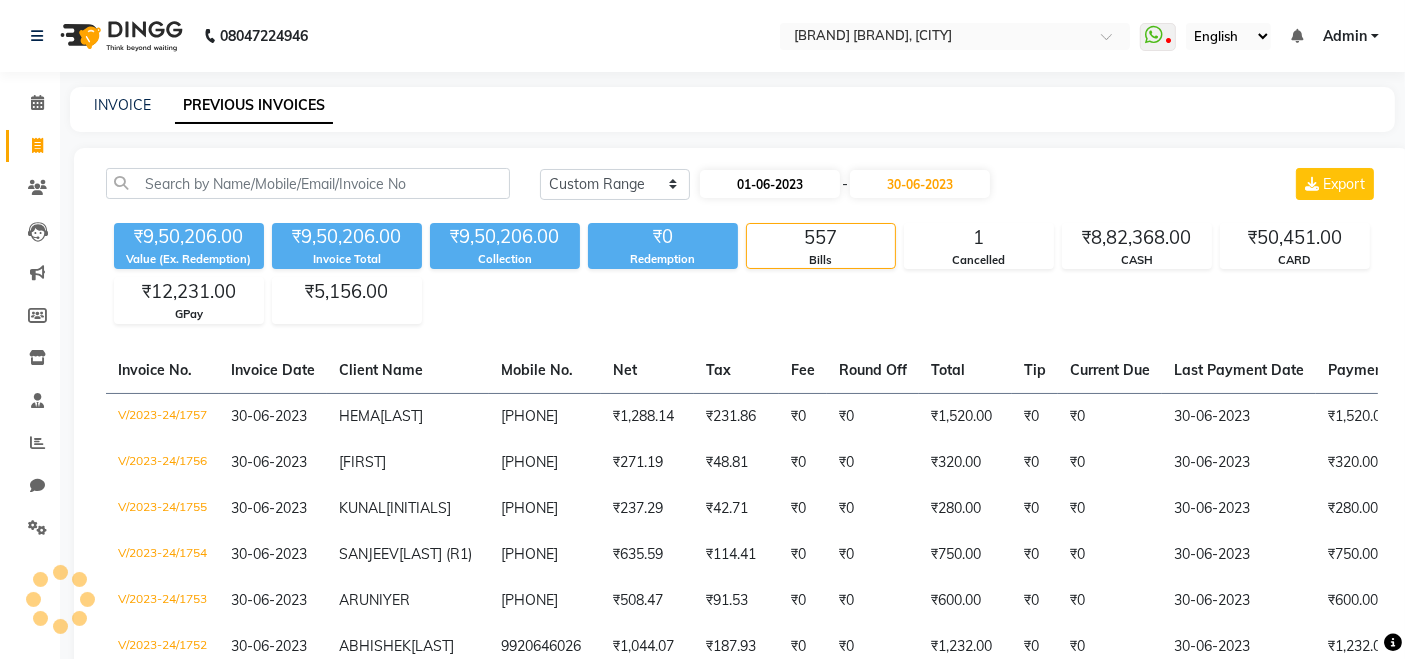 select on "6" 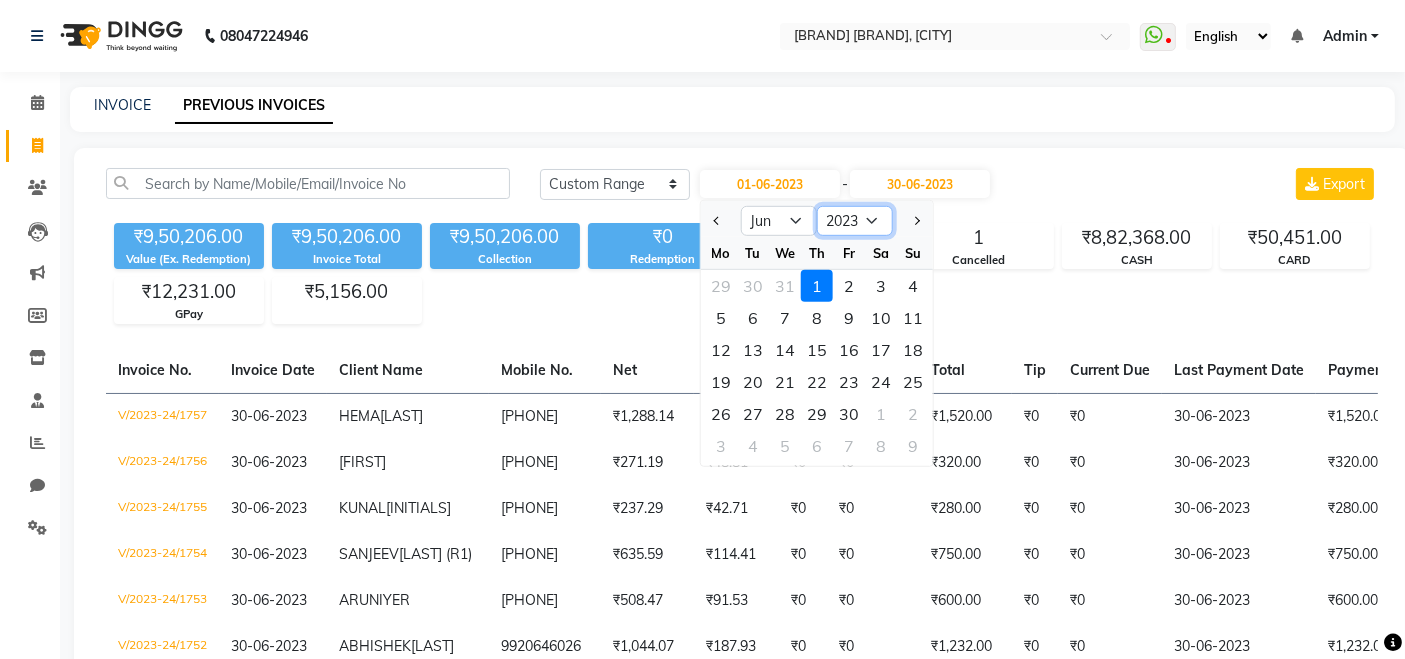 click on "2013 2014 2015 2016 2017 2018 2019 2020 2021 2022 2023 2024 2025 2026 2027 2028 2029 2030 2031 2032 2033" 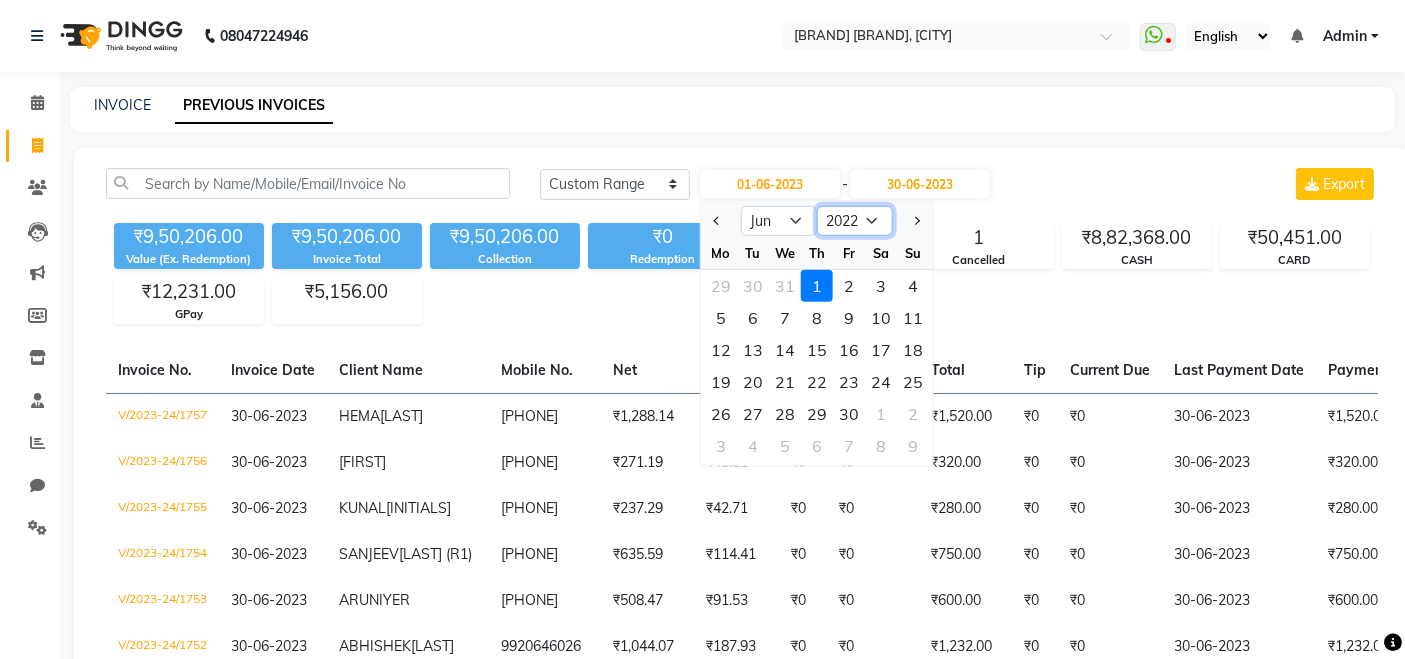 click on "2013 2014 2015 2016 2017 2018 2019 2020 2021 2022 2023 2024 2025 2026 2027 2028 2029 2030 2031 2032 2033" 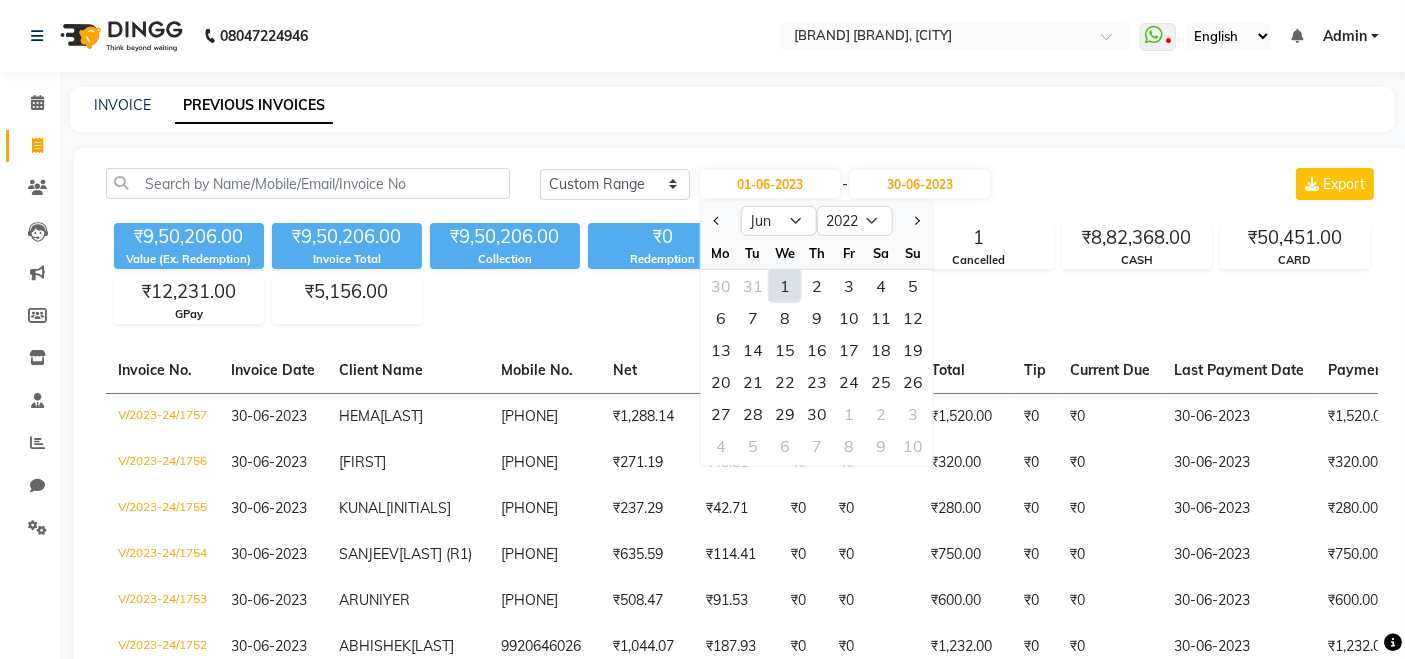 click on "1" 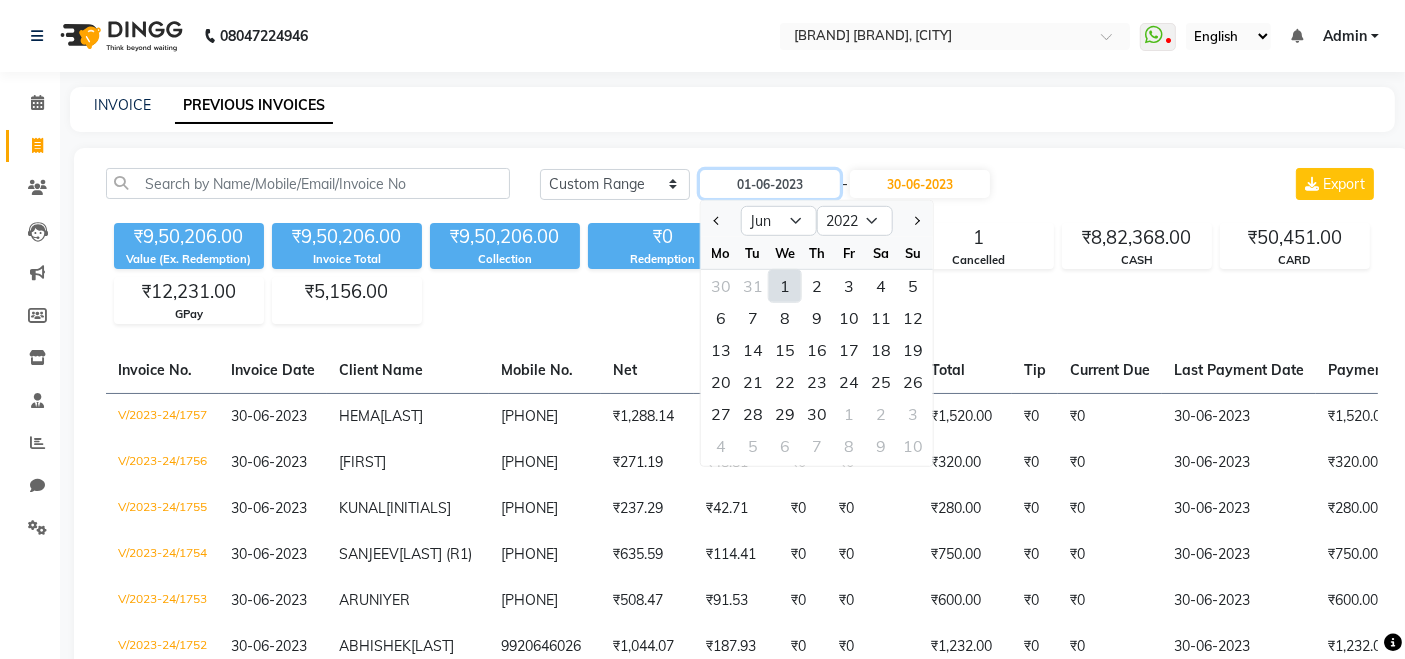 type on "01-06-2022" 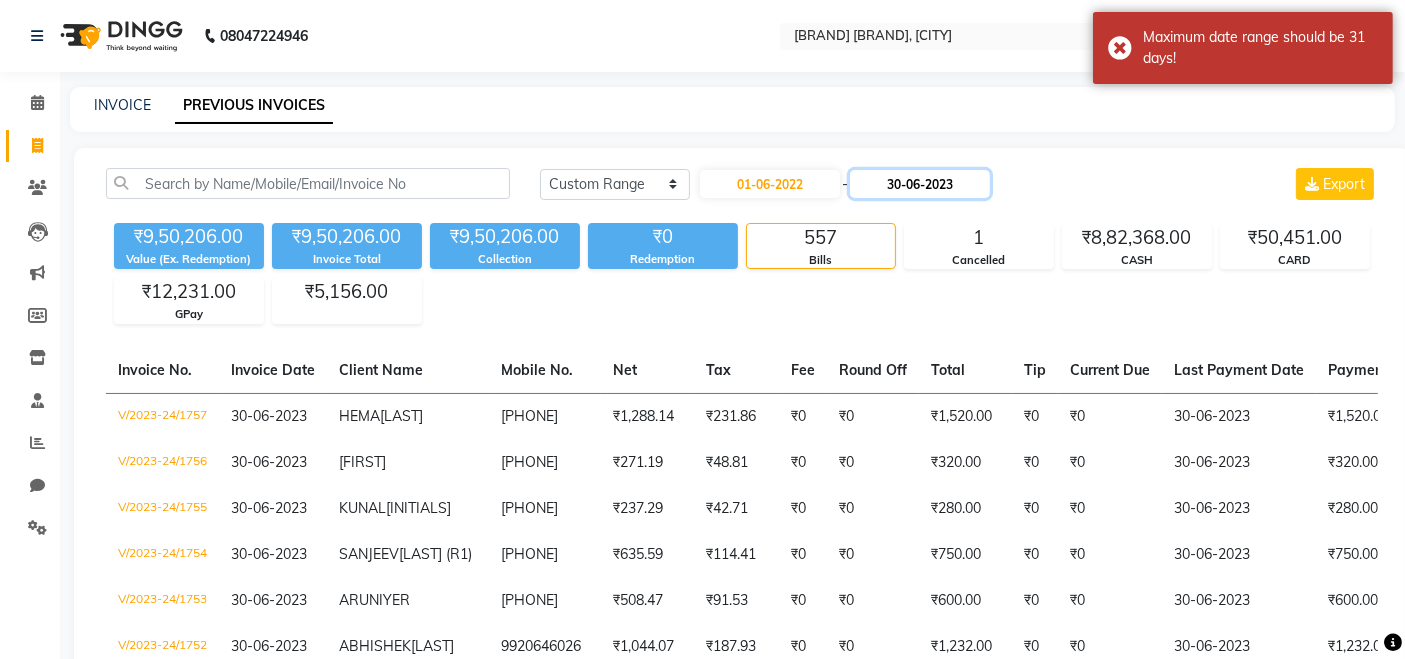click on "30-06-2023" 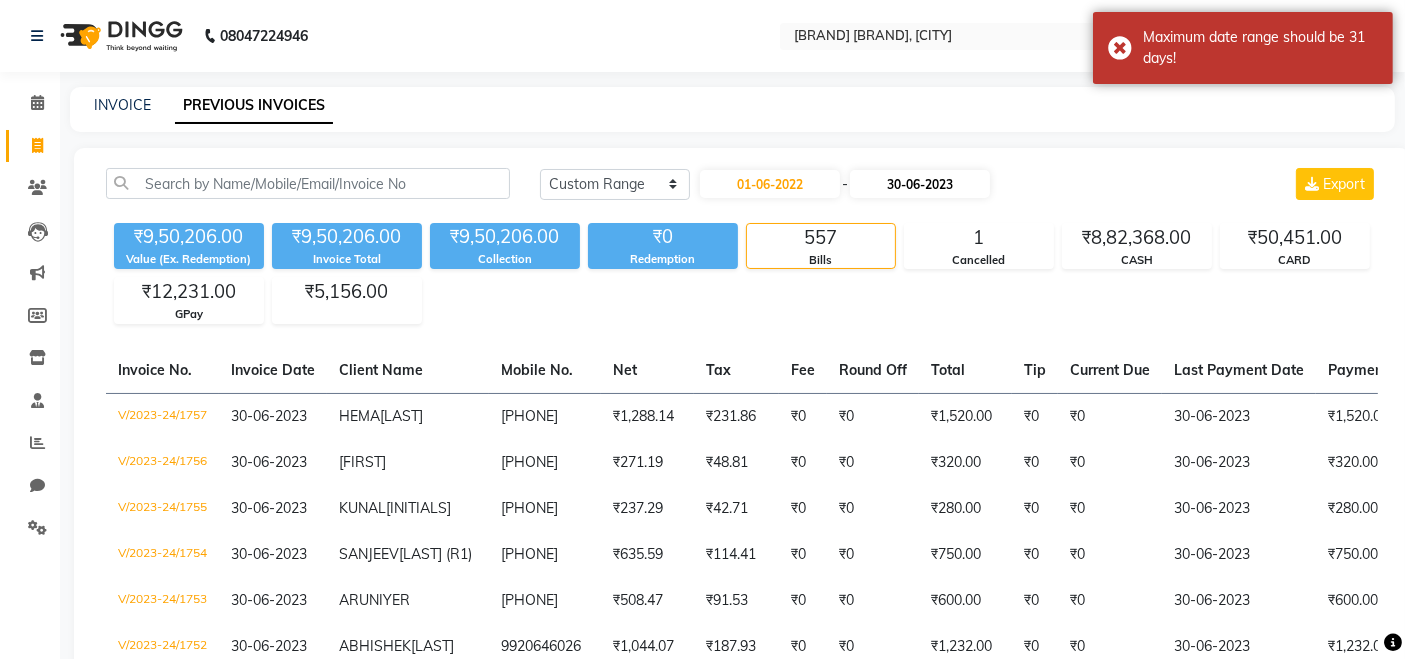 select on "6" 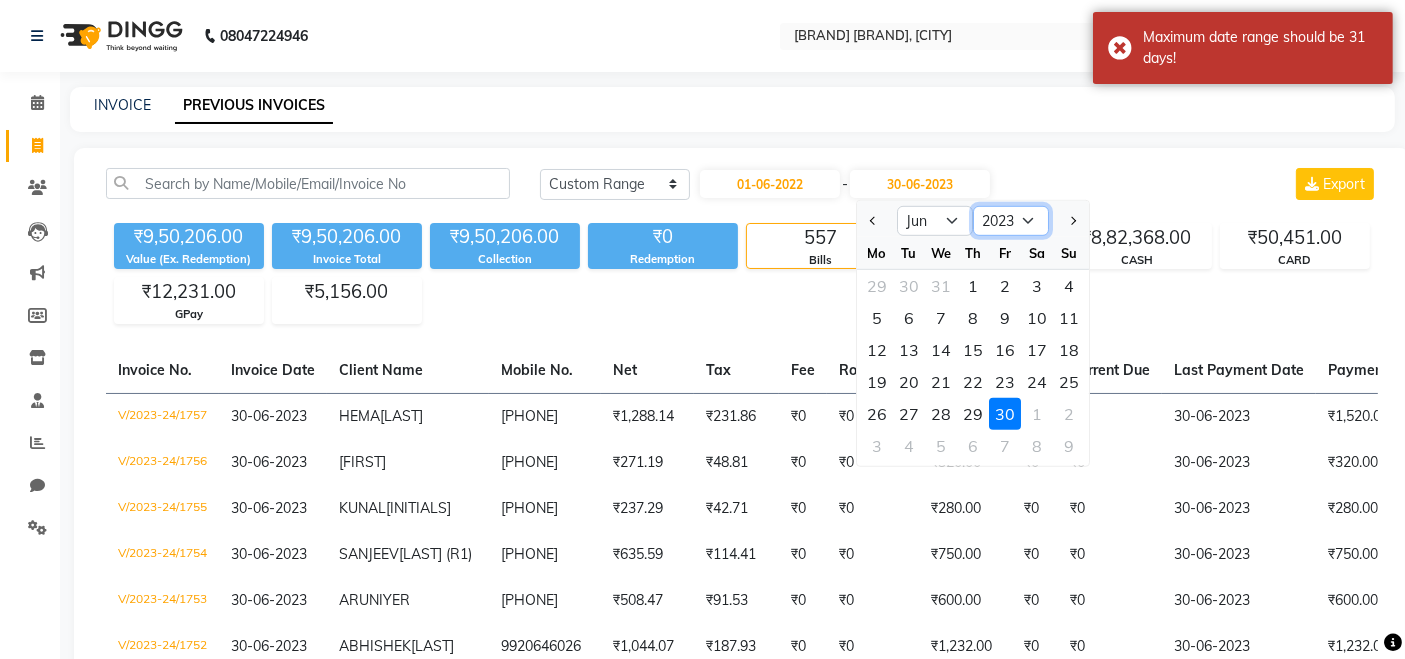 click on "2022 2023 2024 2025 2026 2027 2028 2029 2030 2031 2032 2033" 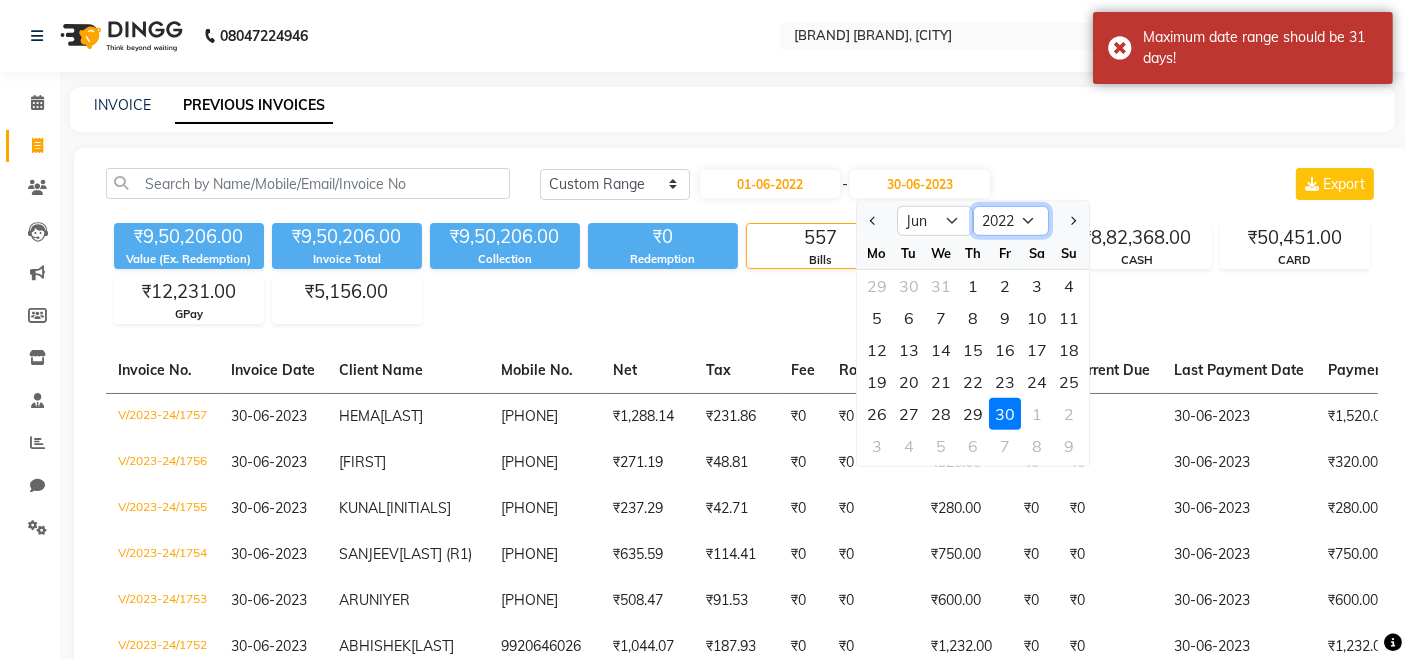 click on "2022 2023 2024 2025 2026 2027 2028 2029 2030 2031 2032 2033" 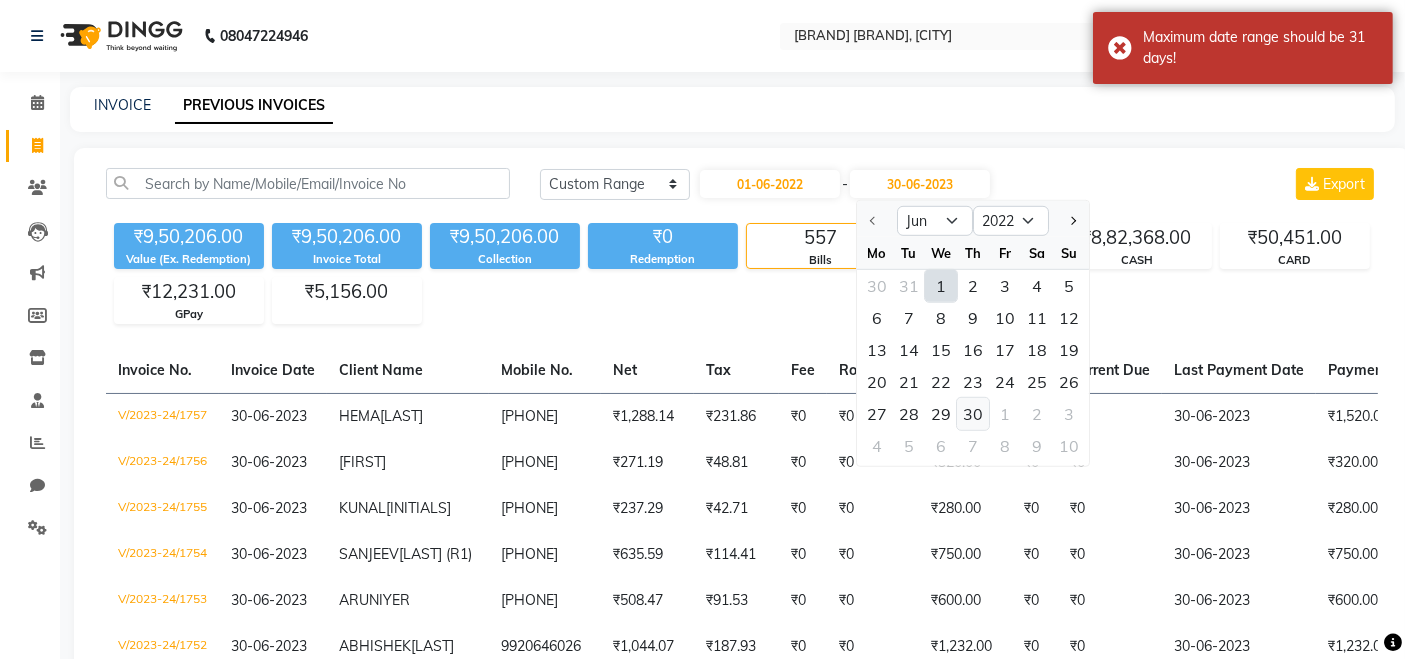 click on "30" 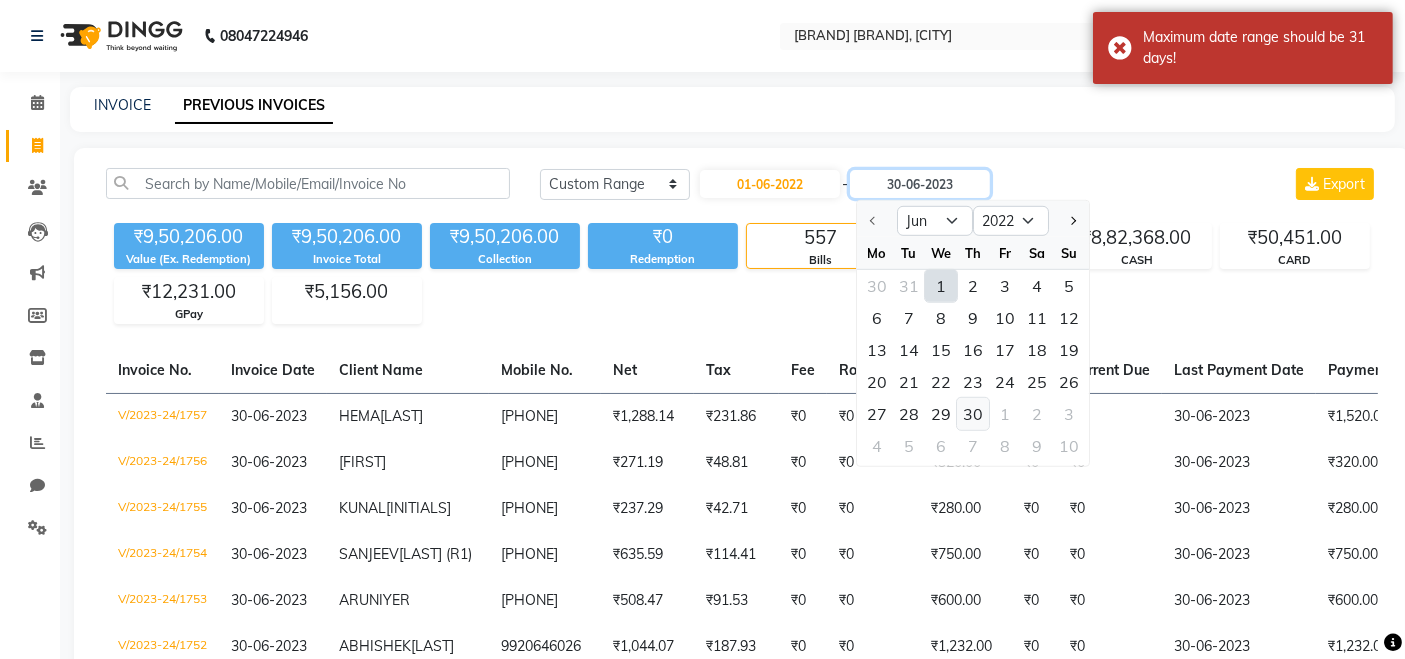 type on "[DATE]" 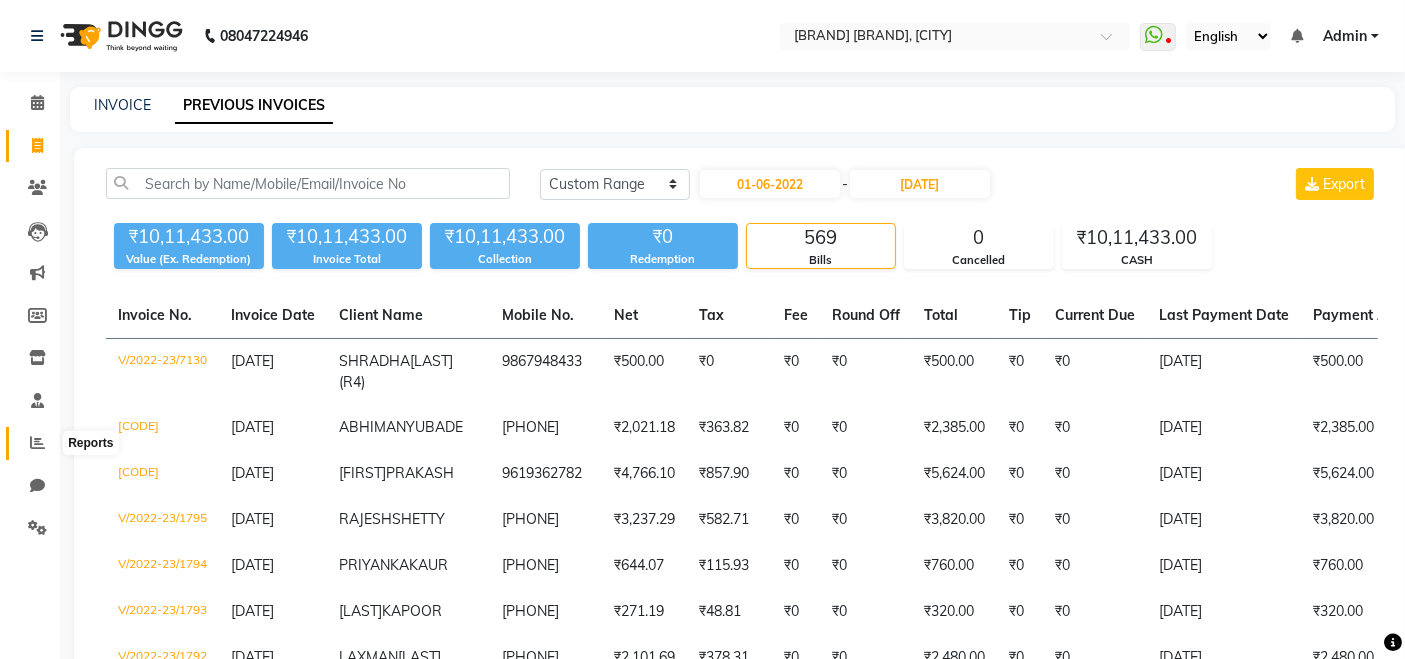 click 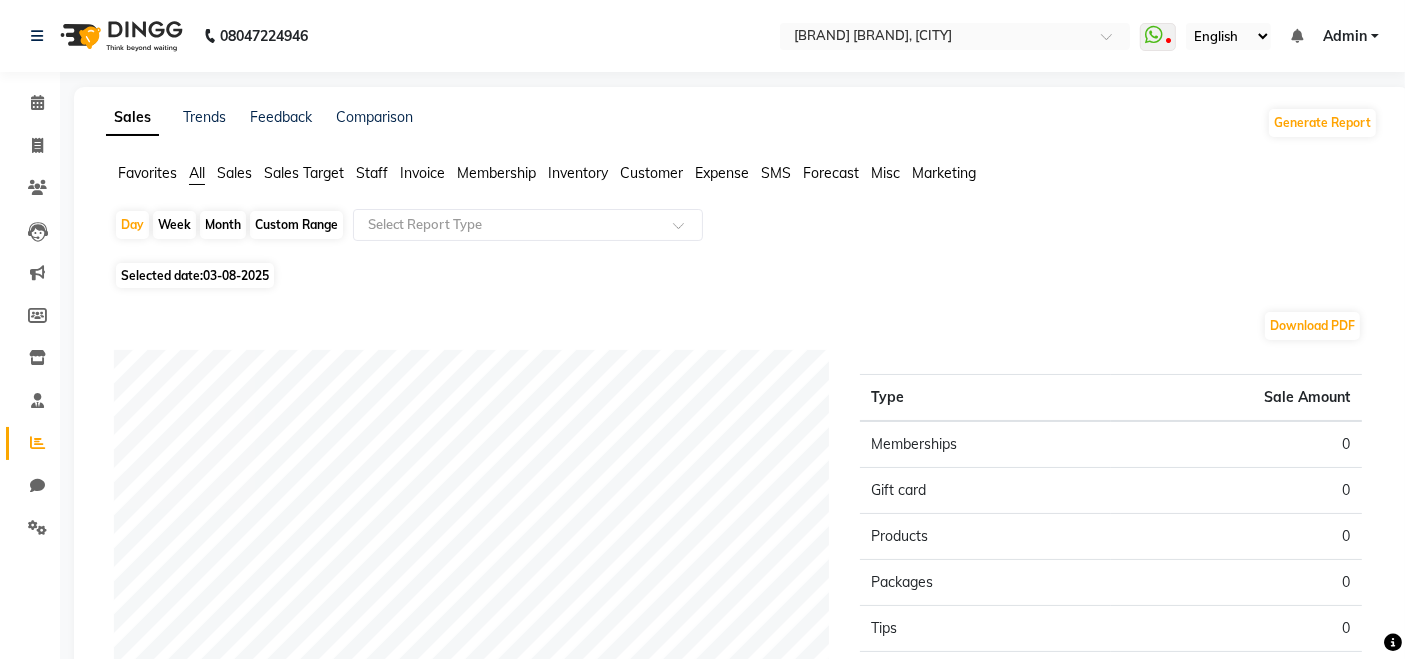 click on "Month" 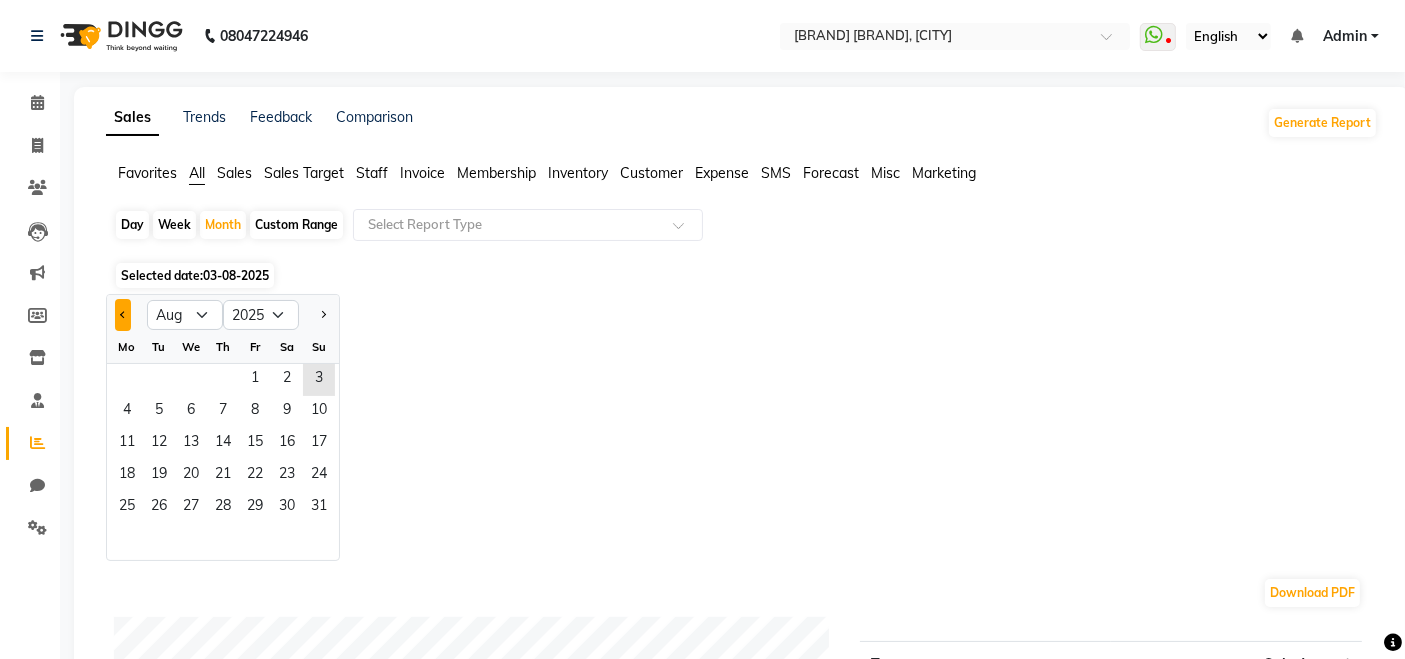 click 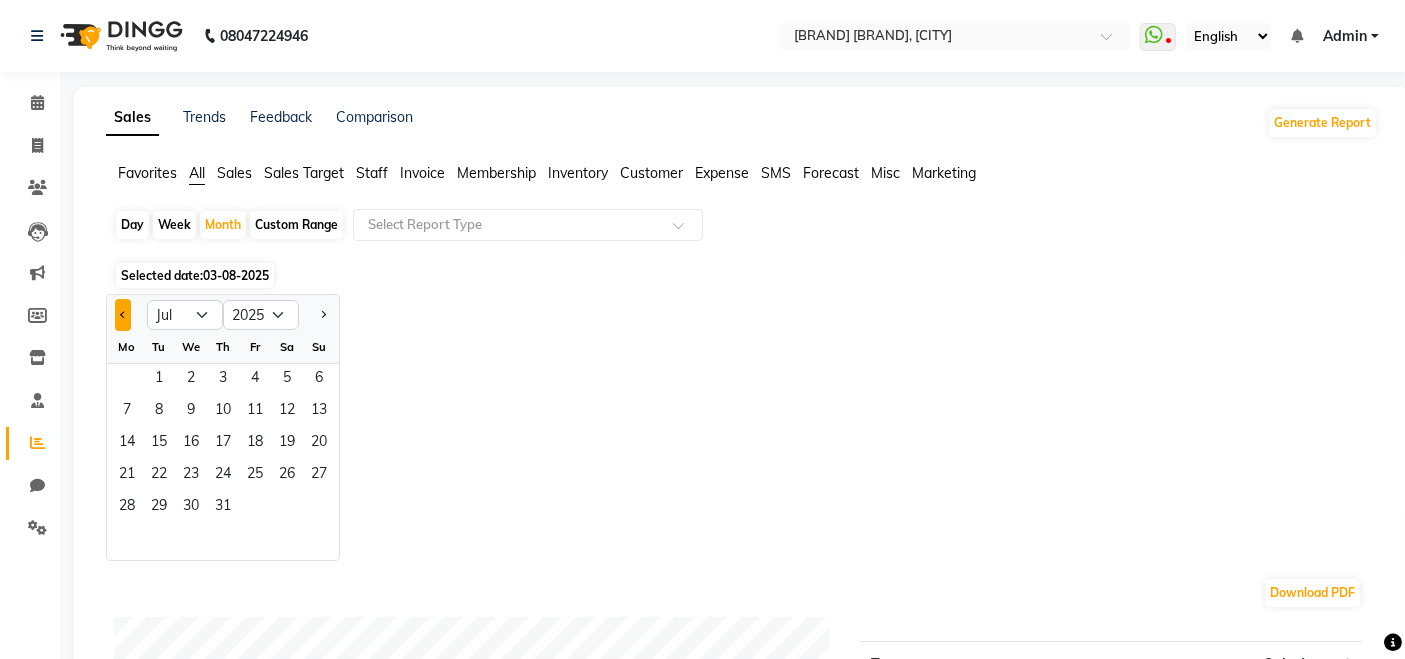 click 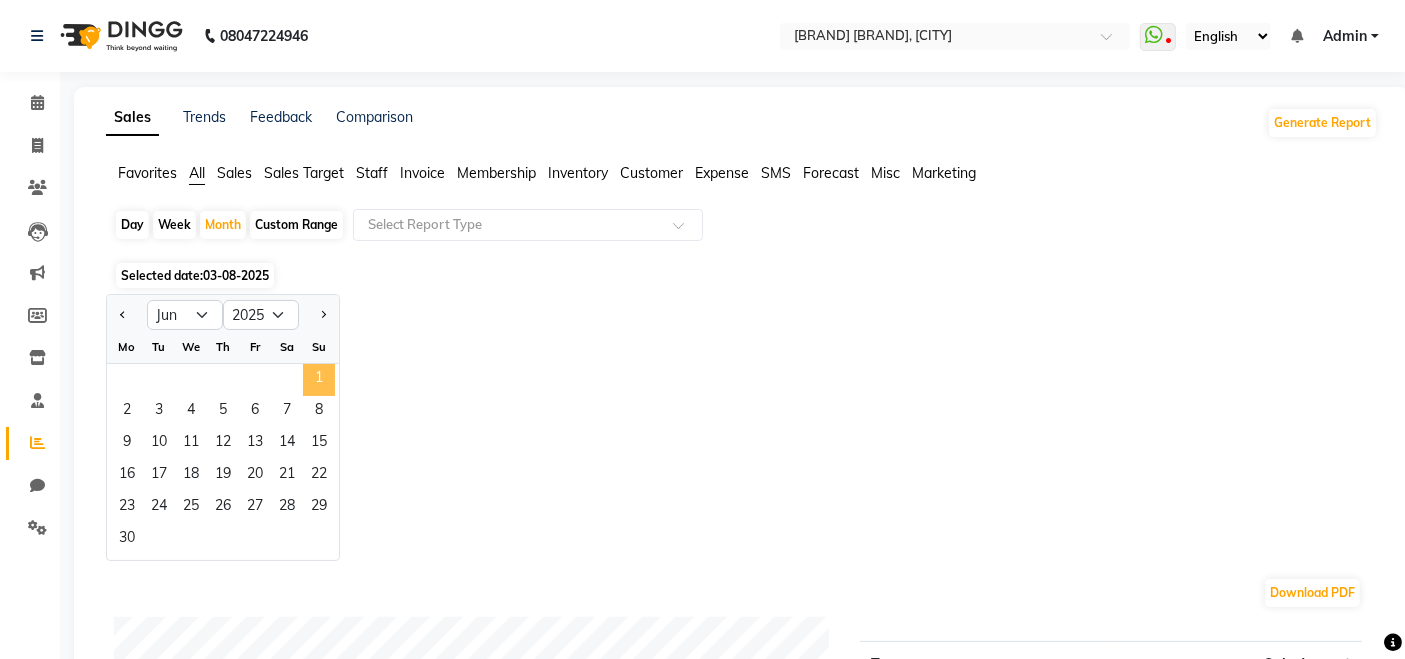 click on "1" 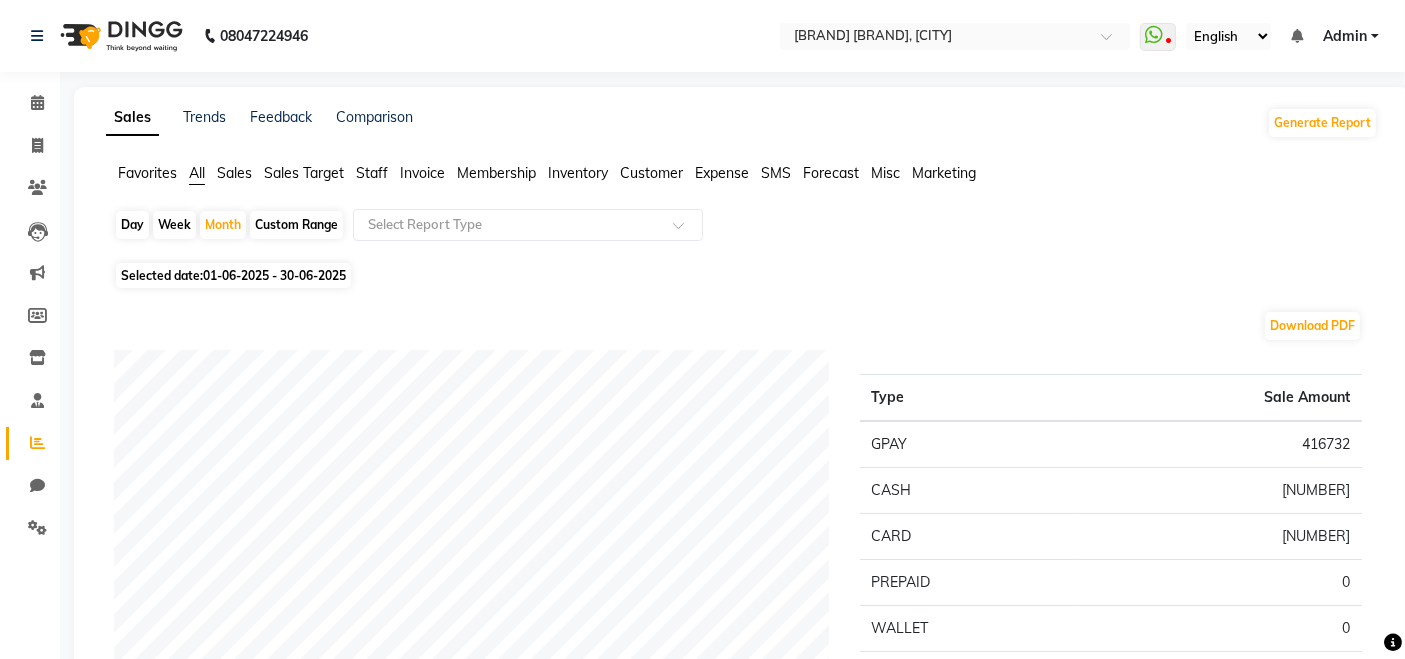 click on "Staff" 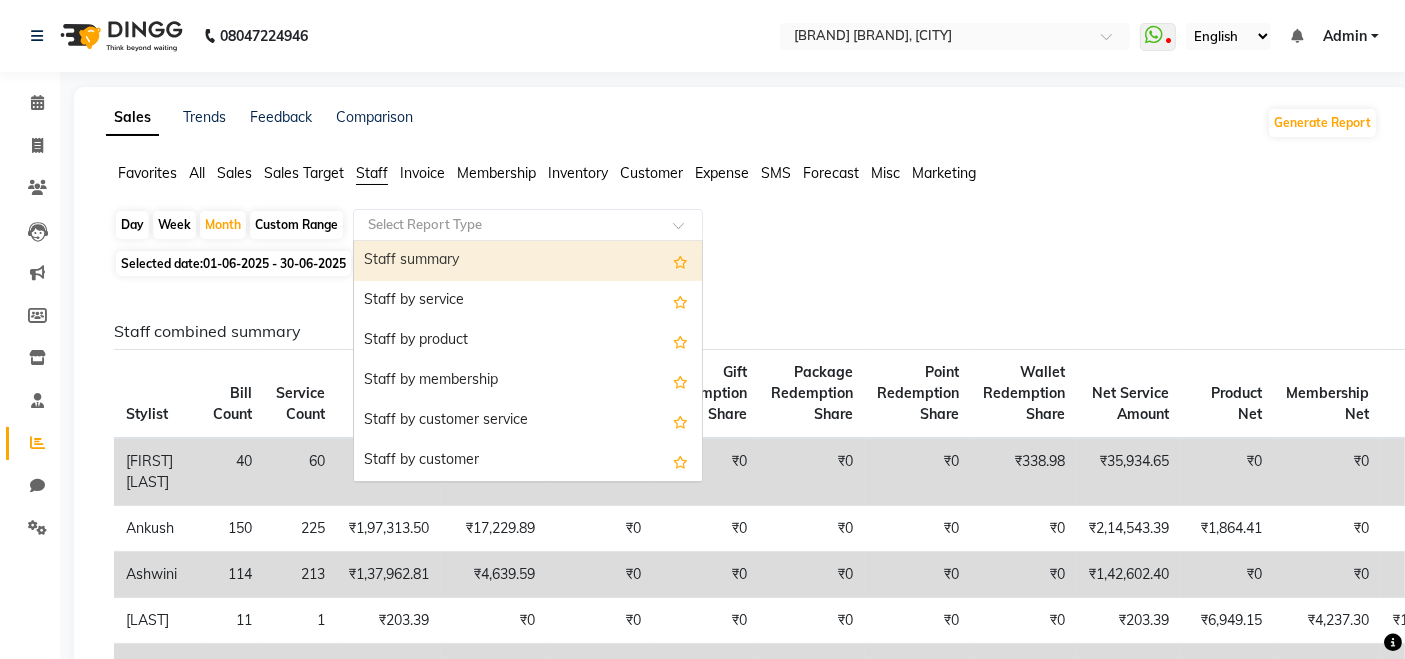 click 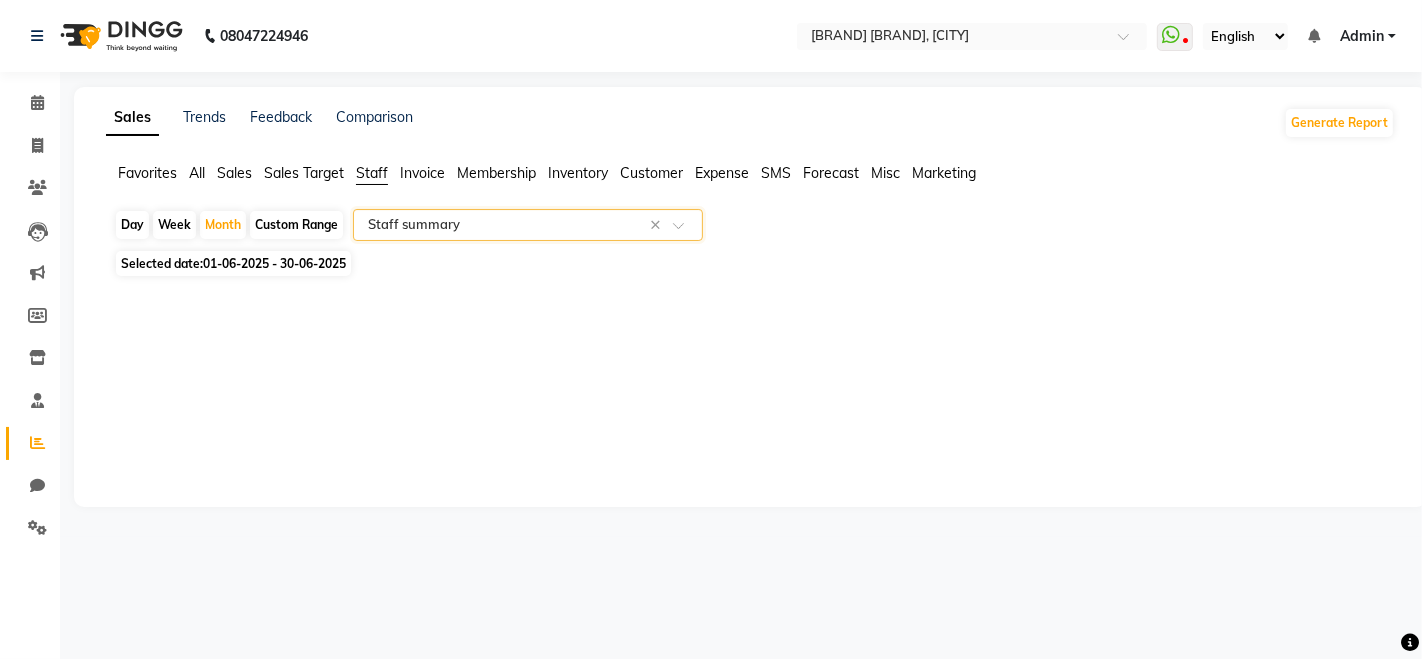 select on "filtered_report" 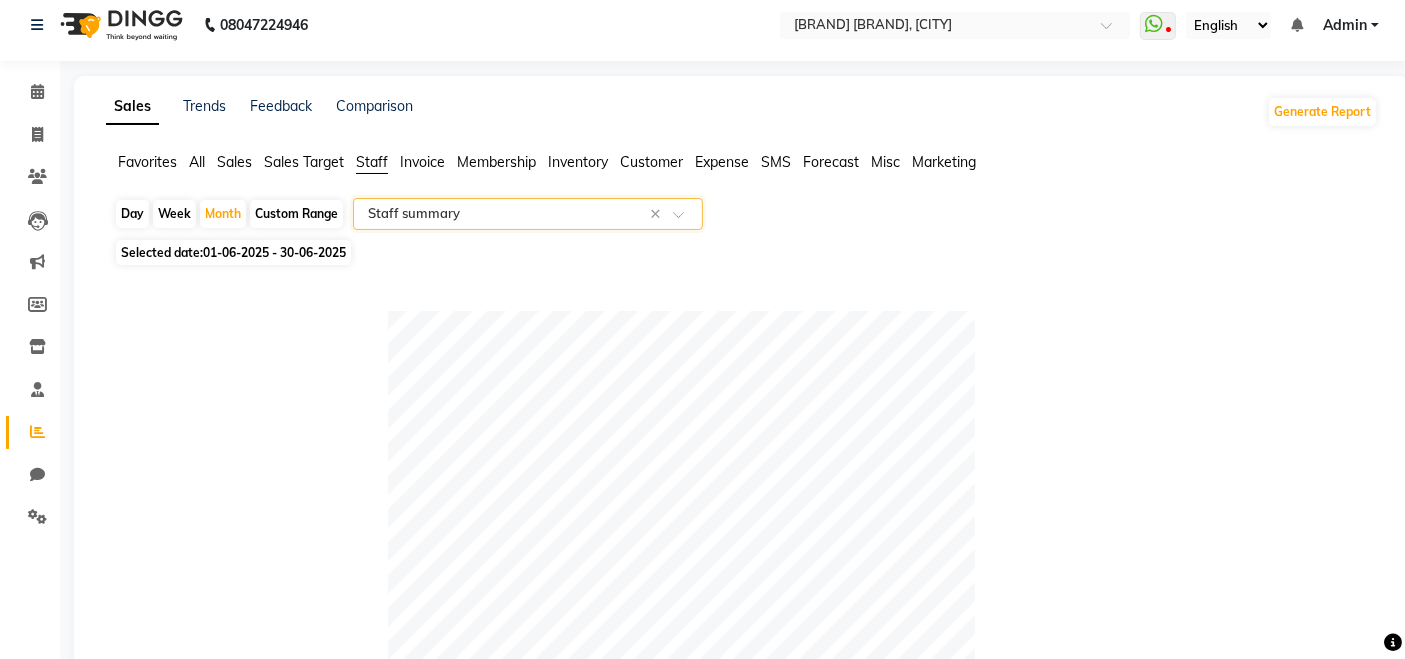 scroll, scrollTop: 0, scrollLeft: 0, axis: both 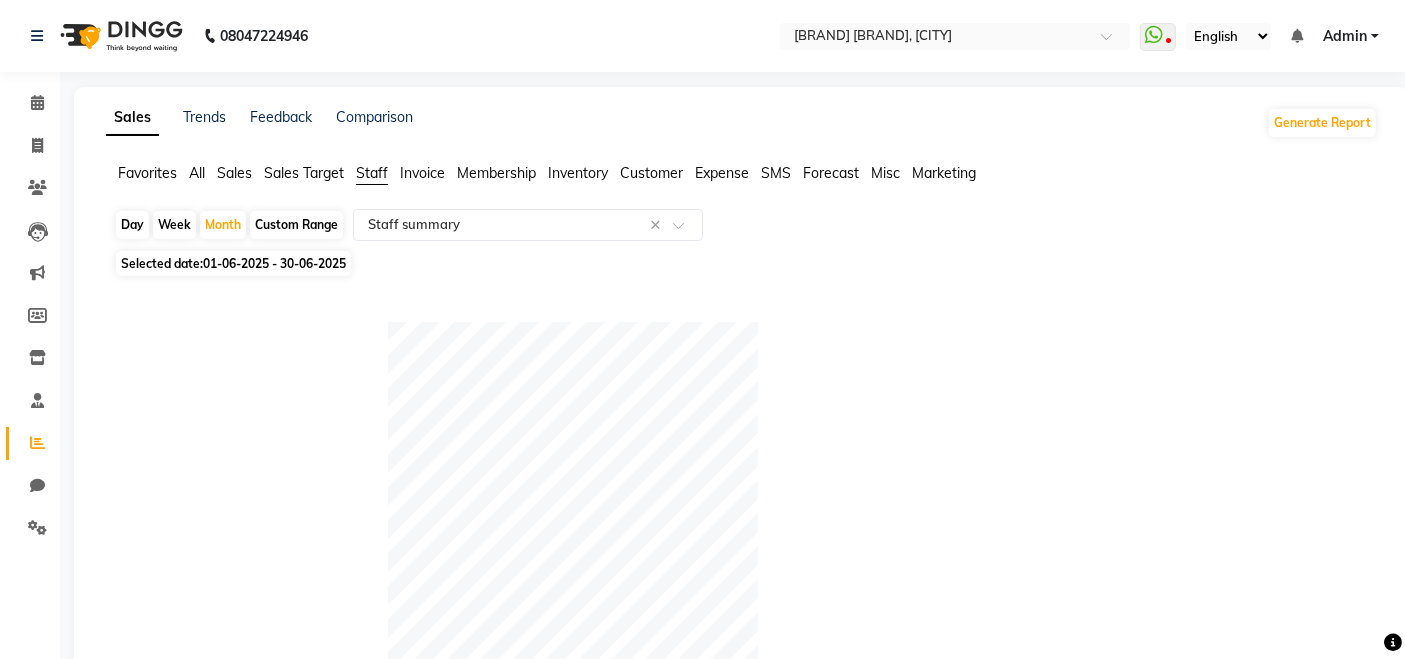 click on "01-06-2025 - 30-06-2025" 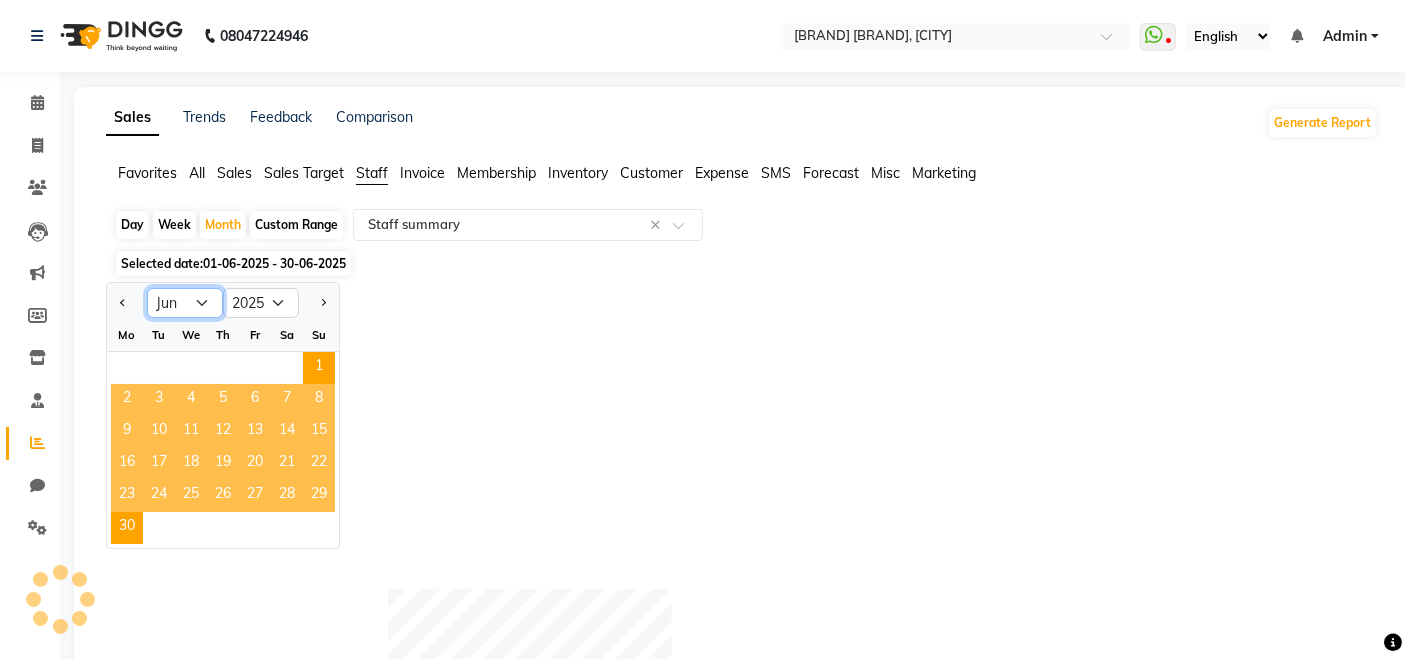 click on "Jan Feb Mar Apr May Jun Jul Aug Sep Oct Nov Dec" 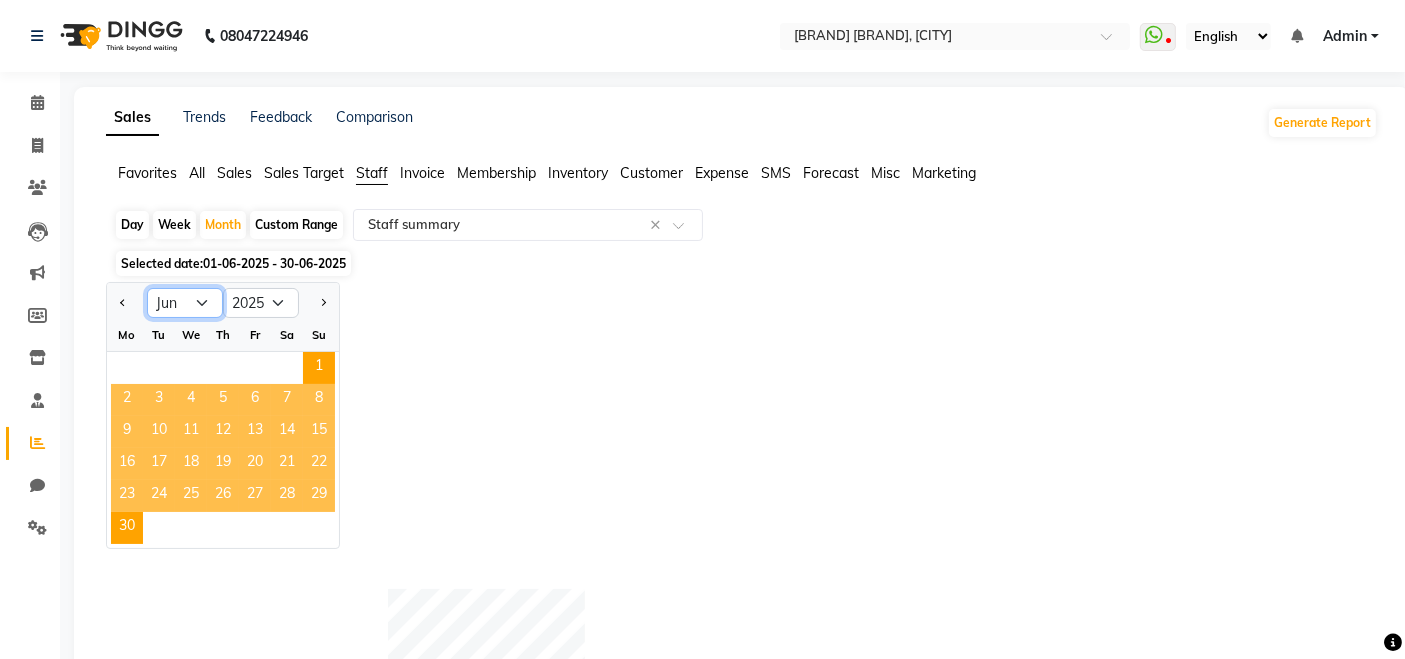 select on "7" 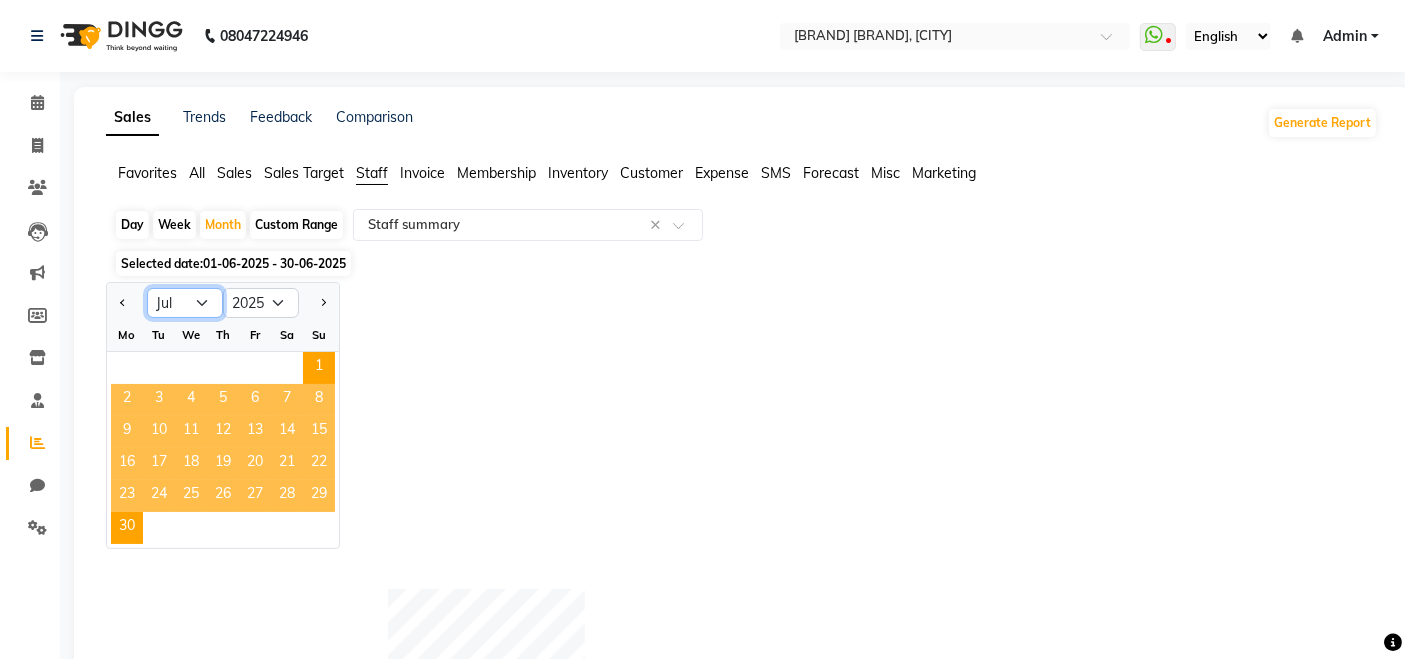 click on "Jan Feb Mar Apr May Jun Jul Aug Sep Oct Nov Dec" 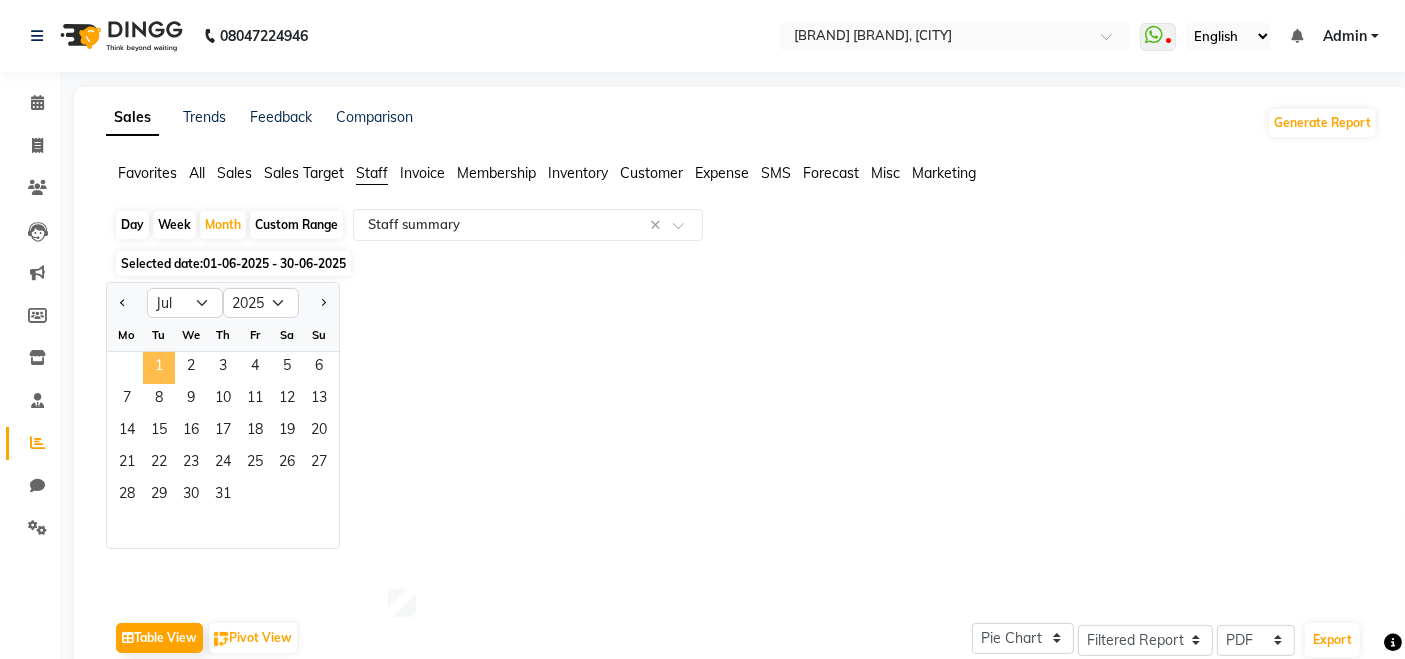 click on "1" 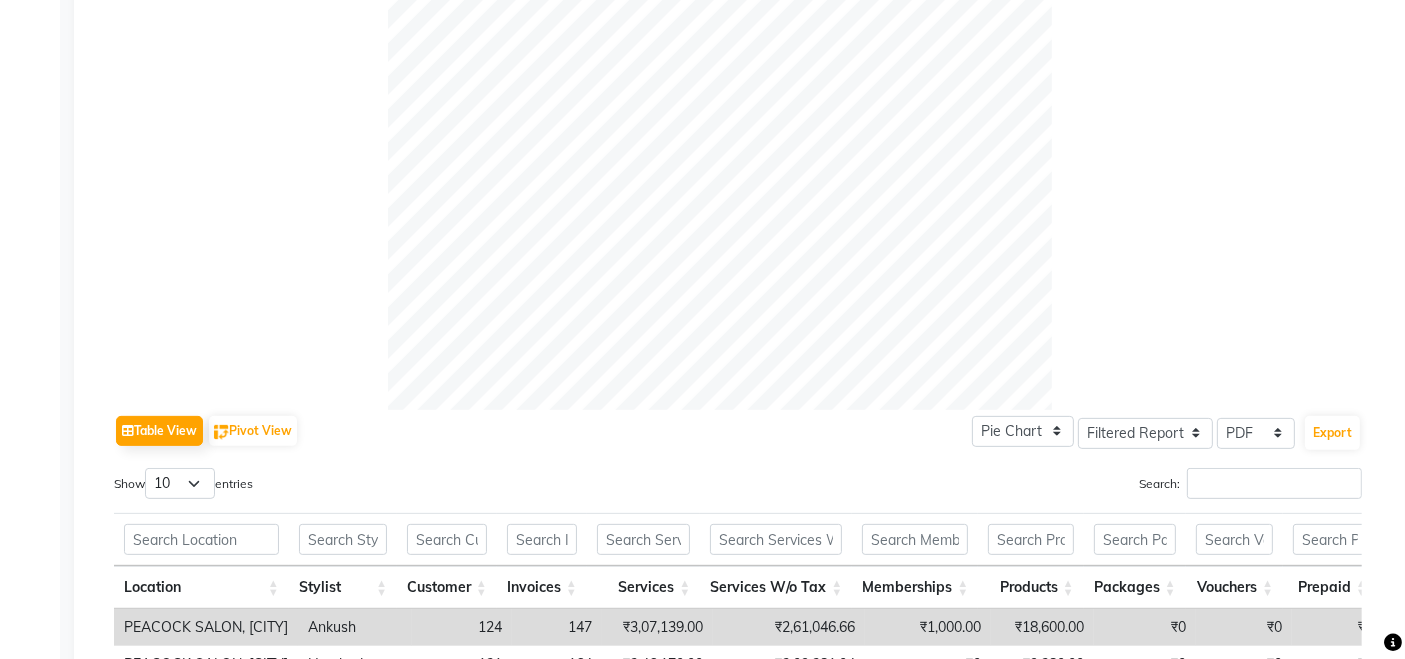 scroll, scrollTop: 1078, scrollLeft: 0, axis: vertical 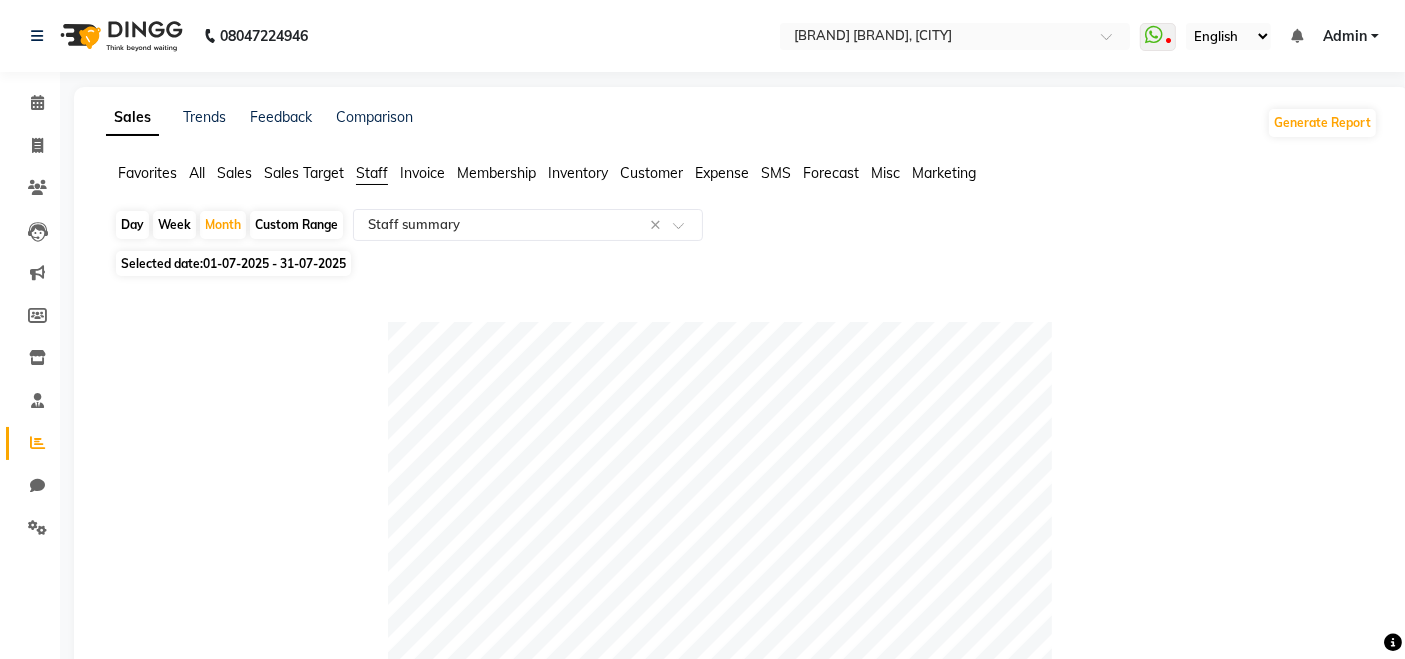 click on "Selected date:  01-07-2025 - 31-07-2025" 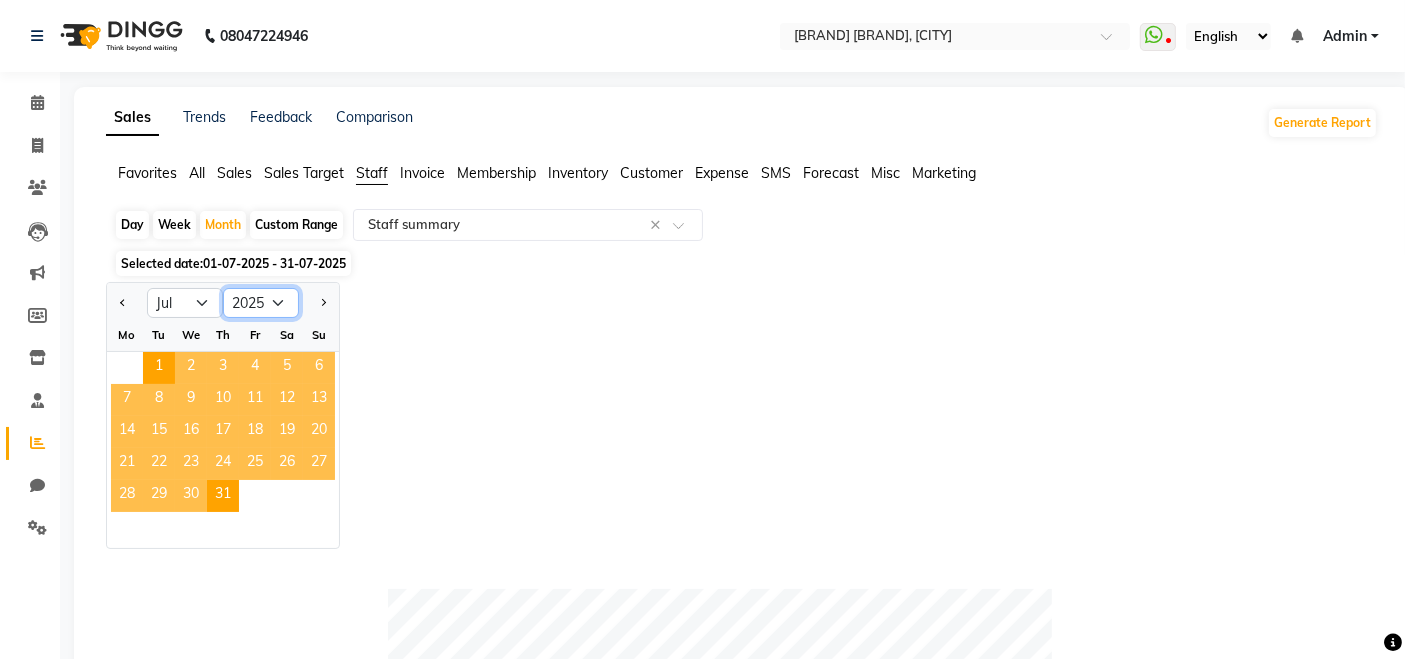 click on "2015 2016 2017 2018 2019 2020 2021 2022 2023 2024 2025 2026 2027 2028 2029 2030 2031 2032 2033 2034 2035" 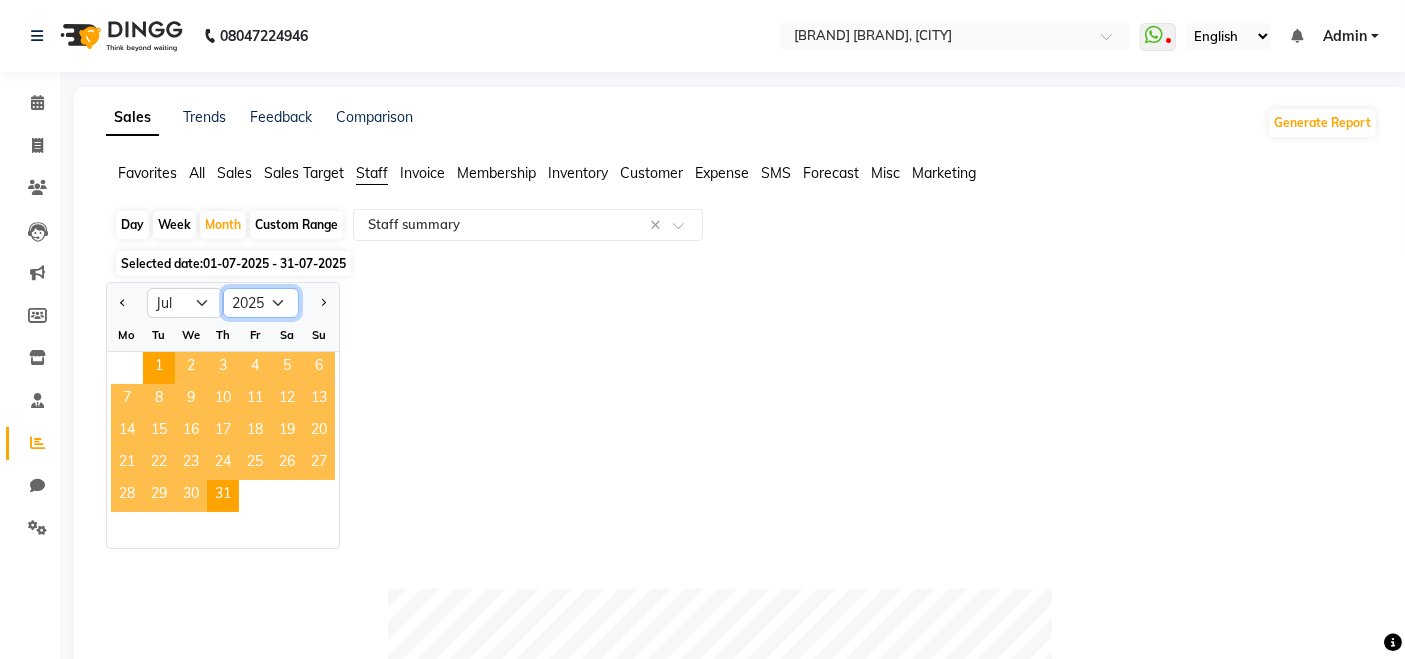 select on "2022" 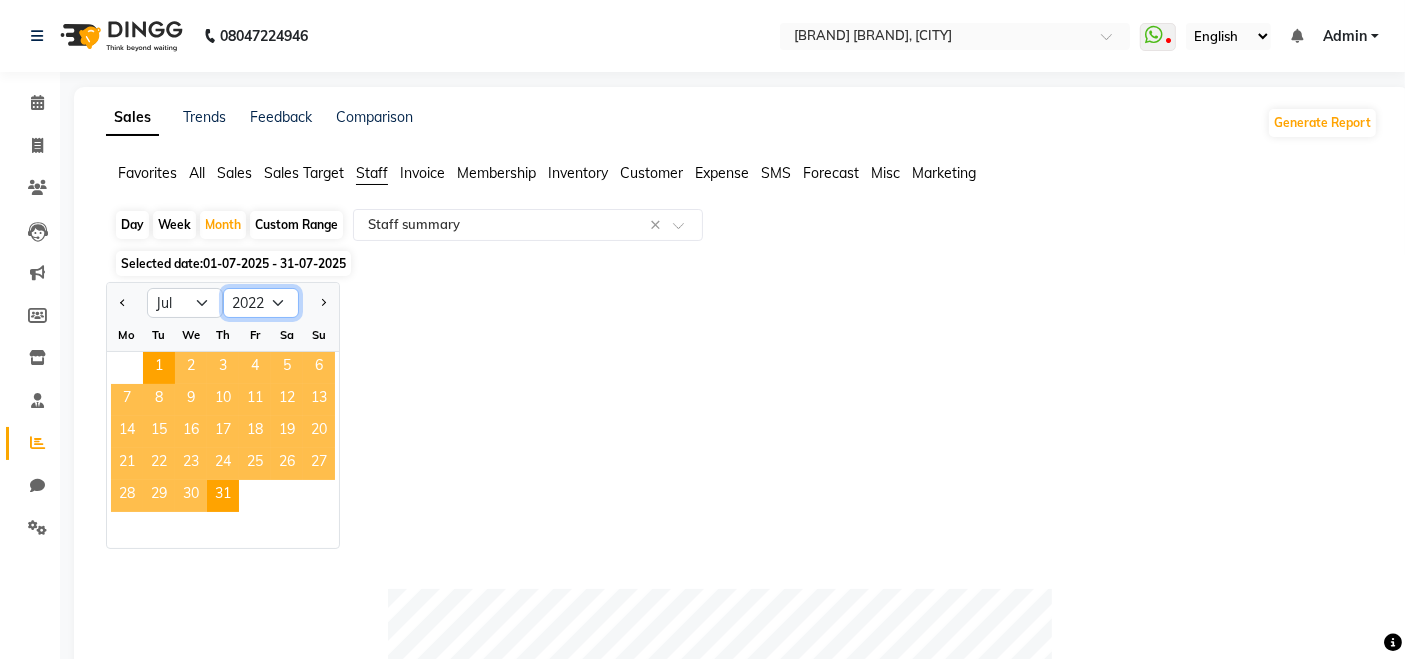 click on "2015 2016 2017 2018 2019 2020 2021 2022 2023 2024 2025 2026 2027 2028 2029 2030 2031 2032 2033 2034 2035" 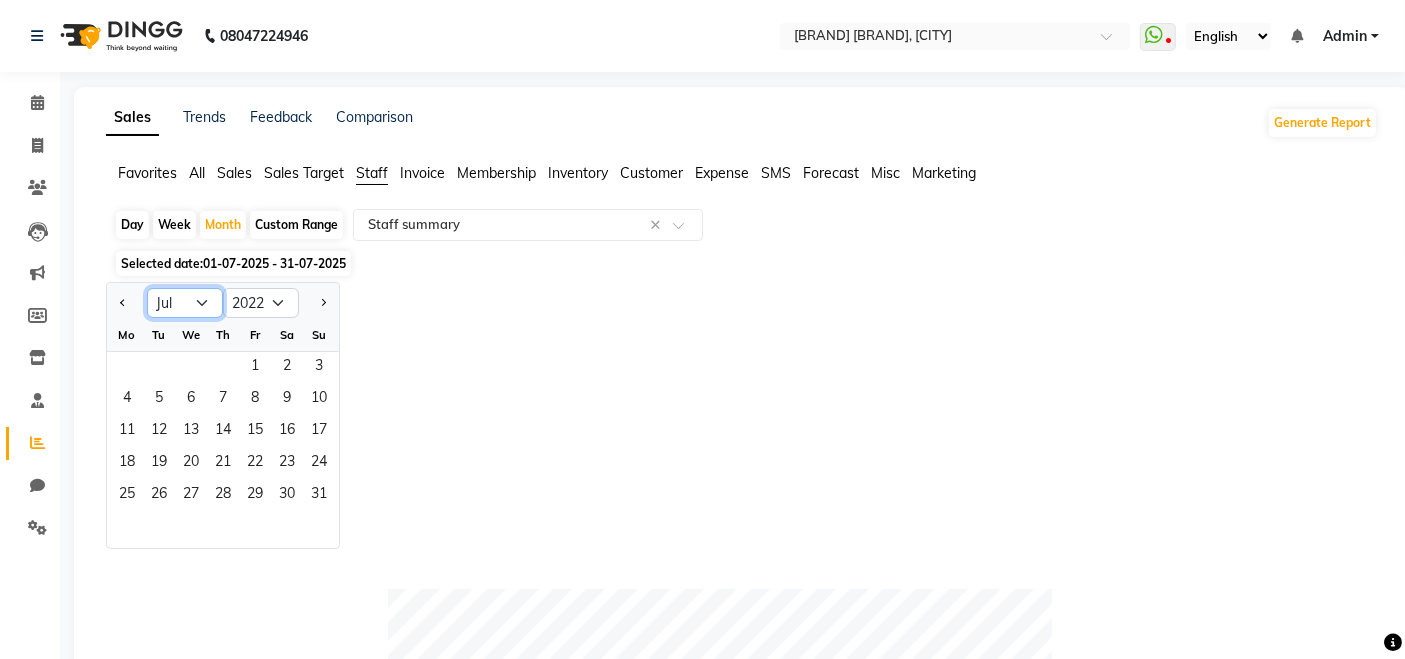 click on "Jan Feb Mar Apr May Jun Jul Aug Sep Oct Nov Dec" 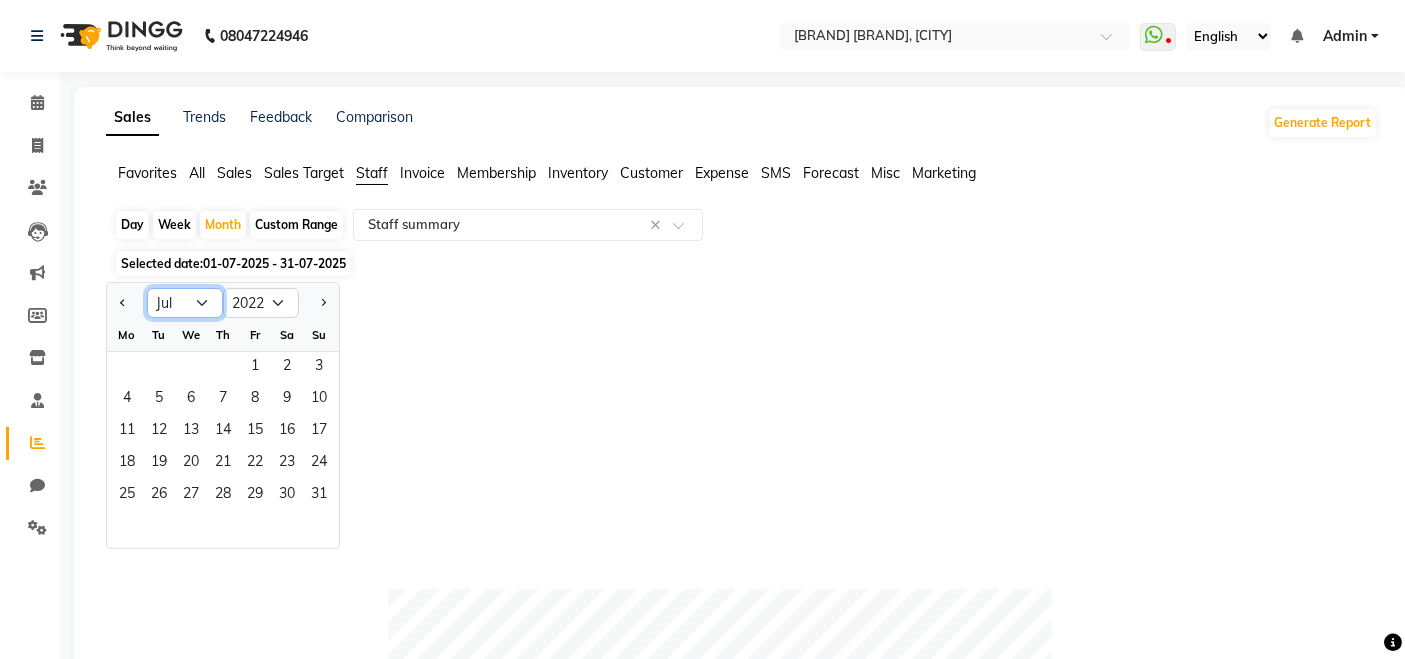 select on "8" 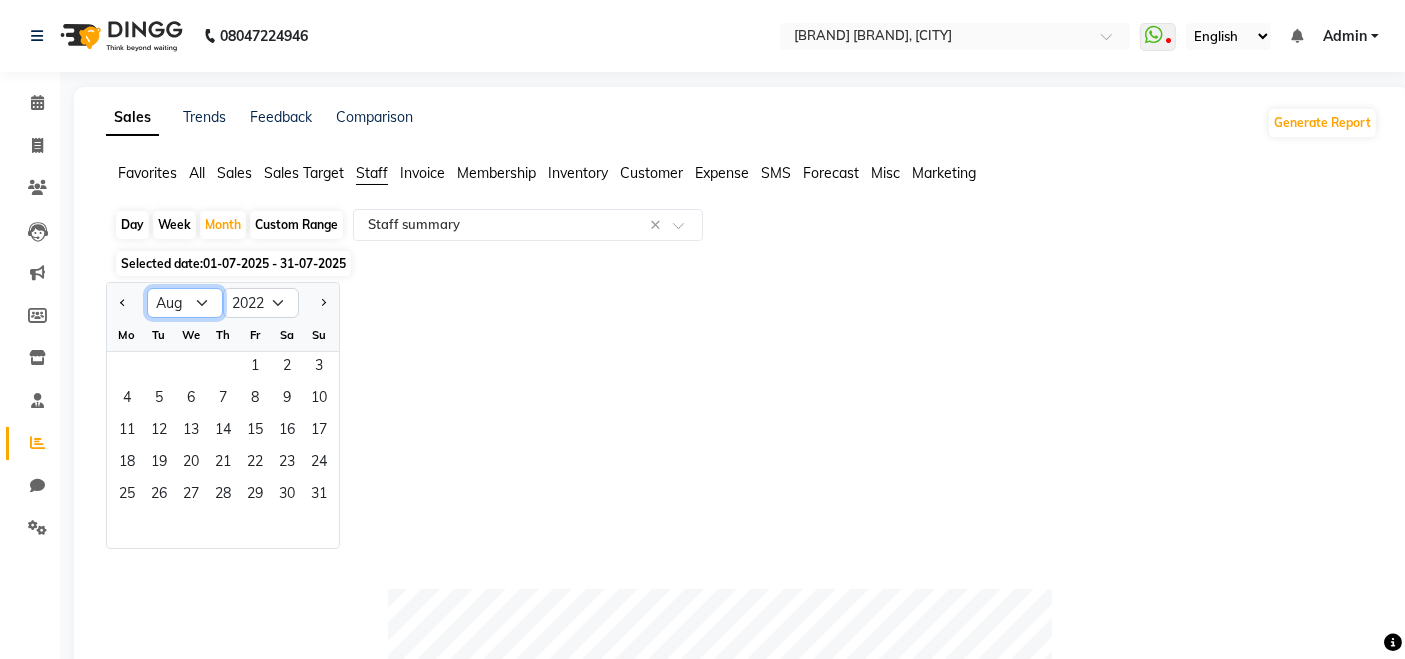 click on "Jan Feb Mar Apr May Jun Jul Aug Sep Oct Nov Dec" 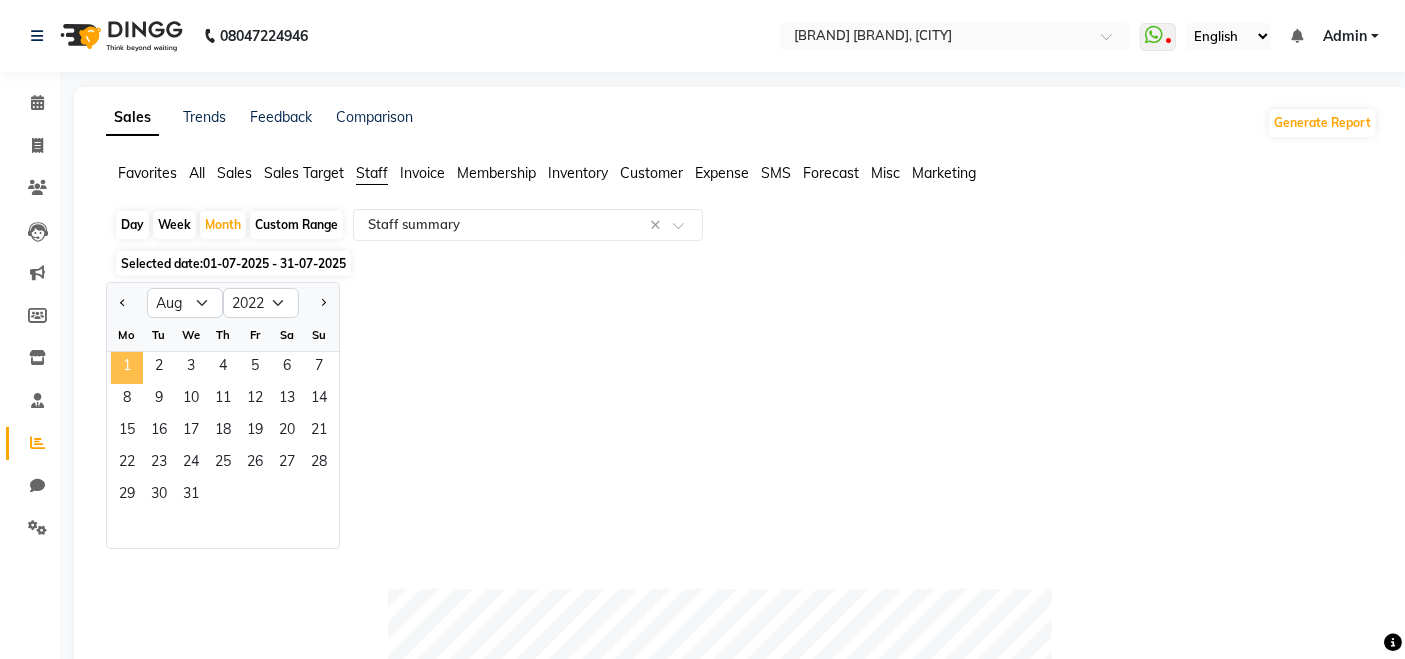 click on "1" 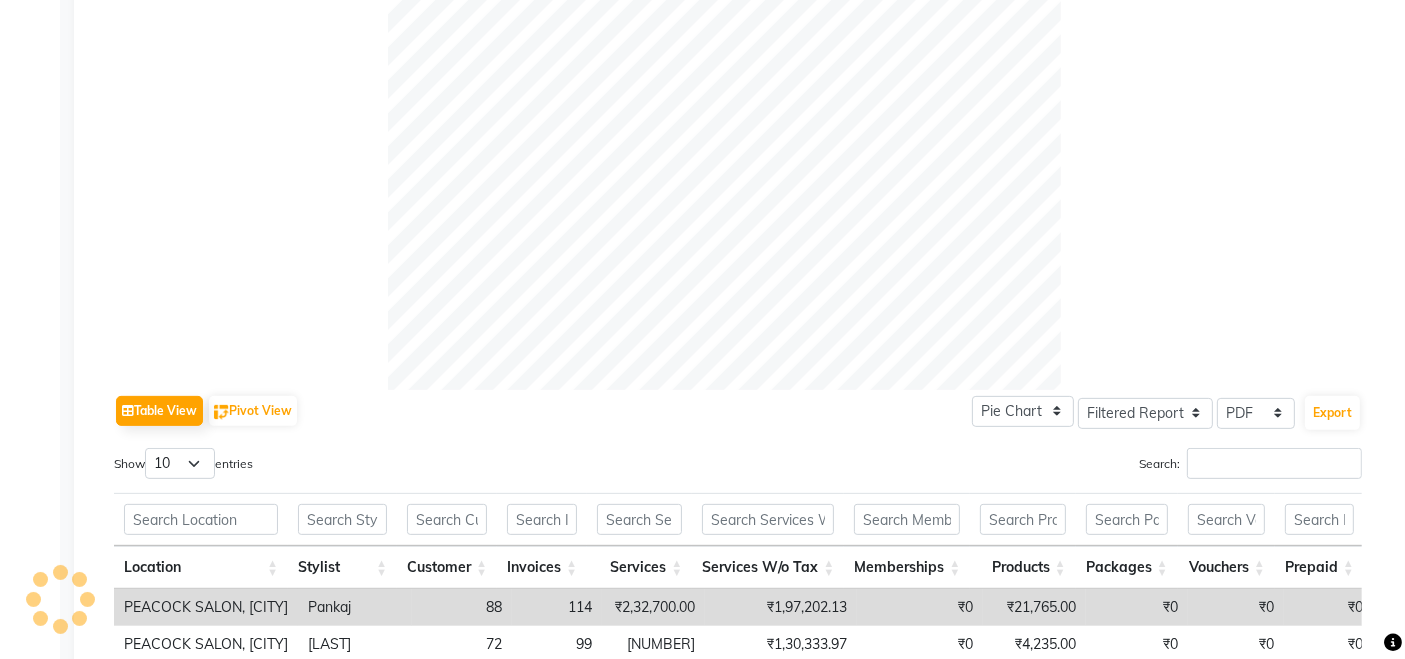 scroll, scrollTop: 0, scrollLeft: 0, axis: both 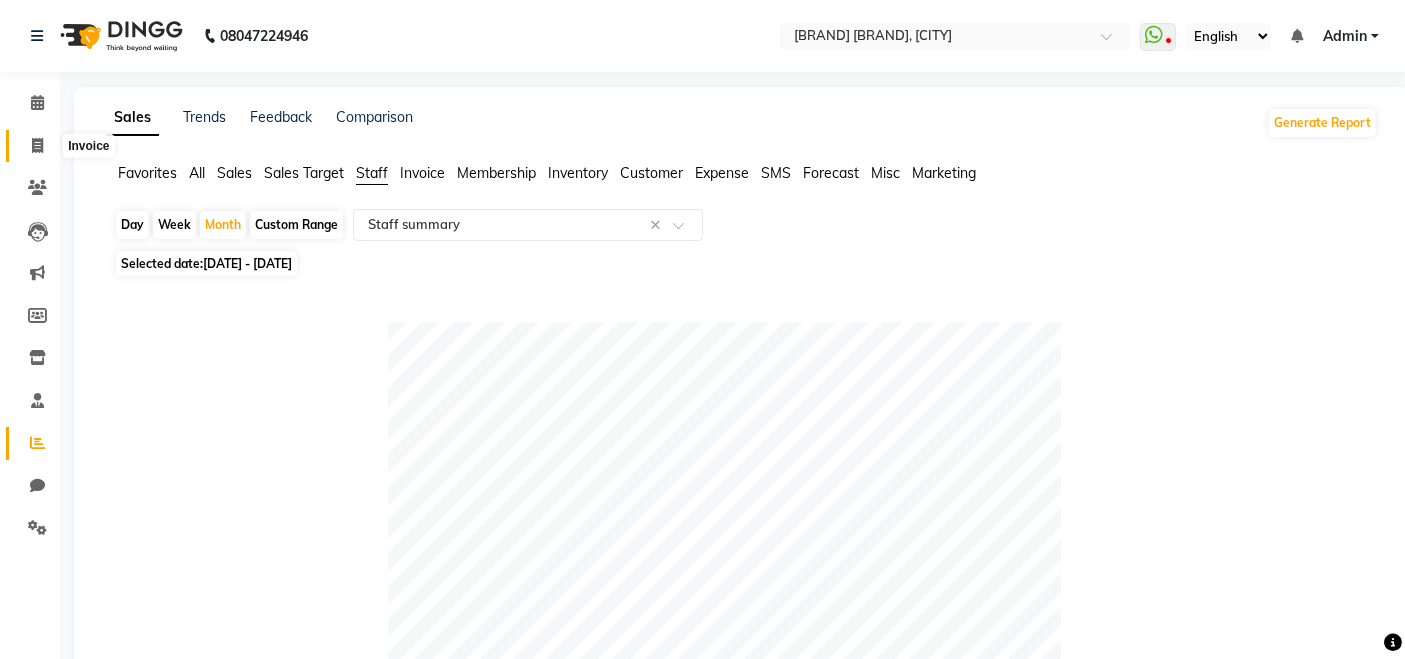 click 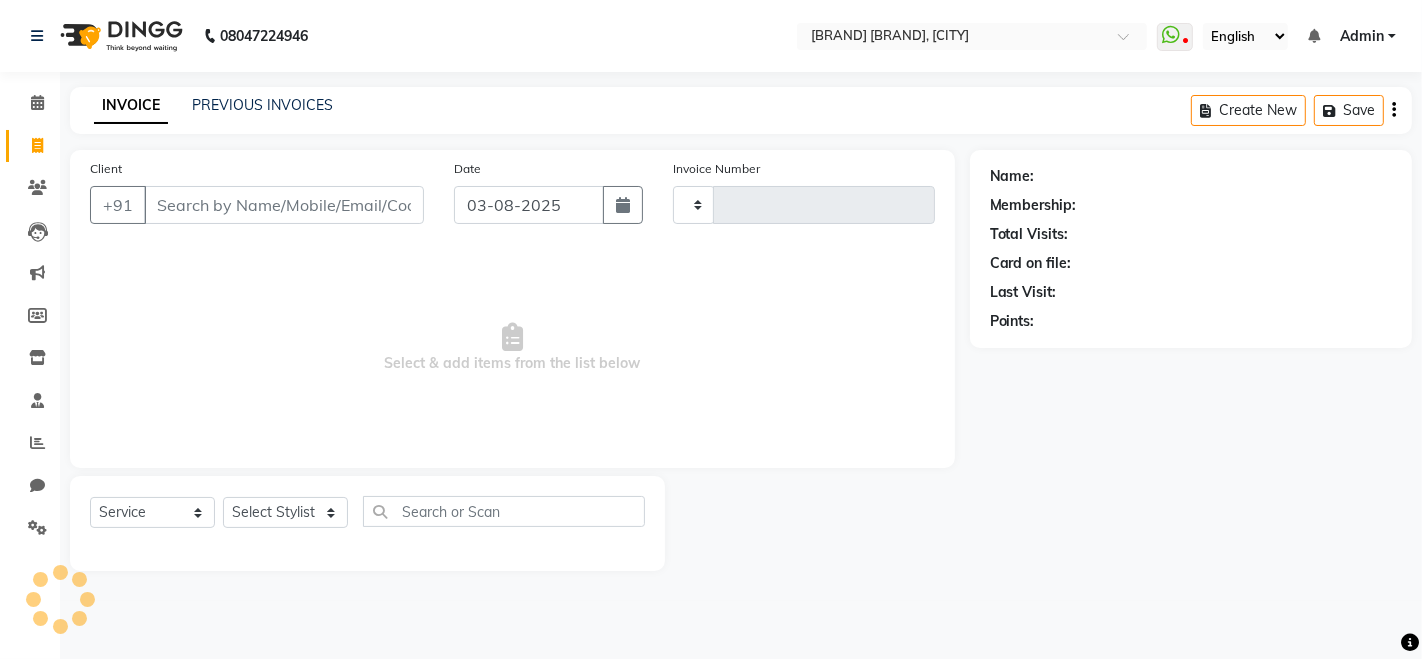 type on "2204" 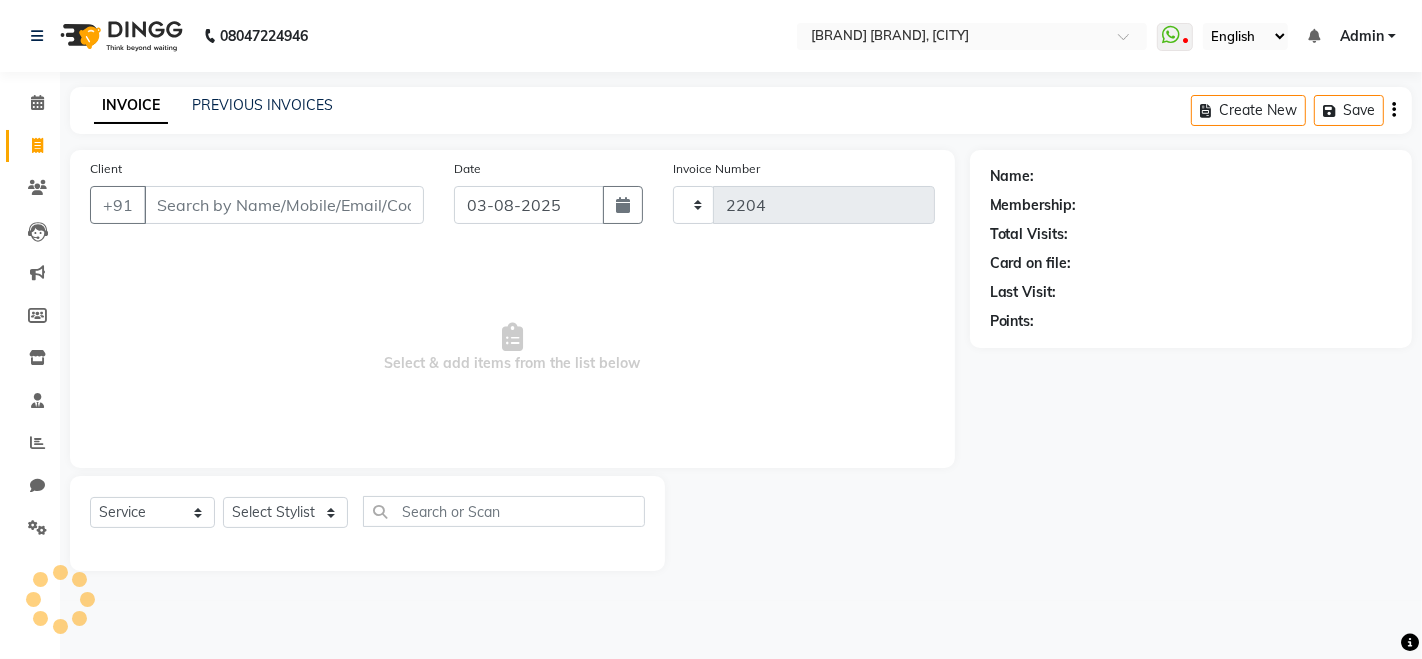 select on "619" 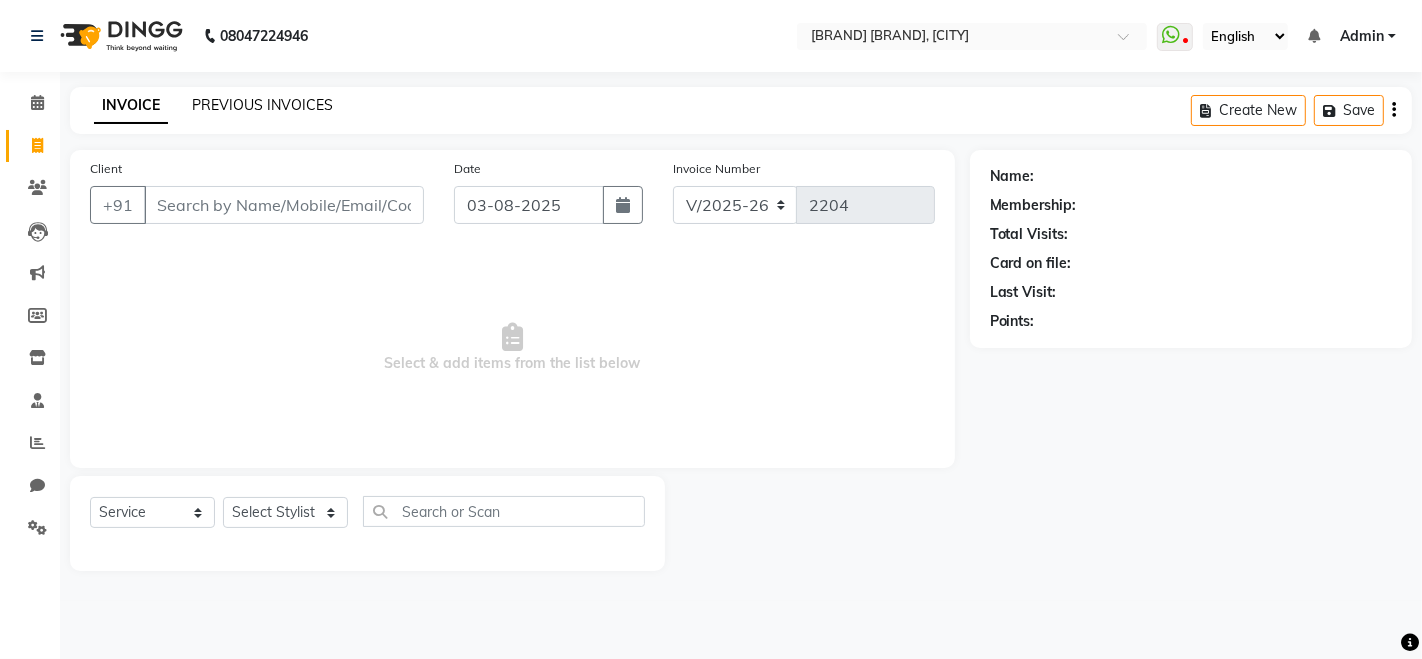 click on "PREVIOUS INVOICES" 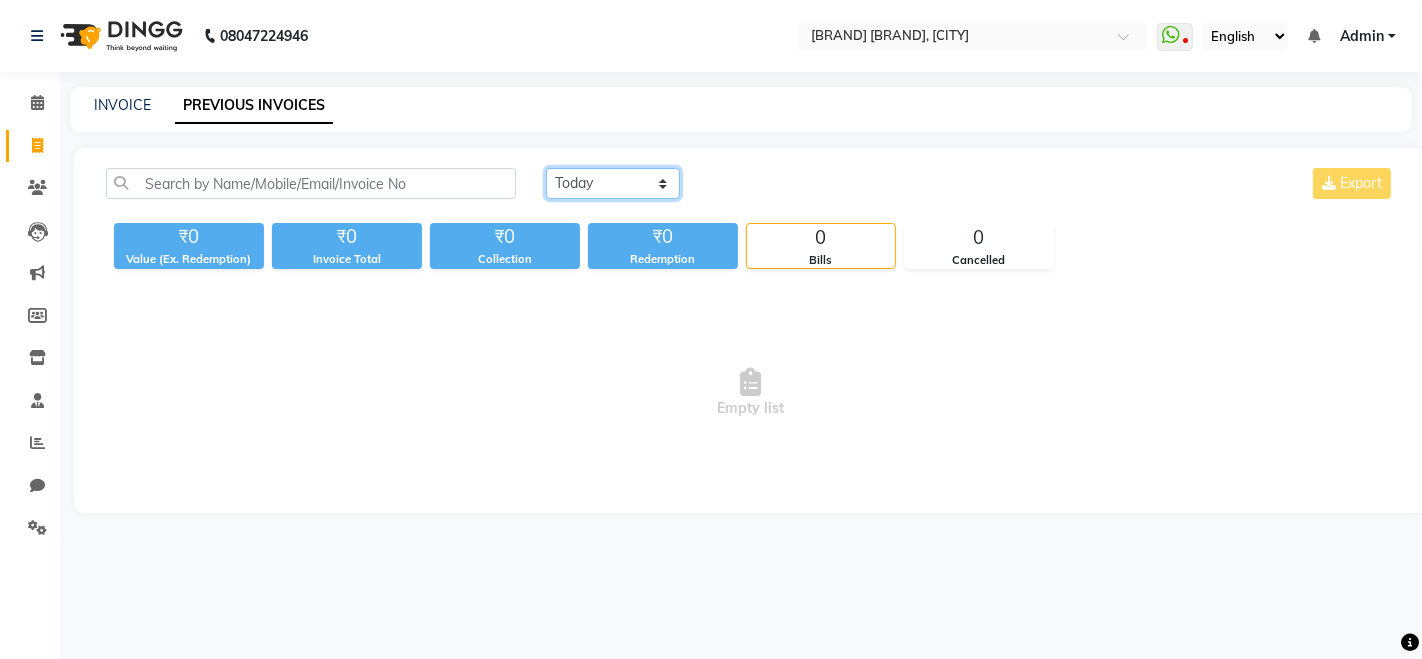 click on "Today Yesterday Custom Range" 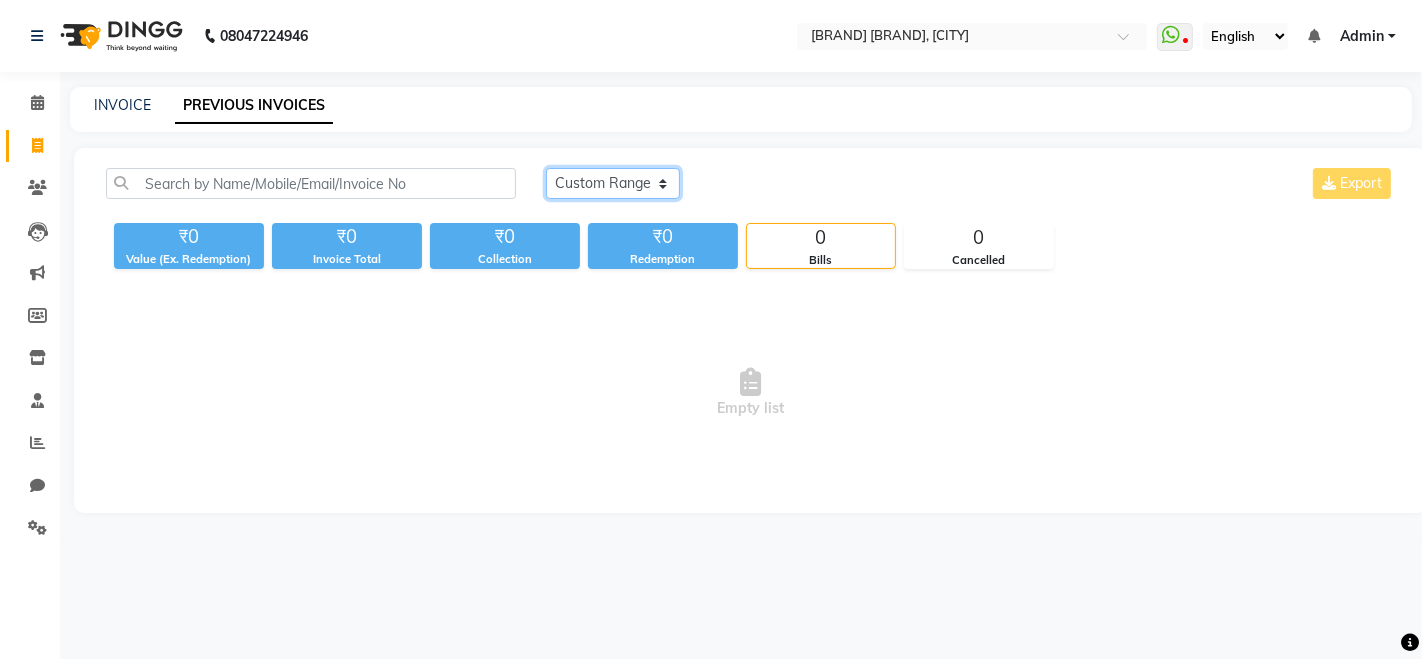 click on "Today Yesterday Custom Range" 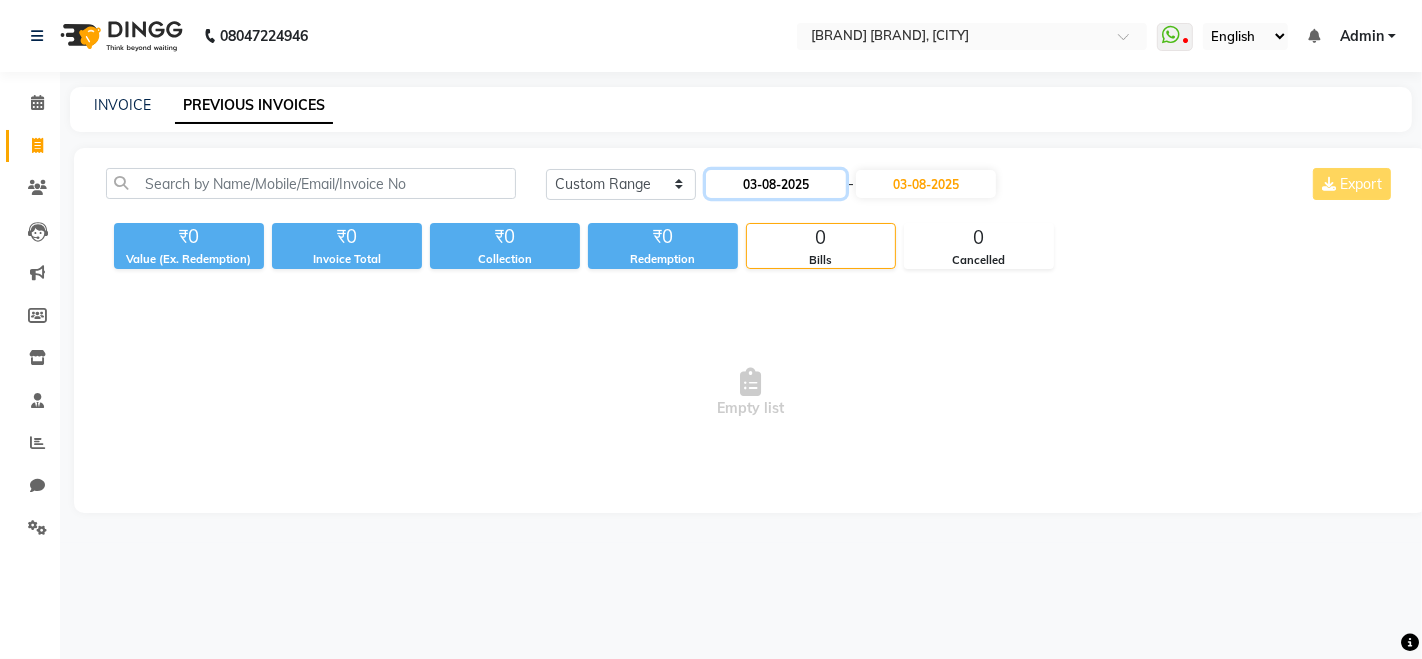 click on "03-08-2025" 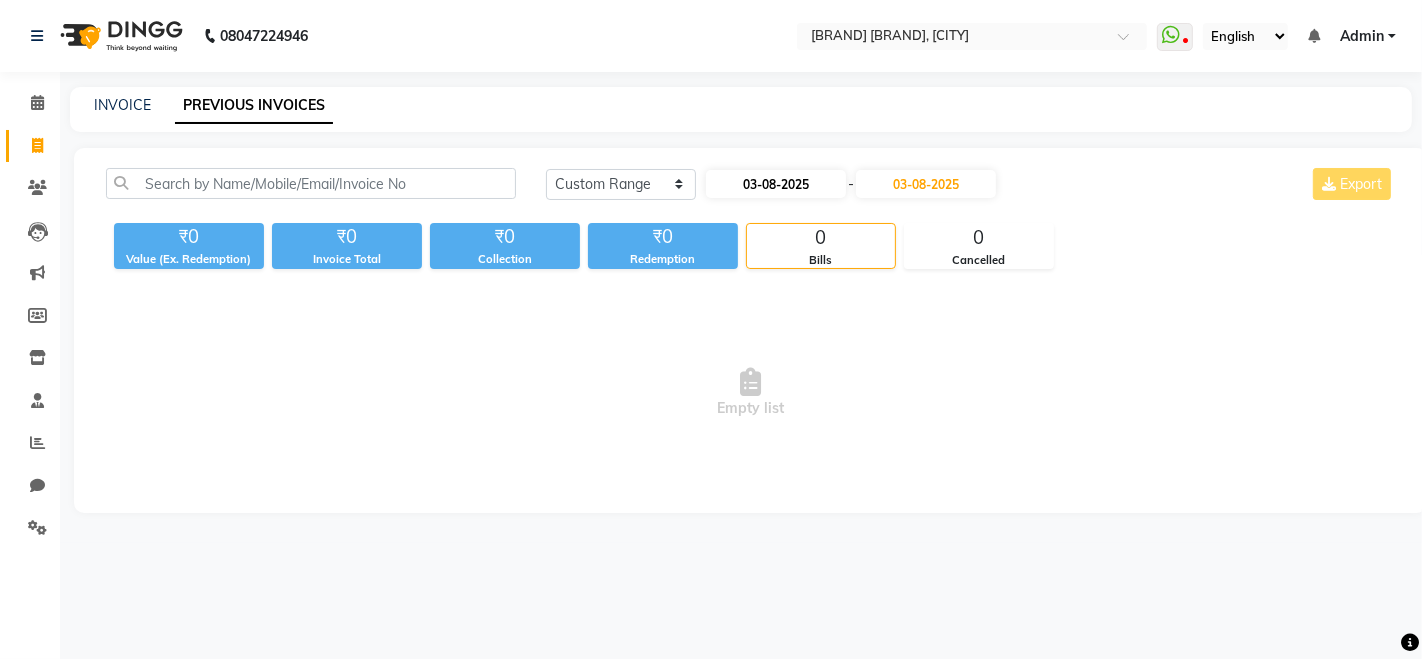 select on "8" 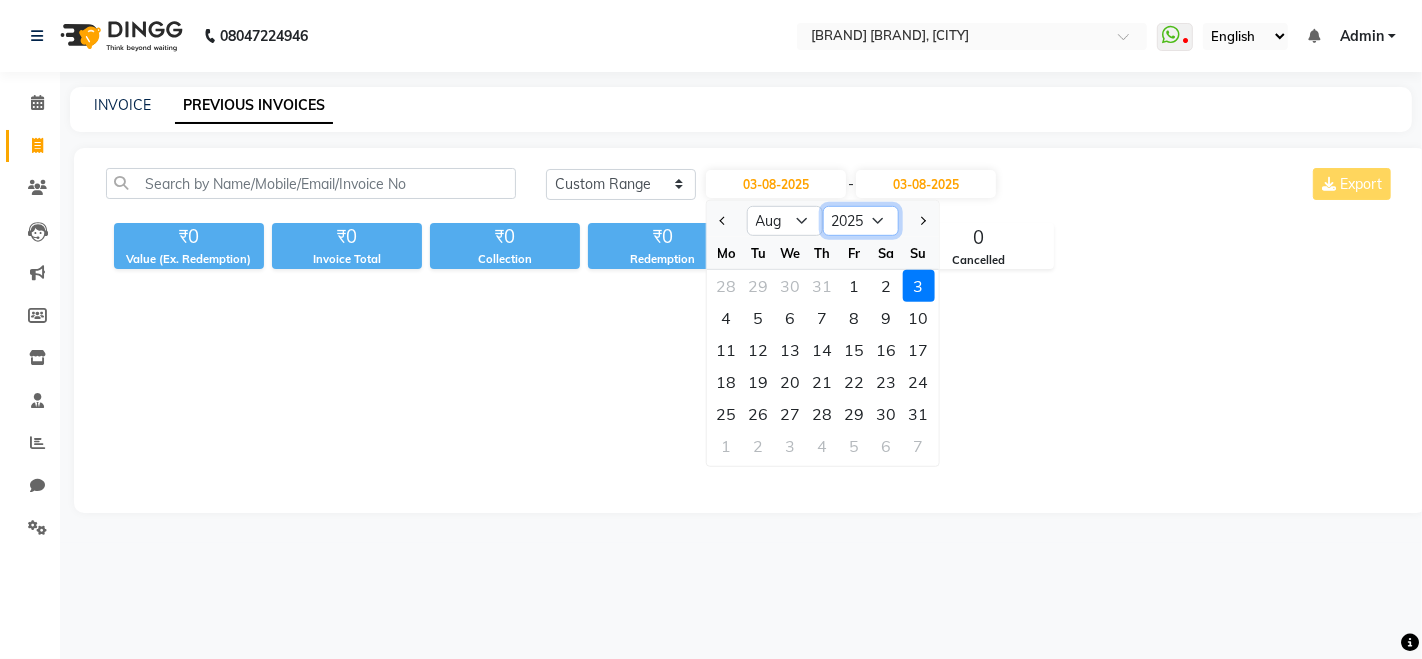 click on "2015 2016 2017 2018 2019 2020 2021 2022 2023 2024 2025 2026 2027 2028 2029 2030 2031 2032 2033 2034 2035" 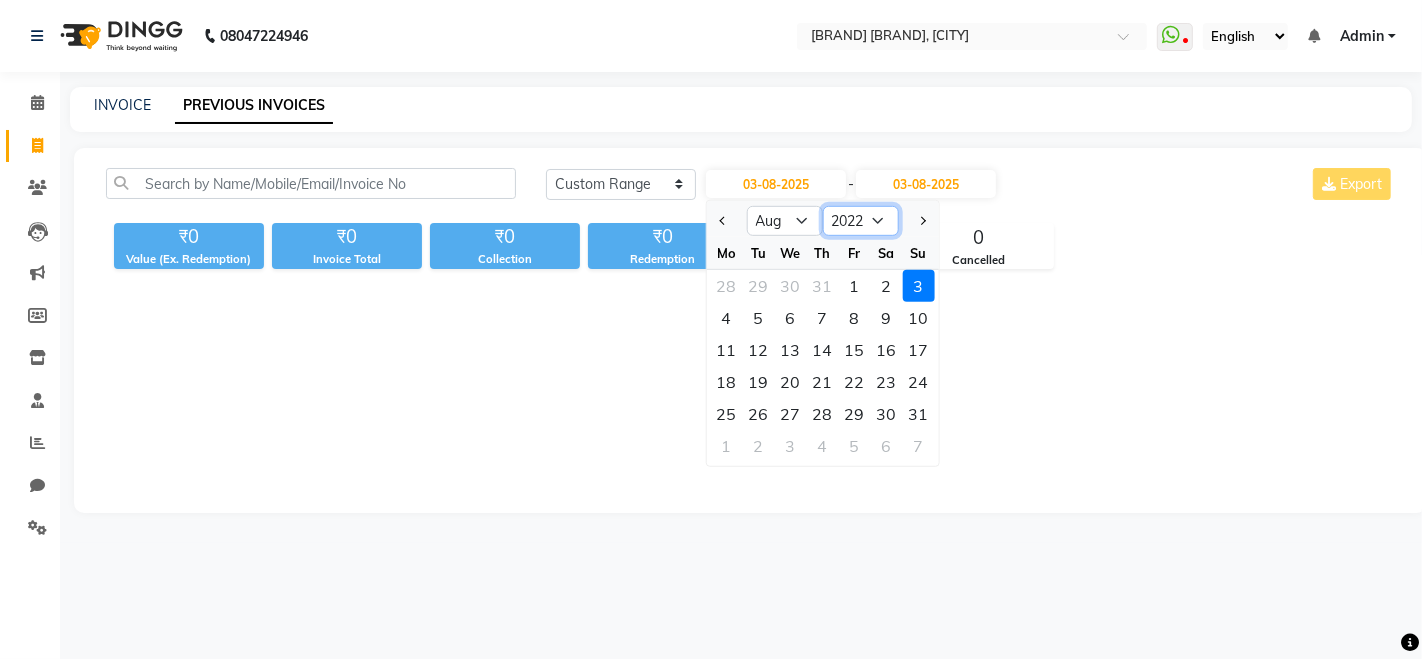 click on "2015 2016 2017 2018 2019 2020 2021 2022 2023 2024 2025 2026 2027 2028 2029 2030 2031 2032 2033 2034 2035" 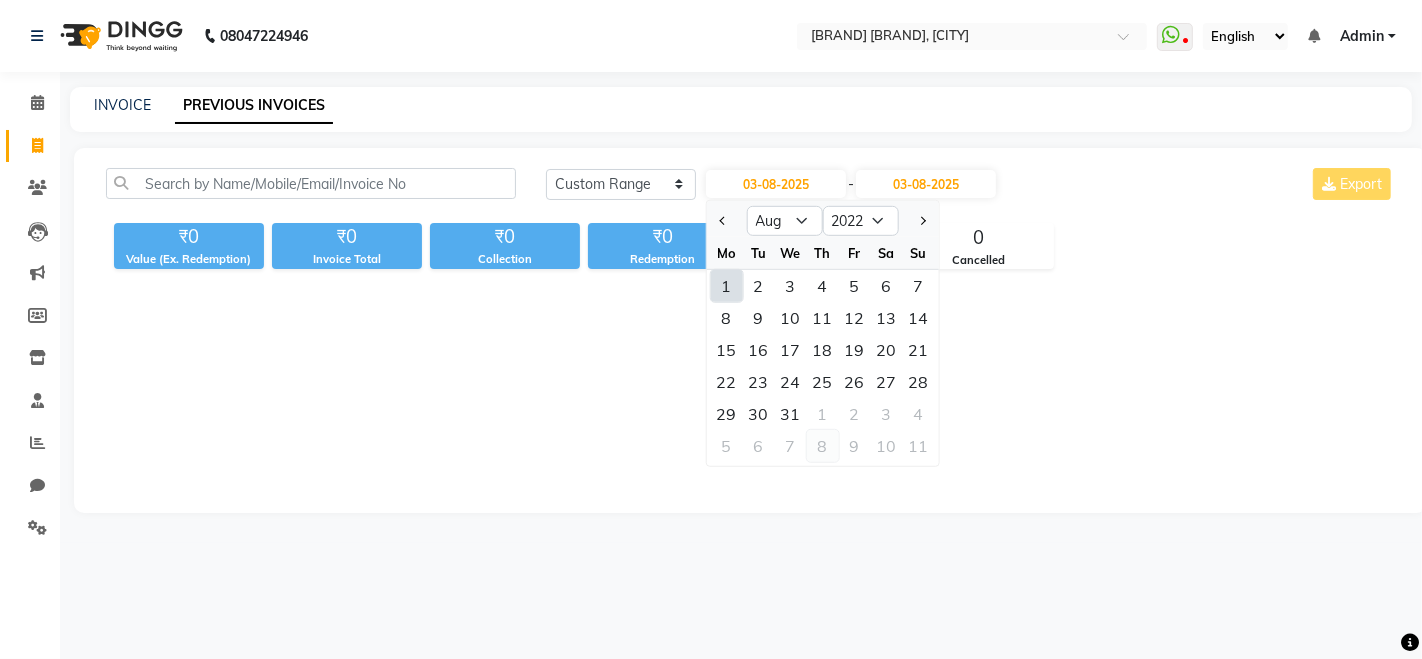 click on "8" 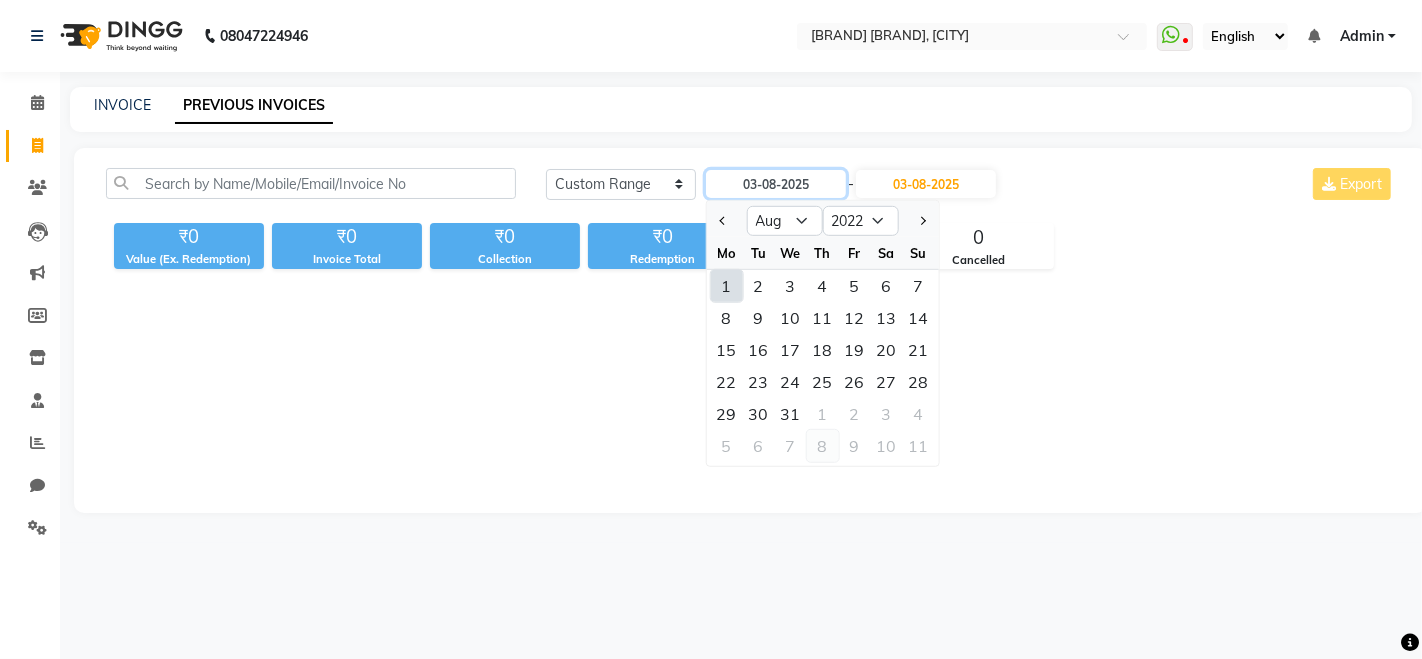 type on "08-09-2022" 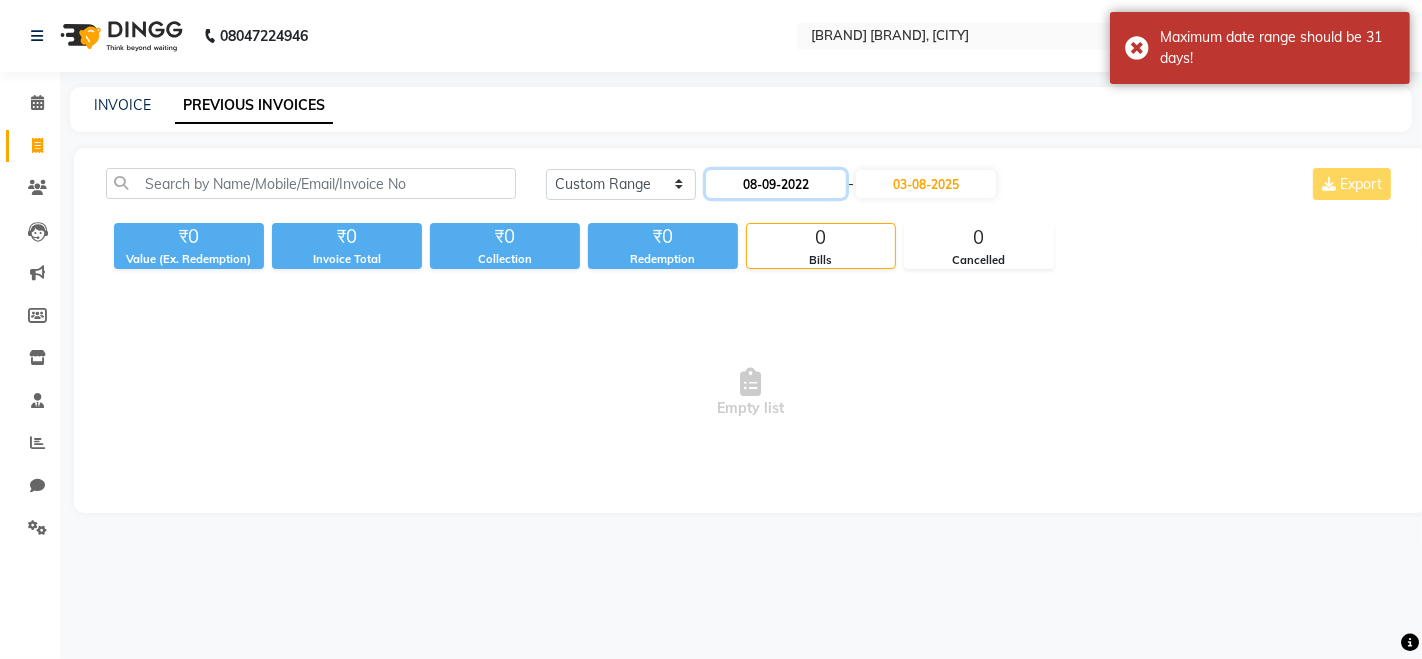 click on "08-09-2022" 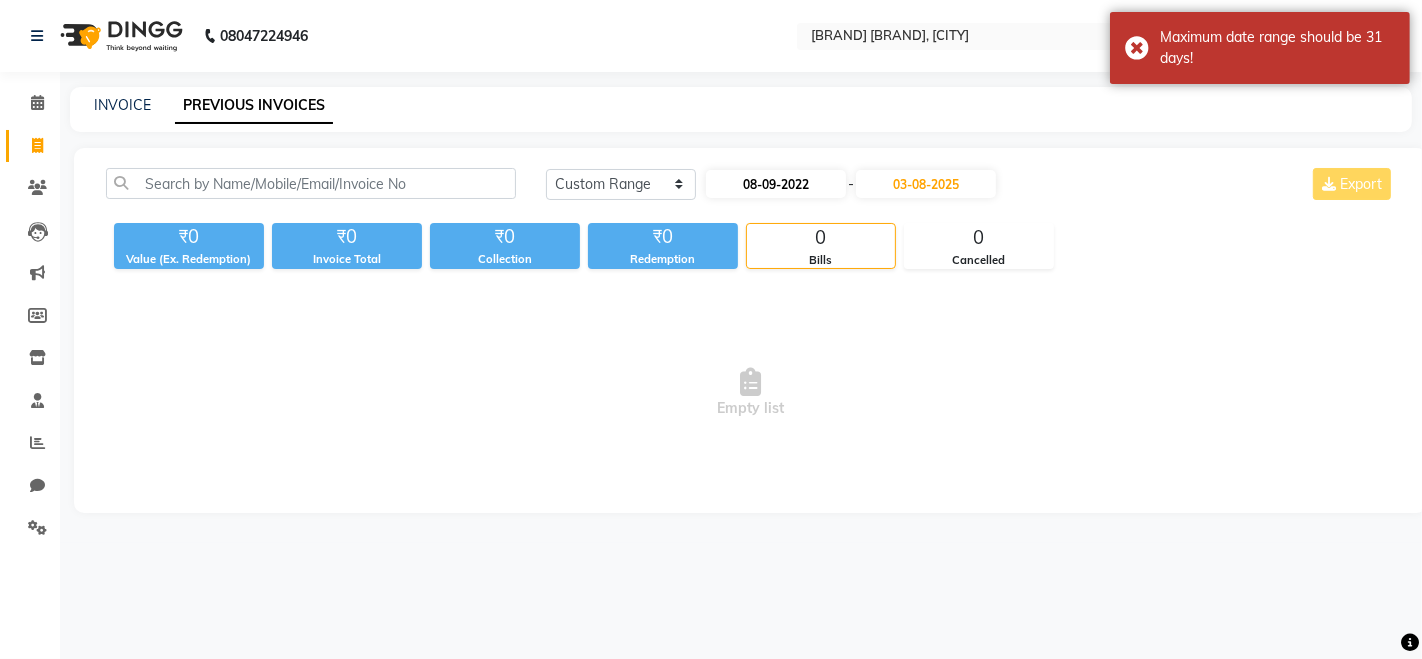 select on "9" 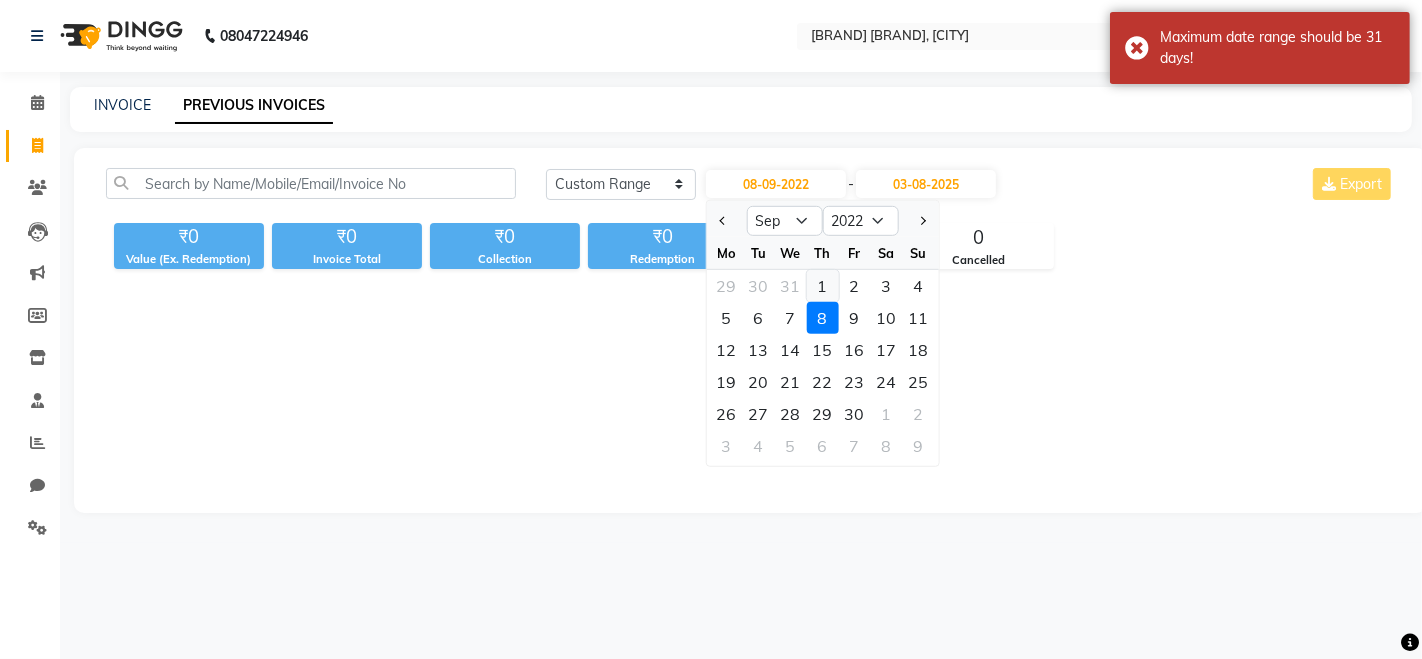 click on "1" 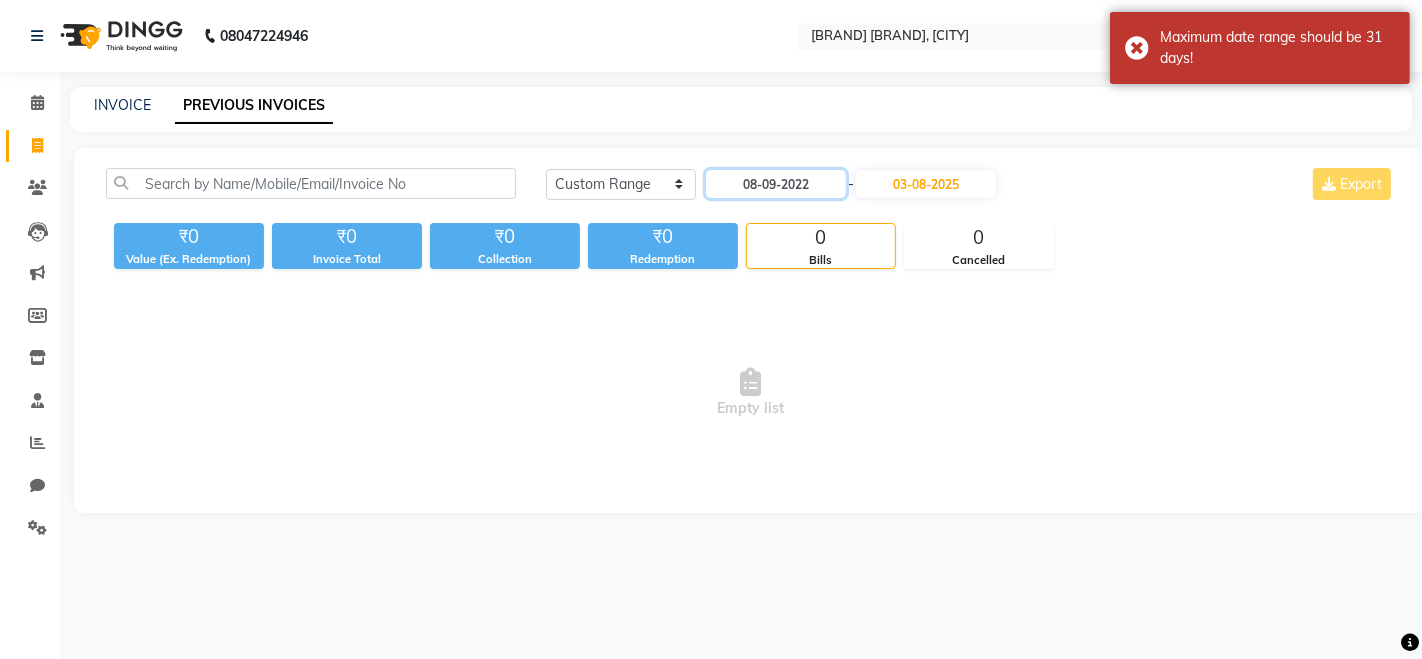 type on "[DATE]" 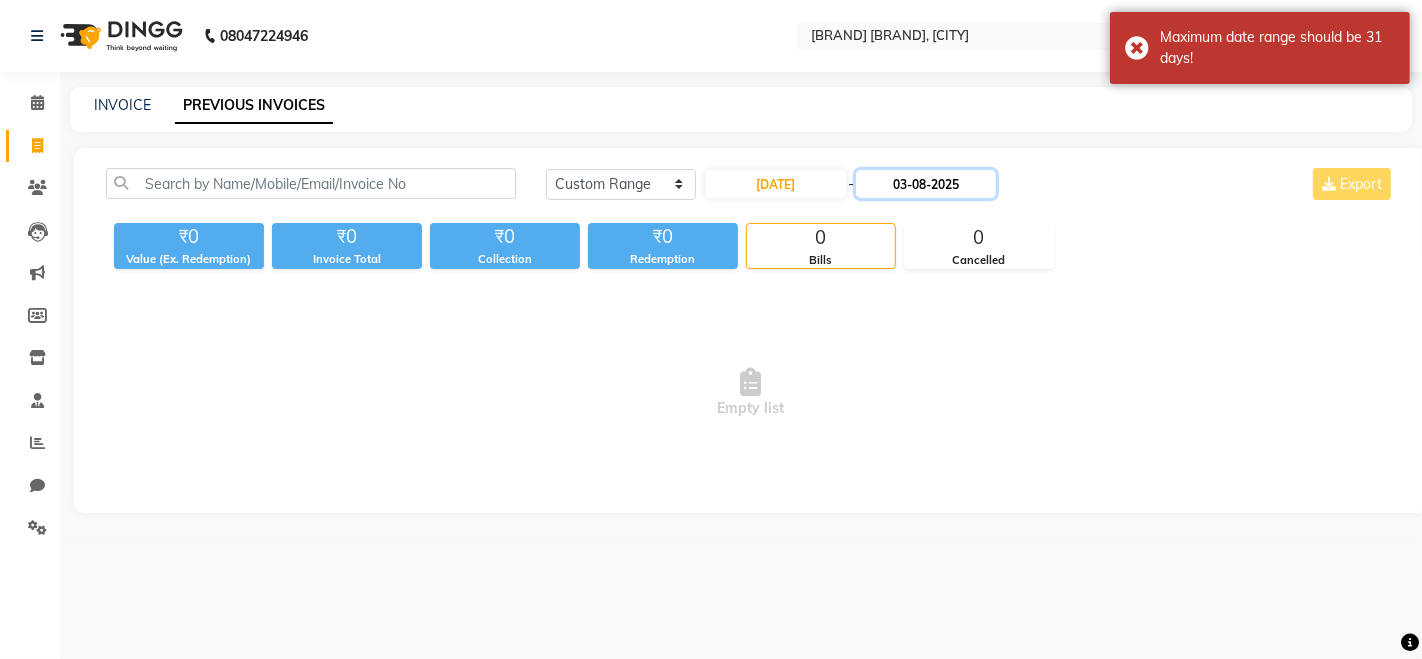 click on "03-08-2025" 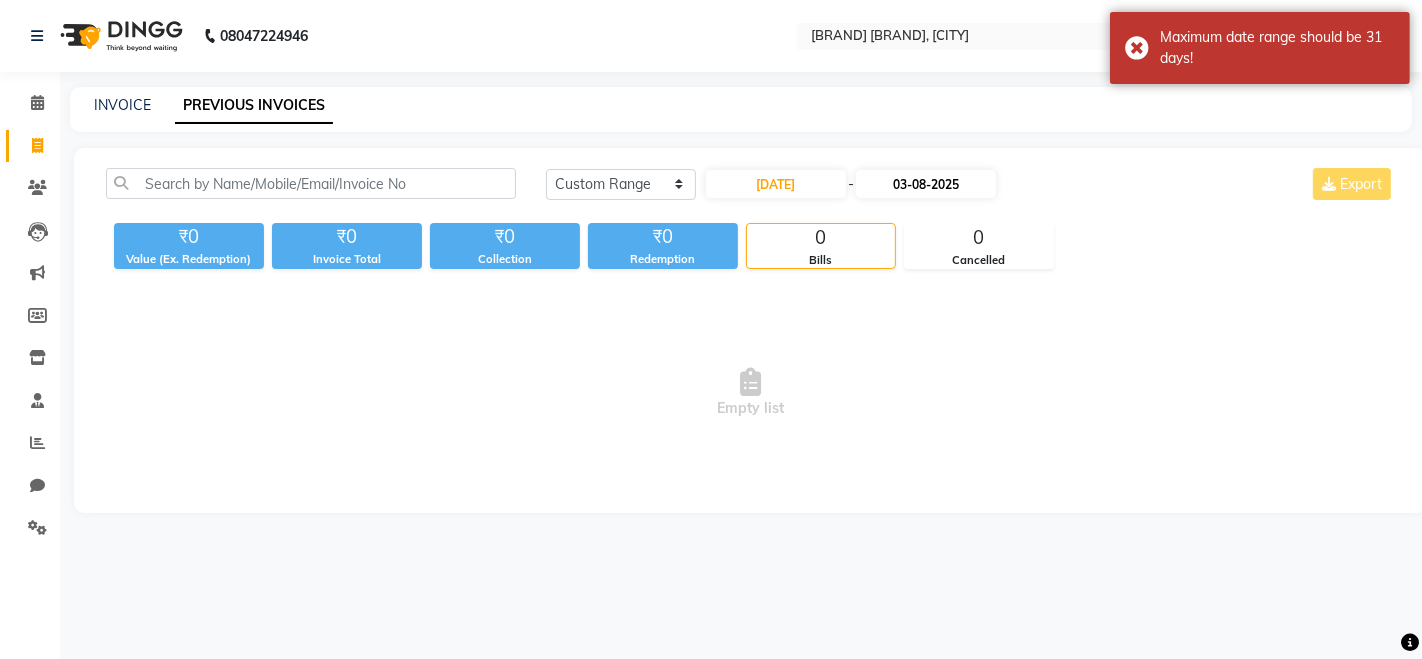 select on "8" 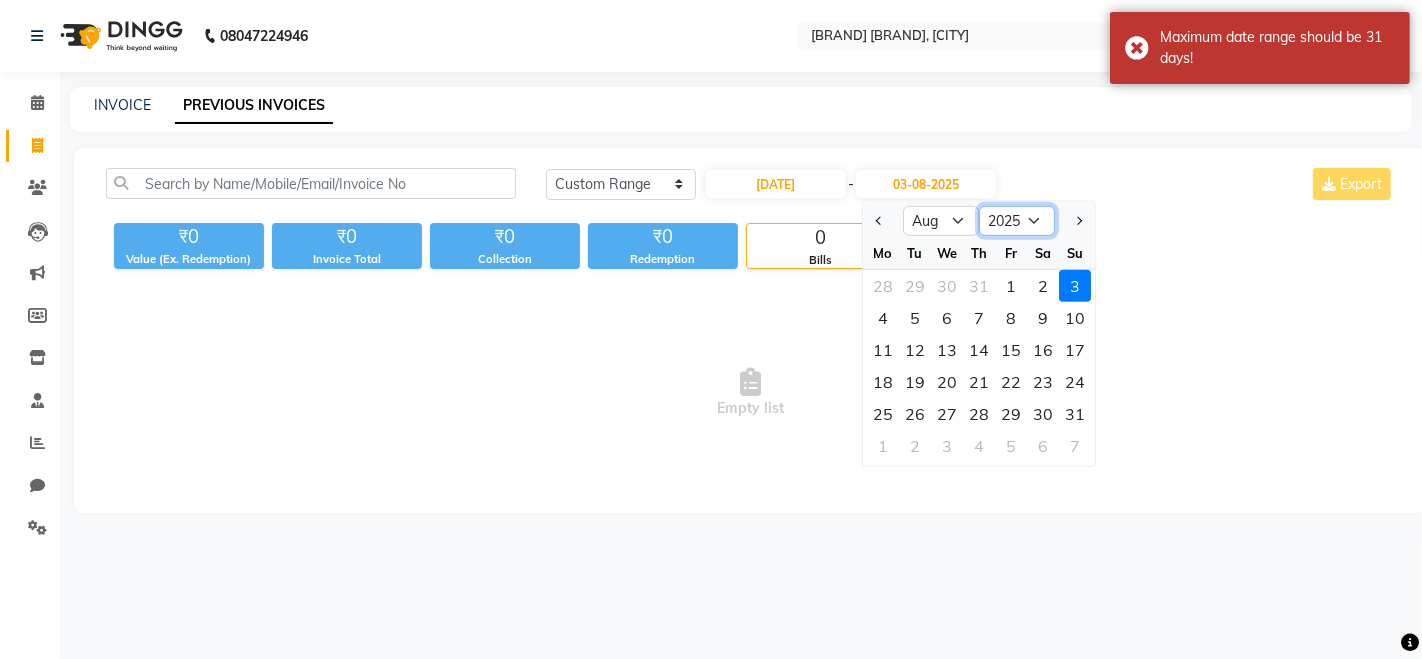 click on "[YEAR] [YEAR] [YEAR] [YEAR] [YEAR] [YEAR] [YEAR] [YEAR] [YEAR] [YEAR] [YEAR] [YEAR] [YEAR] [YEAR]" 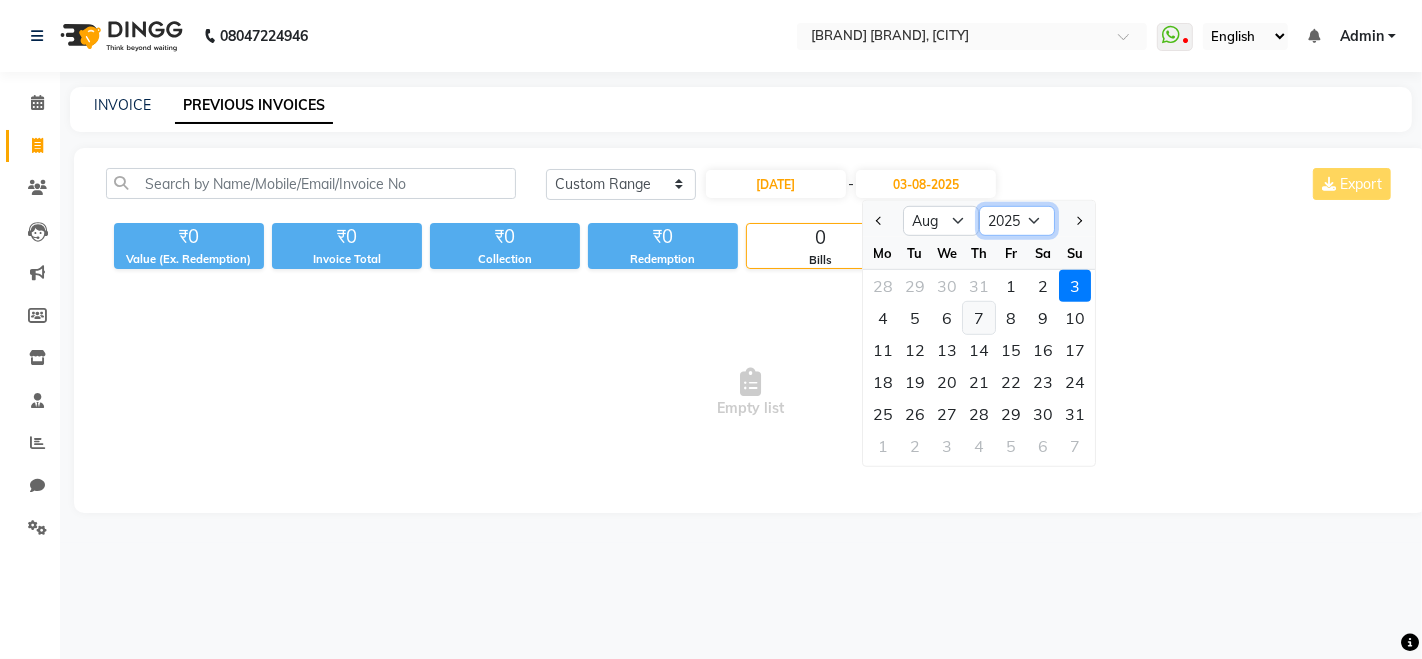 select on "2022" 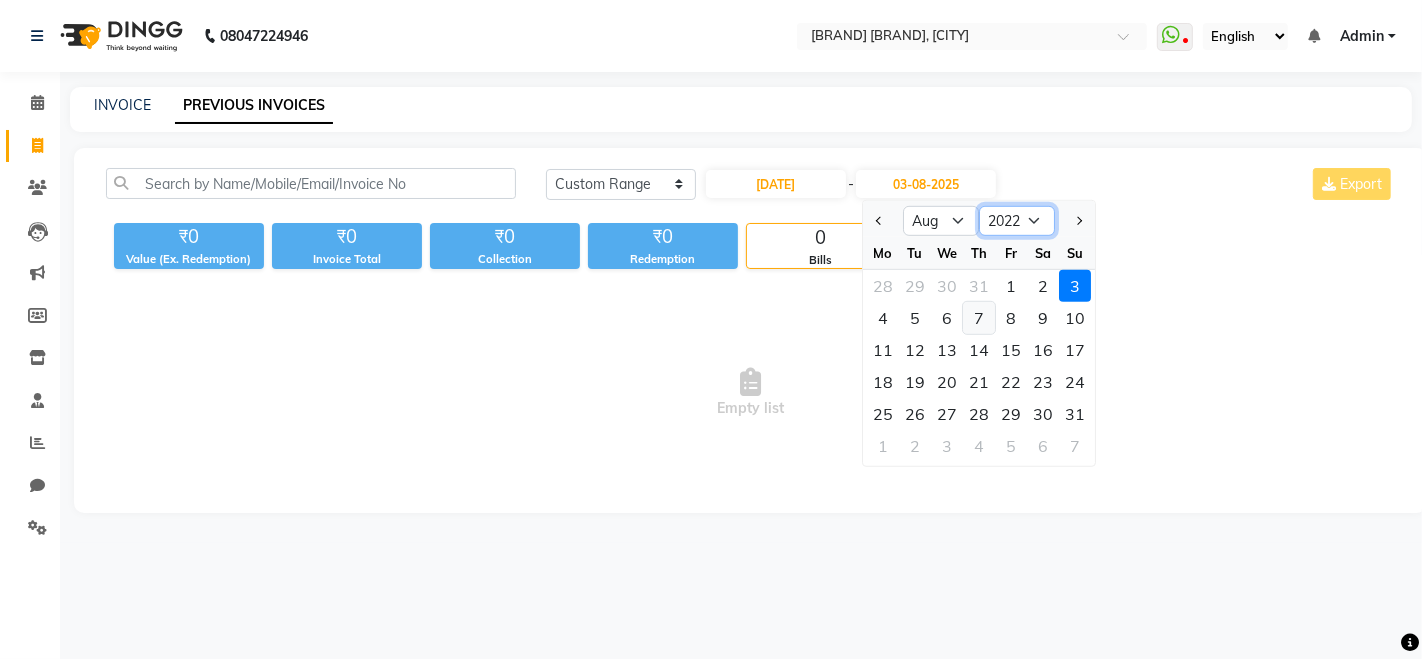 click on "[YEAR] [YEAR] [YEAR] [YEAR] [YEAR] [YEAR] [YEAR] [YEAR] [YEAR] [YEAR] [YEAR] [YEAR] [YEAR] [YEAR]" 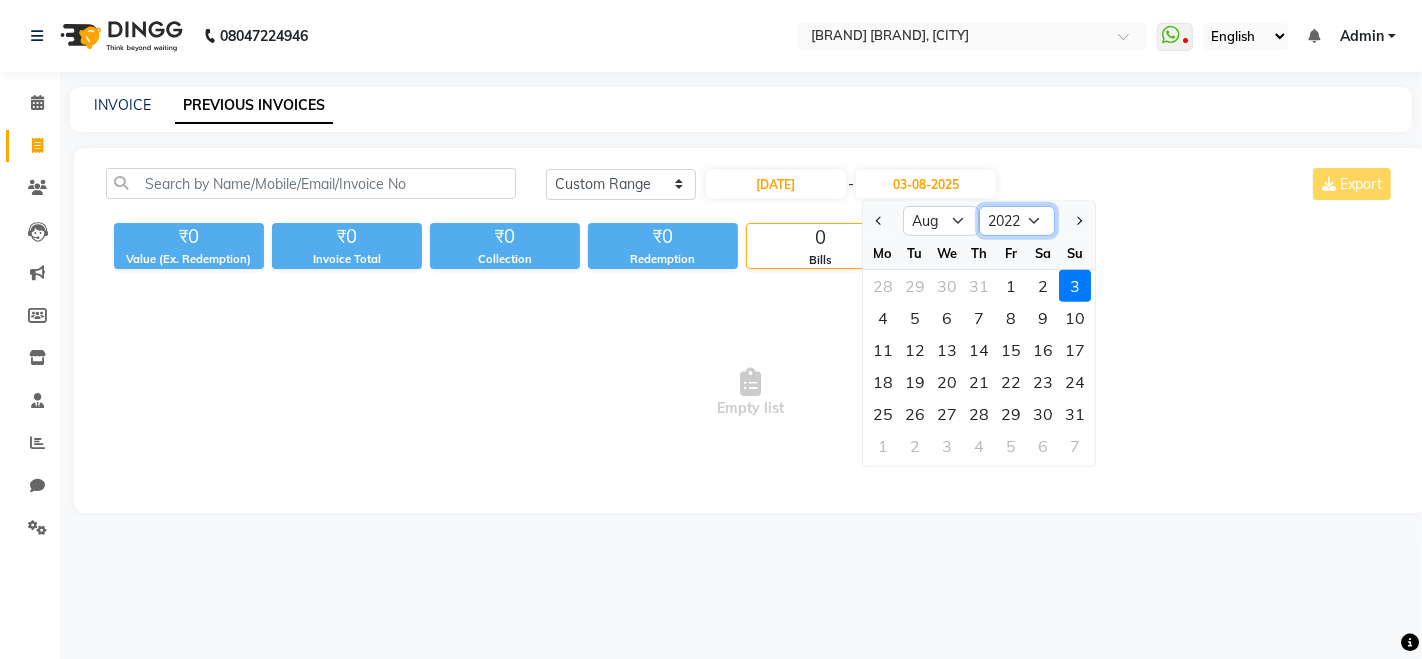 select on "9" 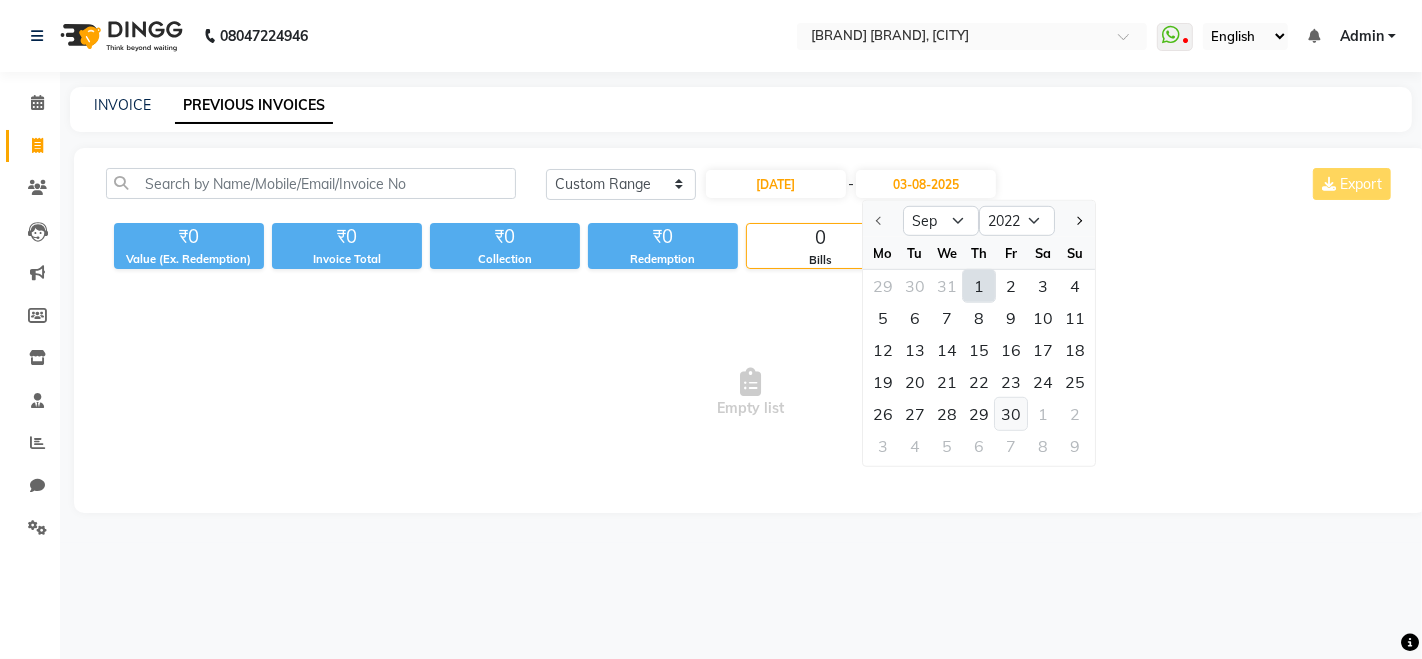 click on "30" 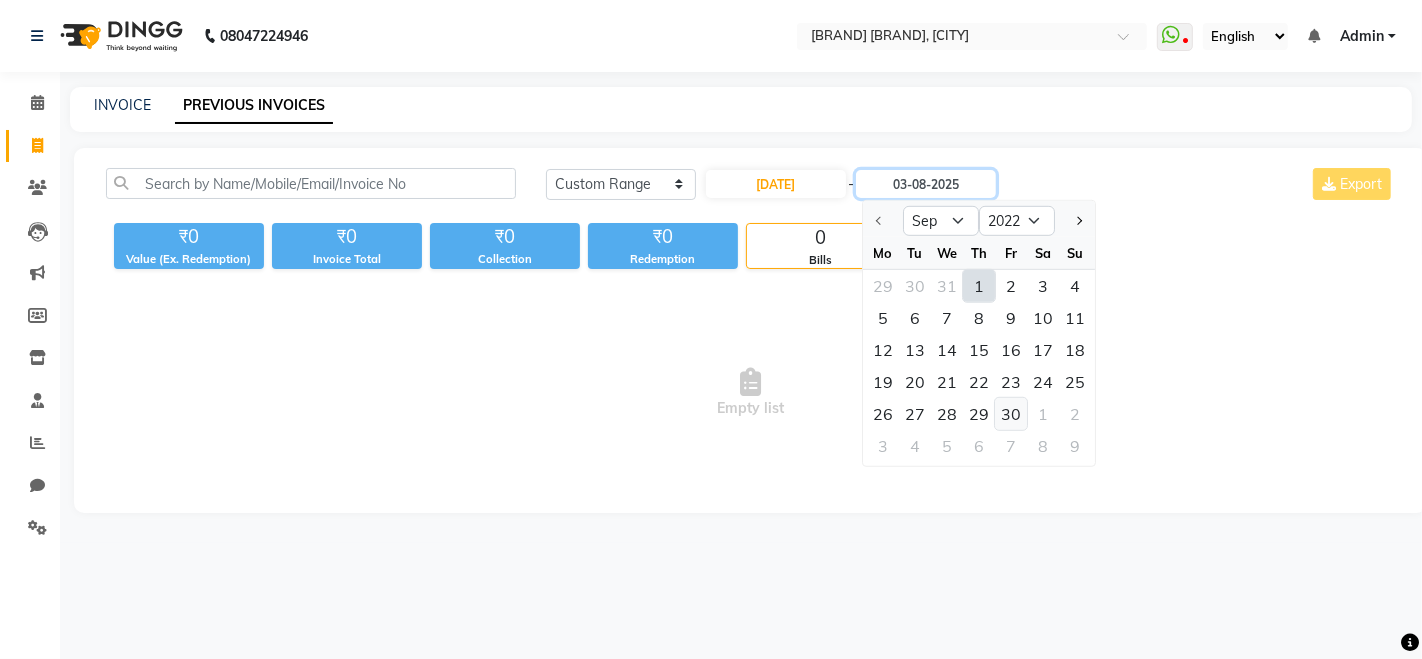 type on "[DATE]" 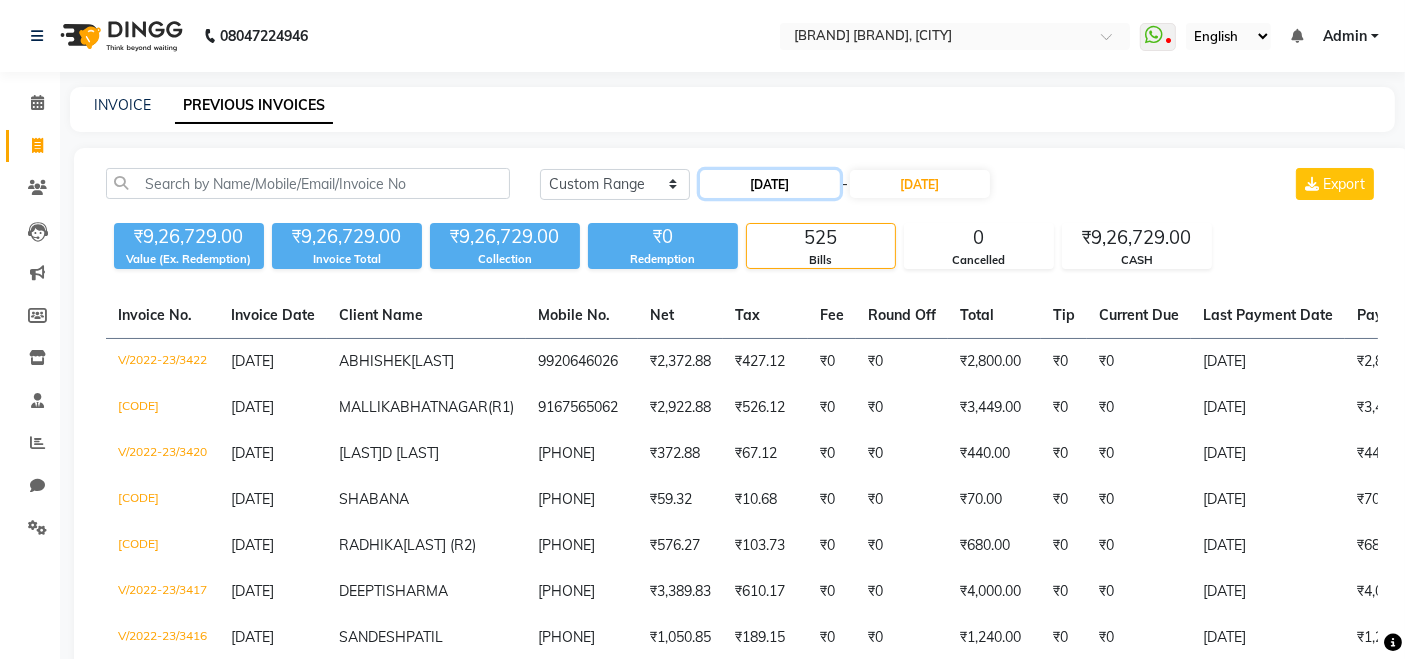click on "[DATE]" 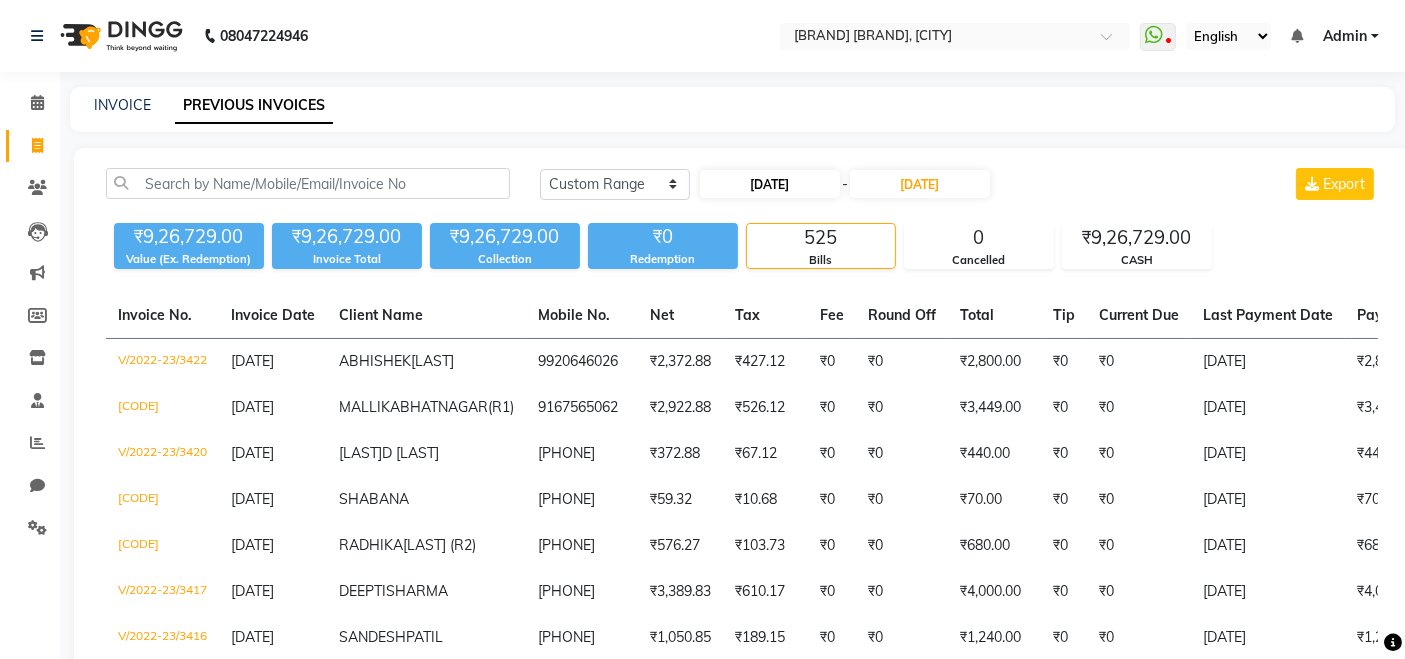 select on "9" 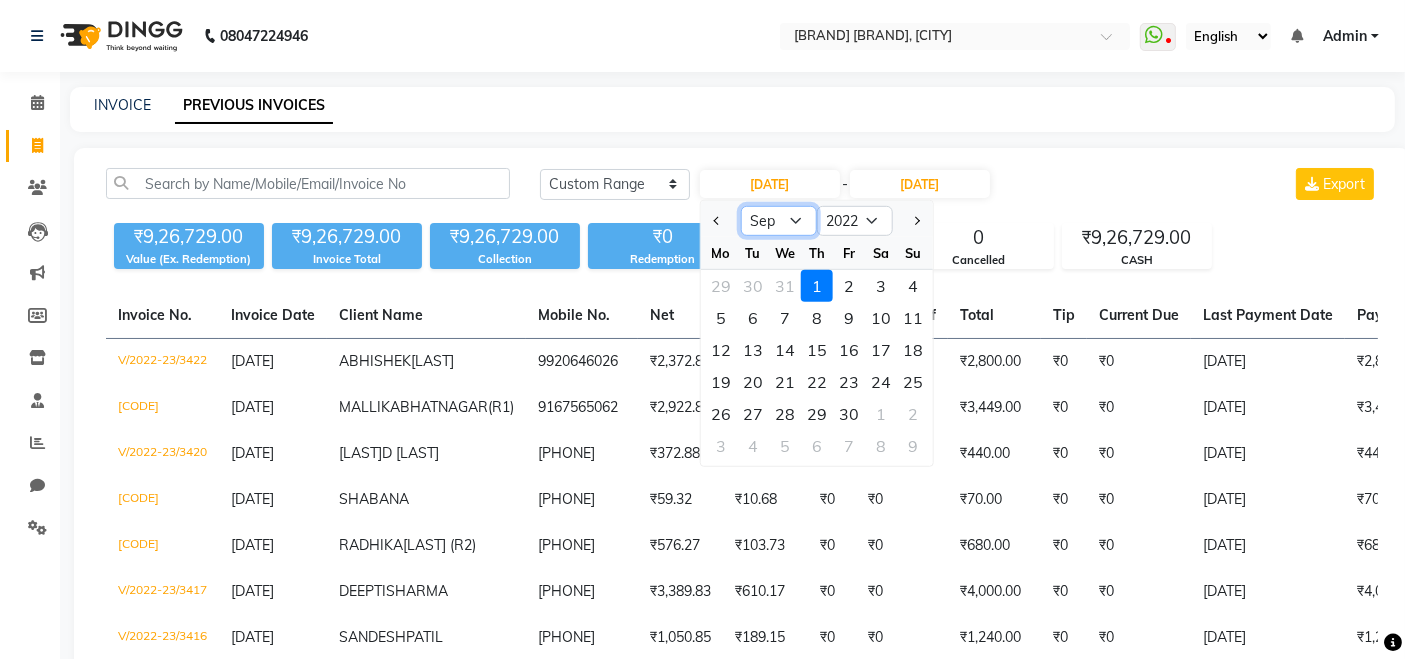 click on "Jan Feb Mar Apr May Jun Jul Aug Sep Oct Nov Dec" 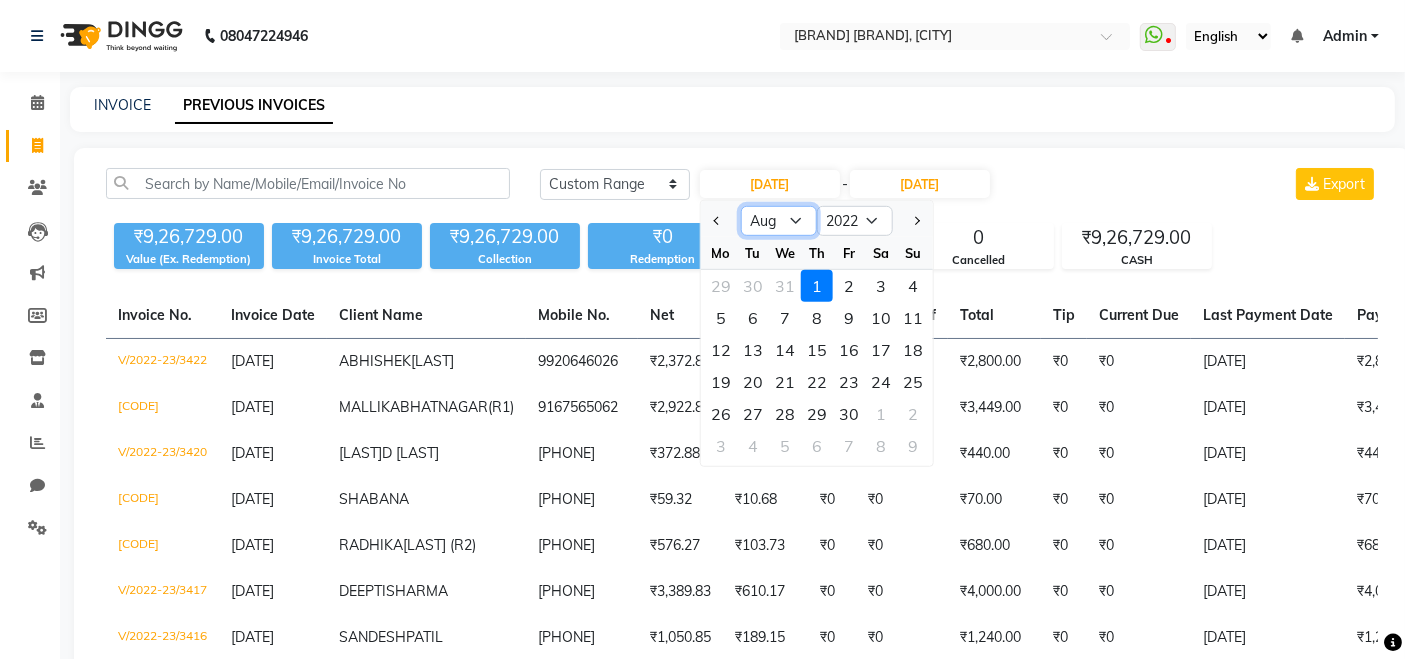 click on "Jan Feb Mar Apr May Jun Jul Aug Sep Oct Nov Dec" 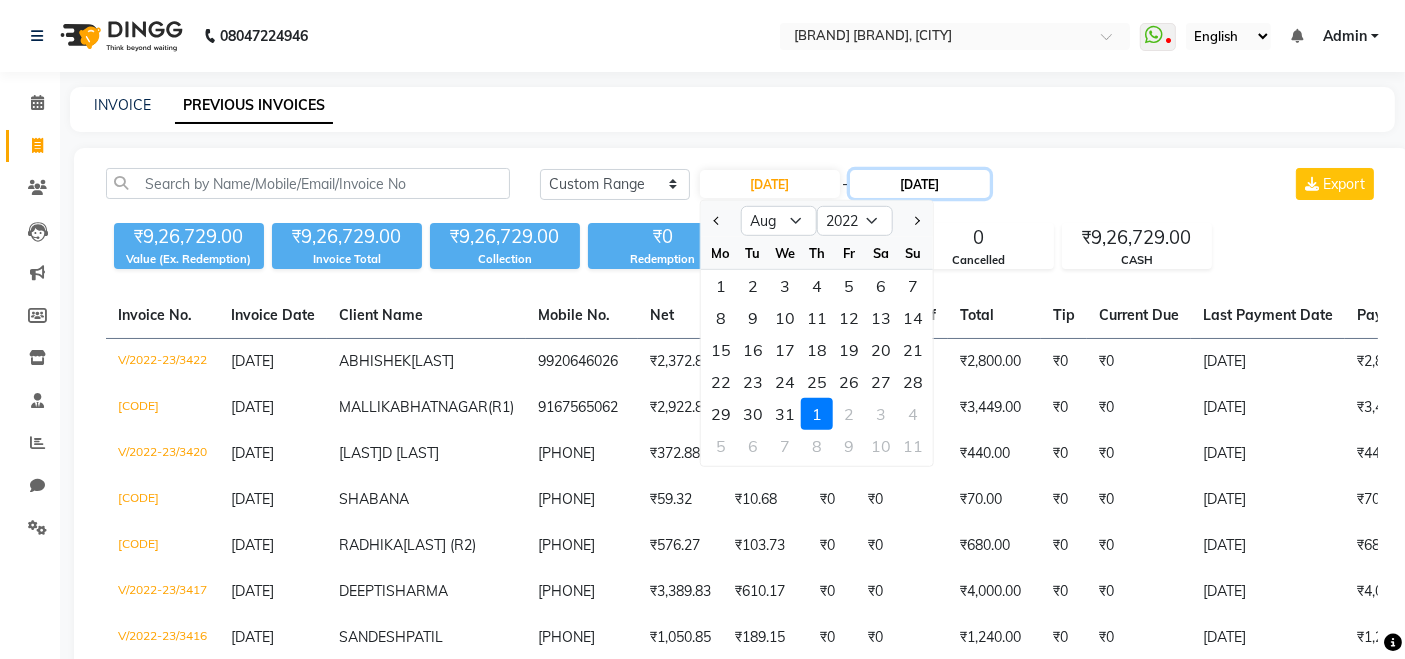 click on "[DATE]" 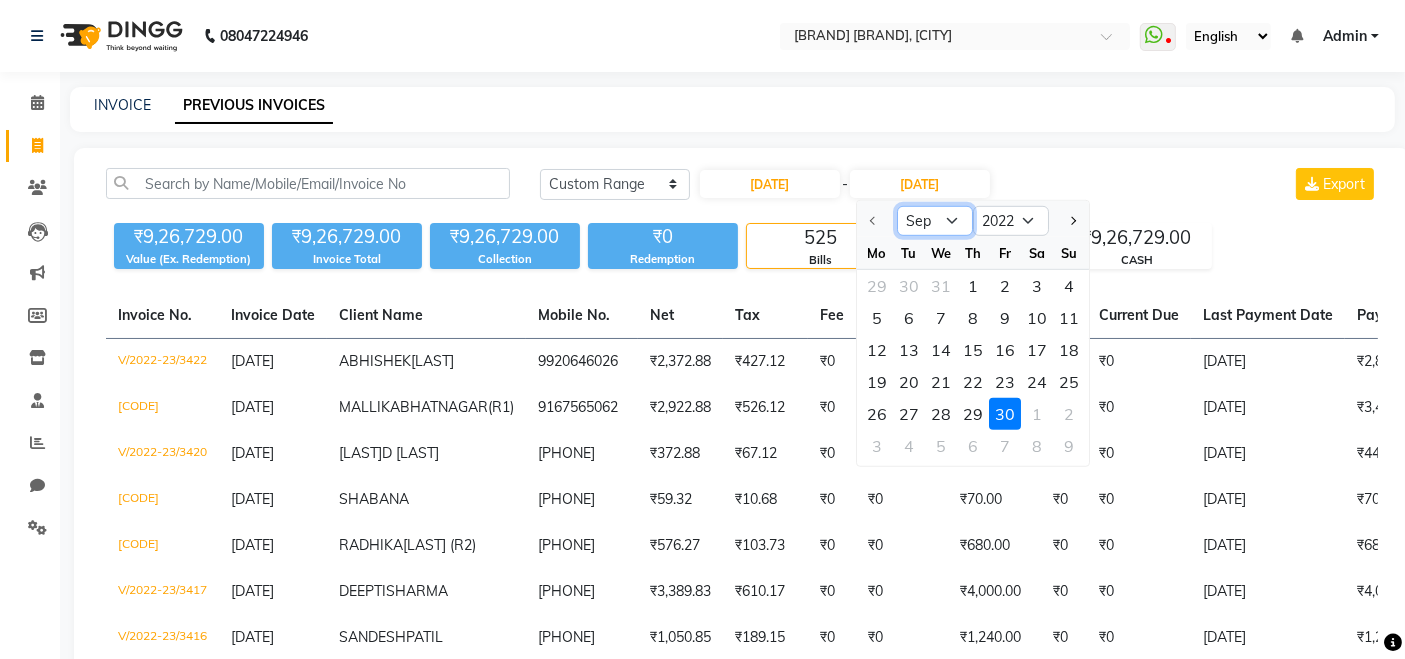 click on "Sep Oct Nov Dec" 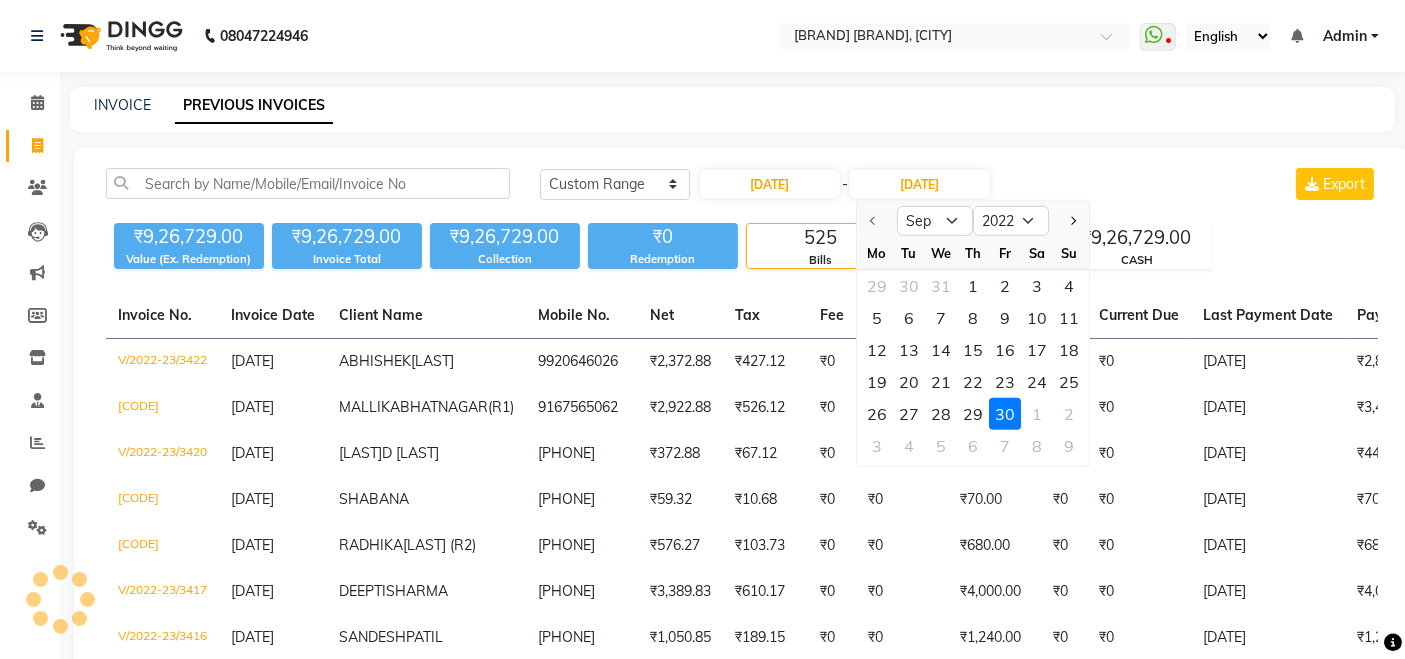 click 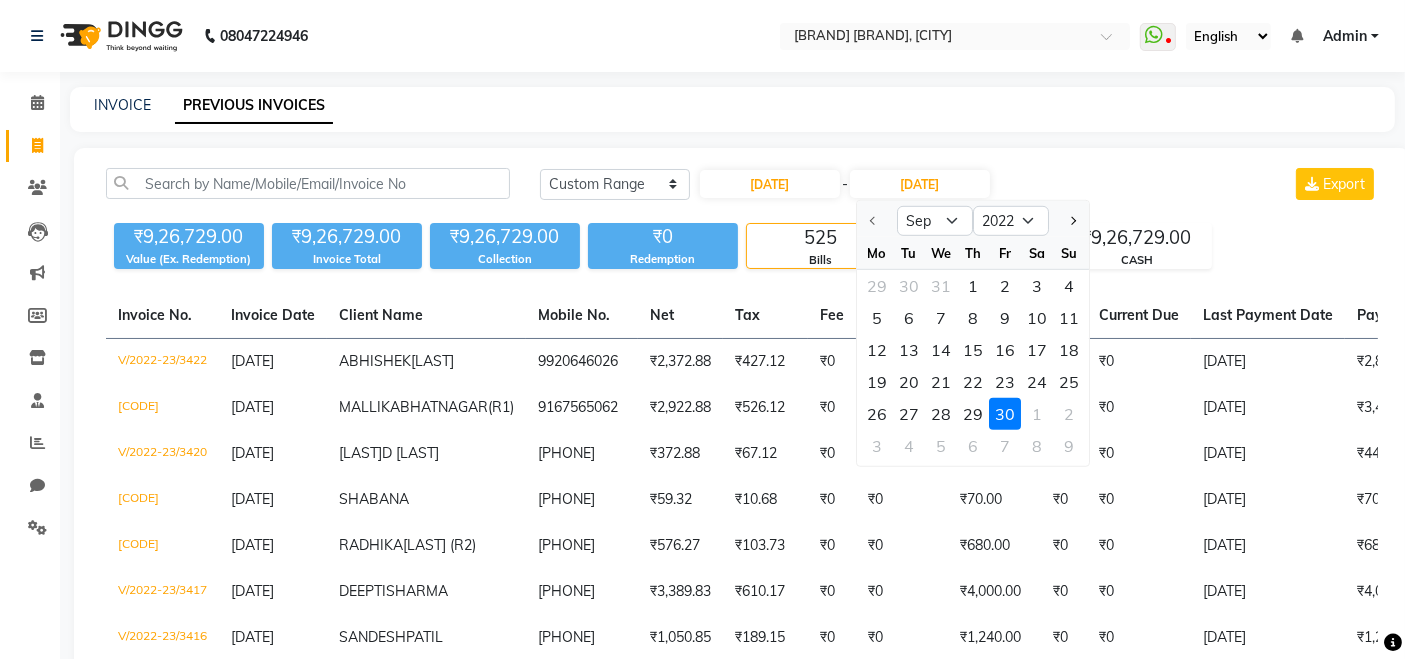 click 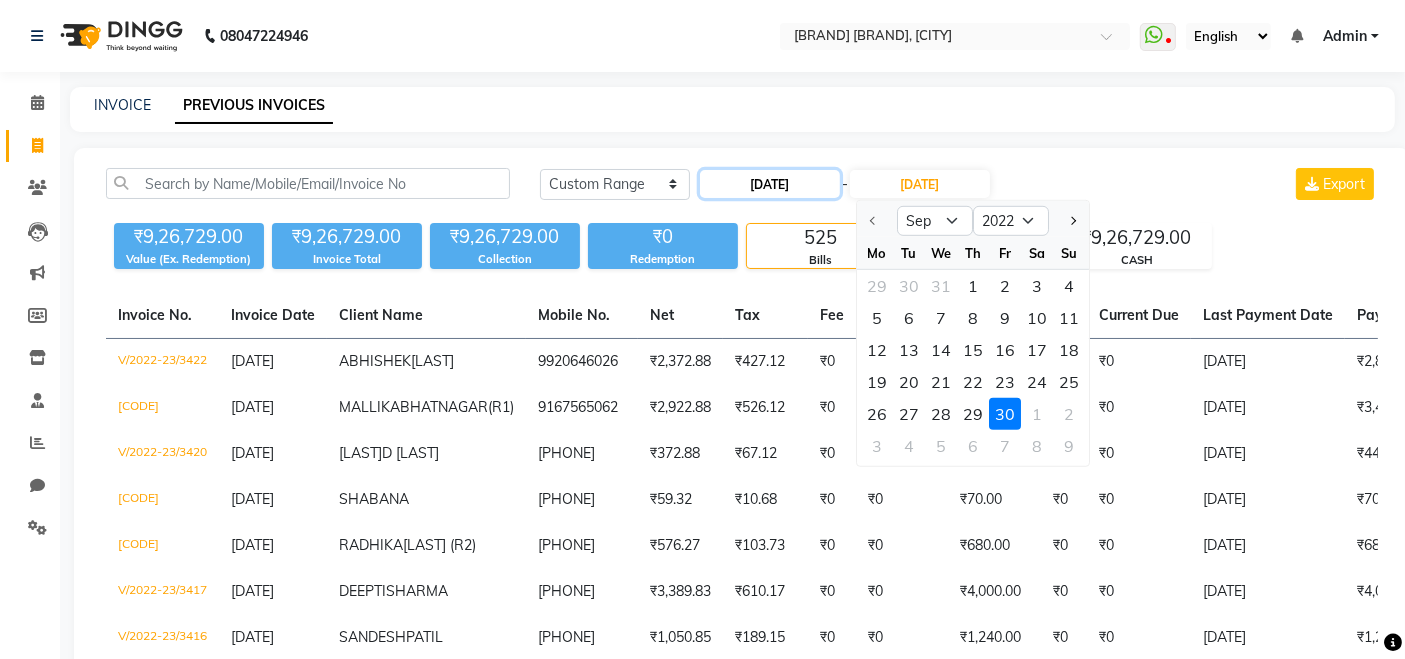 click on "[DATE]" 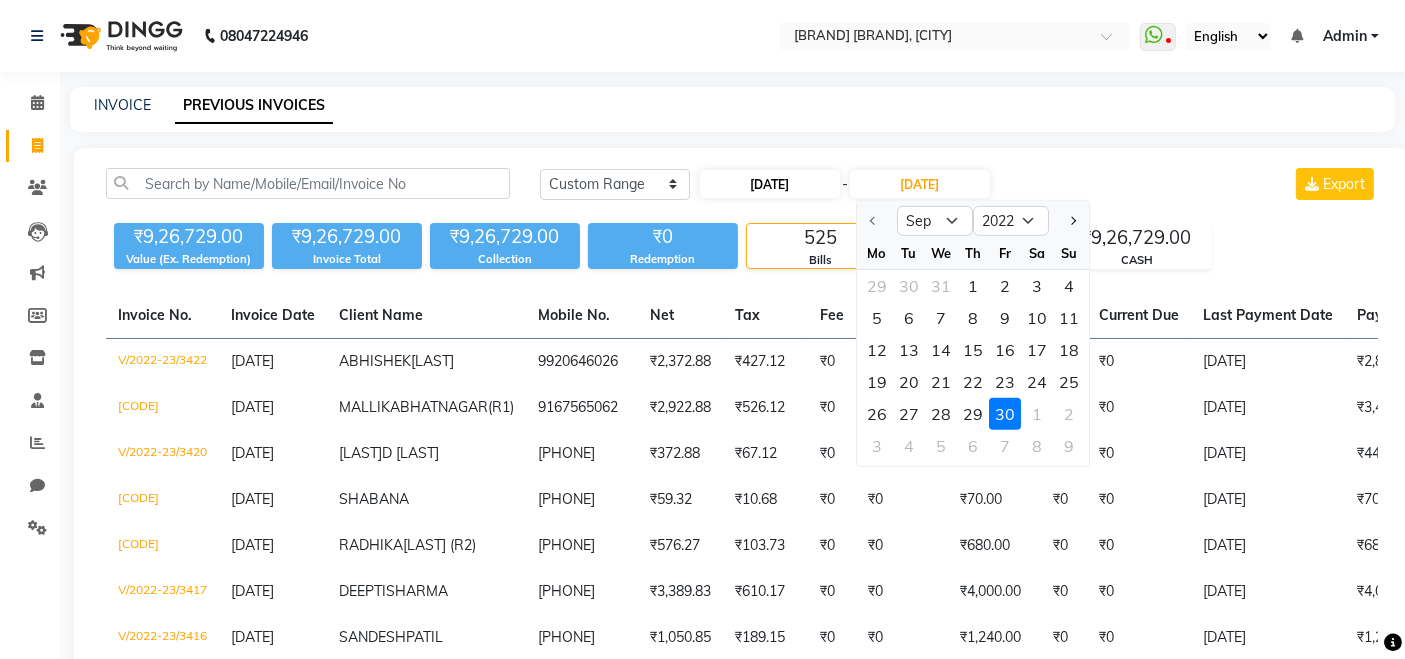select on "9" 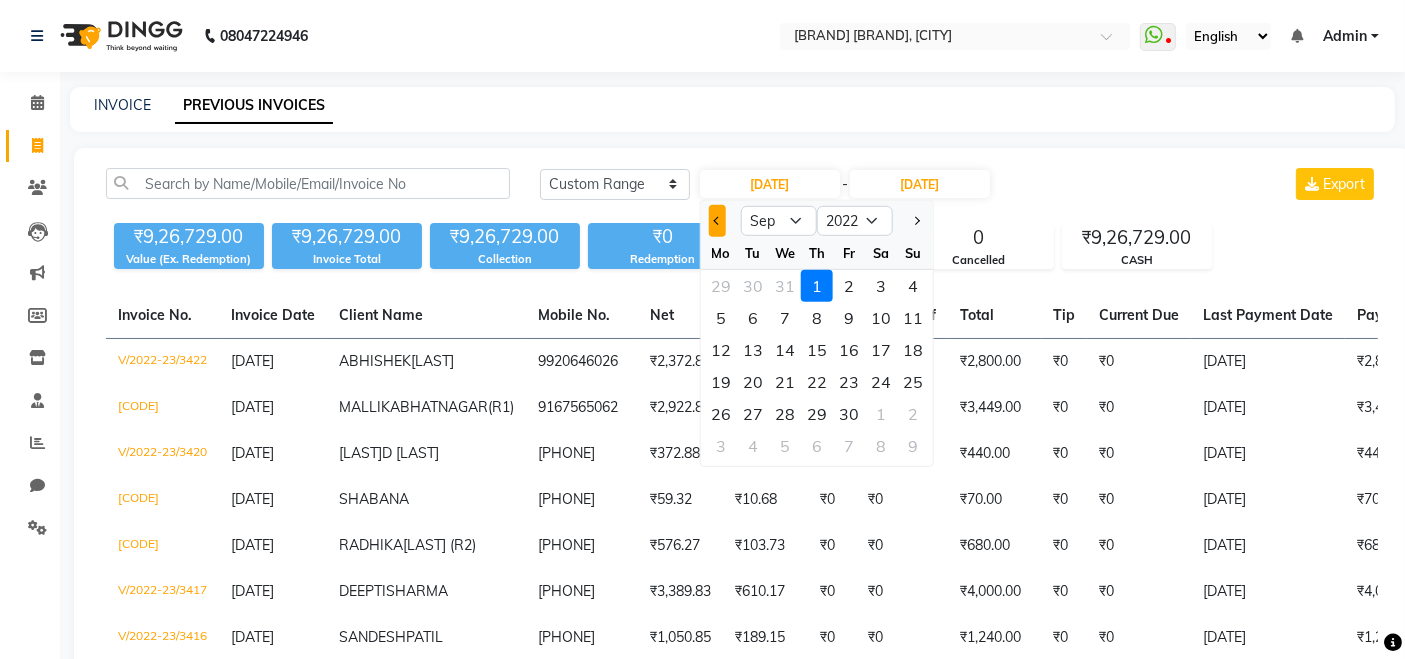 click 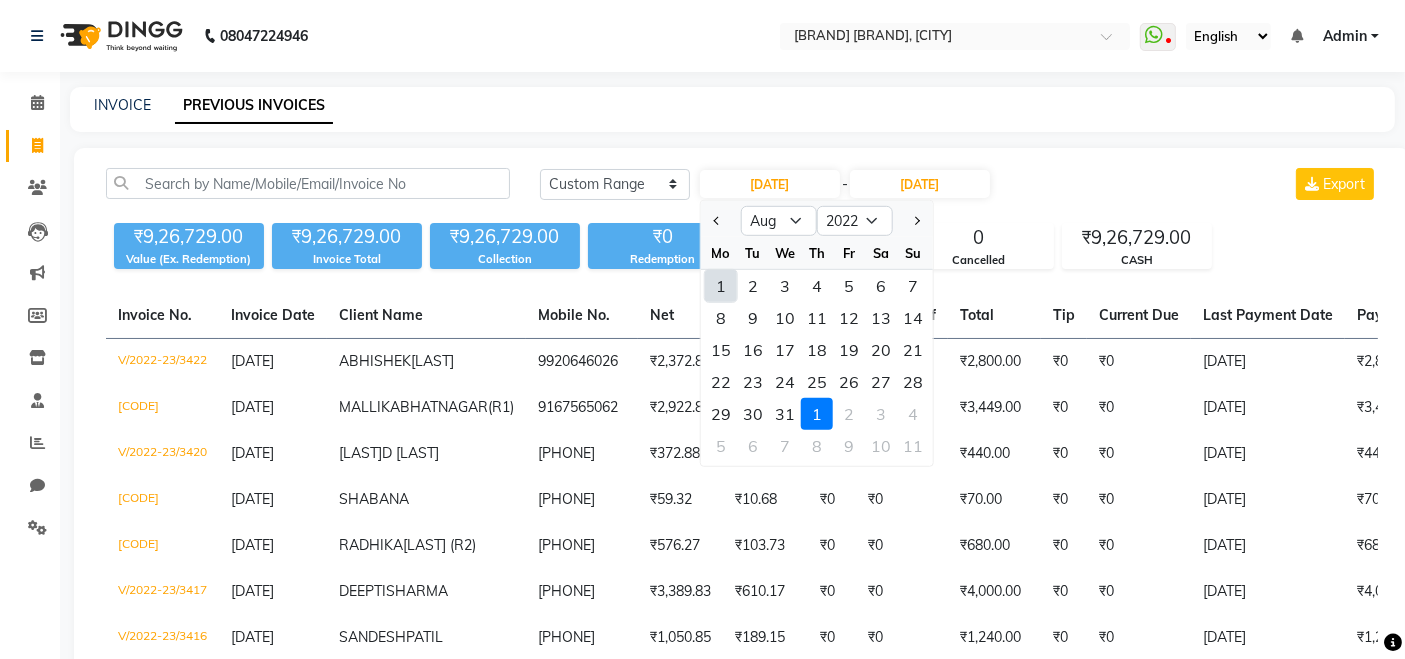 click on "1" 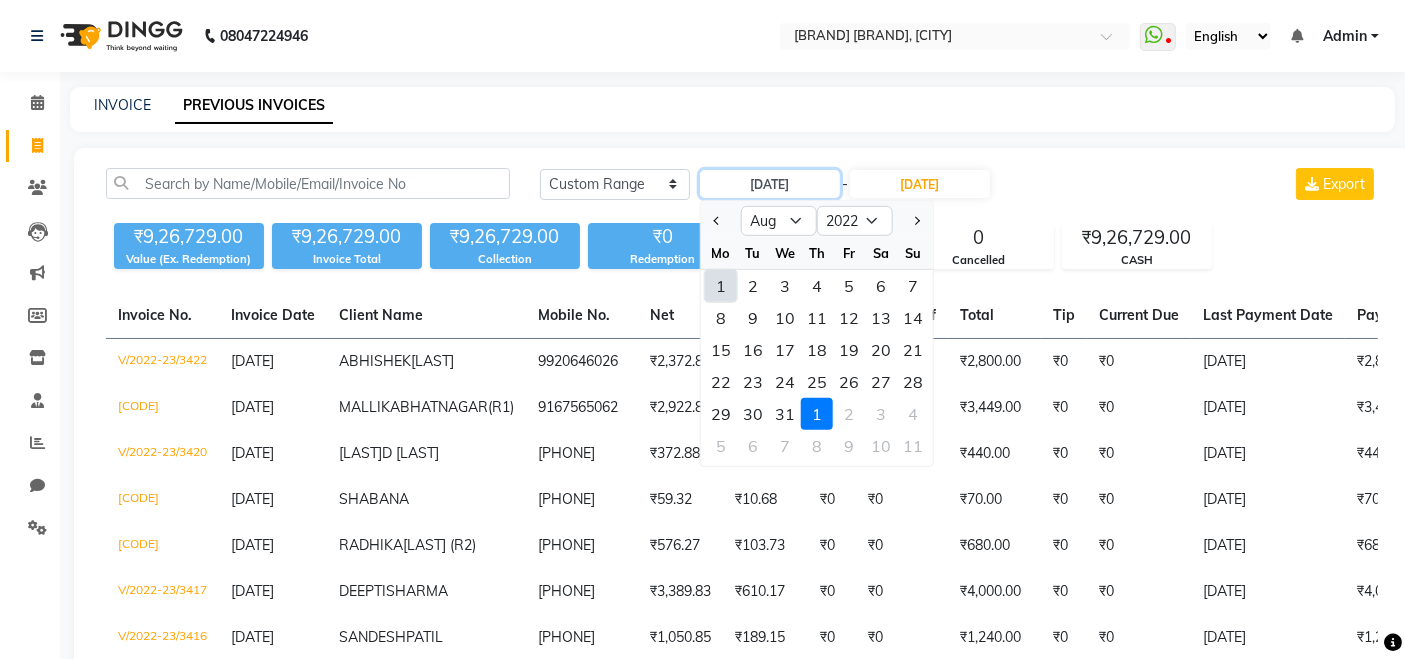 type on "01-08-2022" 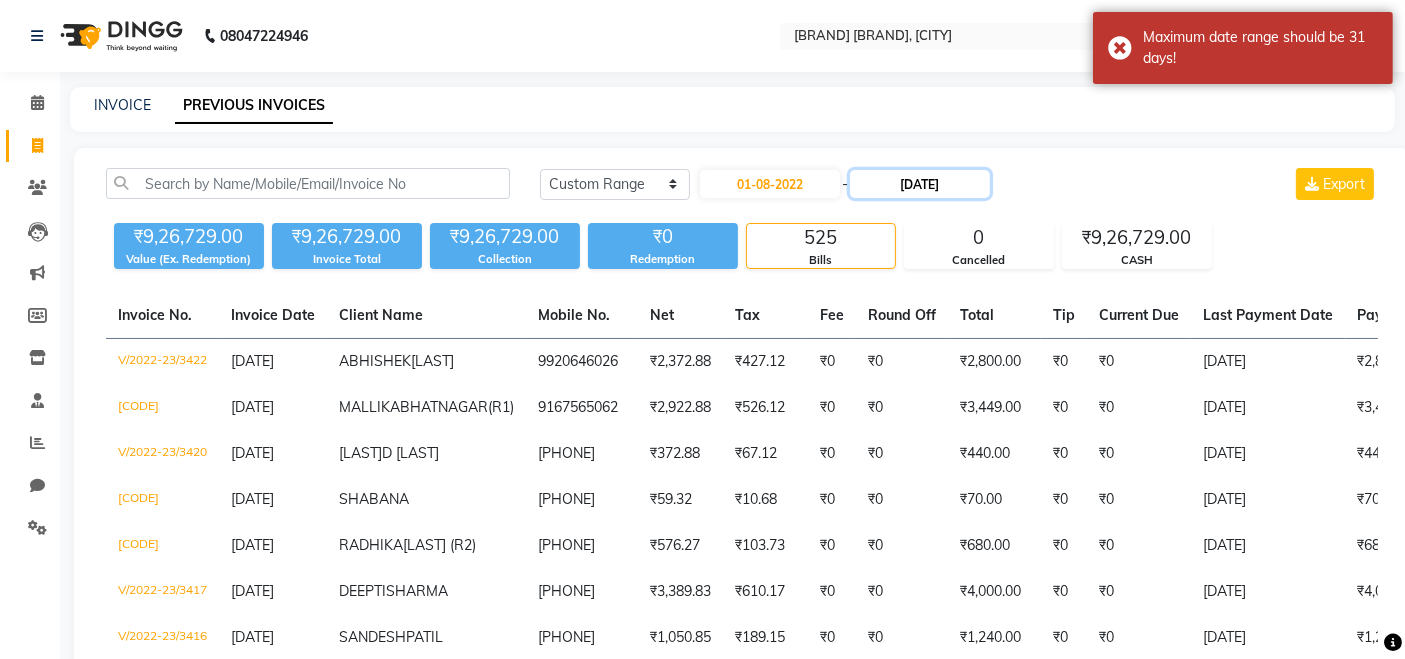click on "[DATE]" 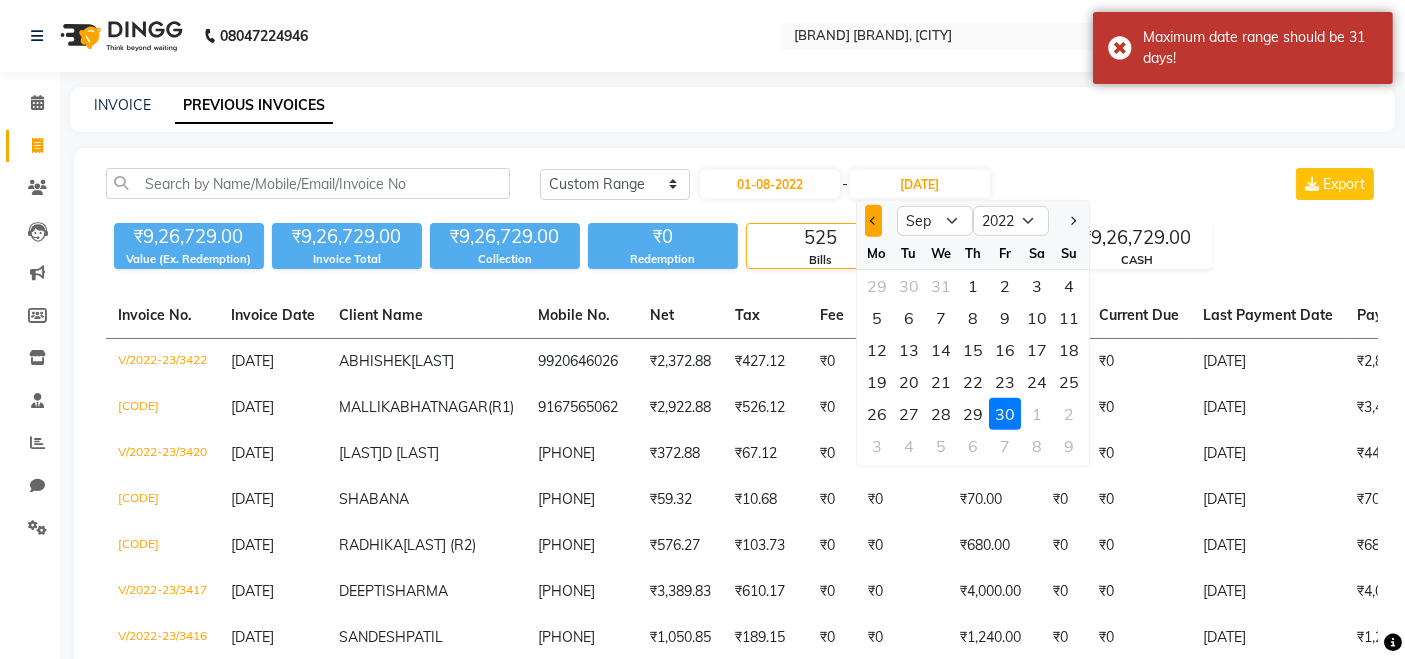 click 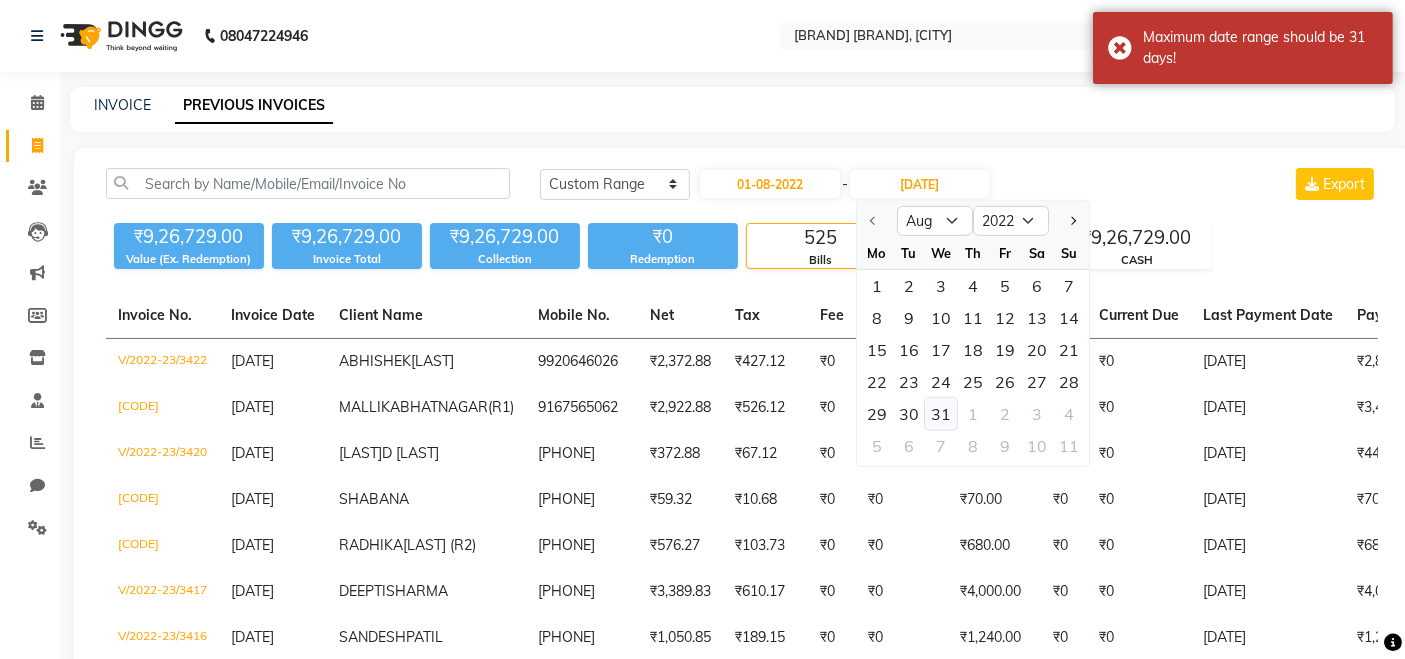 click on "31" 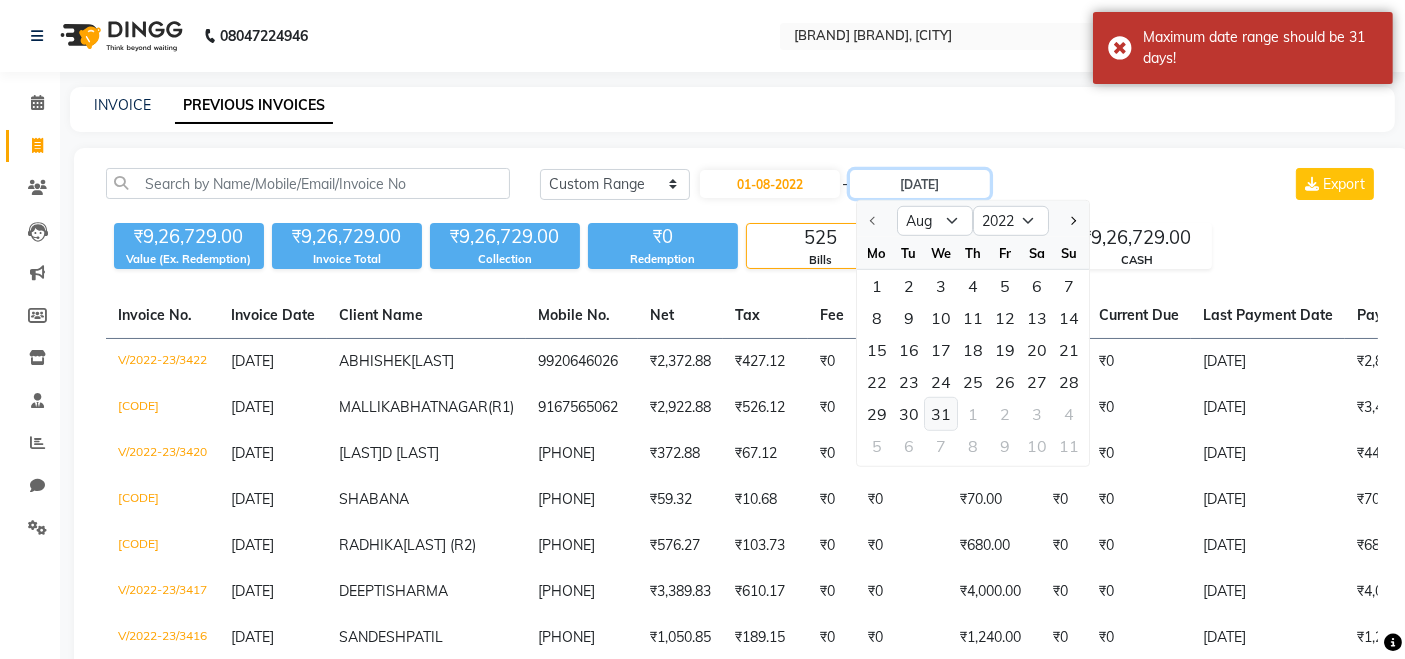 type on "31-08-2022" 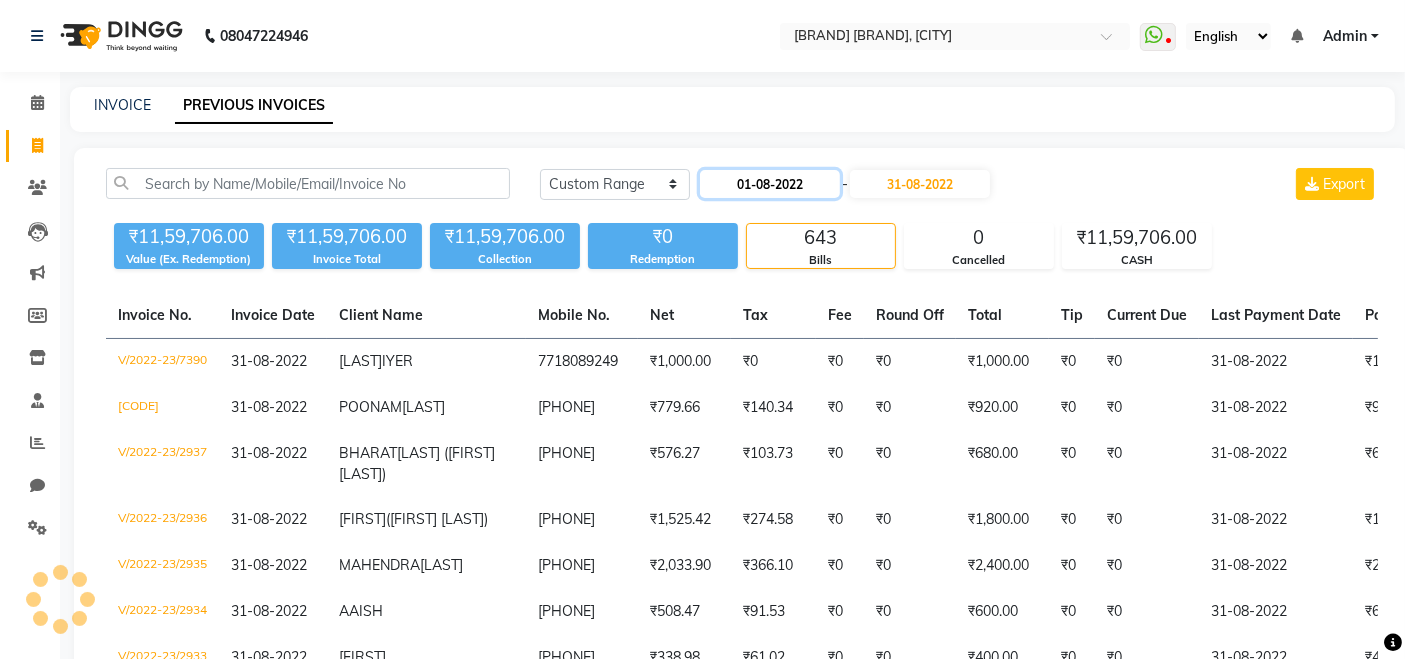 click on "01-08-2022" 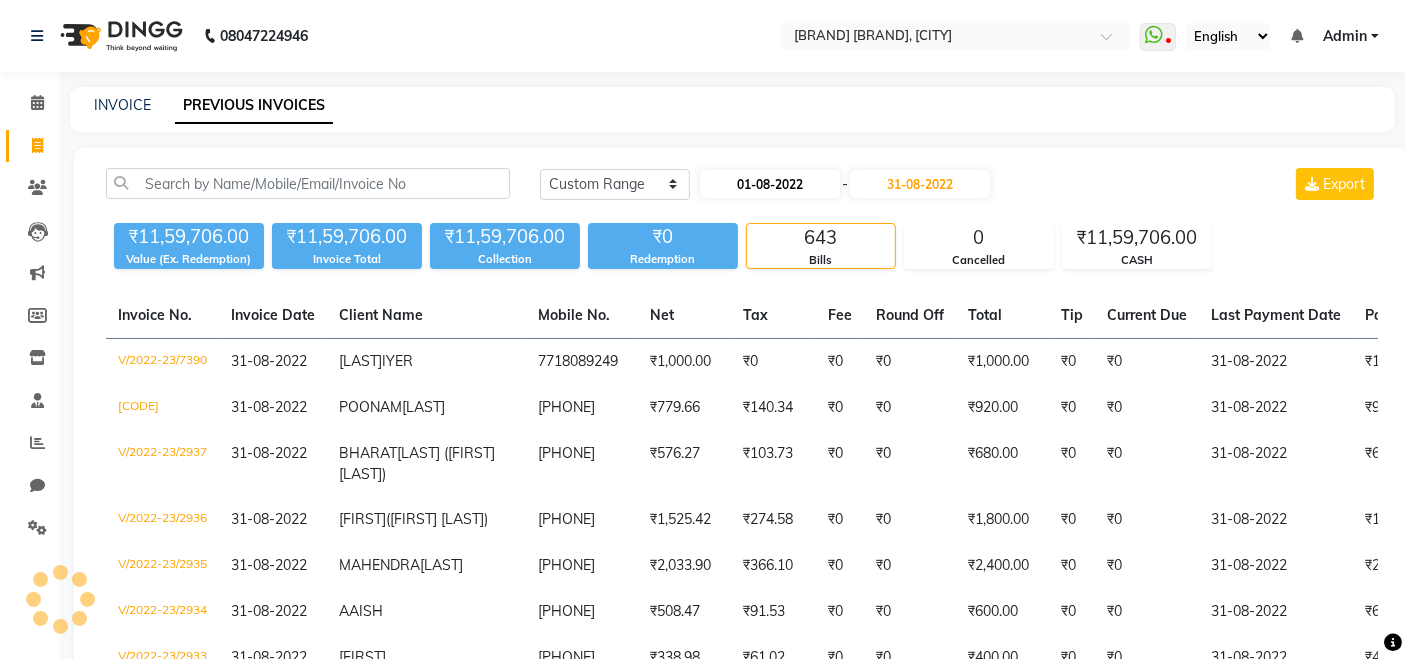 select on "8" 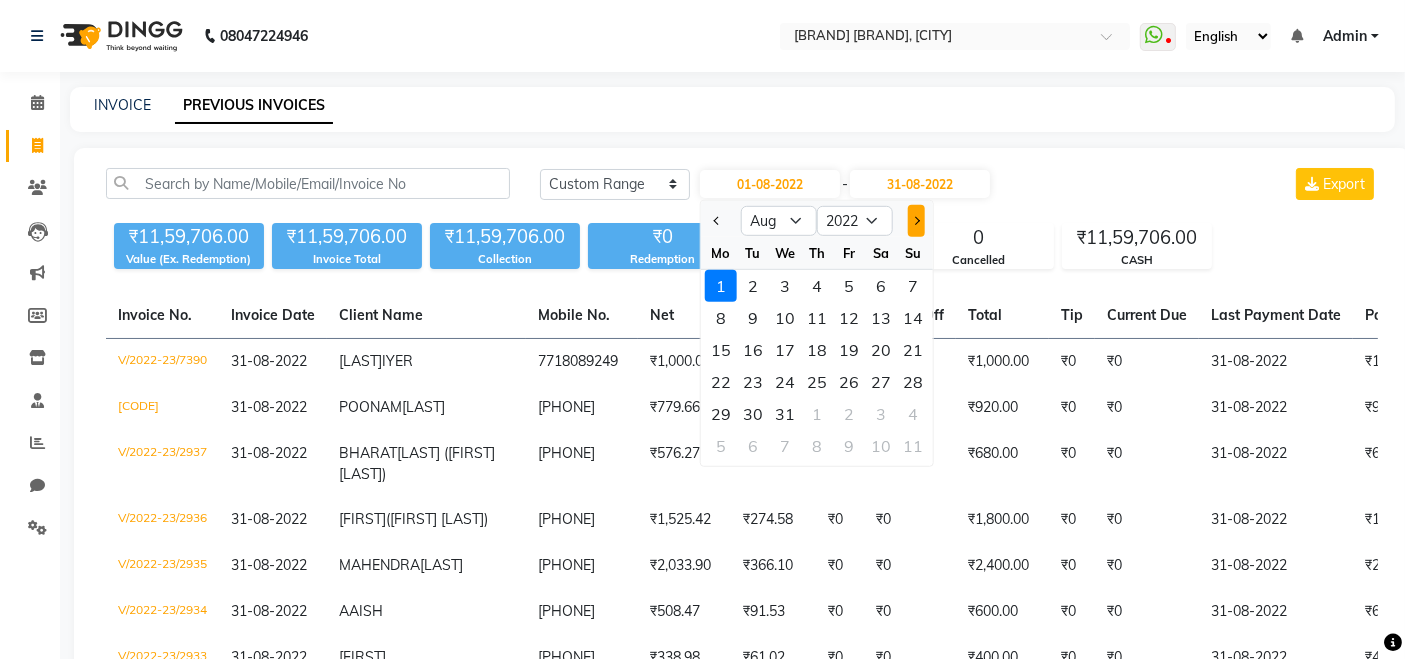 click 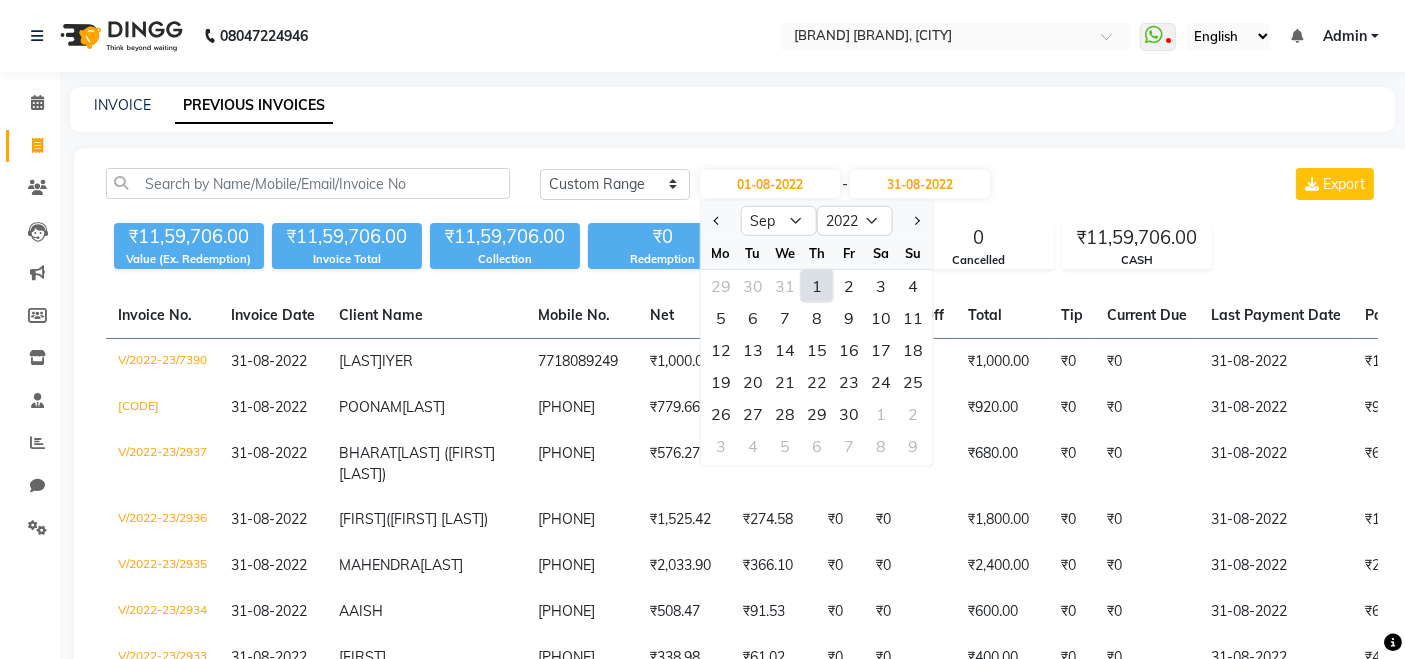 click on "1" 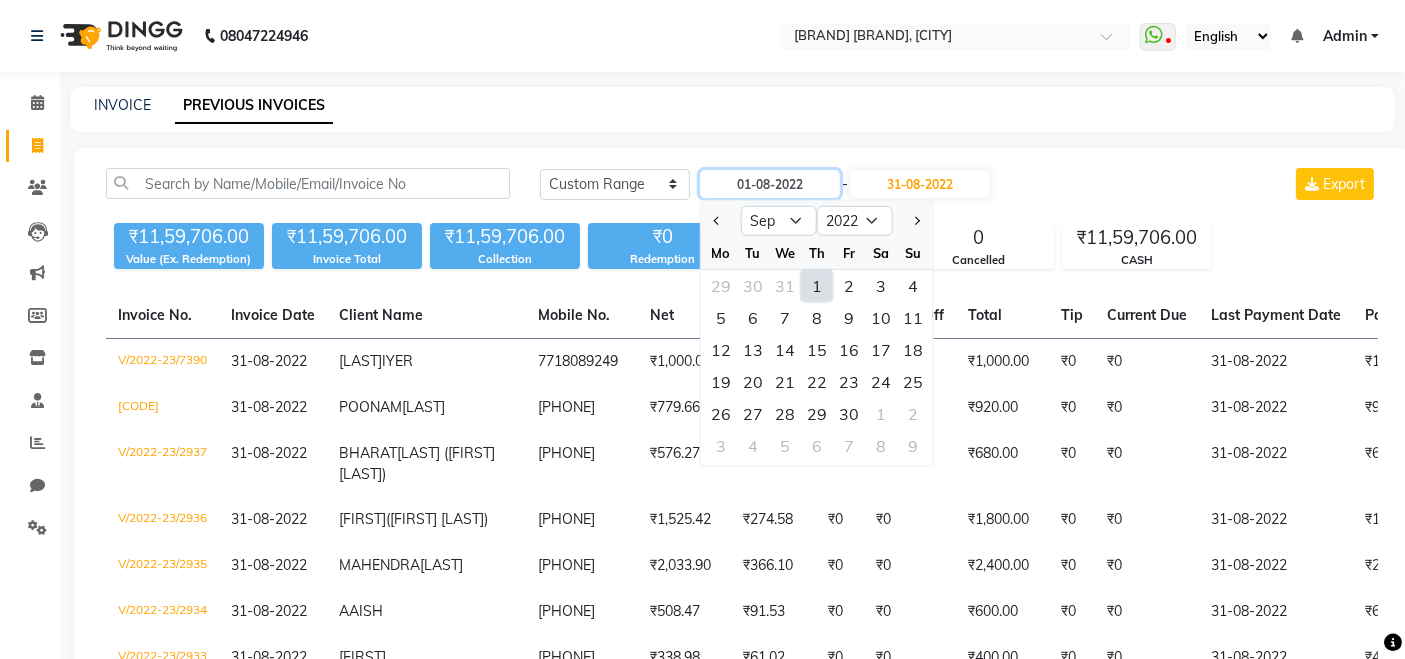 type on "[DATE]" 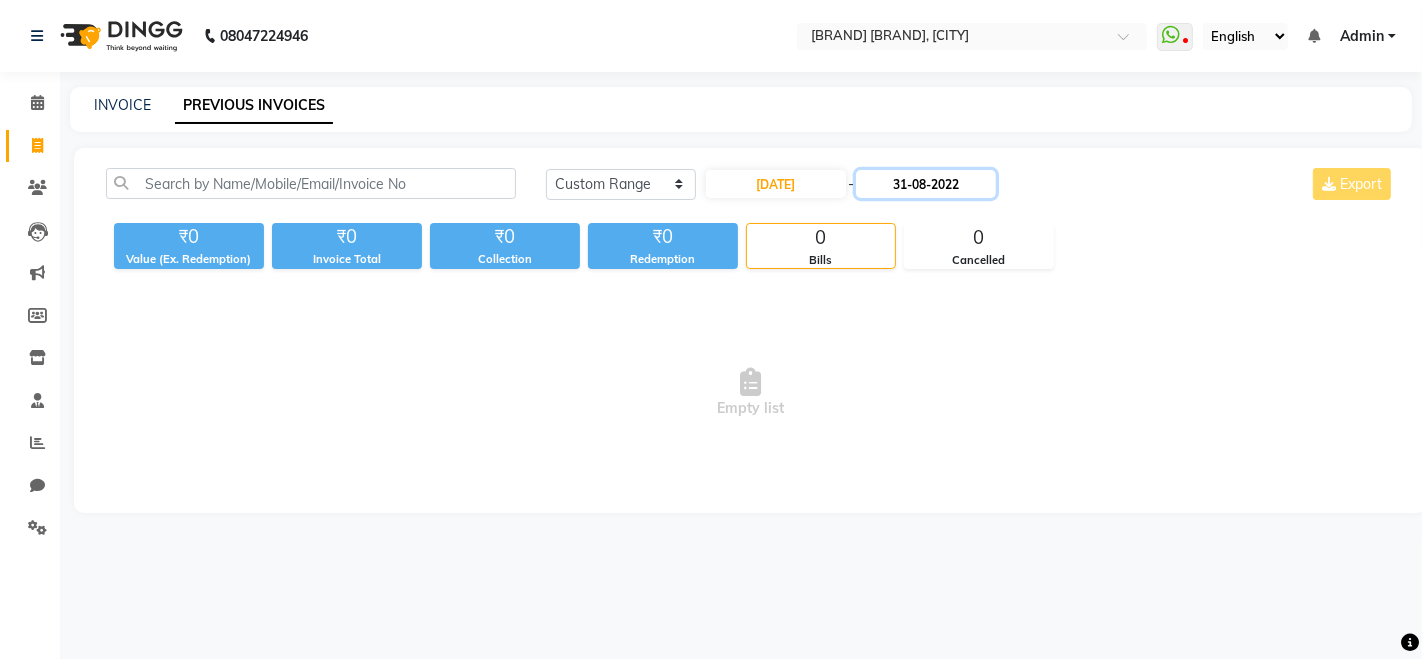 click on "31-08-2022" 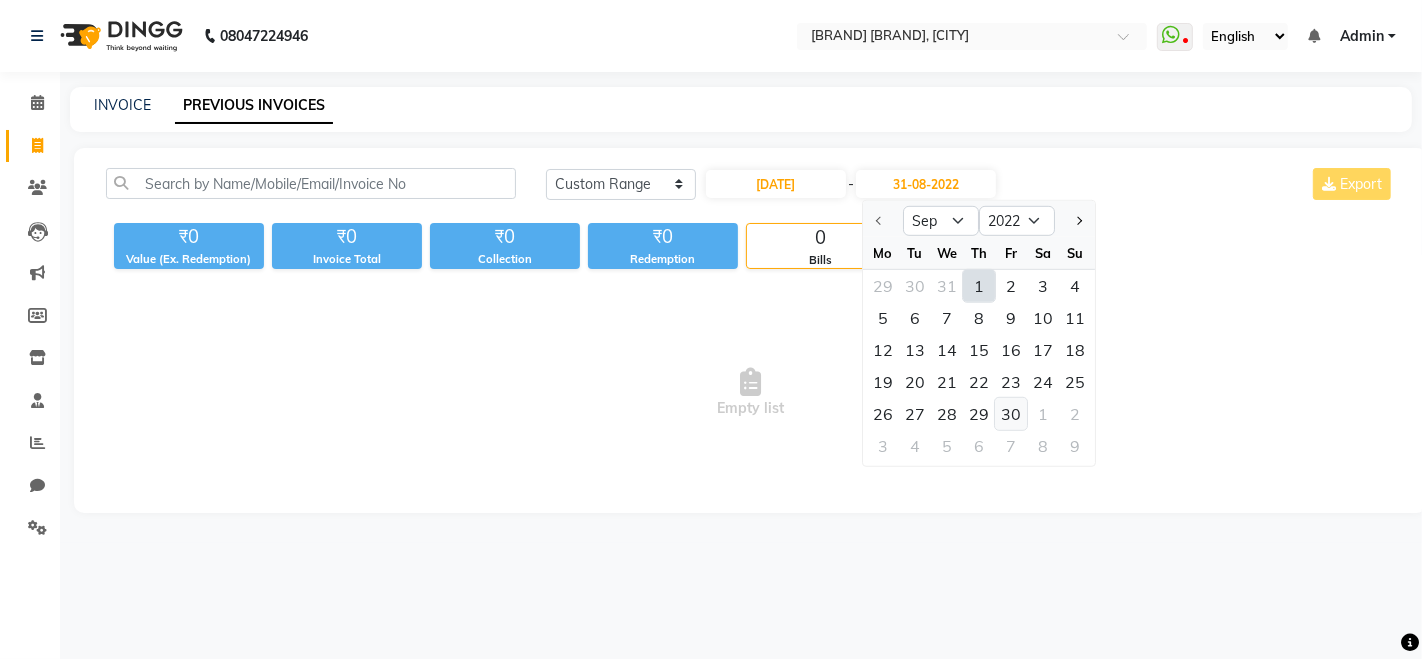 click on "30" 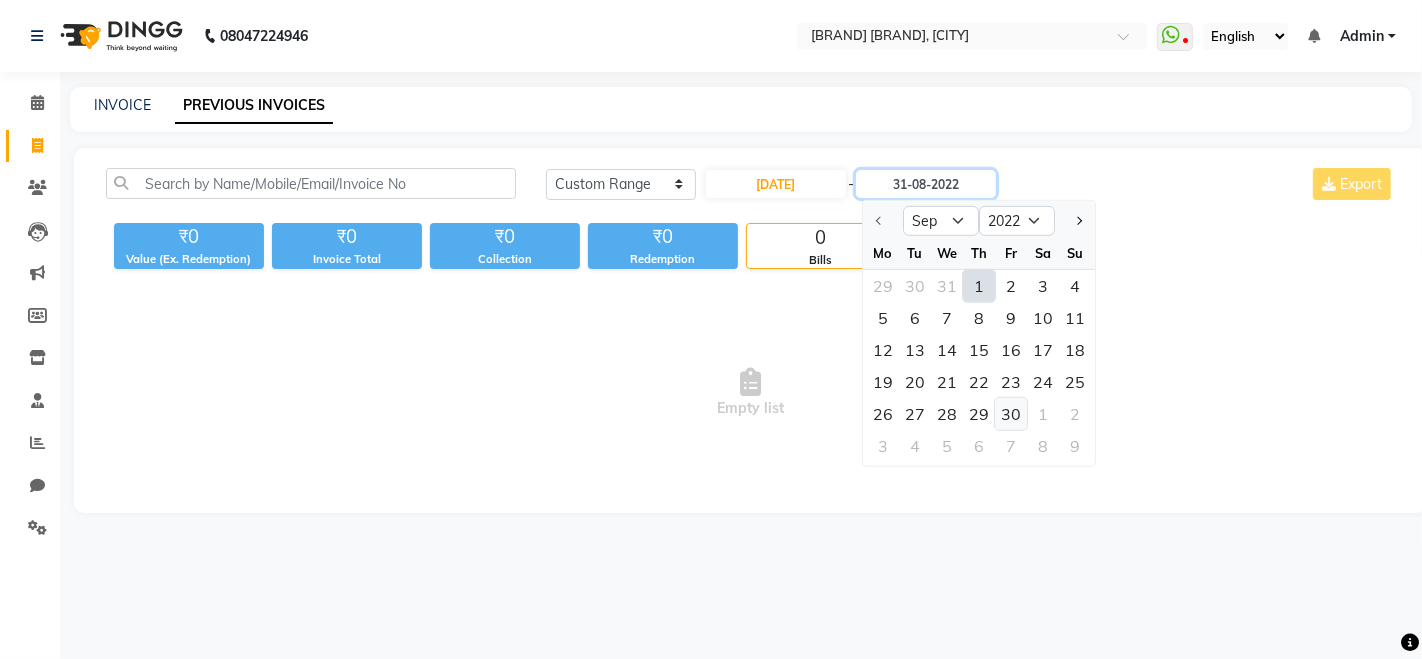 type on "[DATE]" 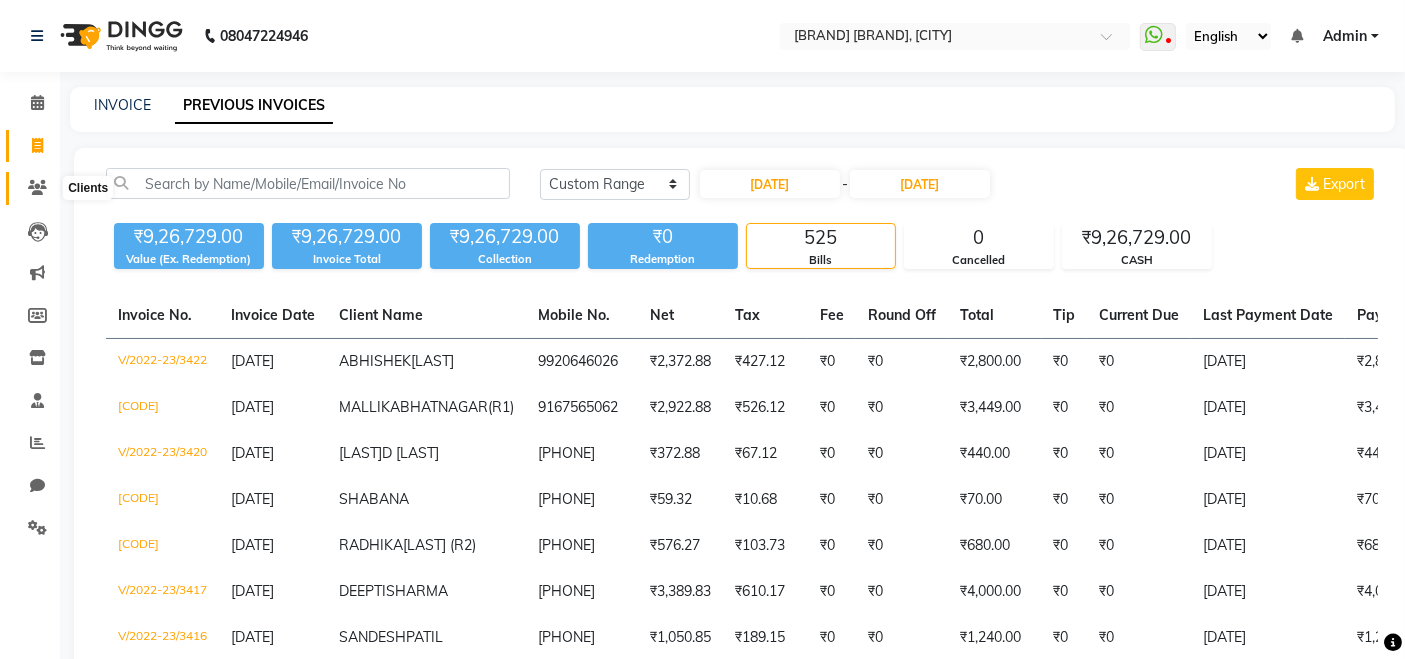 click 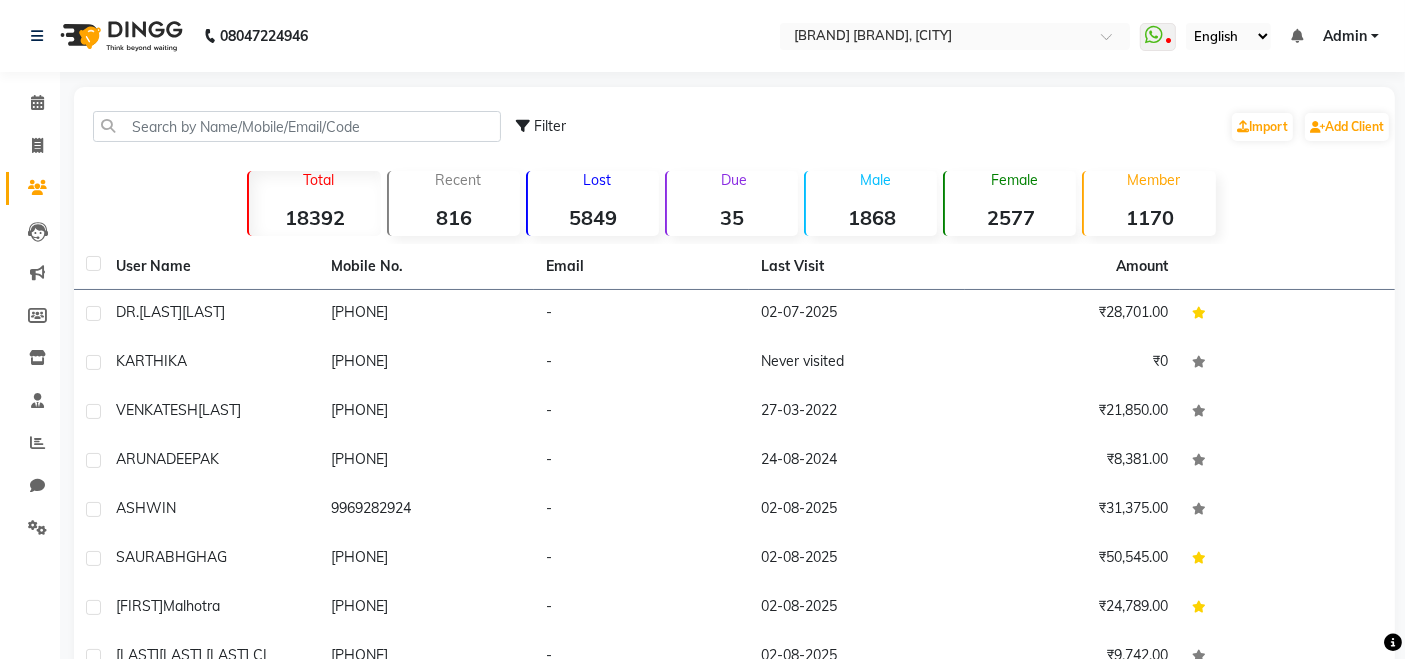 click on "Clients" 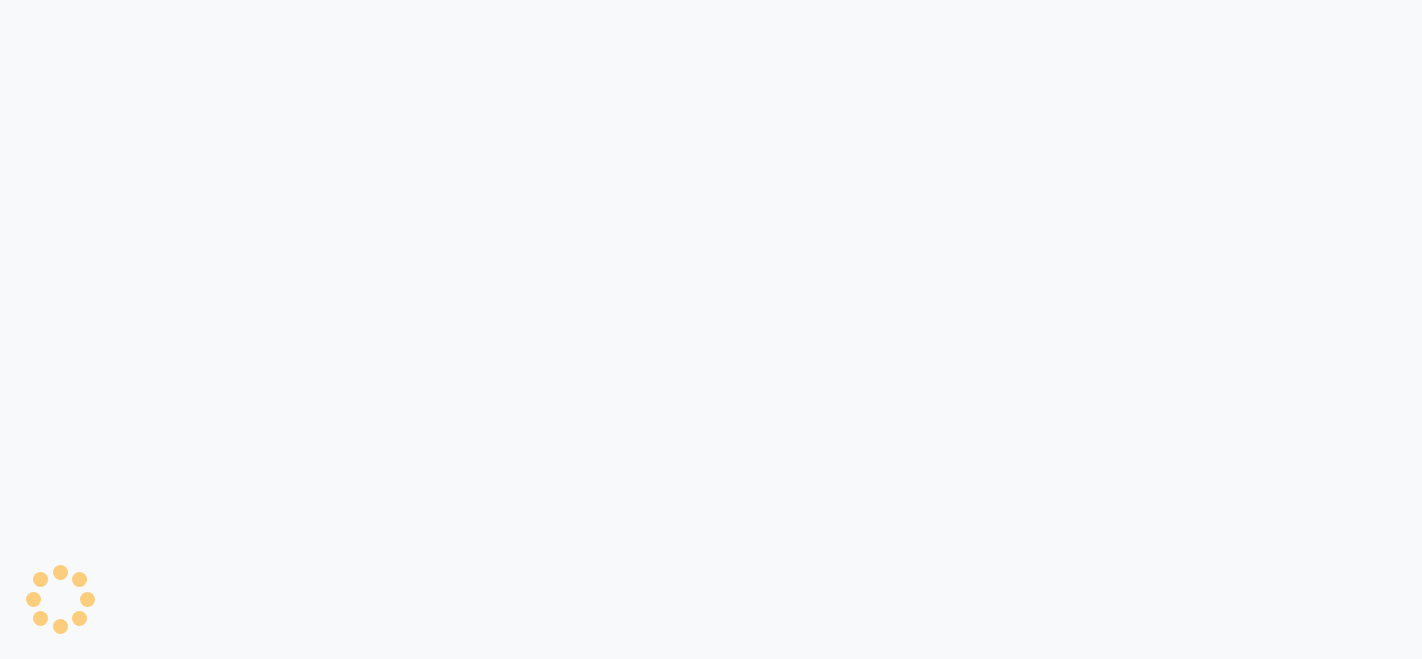 scroll, scrollTop: 0, scrollLeft: 0, axis: both 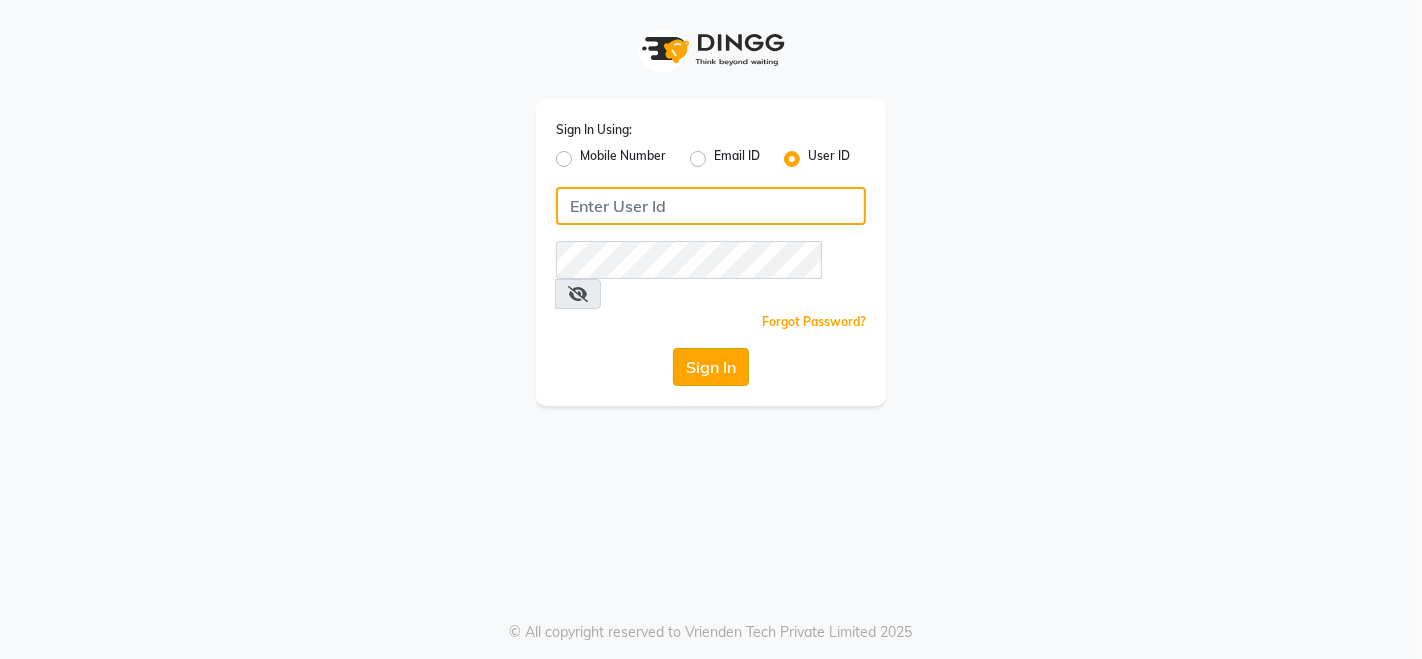 type on "peacocksalon" 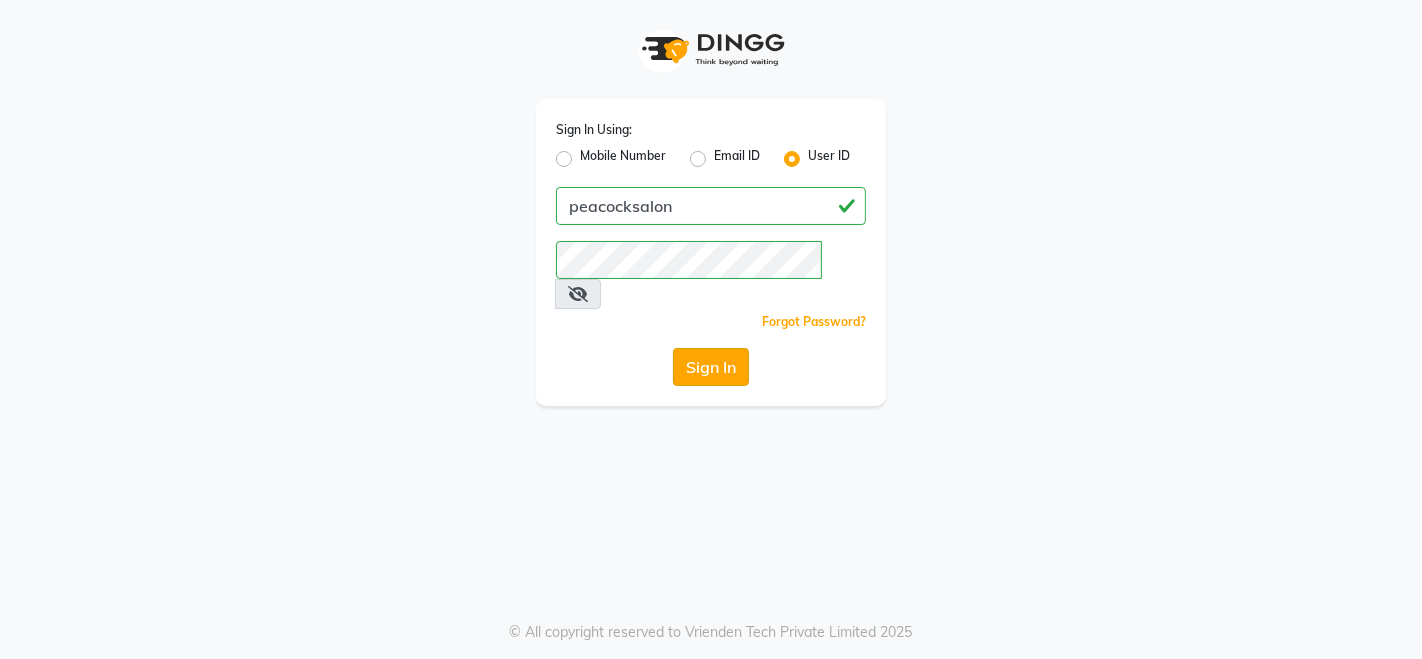 click on "Sign In" 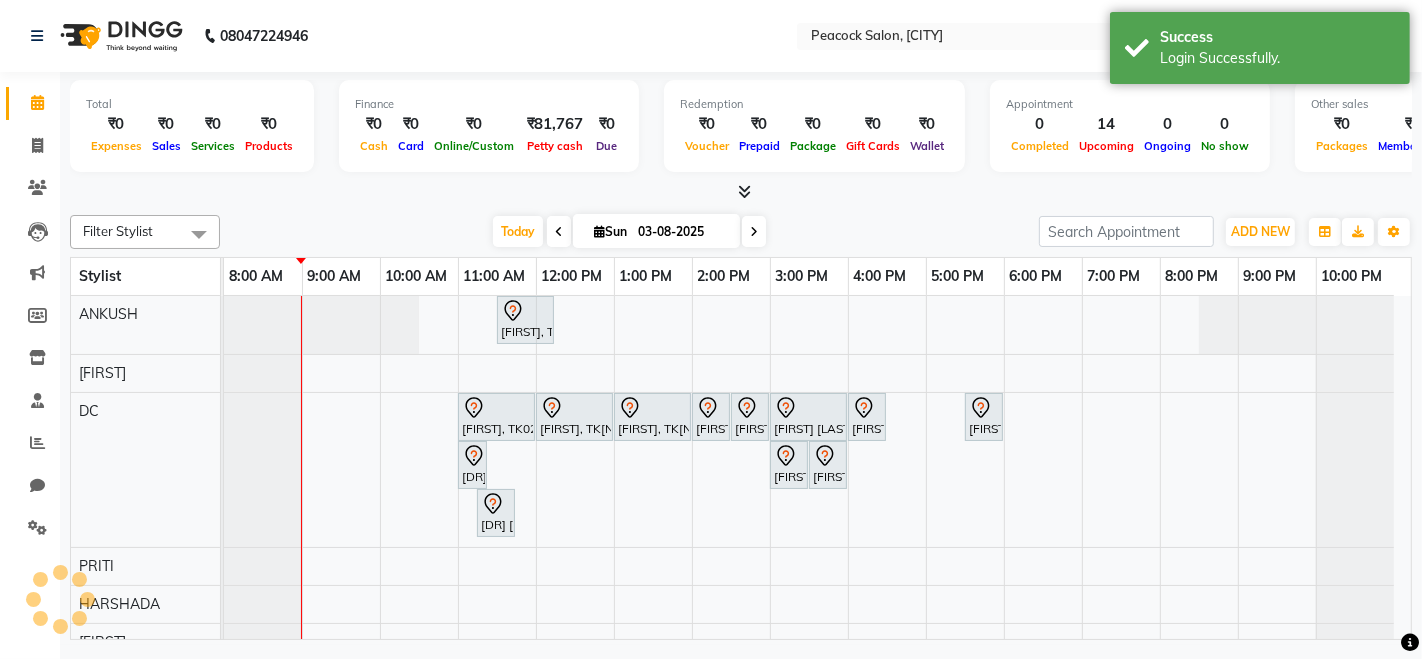 scroll, scrollTop: 26, scrollLeft: 0, axis: vertical 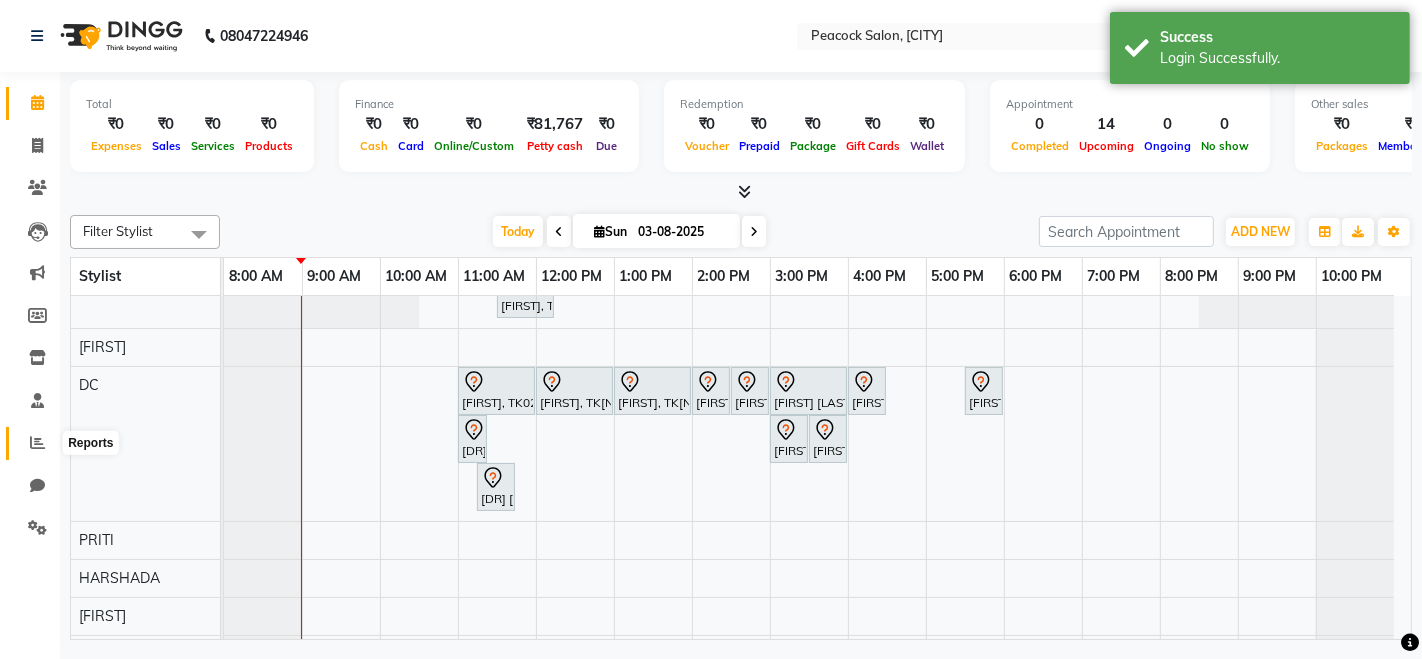 click 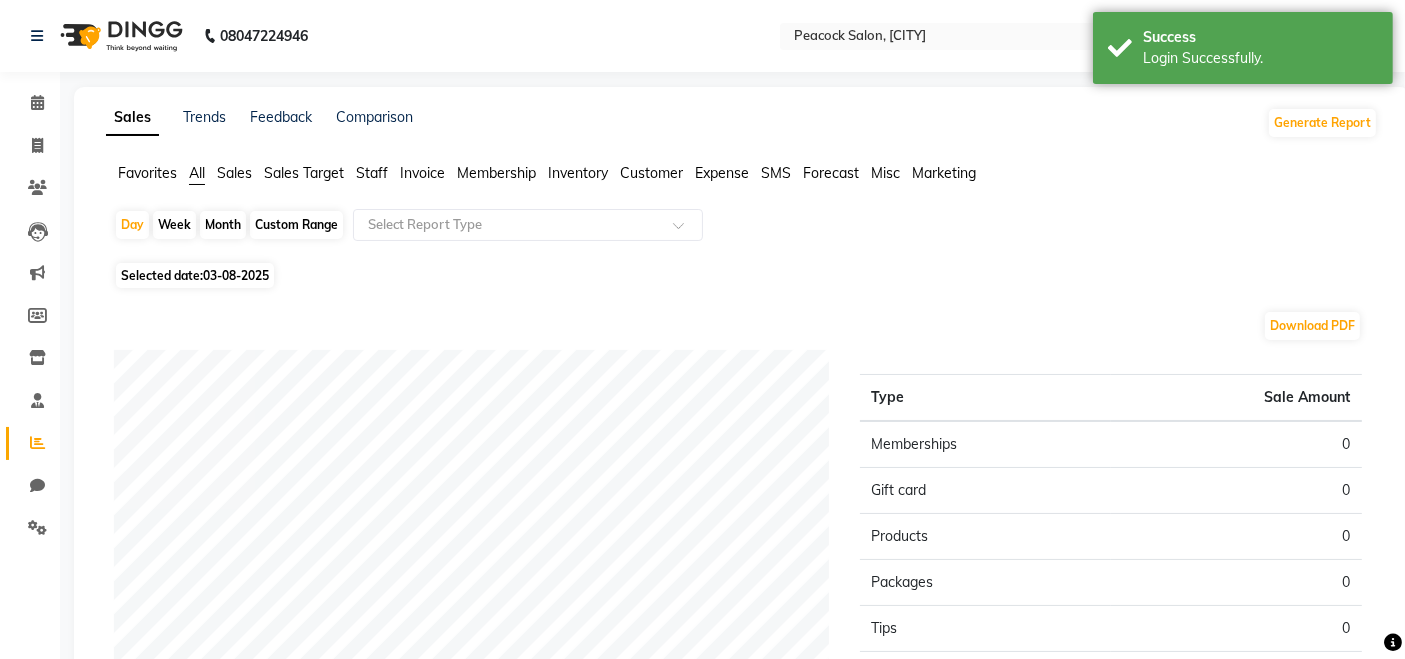 scroll, scrollTop: 0, scrollLeft: 0, axis: both 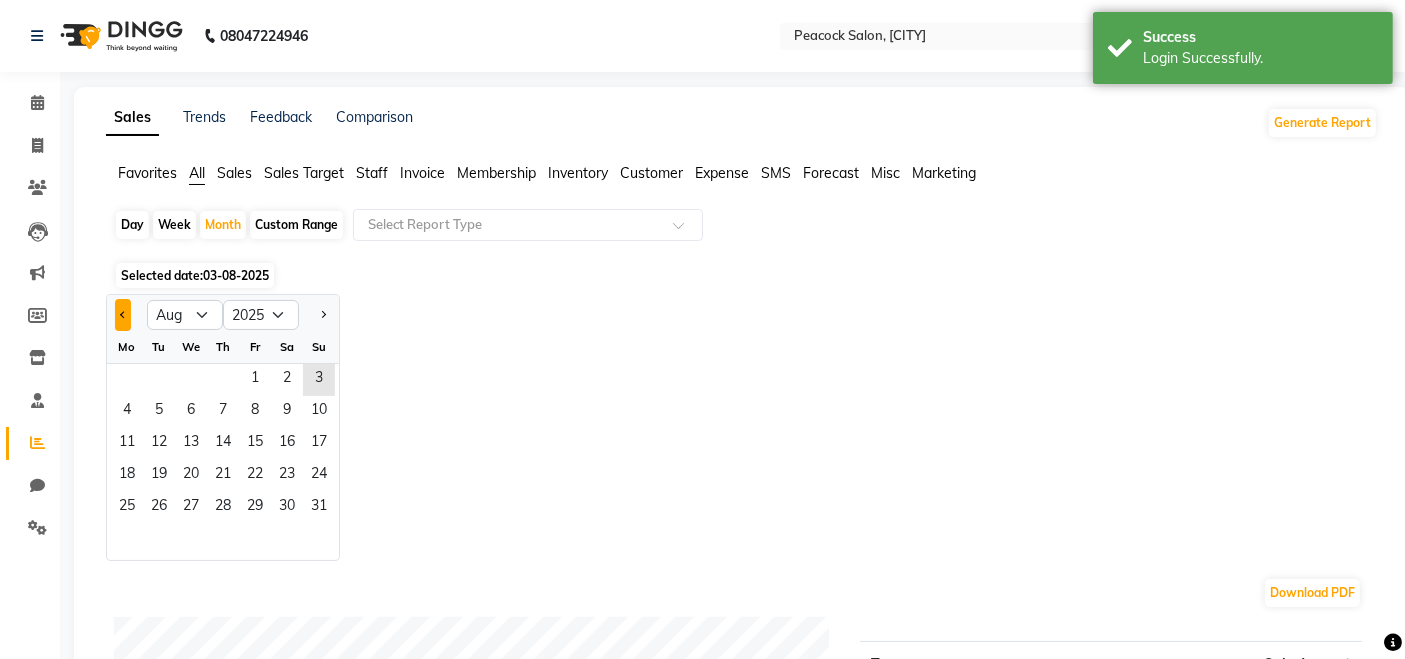 click 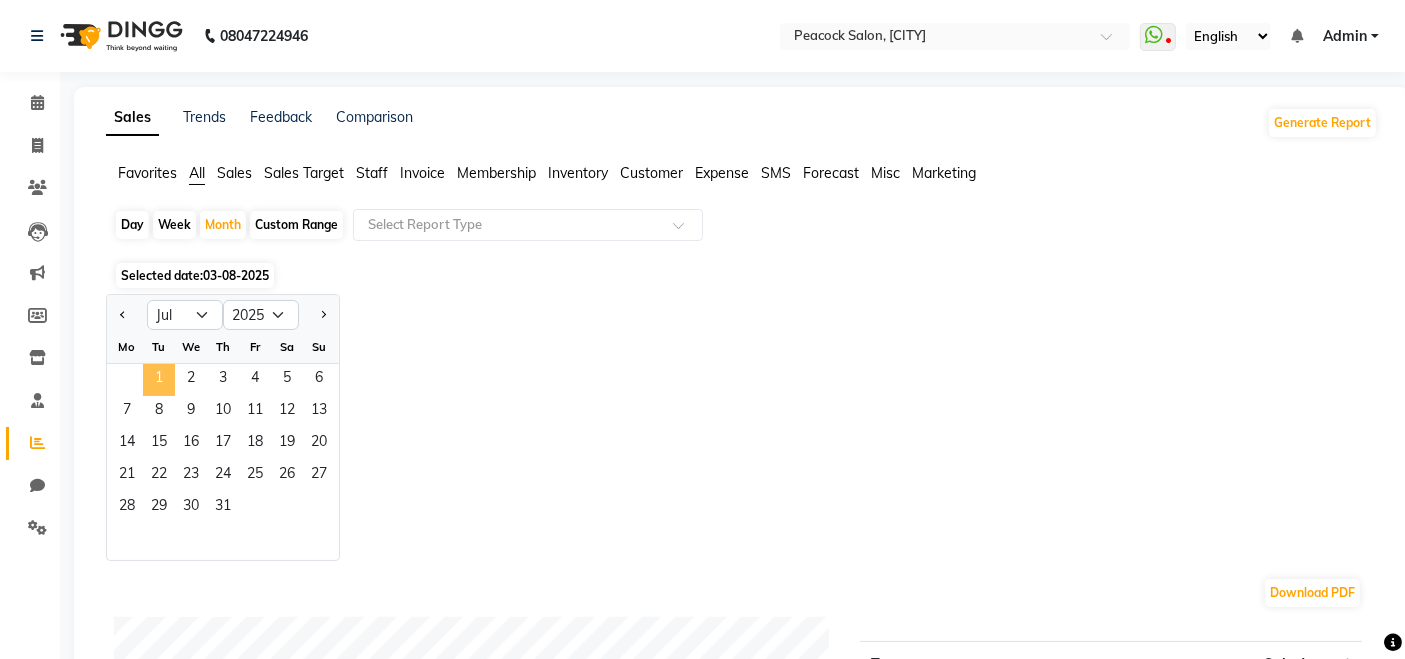 click on "1" 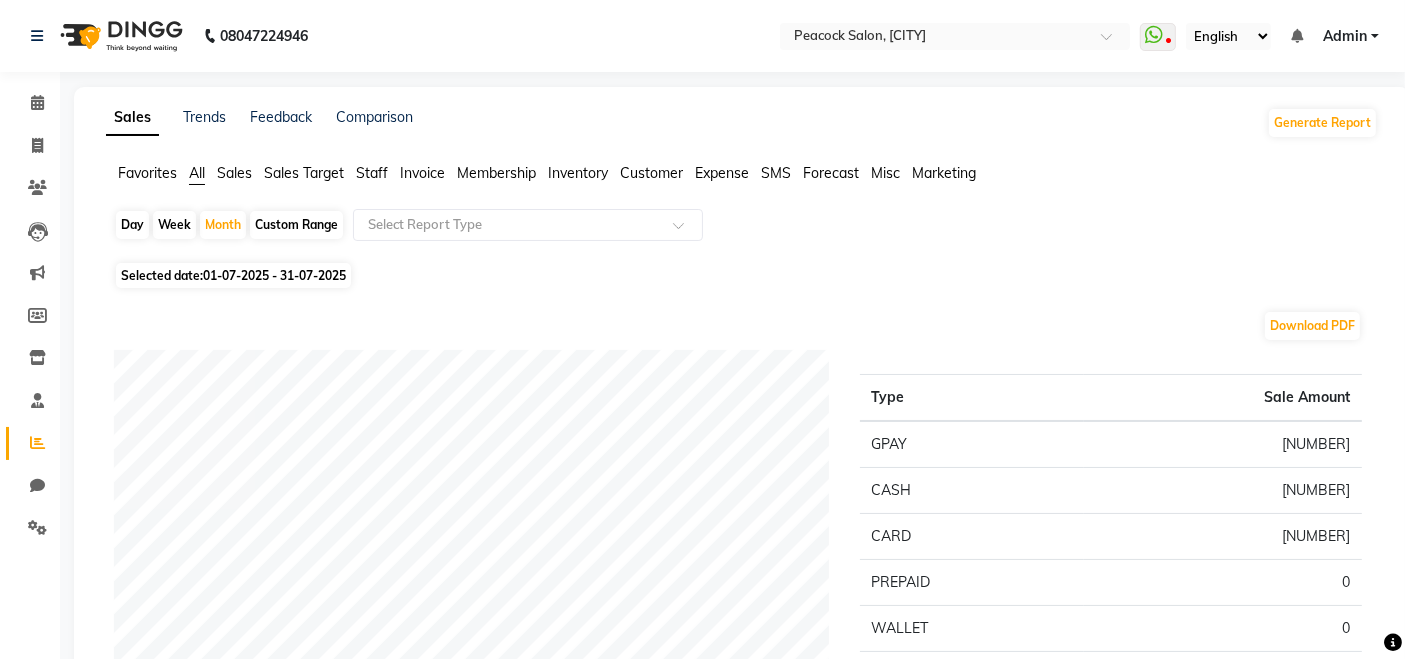 click on "Staff" 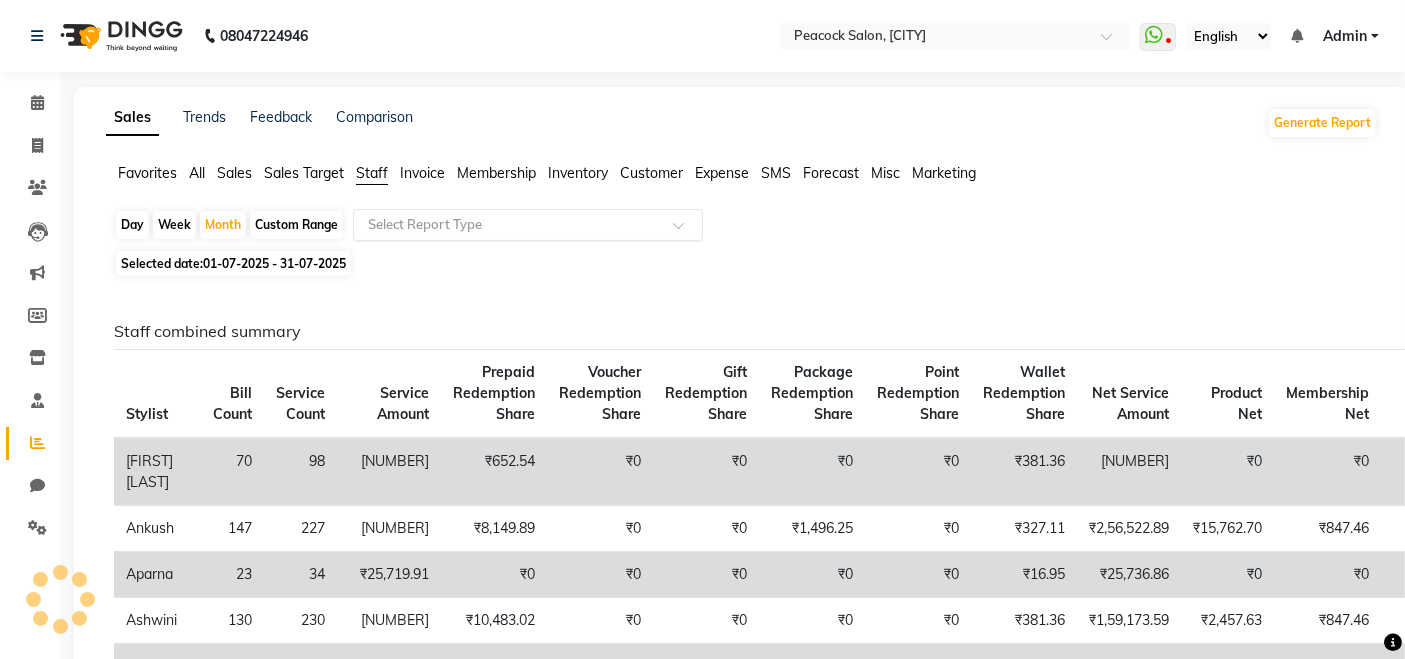 click 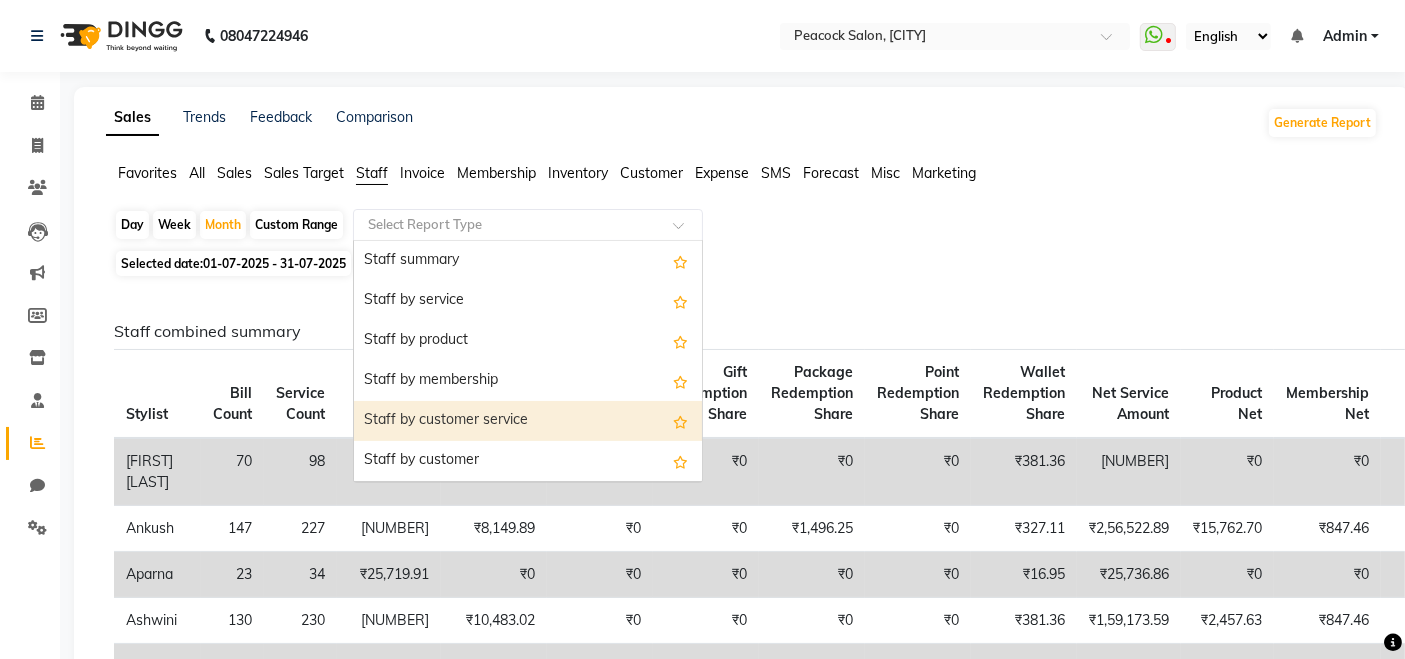 click on "Staff by customer service" at bounding box center (528, 421) 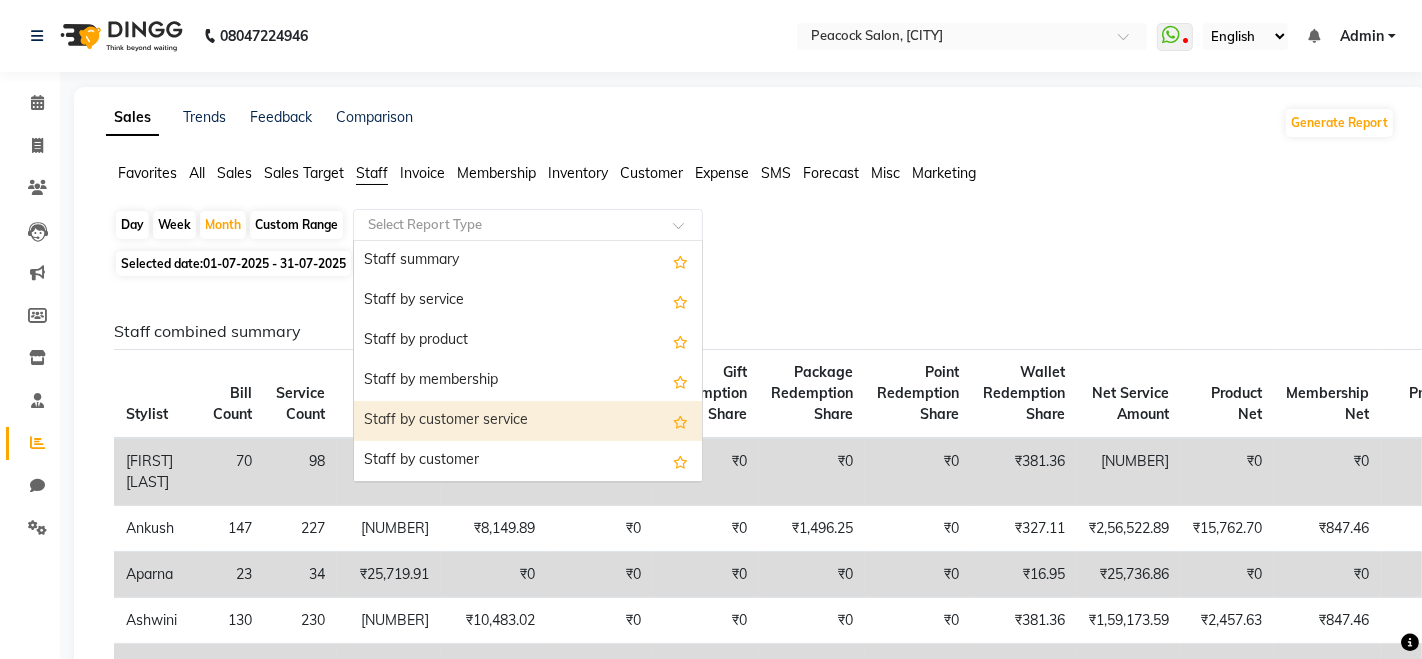 select on "filtered_report" 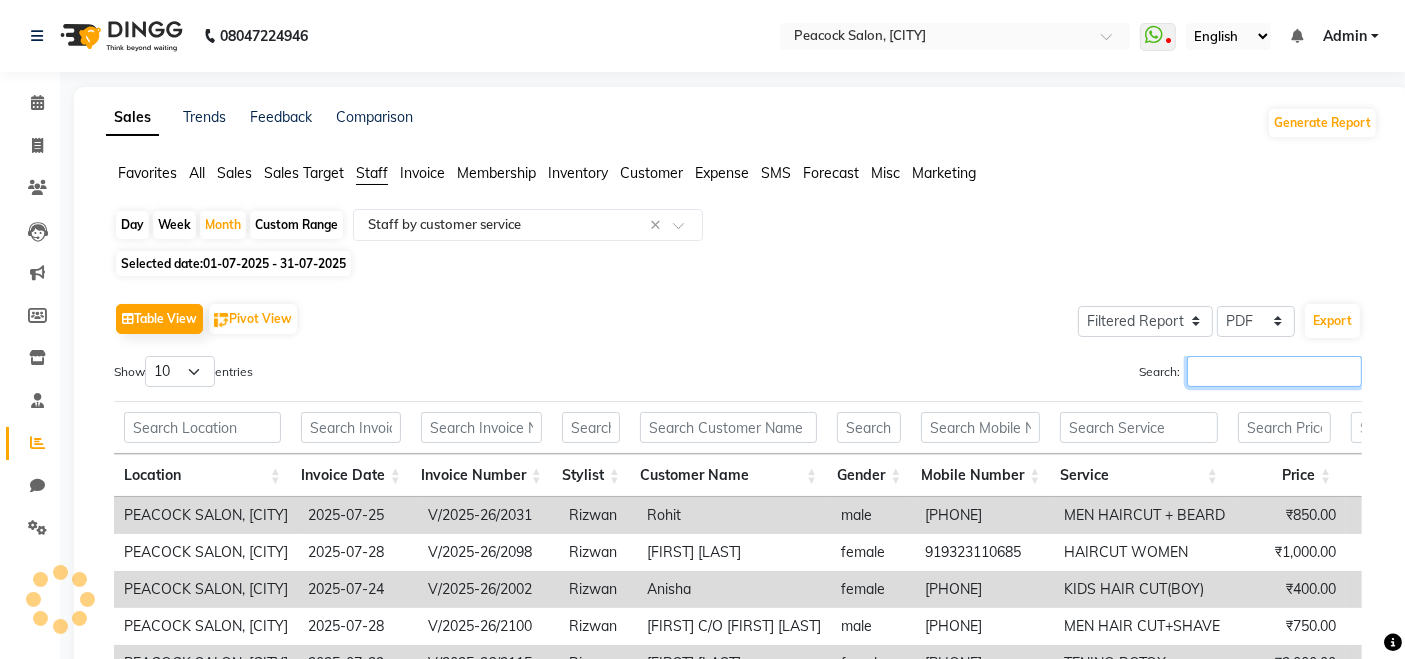 click on "Search:" at bounding box center (1274, 371) 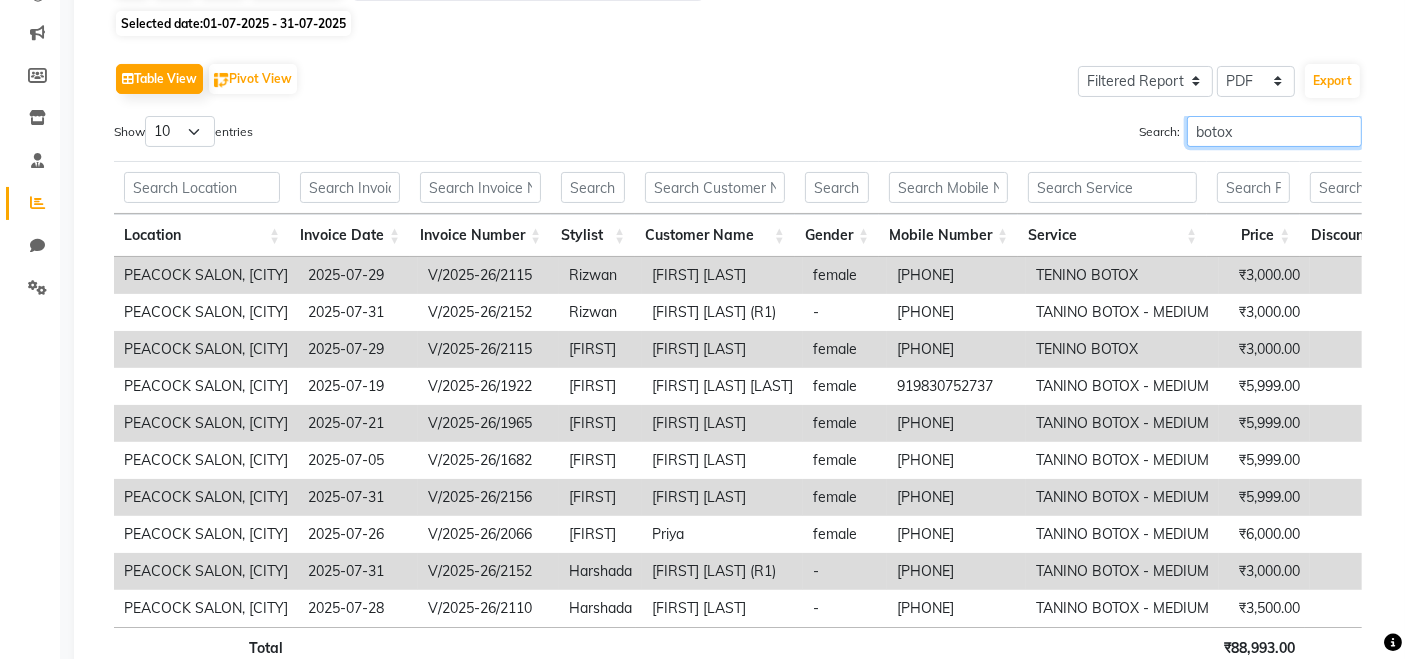 scroll, scrollTop: 251, scrollLeft: 0, axis: vertical 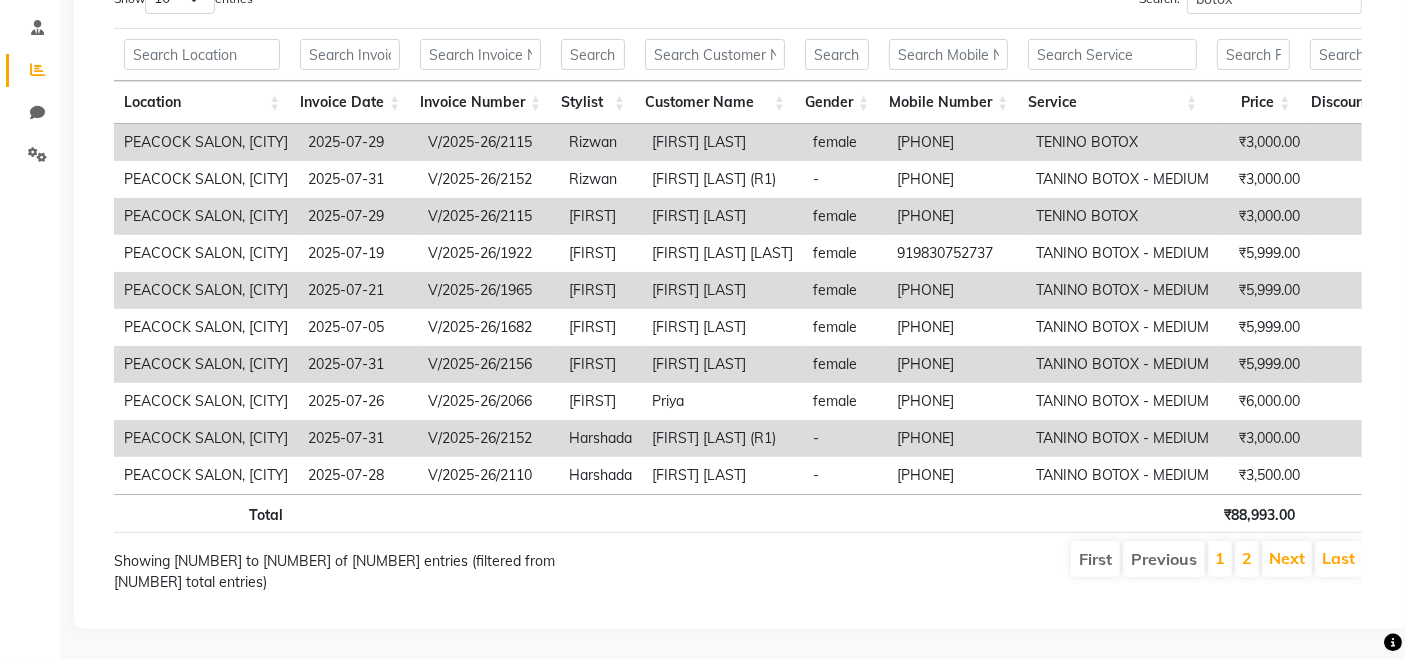 click on "2" at bounding box center (1247, 559) 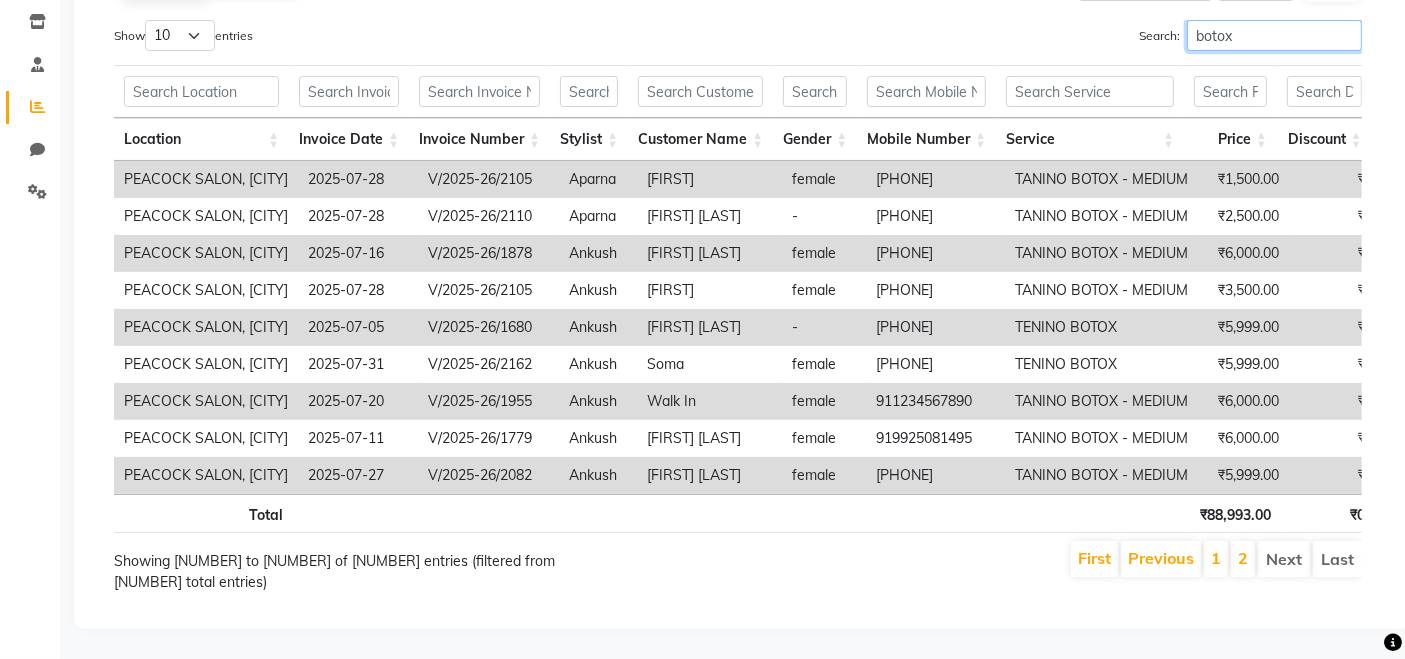 click on "botox" at bounding box center [1274, 35] 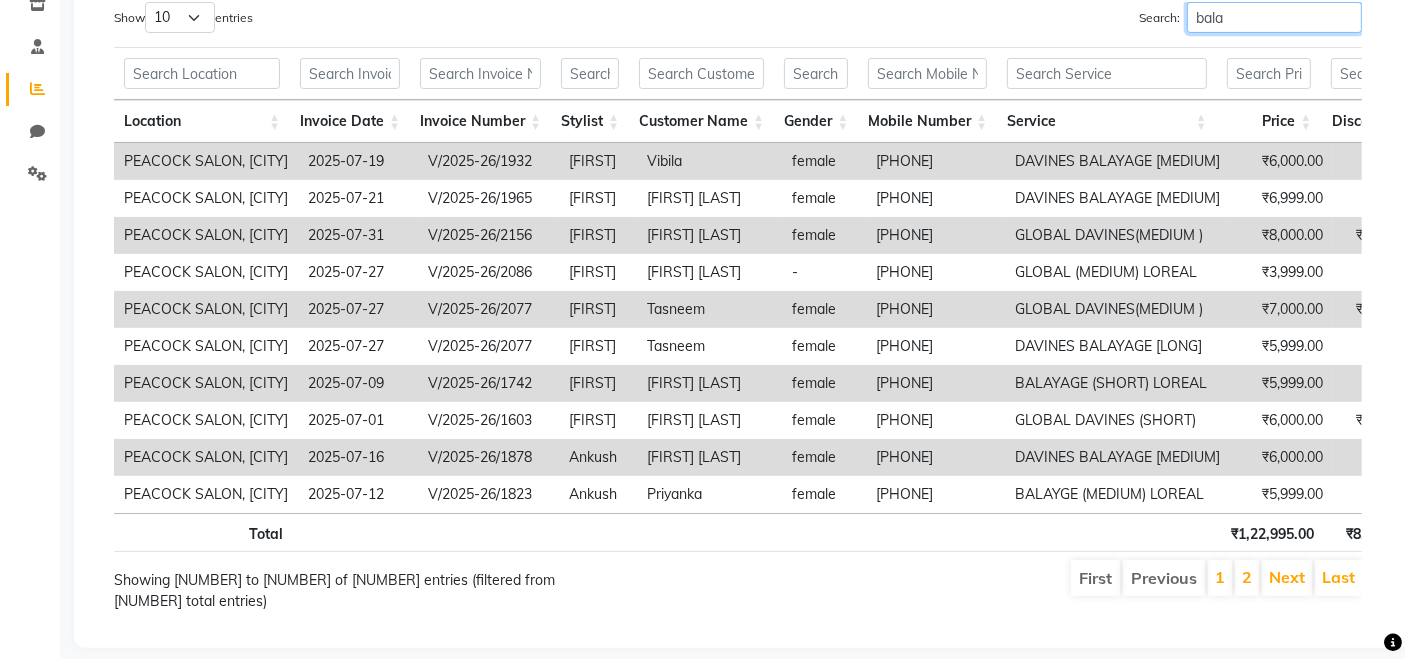 scroll, scrollTop: 317, scrollLeft: 0, axis: vertical 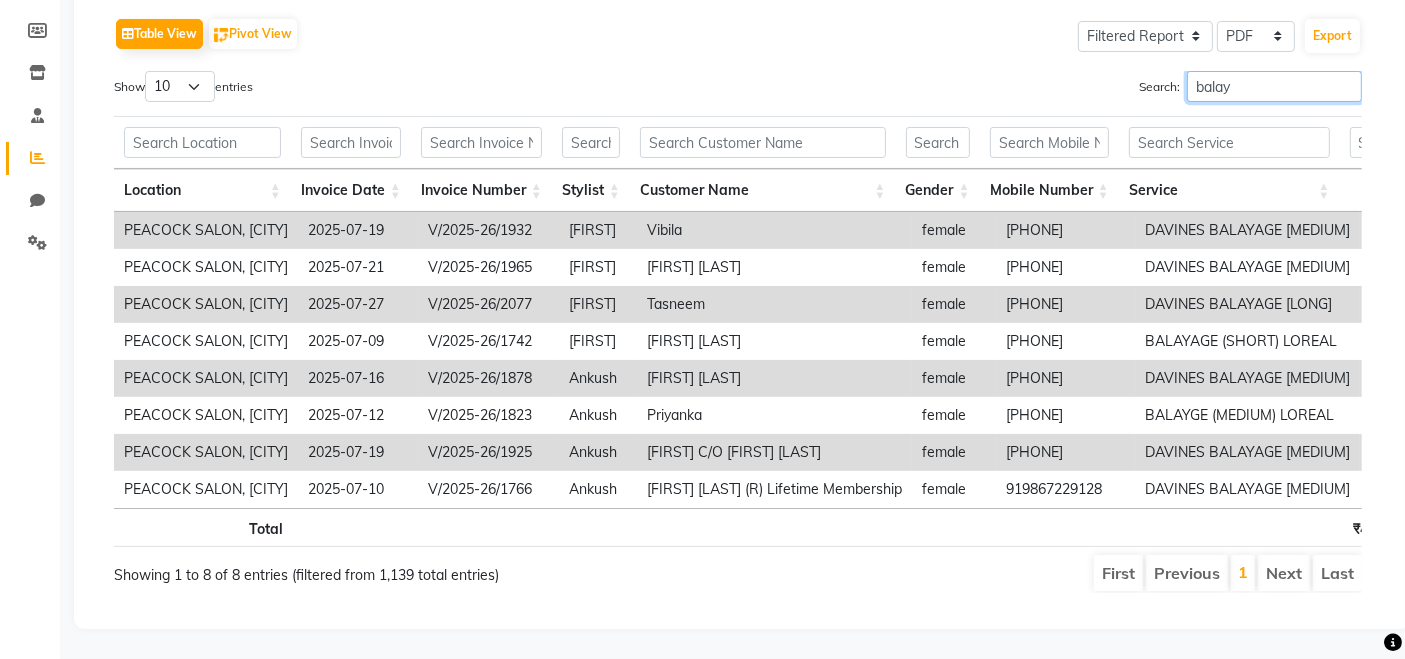 click on "balay" at bounding box center [1274, 86] 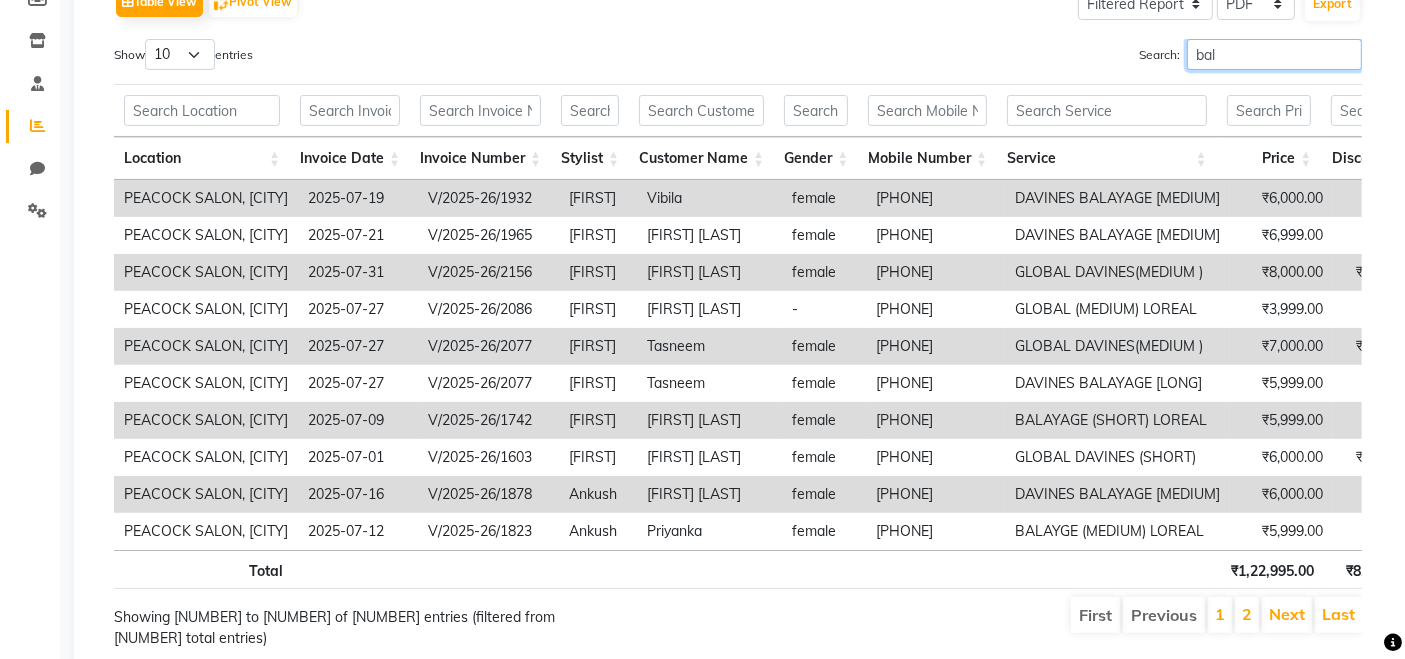 scroll, scrollTop: 354, scrollLeft: 0, axis: vertical 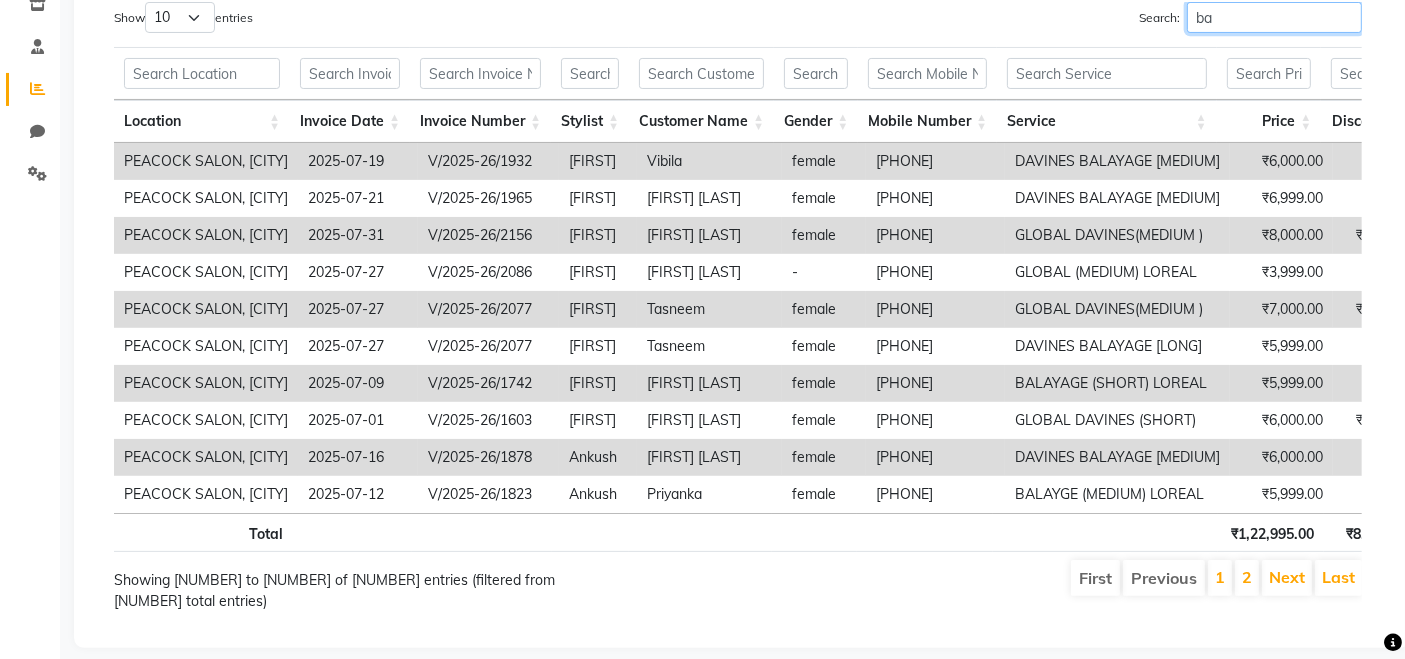 type on "b" 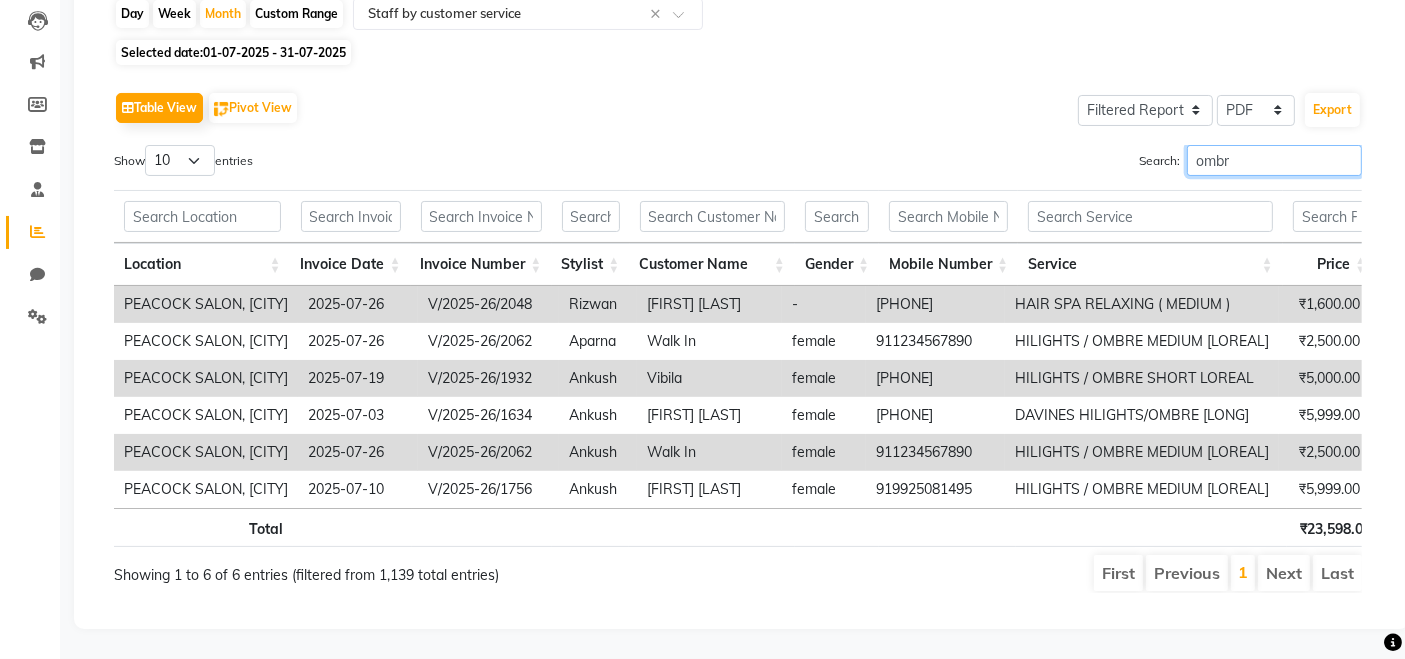 scroll, scrollTop: 205, scrollLeft: 0, axis: vertical 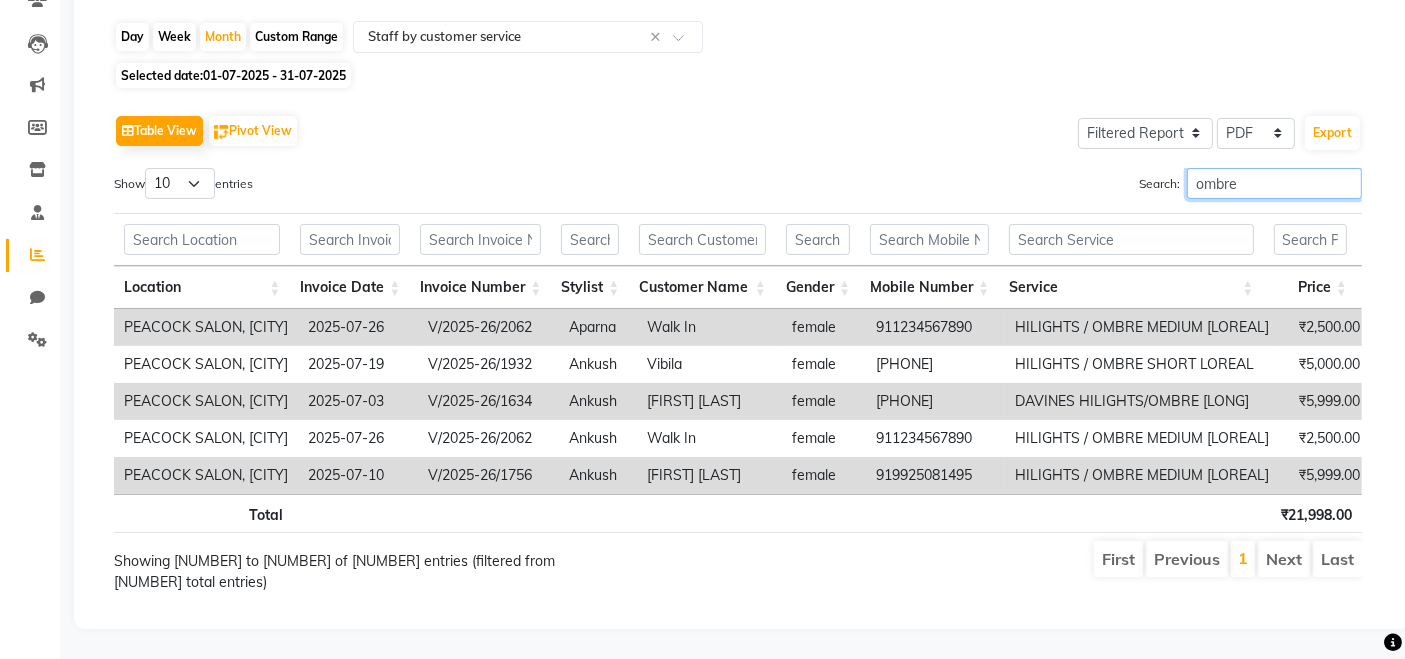 click on "ombre" at bounding box center [1274, 183] 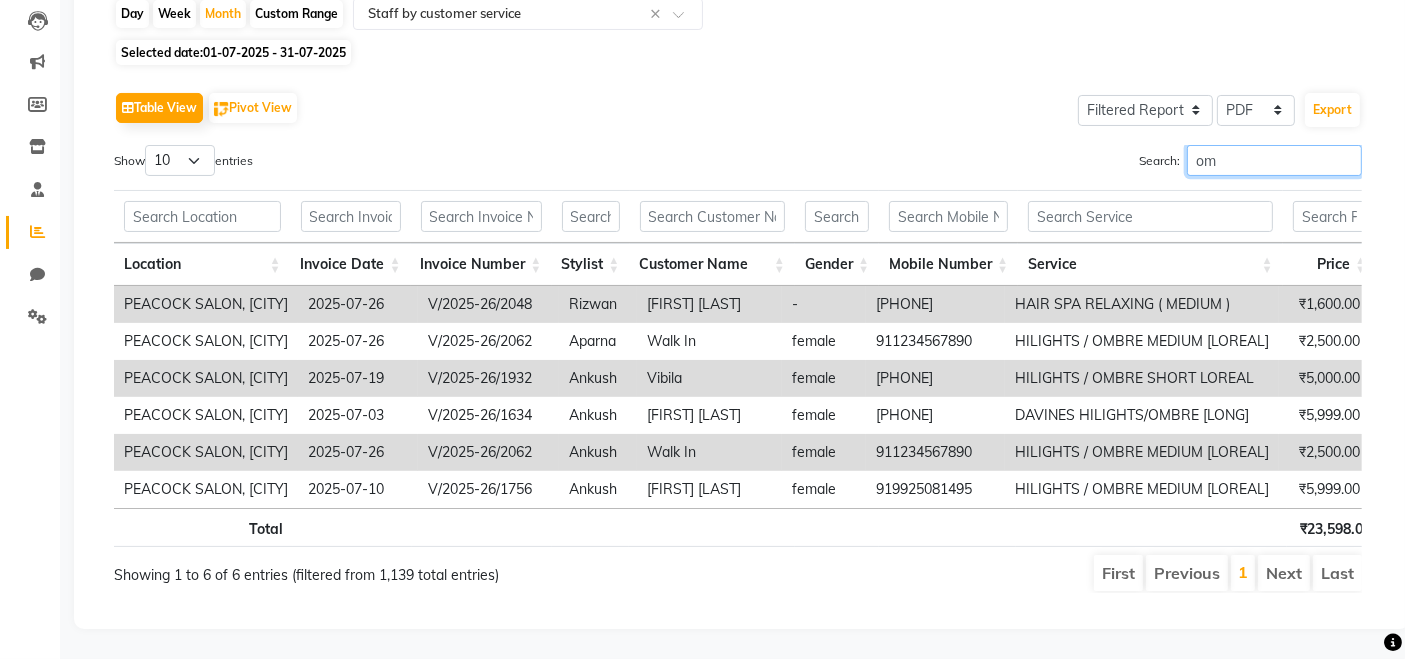 scroll, scrollTop: 354, scrollLeft: 0, axis: vertical 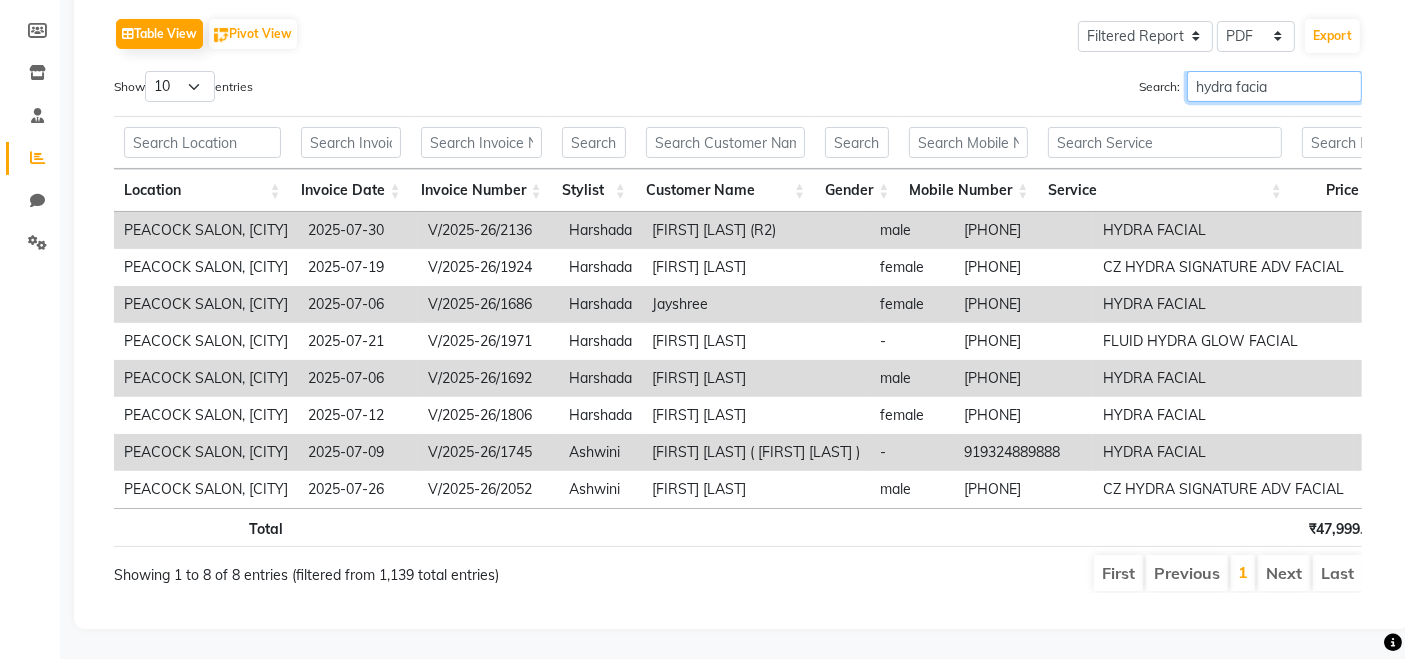type on "hydra facial" 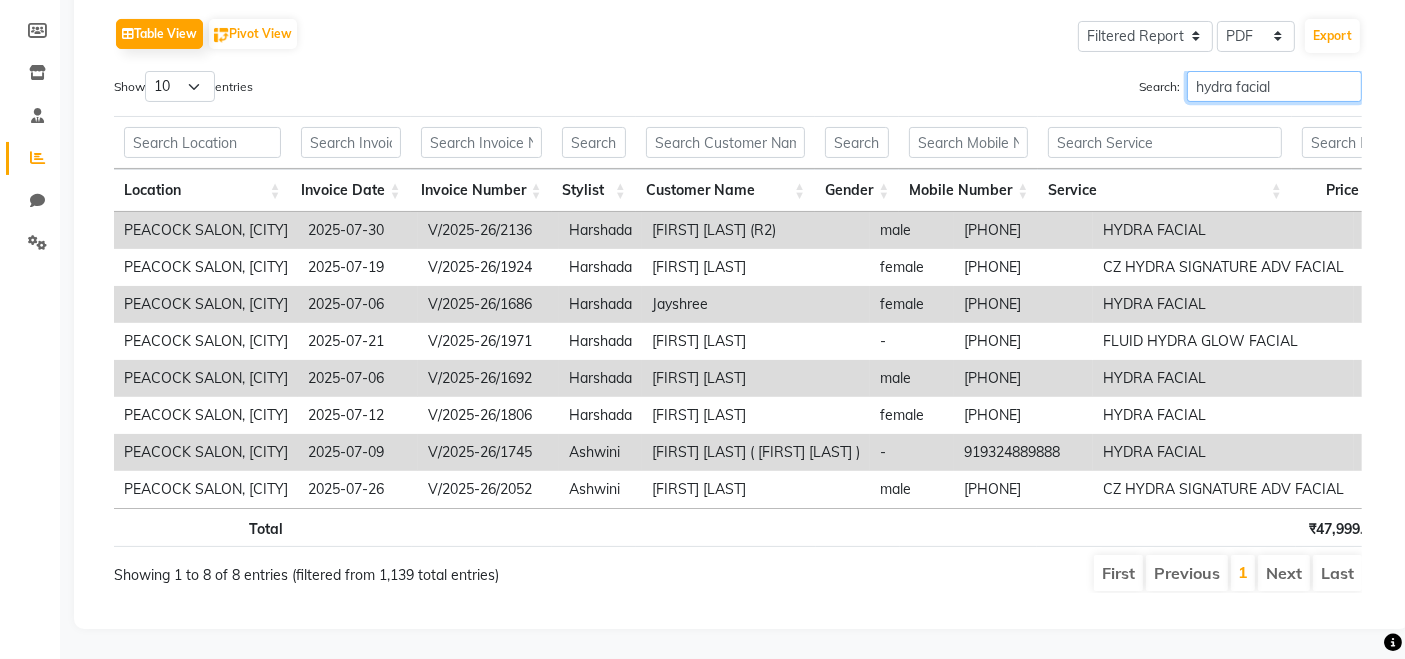 click on "hydra facial" at bounding box center (1274, 86) 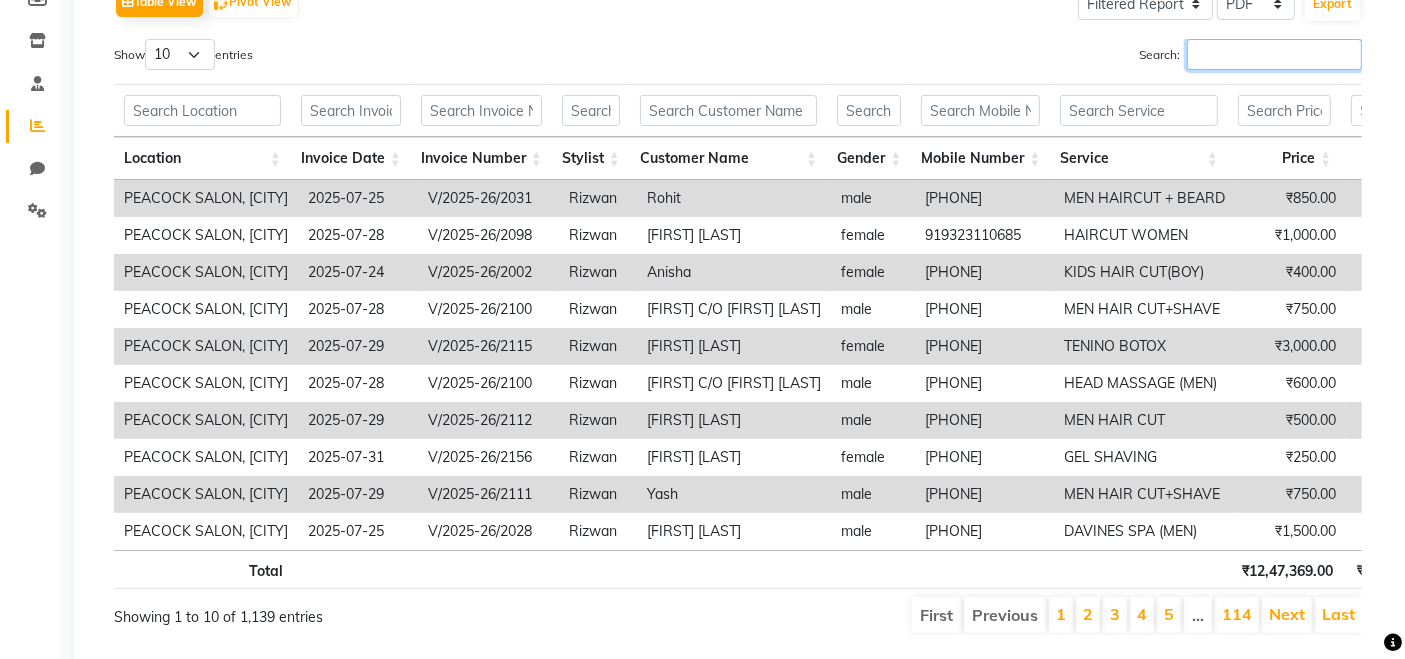scroll, scrollTop: 354, scrollLeft: 0, axis: vertical 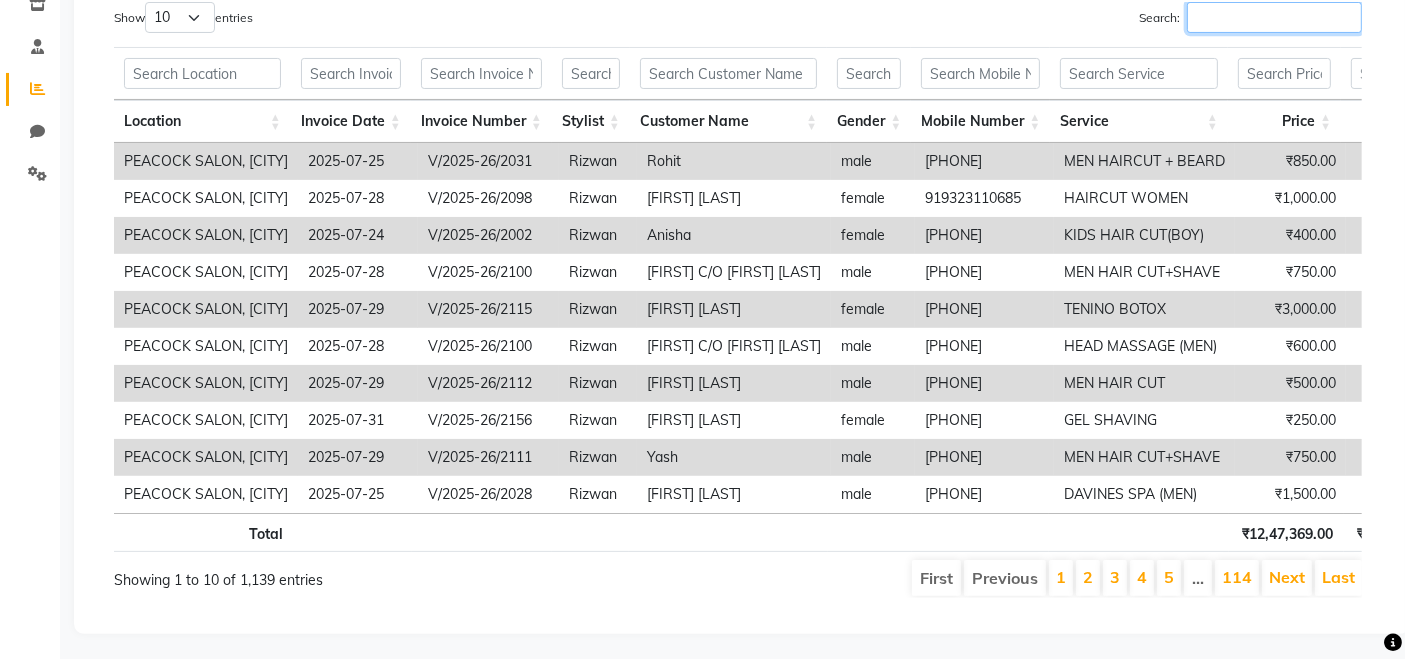 click on "Search:" at bounding box center (1274, 17) 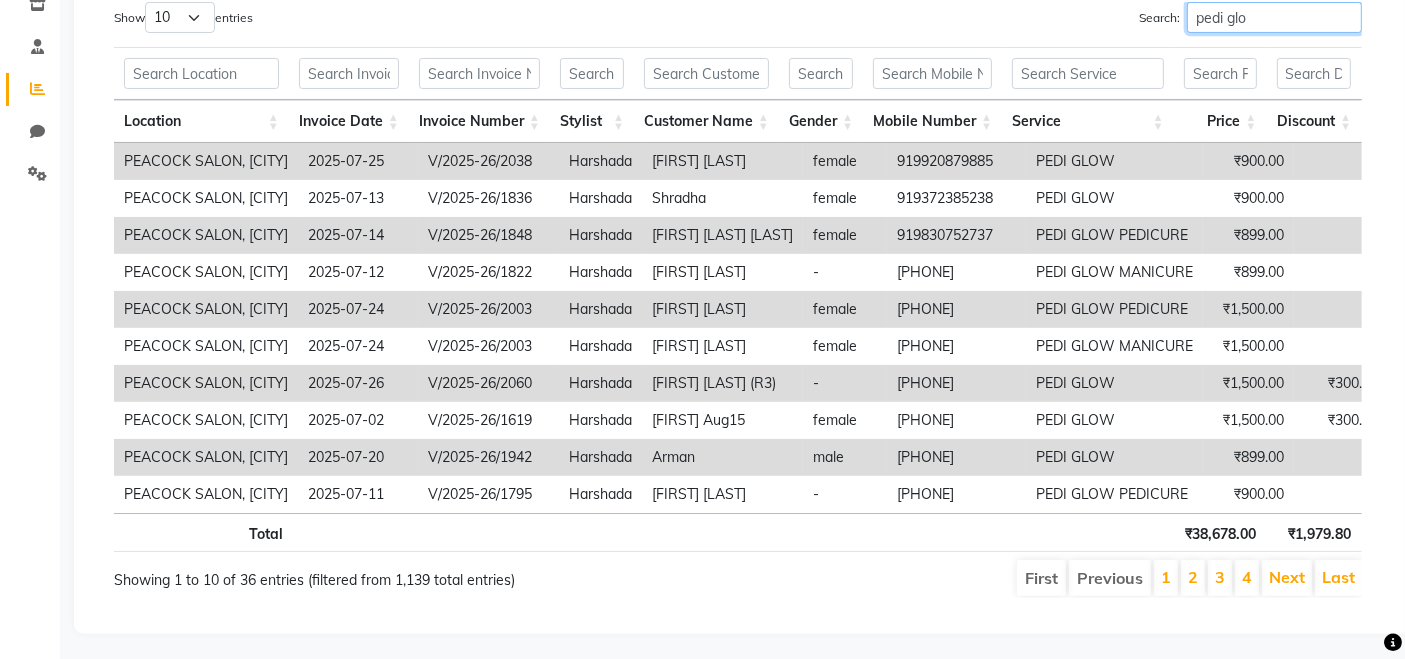scroll, scrollTop: 0, scrollLeft: 22, axis: horizontal 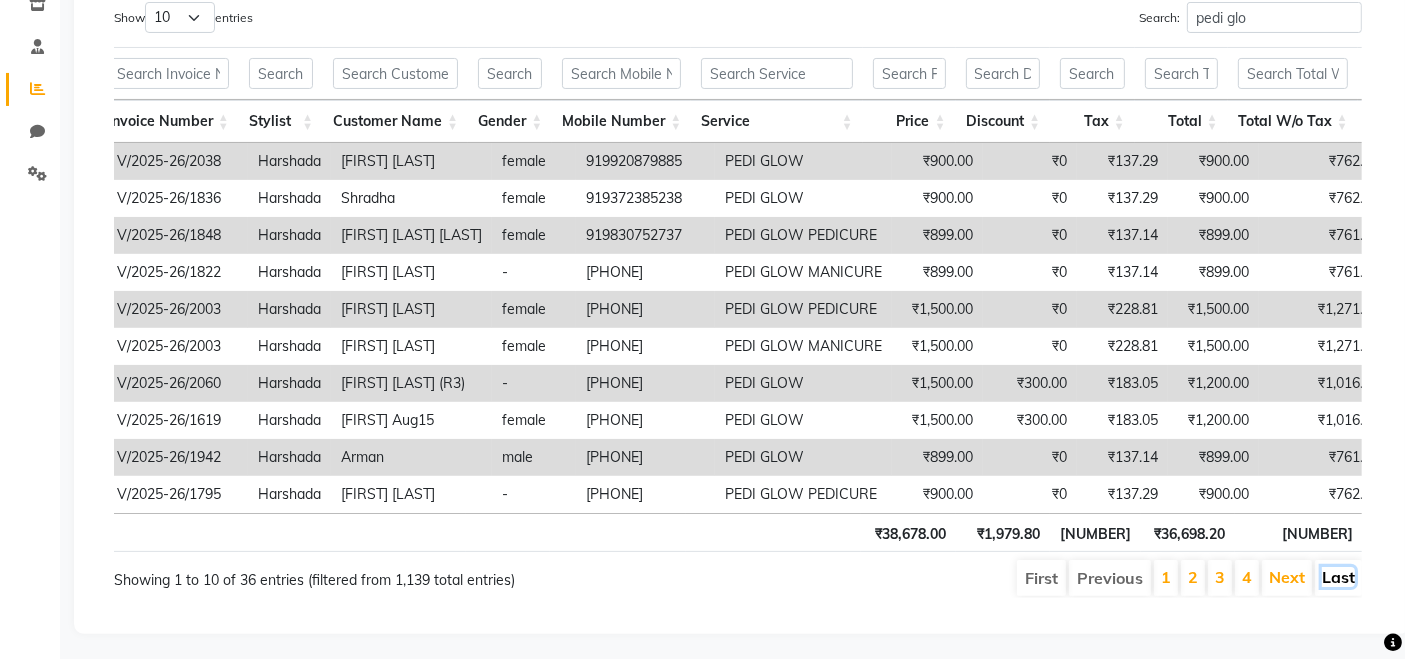 click on "Last" at bounding box center (1338, 577) 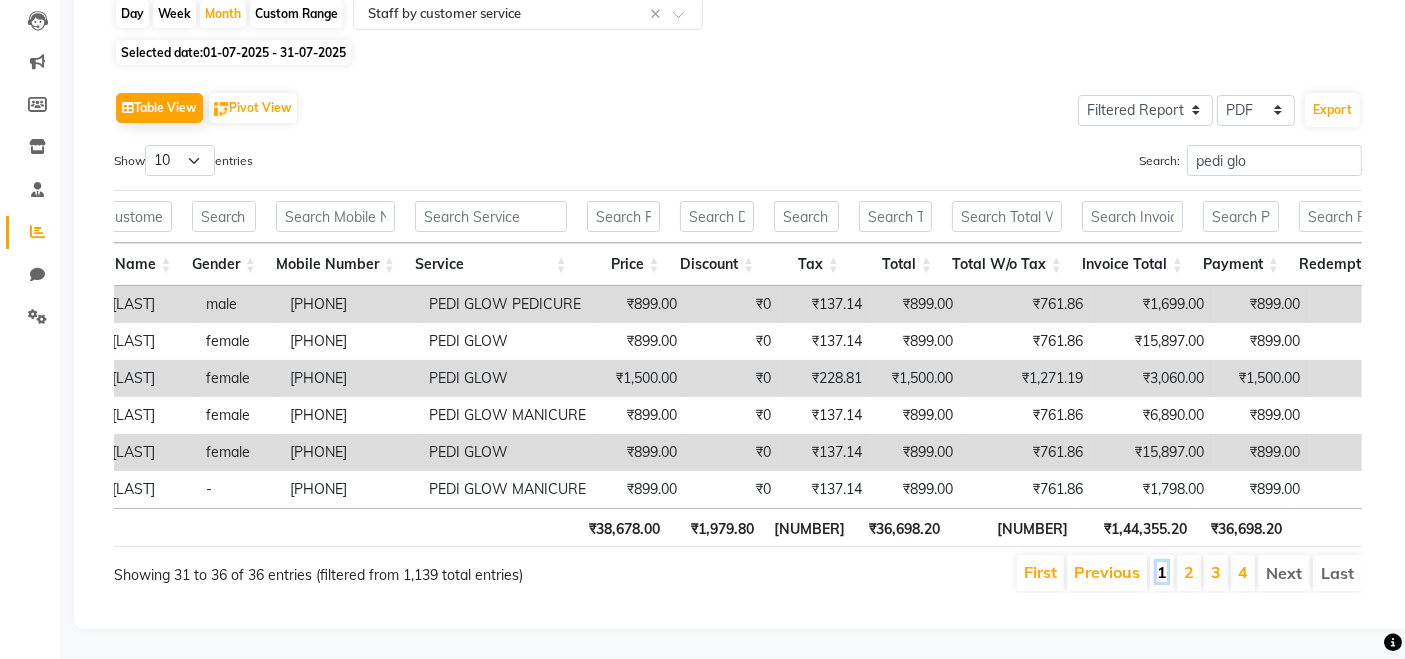 click on "1" at bounding box center (1162, 572) 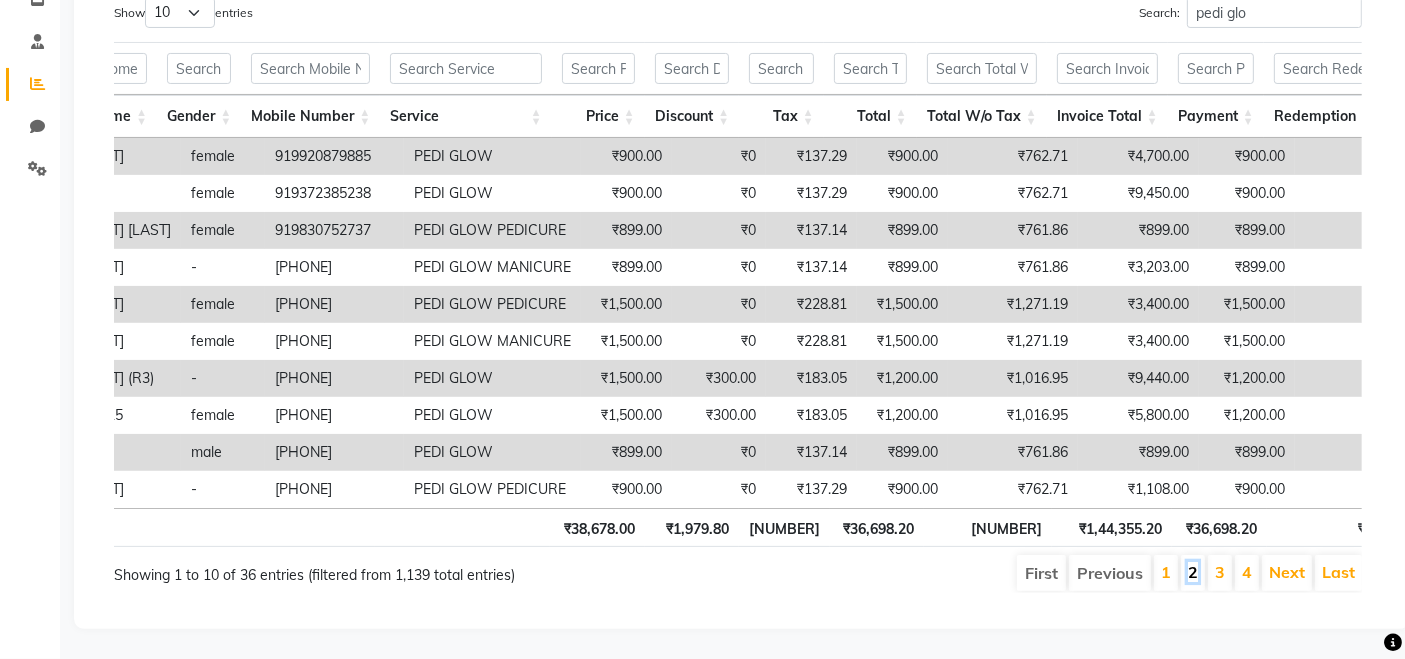 click on "2" at bounding box center [1193, 572] 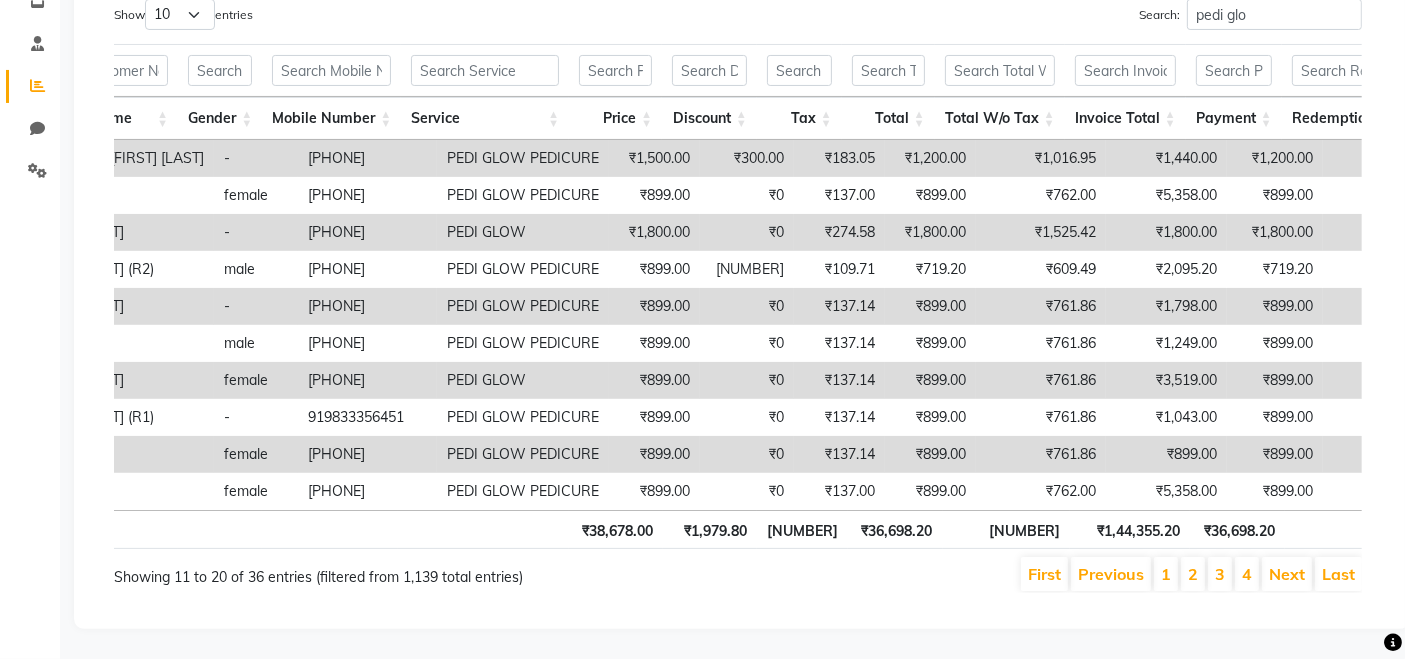 click on "3" at bounding box center (1220, 574) 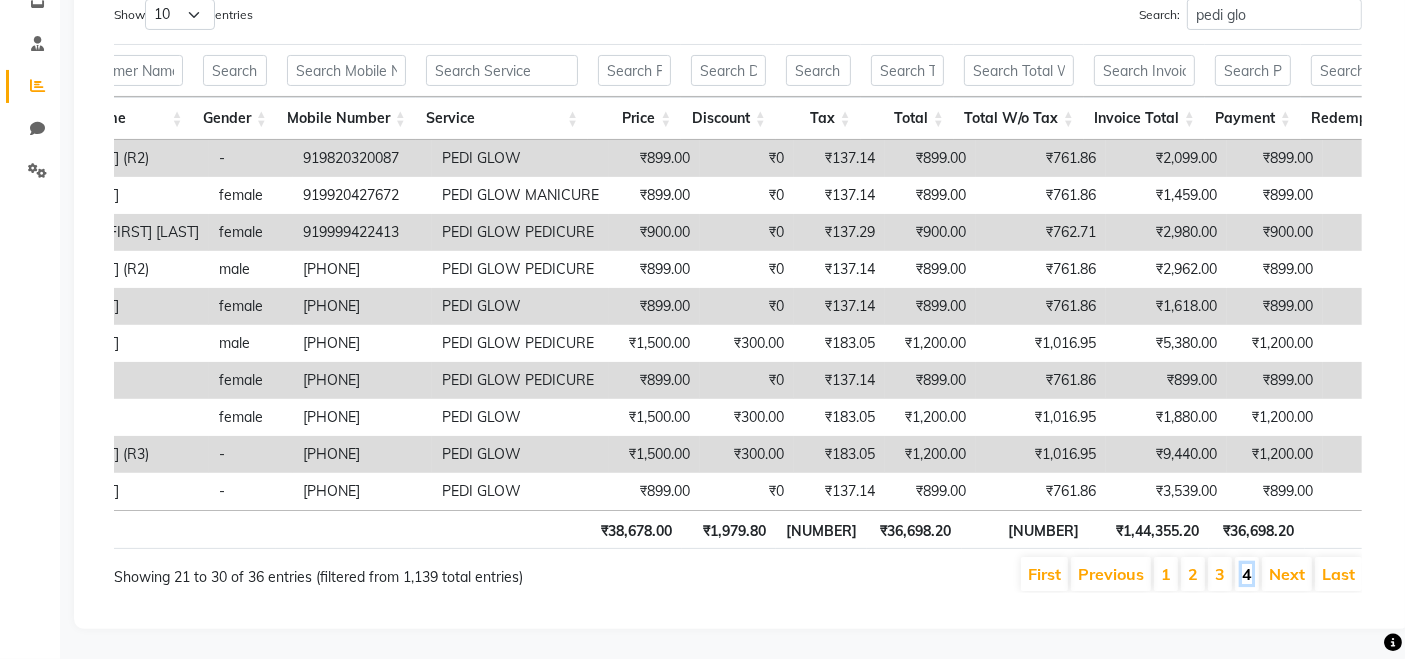 click on "4" at bounding box center (1247, 574) 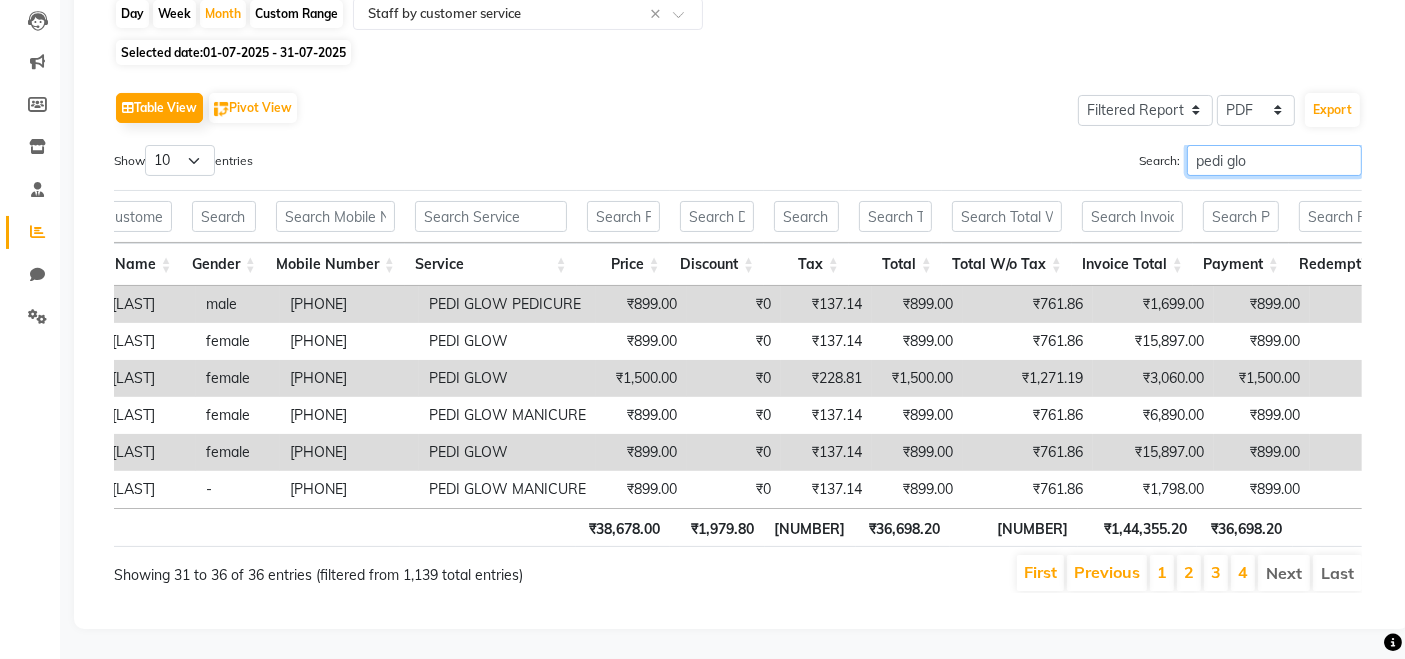click on "pedi glo" at bounding box center (1274, 160) 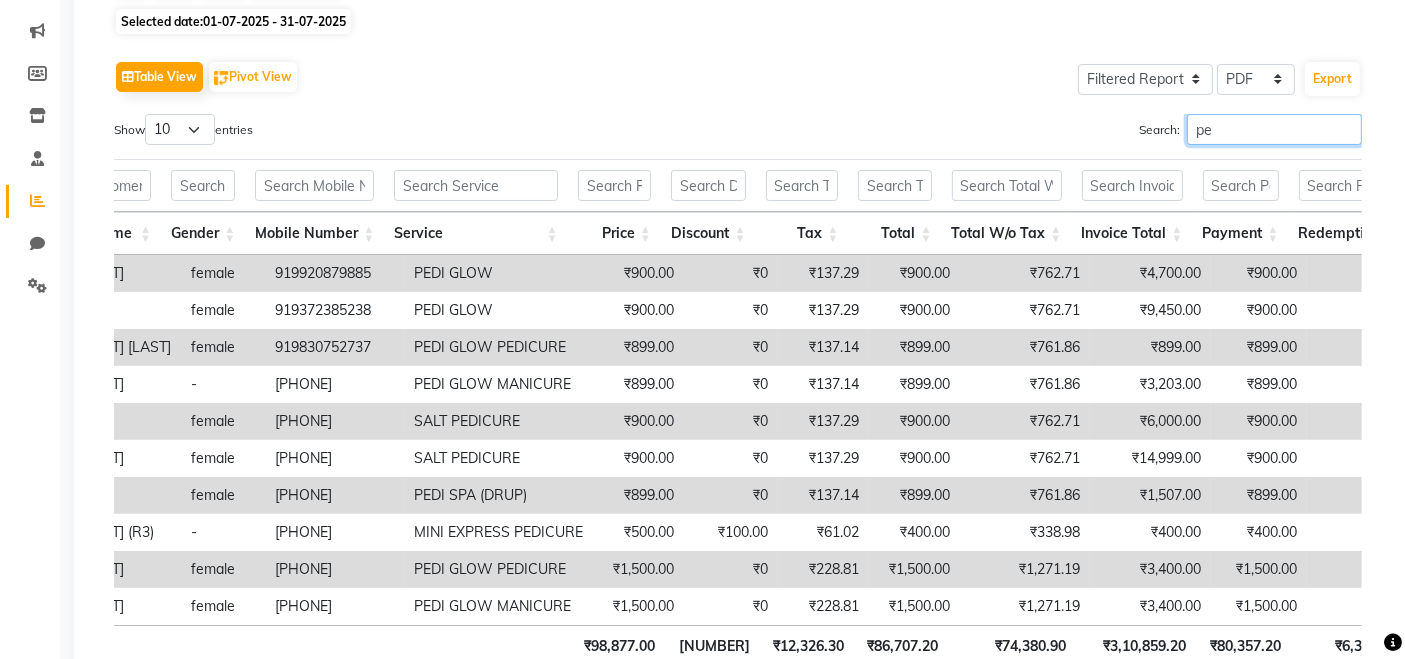 type on "p" 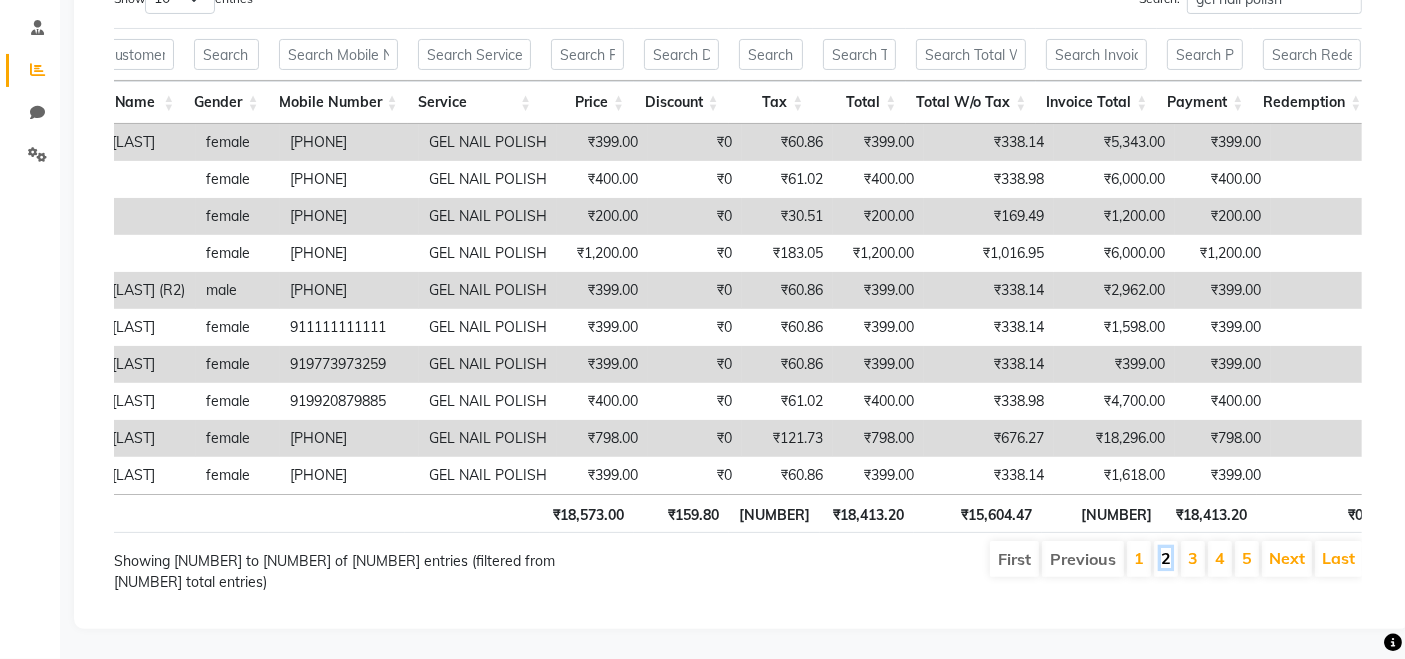 click on "2" at bounding box center (1166, 558) 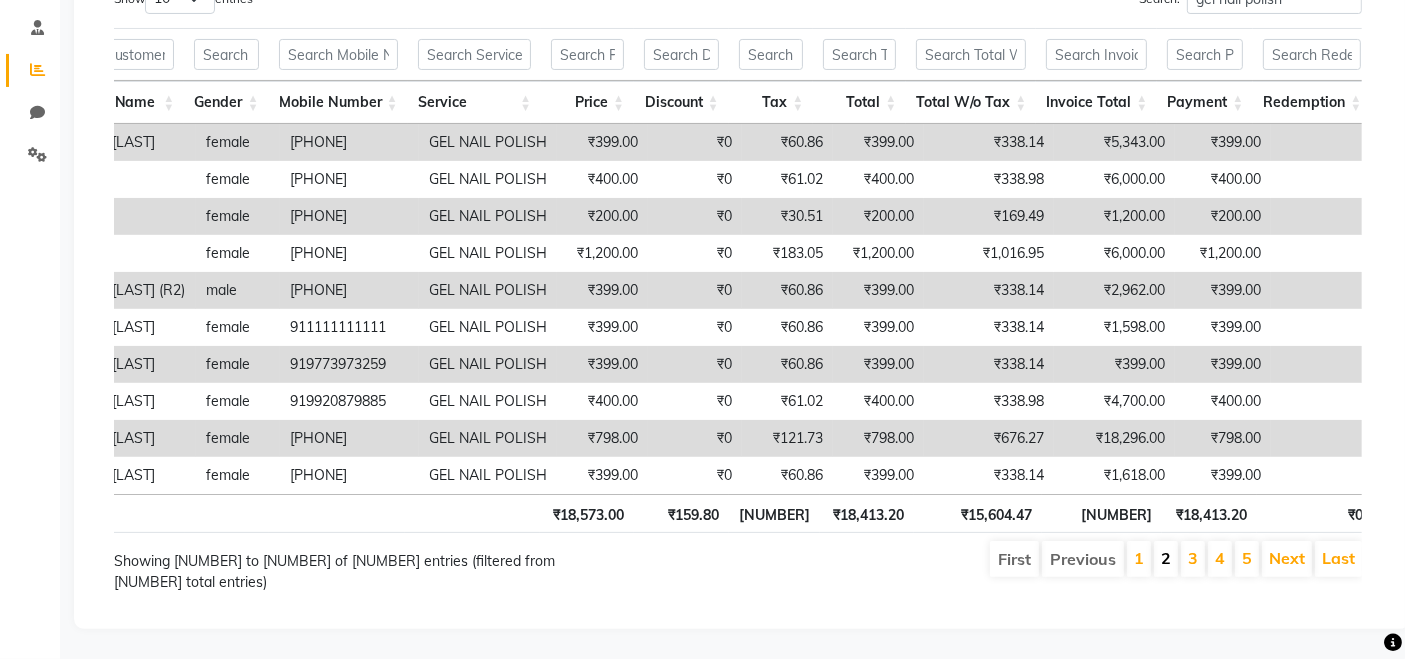 scroll, scrollTop: 389, scrollLeft: 0, axis: vertical 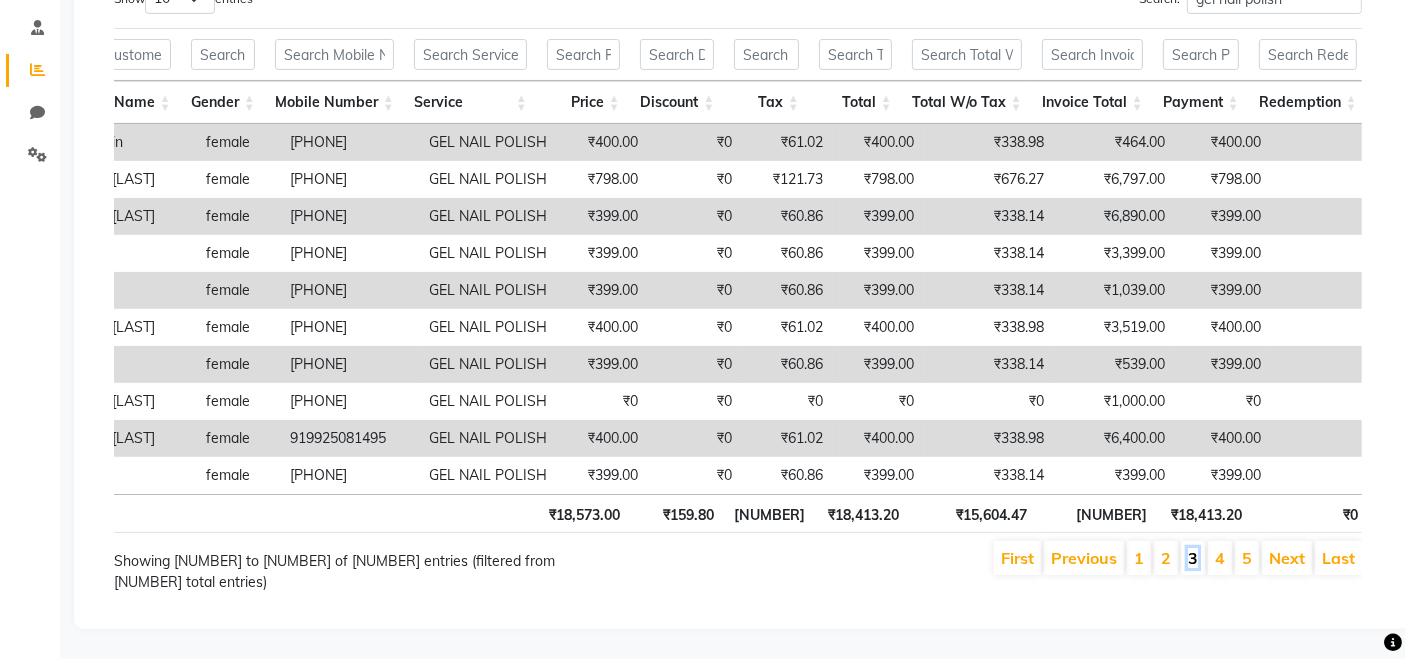 click on "3" at bounding box center (1193, 558) 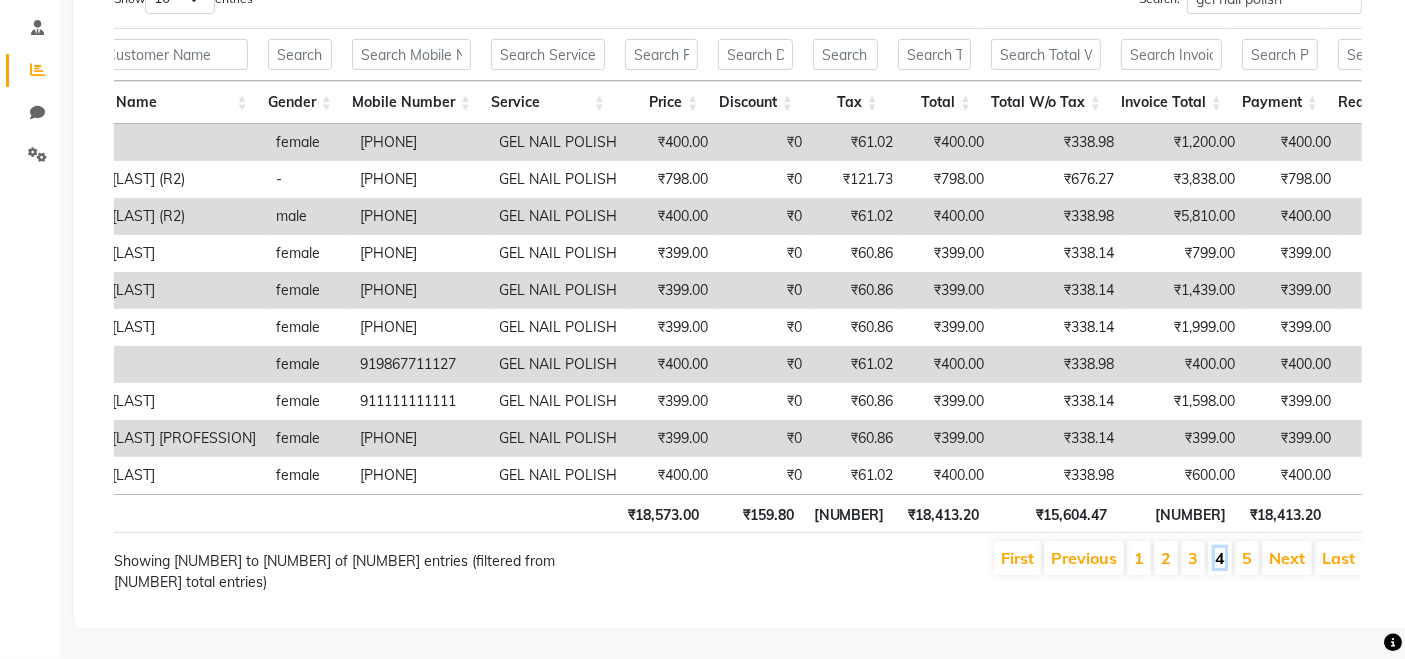 click on "4" at bounding box center (1220, 558) 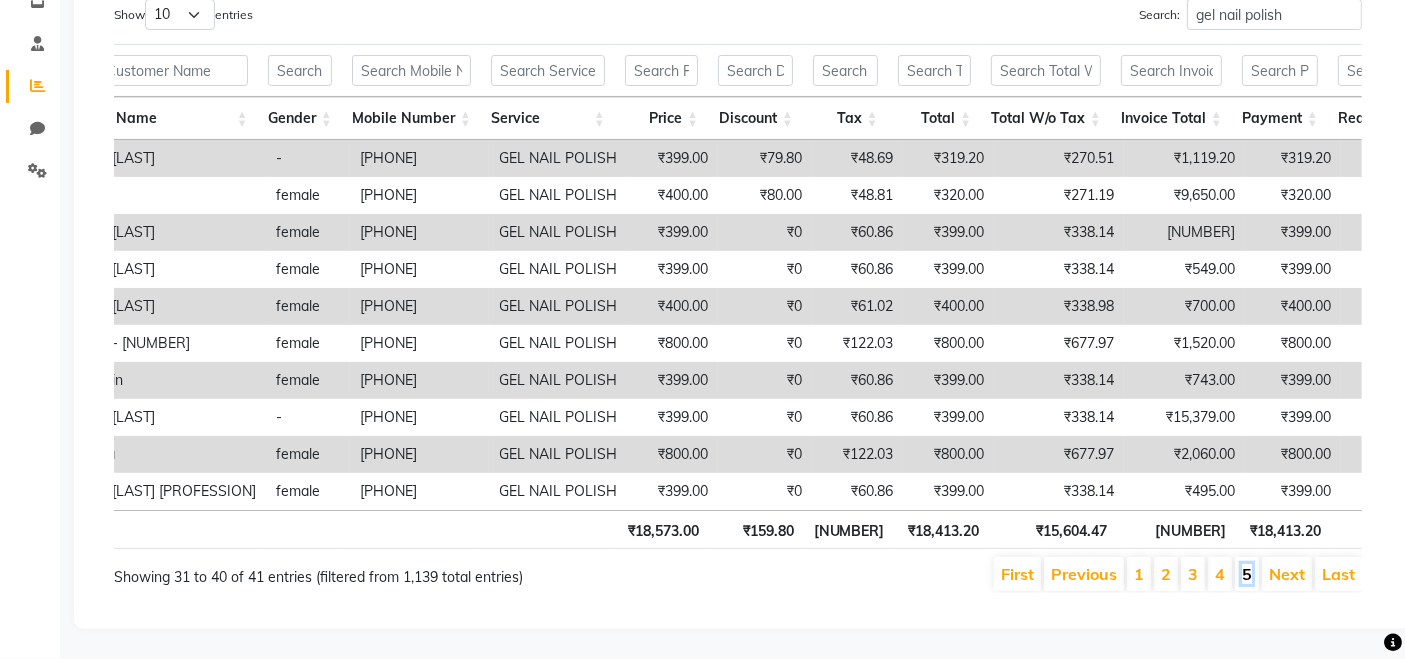 click on "5" at bounding box center [1247, 574] 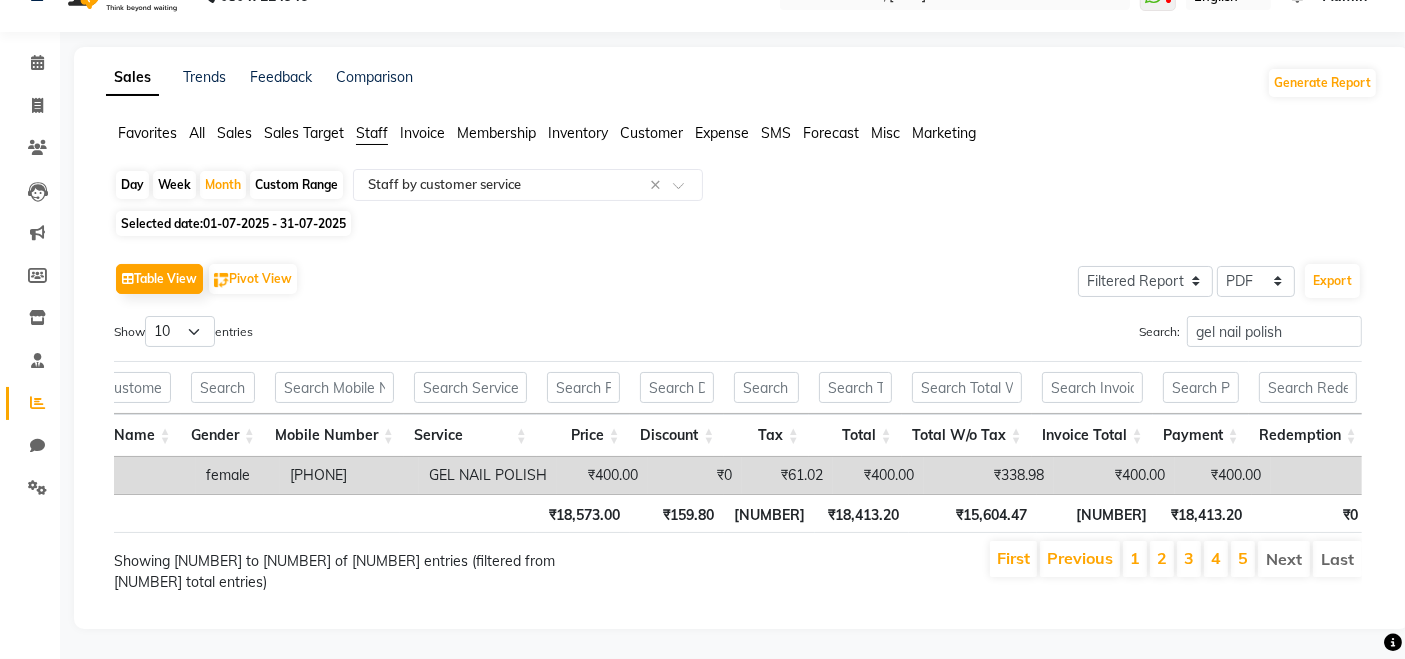 scroll, scrollTop: 57, scrollLeft: 0, axis: vertical 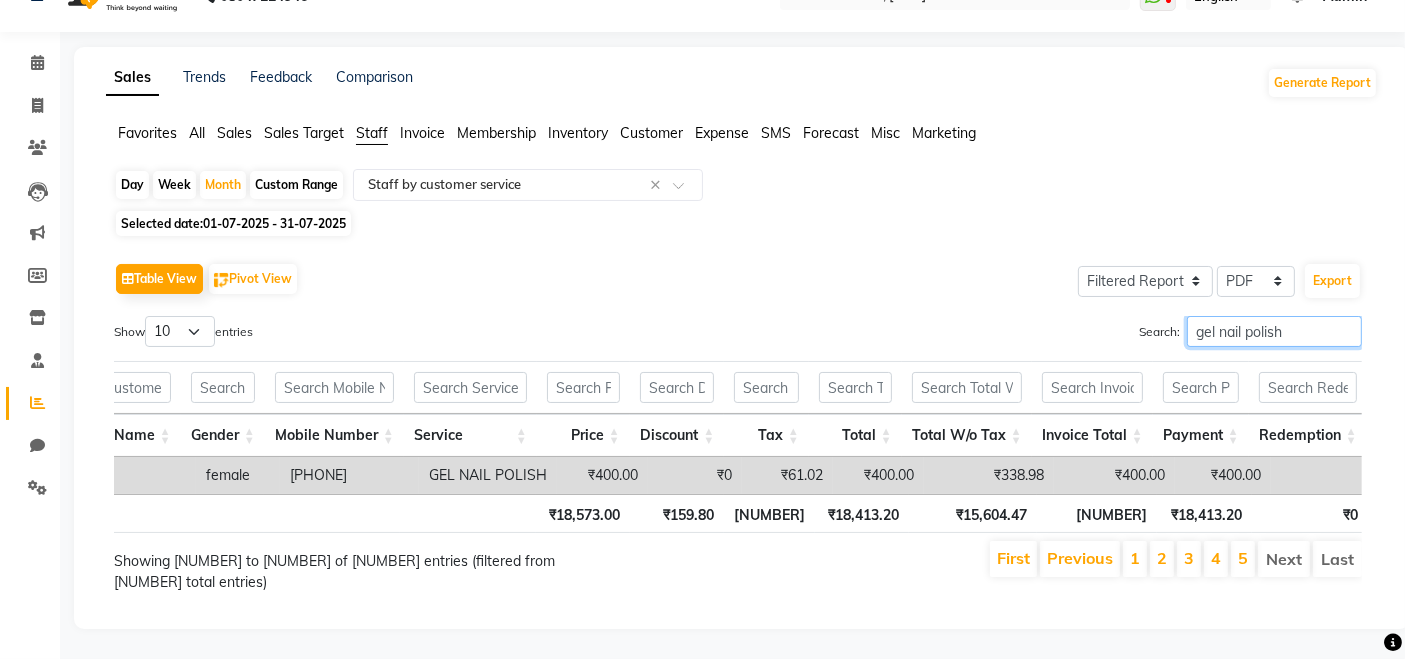 click on "gel nail polish" at bounding box center (1274, 331) 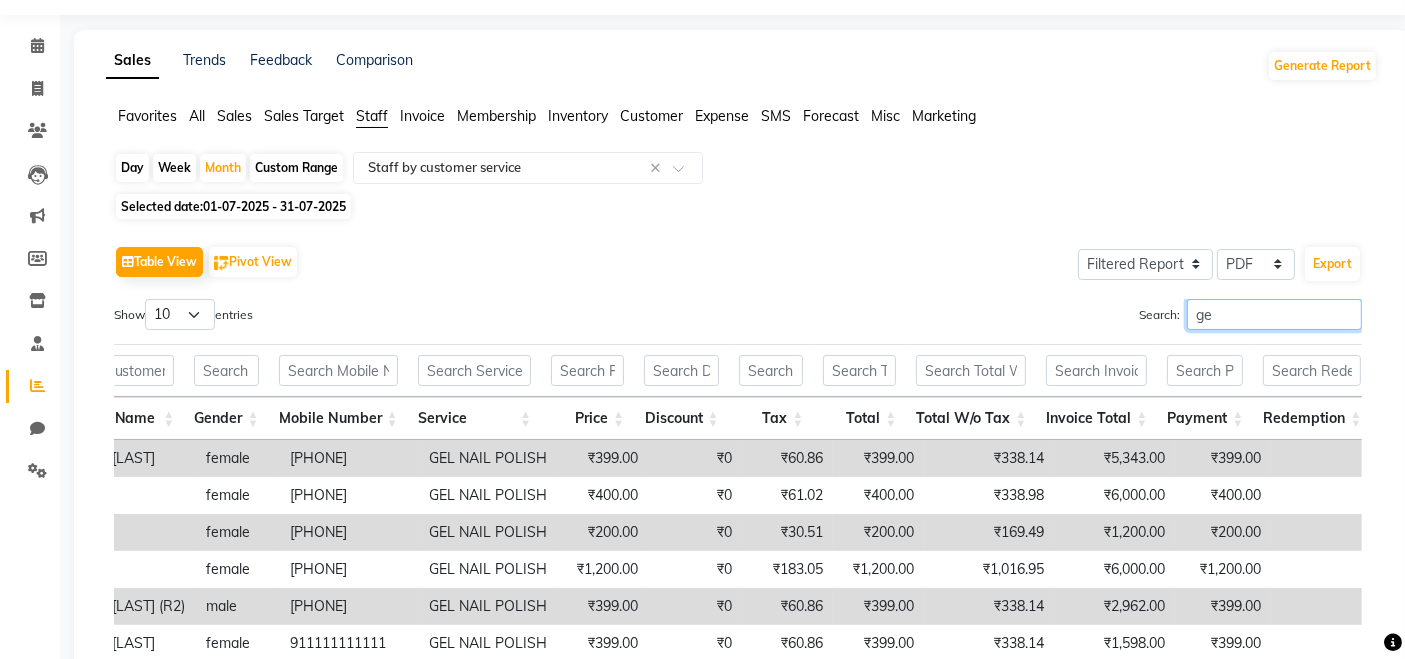 type on "g" 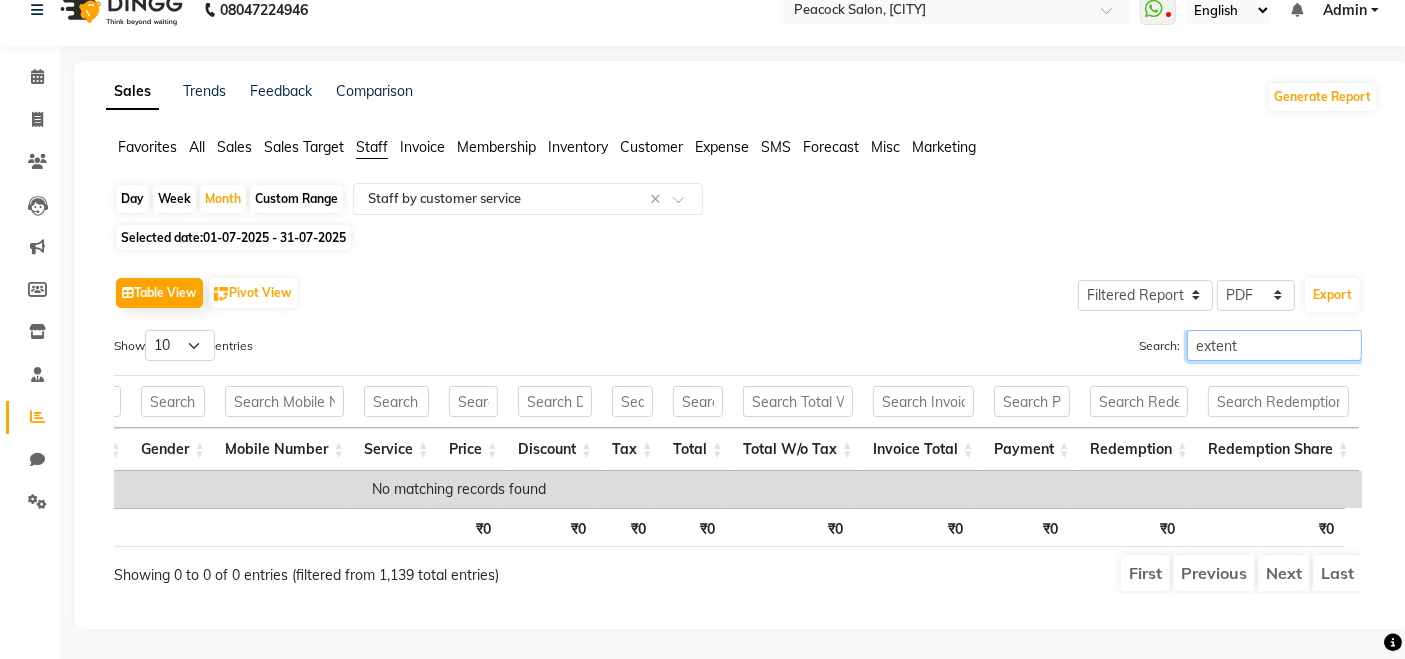 scroll, scrollTop: 0, scrollLeft: 542, axis: horizontal 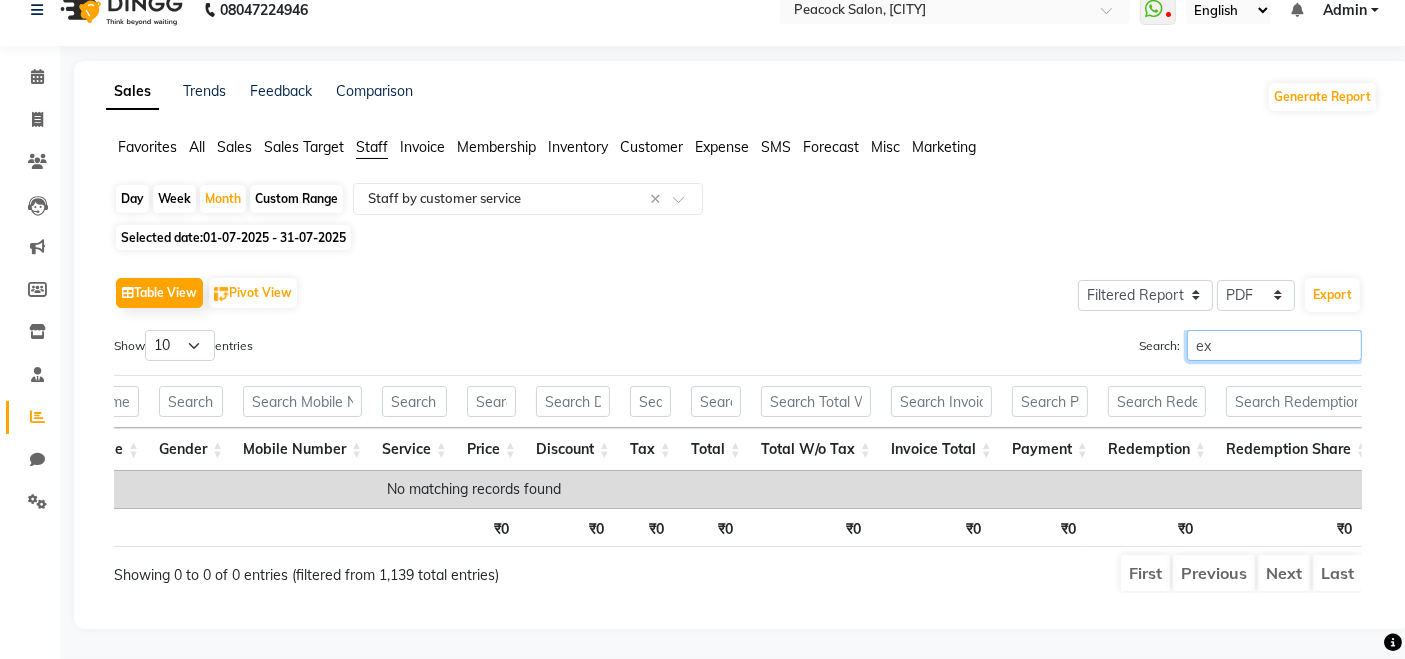 type on "e" 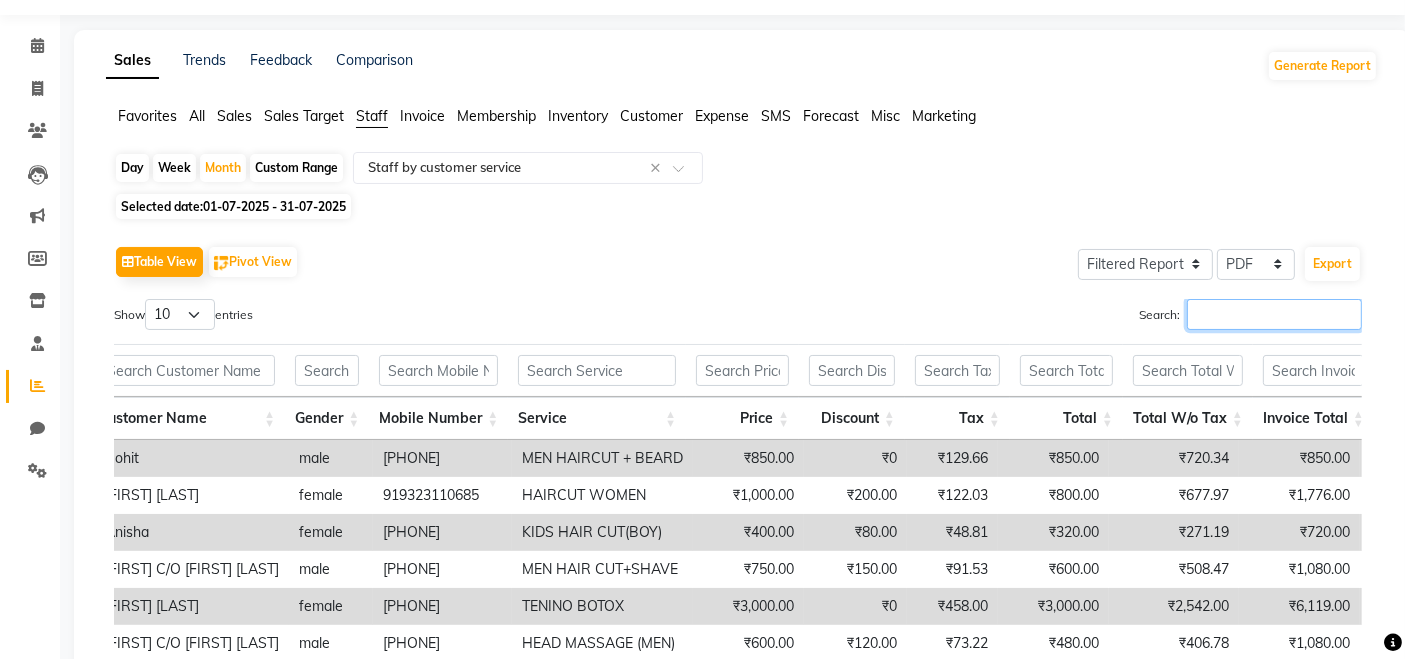 type on "e" 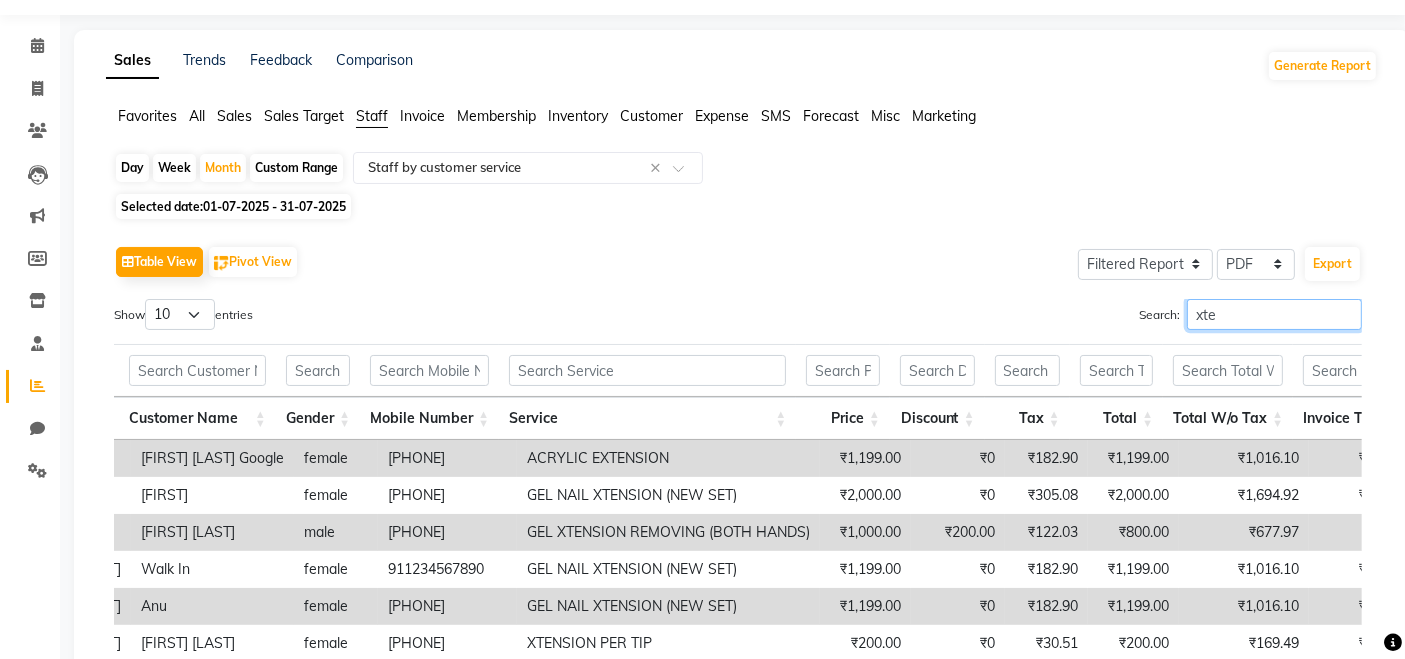 scroll, scrollTop: 391, scrollLeft: 0, axis: vertical 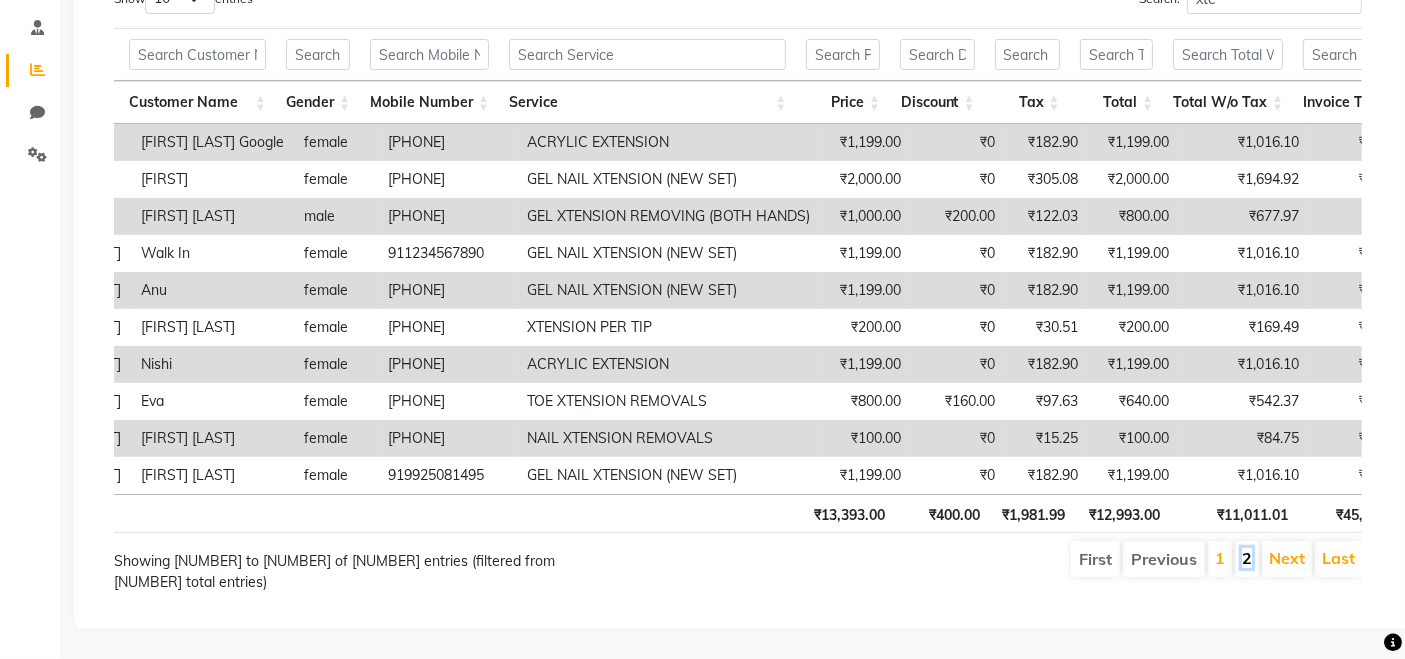 click on "2" at bounding box center (1247, 558) 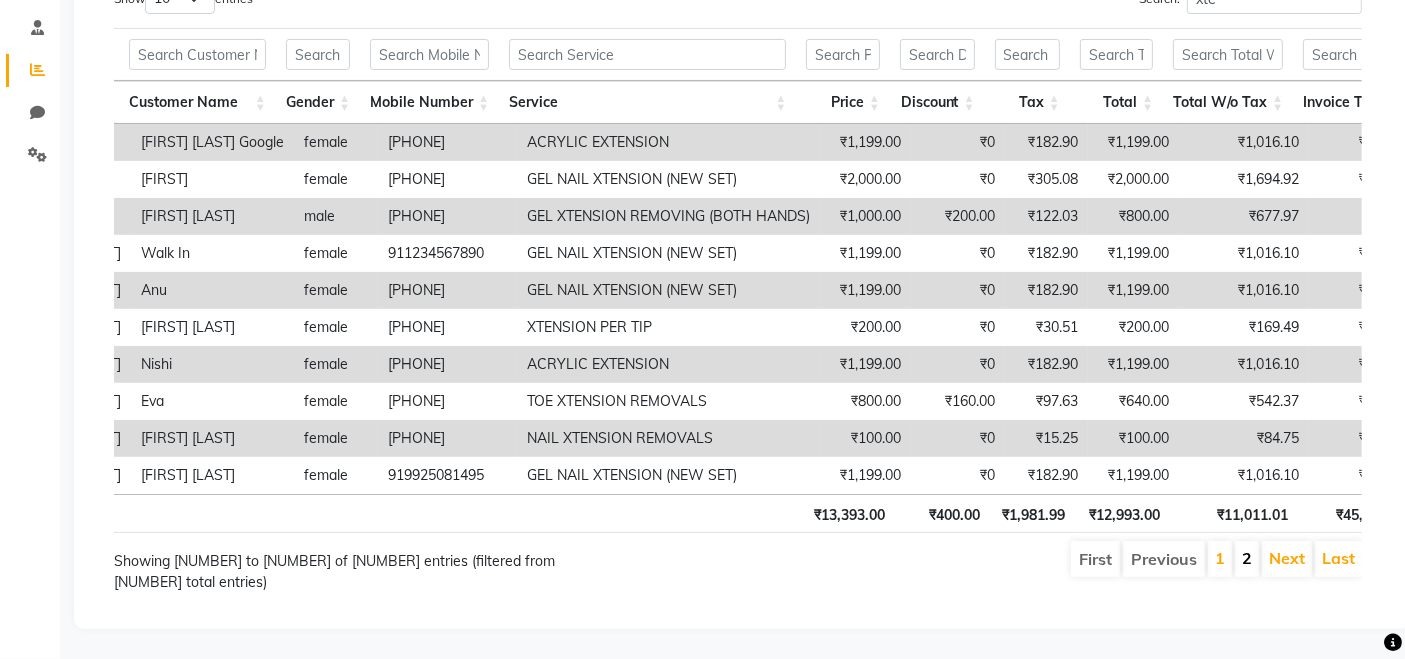 scroll, scrollTop: 168, scrollLeft: 0, axis: vertical 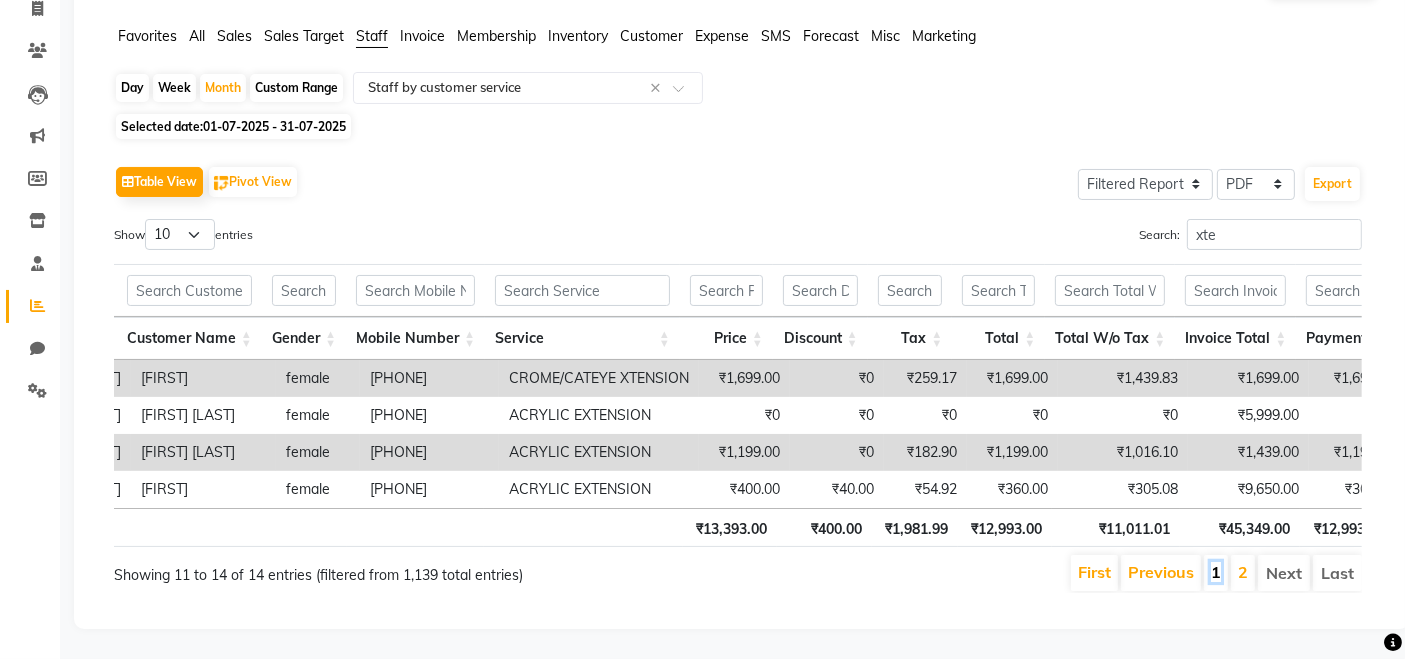 click on "1" at bounding box center [1216, 572] 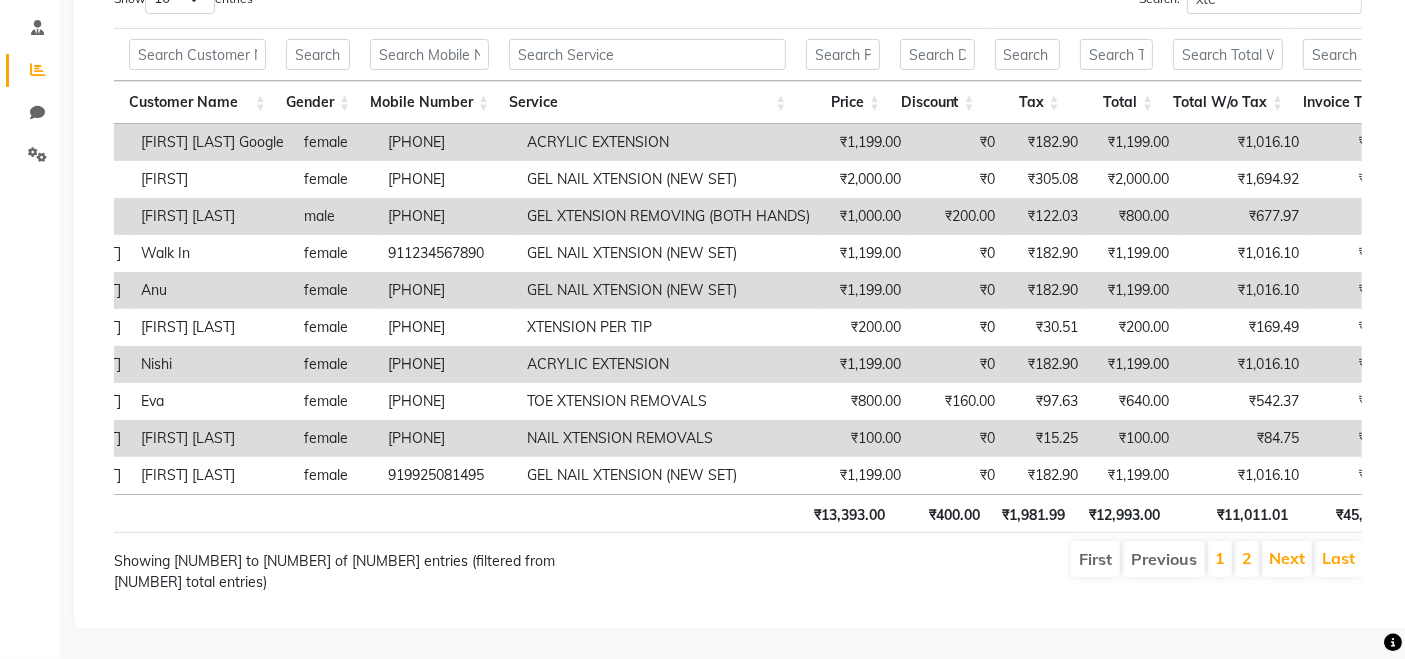 scroll, scrollTop: 391, scrollLeft: 0, axis: vertical 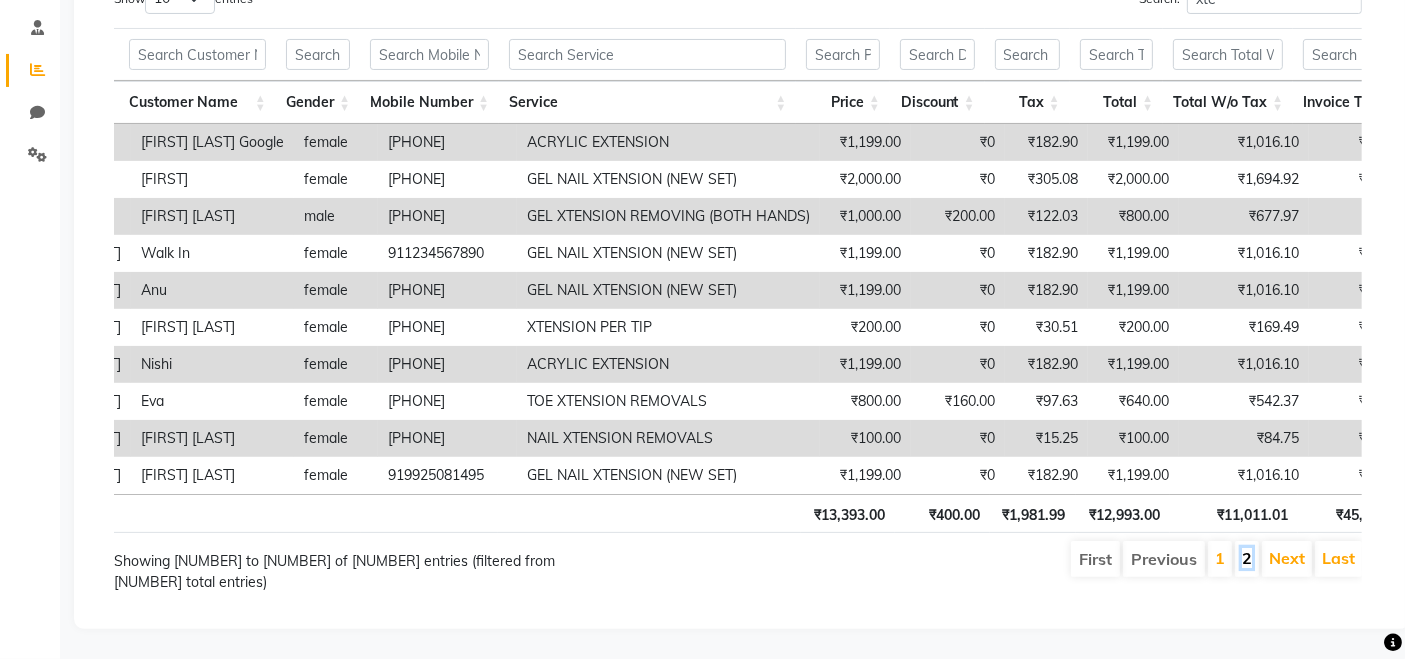 click on "2" at bounding box center [1247, 558] 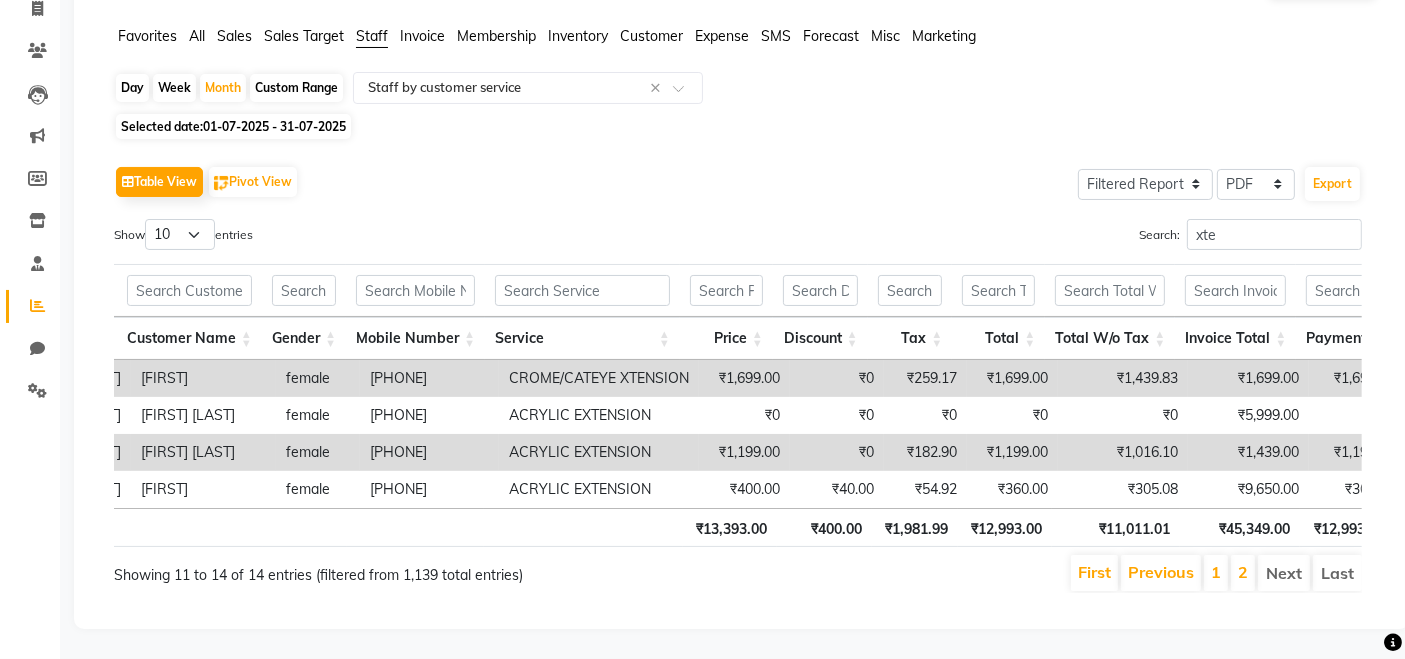 scroll, scrollTop: 168, scrollLeft: 0, axis: vertical 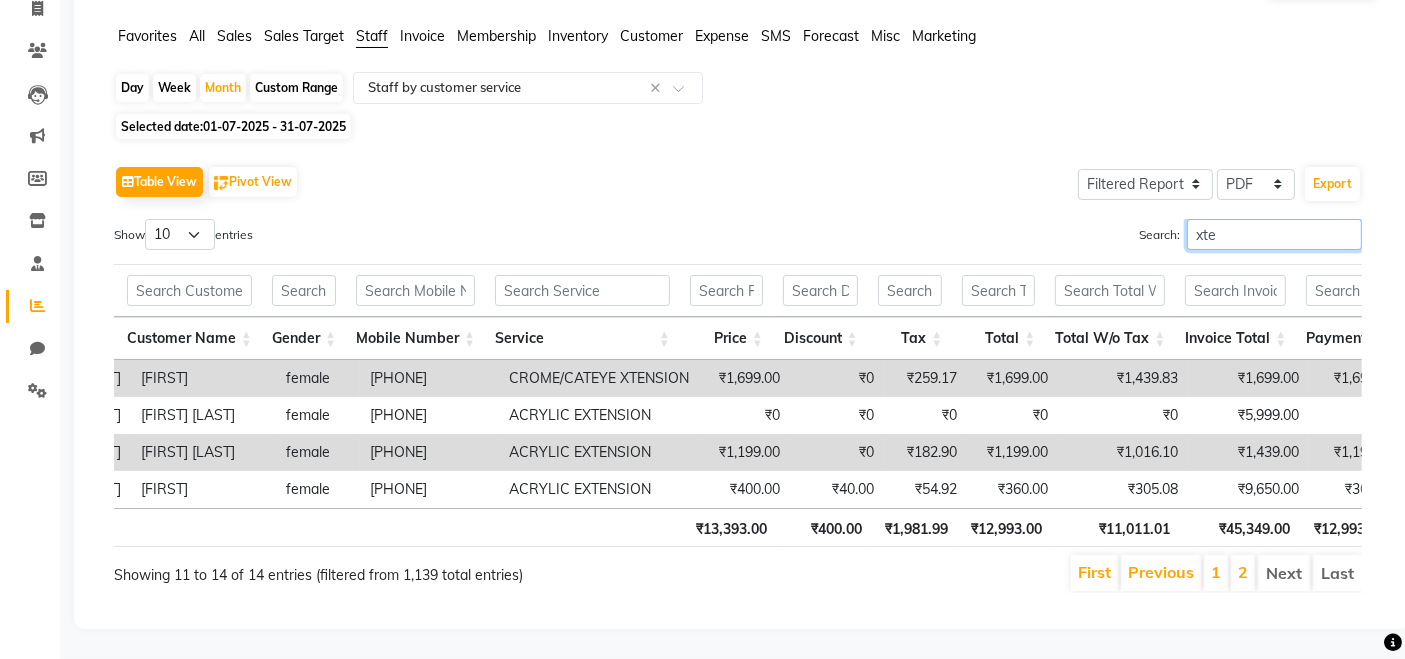 click on "xte" at bounding box center (1274, 234) 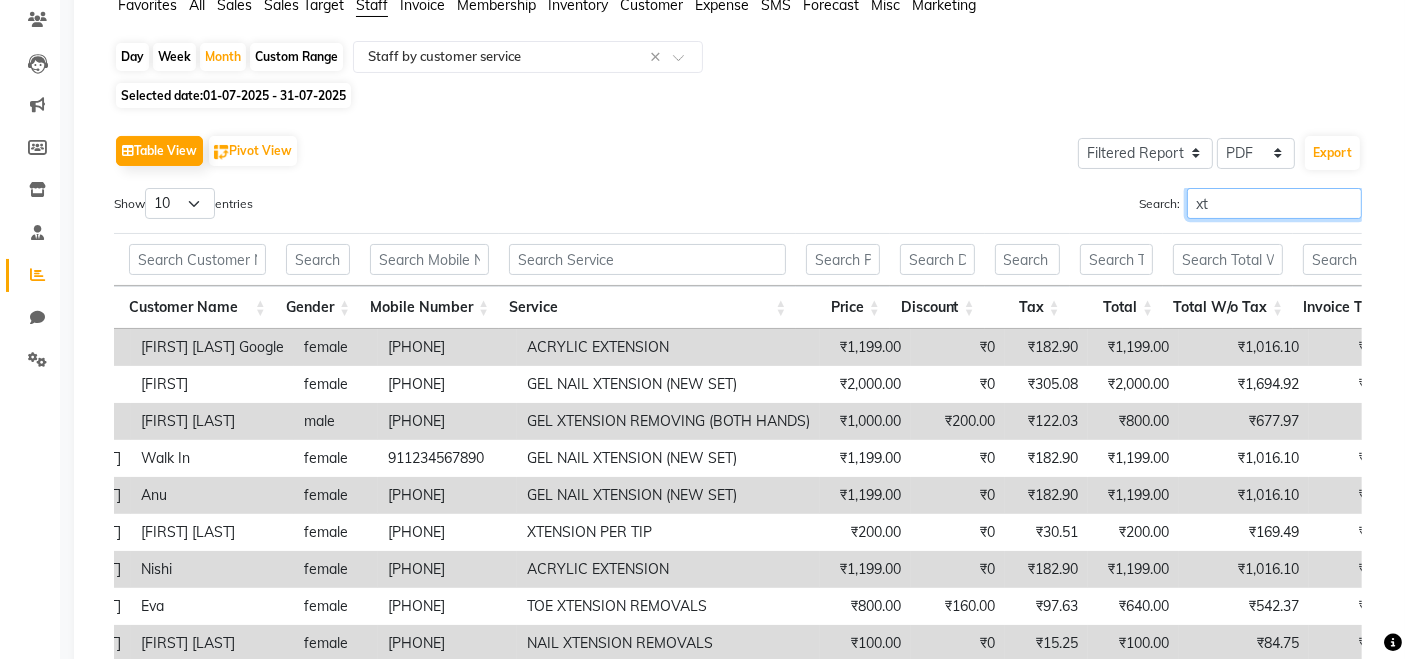 type on "x" 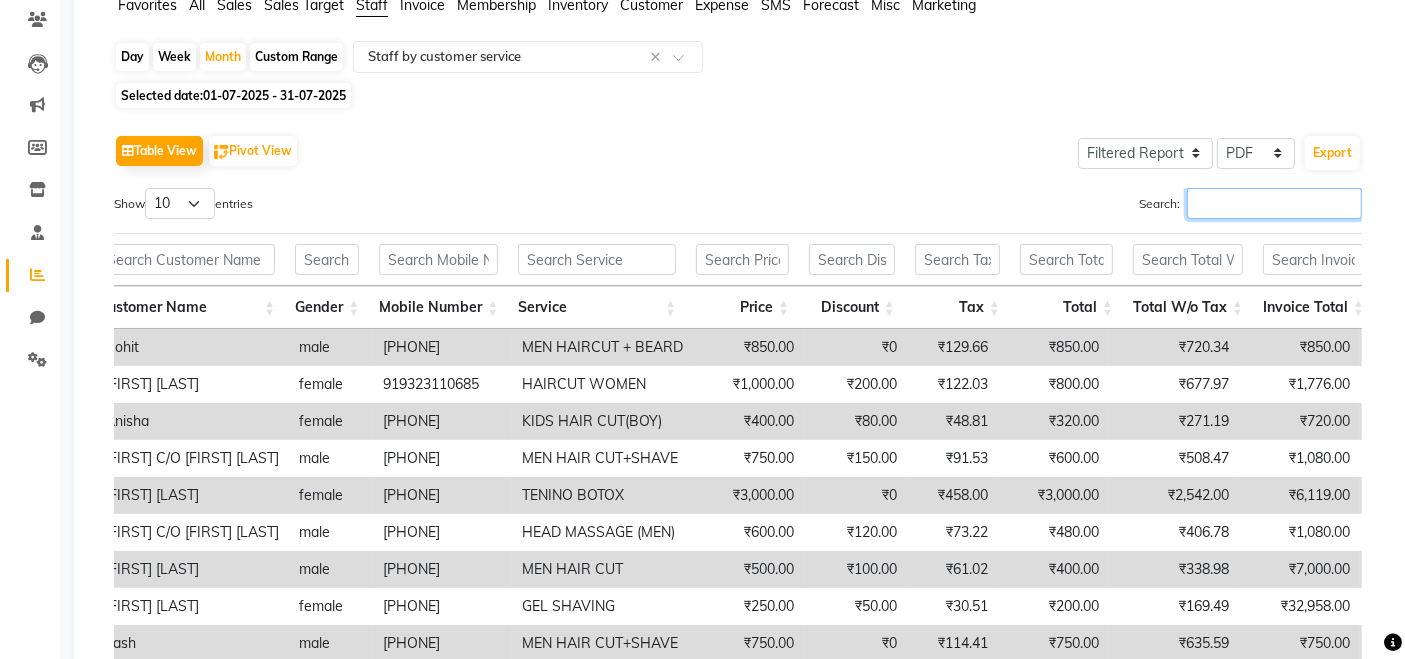 scroll, scrollTop: 45, scrollLeft: 0, axis: vertical 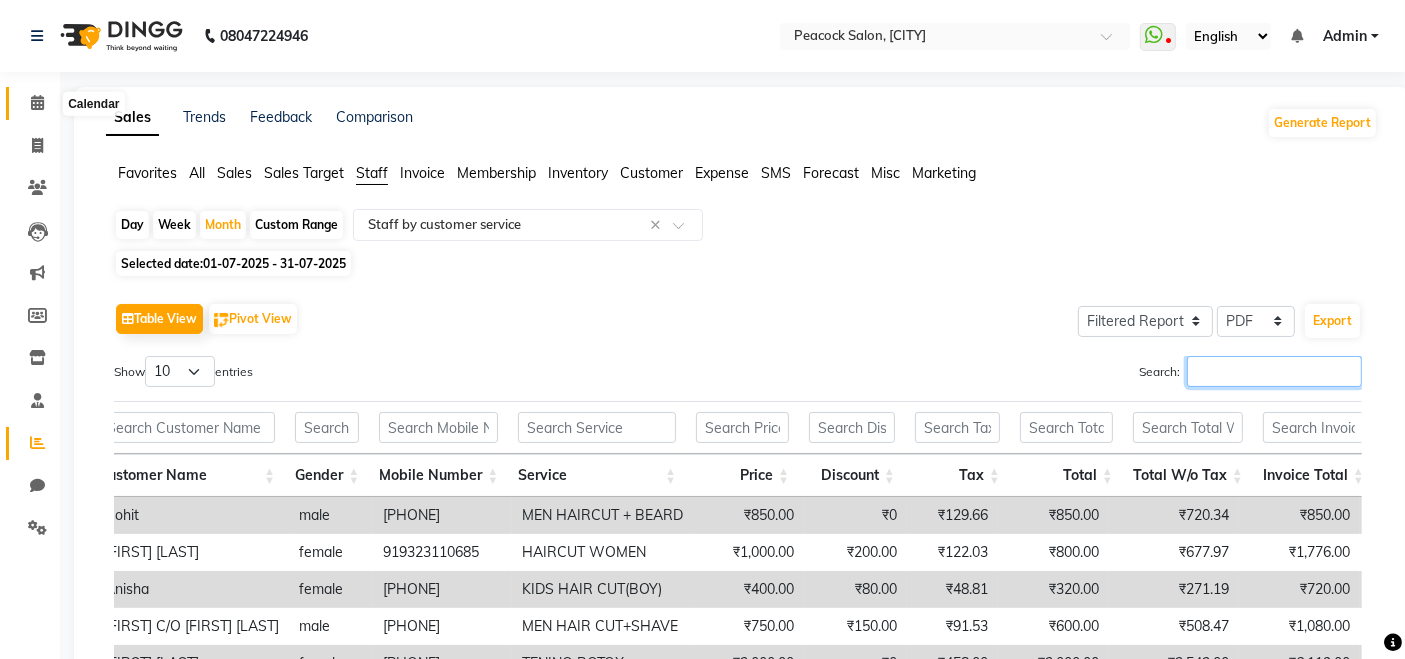 type 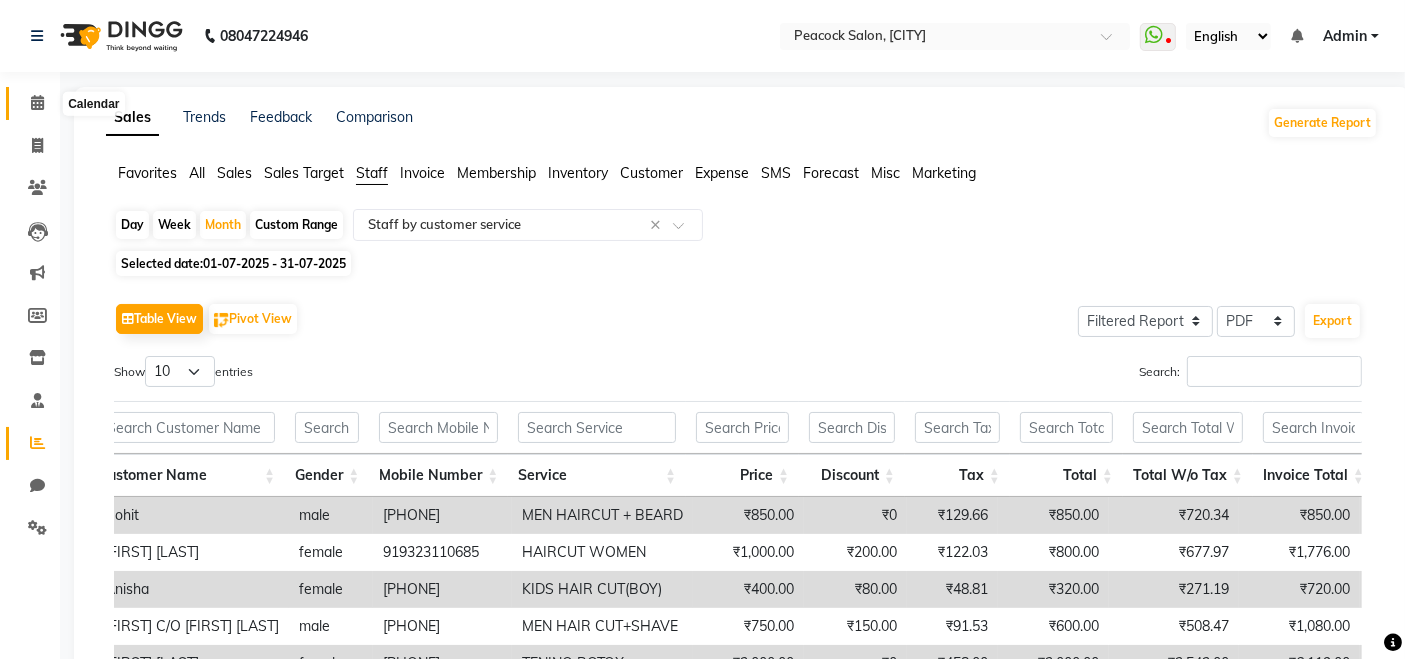 click 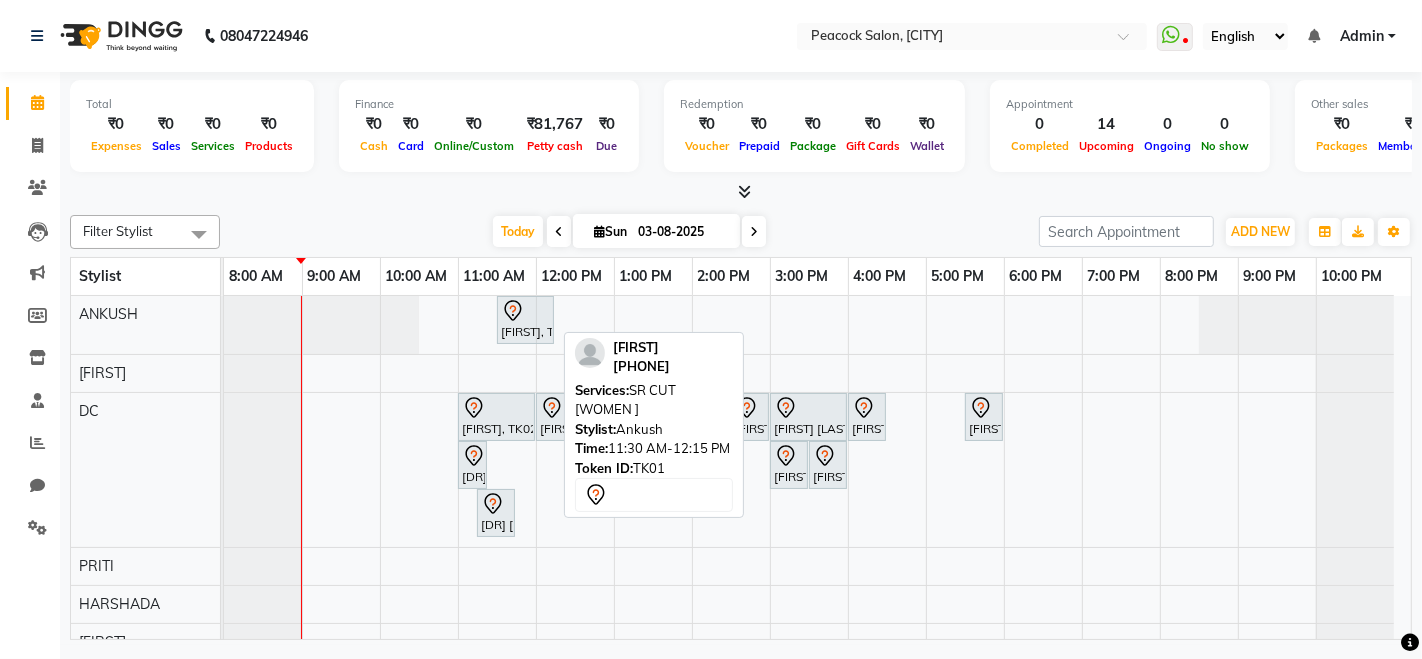 click at bounding box center [525, 311] 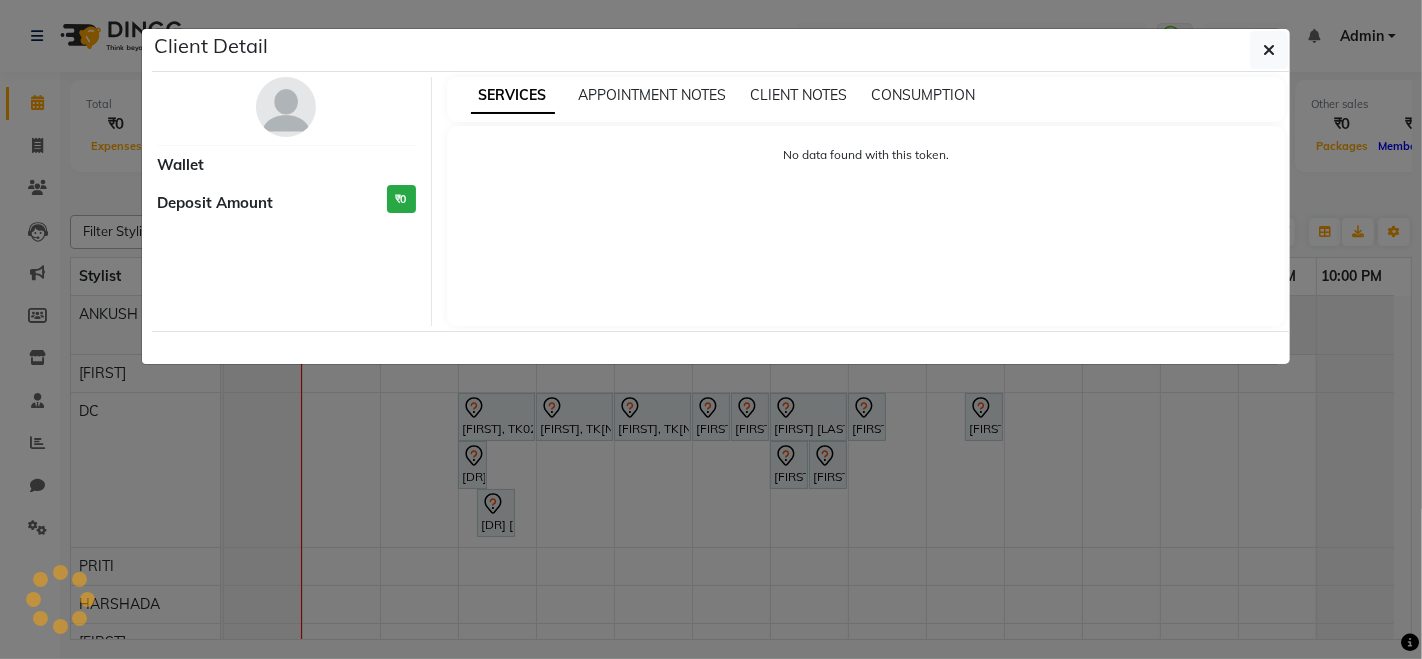 select on "7" 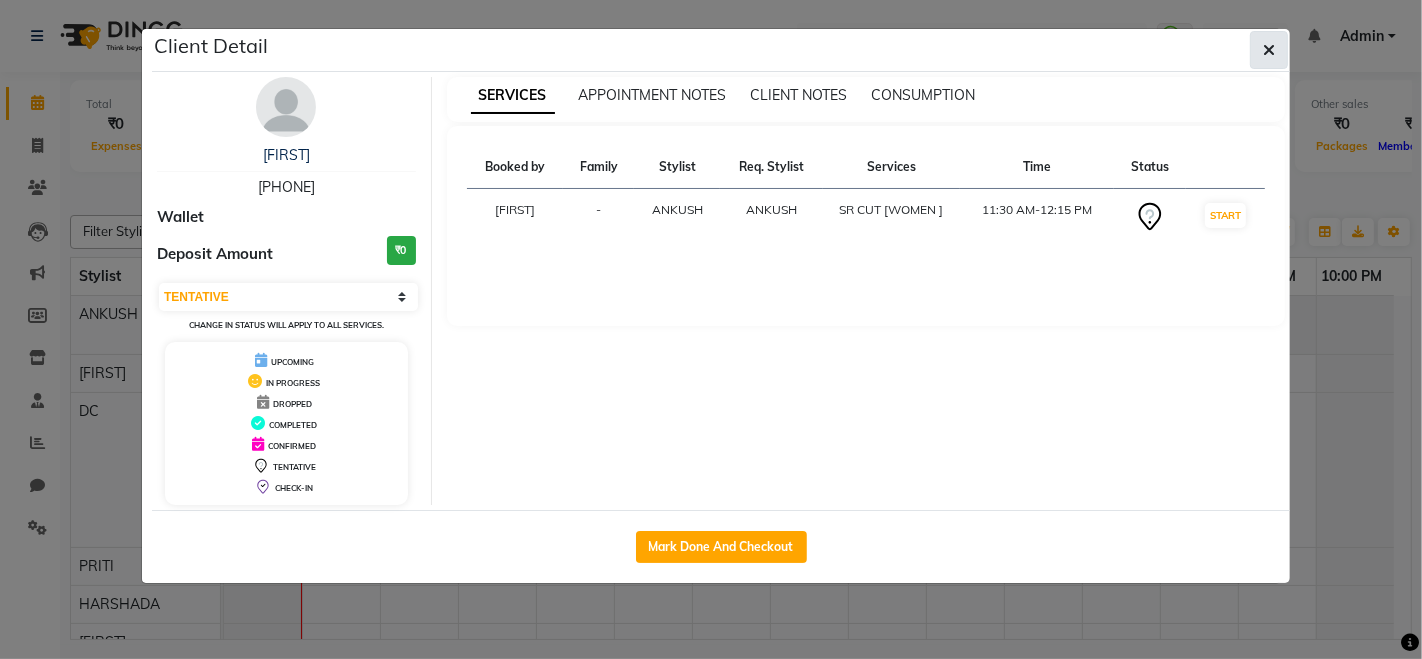 click 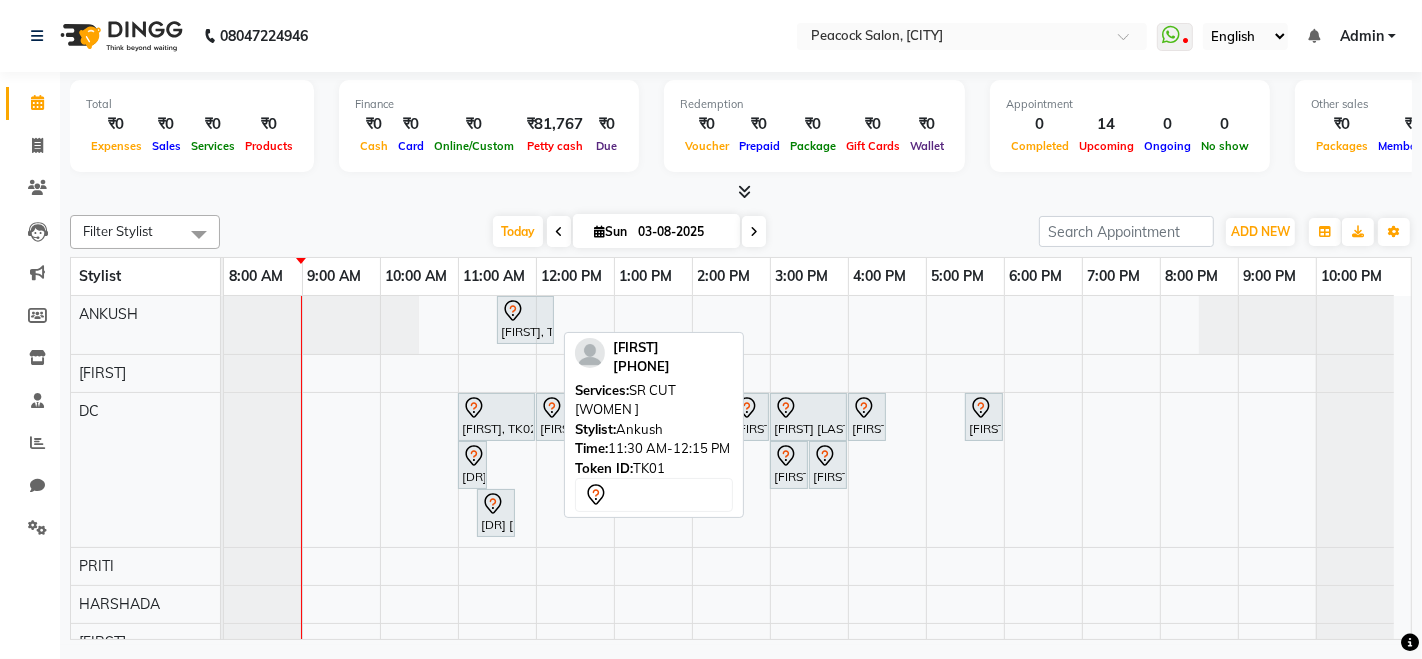 click on "[FIRST], TK01, 11:30 AM-12:15 PM, SR CUT [WOMEN ]" at bounding box center (525, 320) 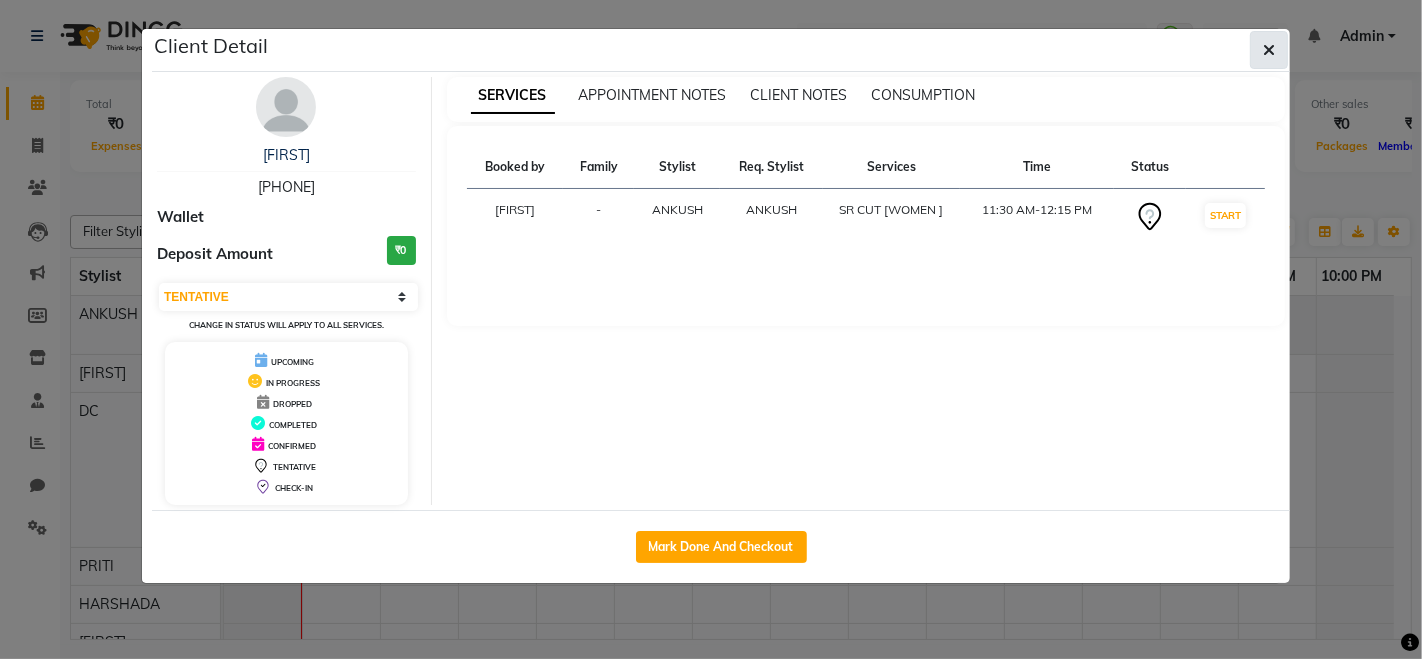 click 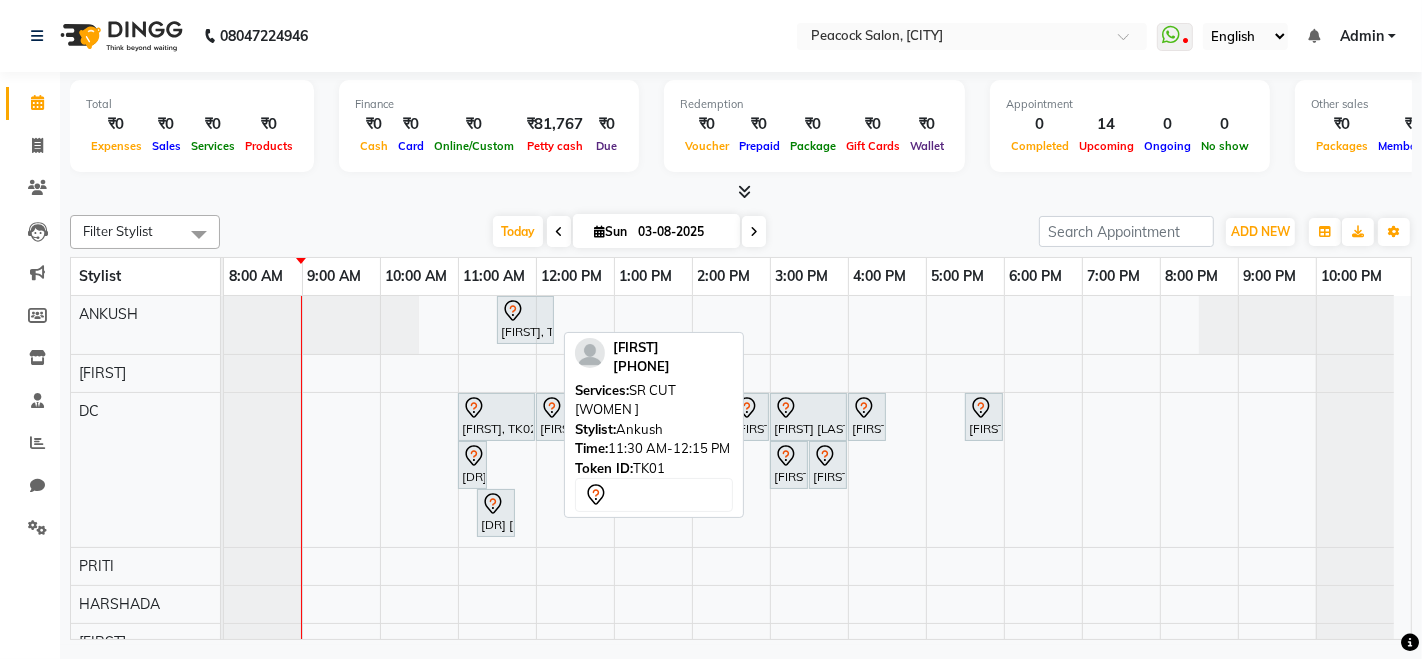 click on "[FIRST], TK01, 11:30 AM-12:15 PM, SR CUT [WOMEN ]" at bounding box center [525, 320] 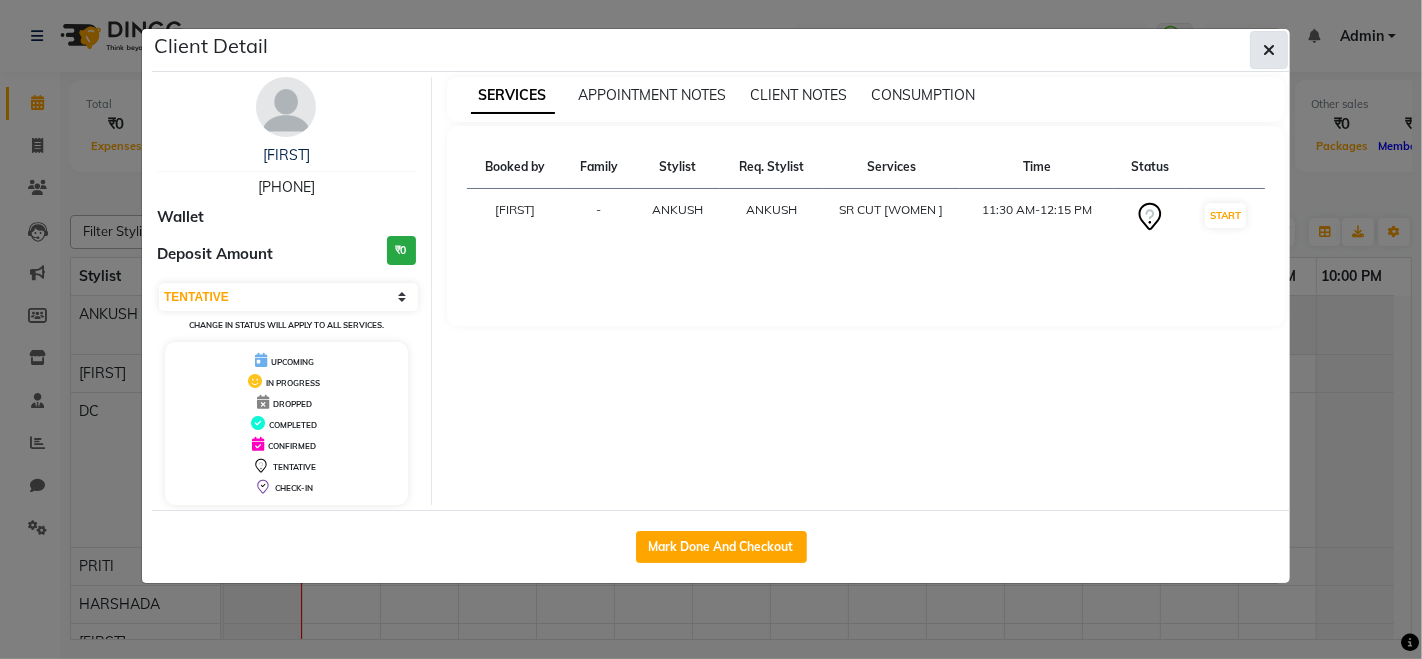 click 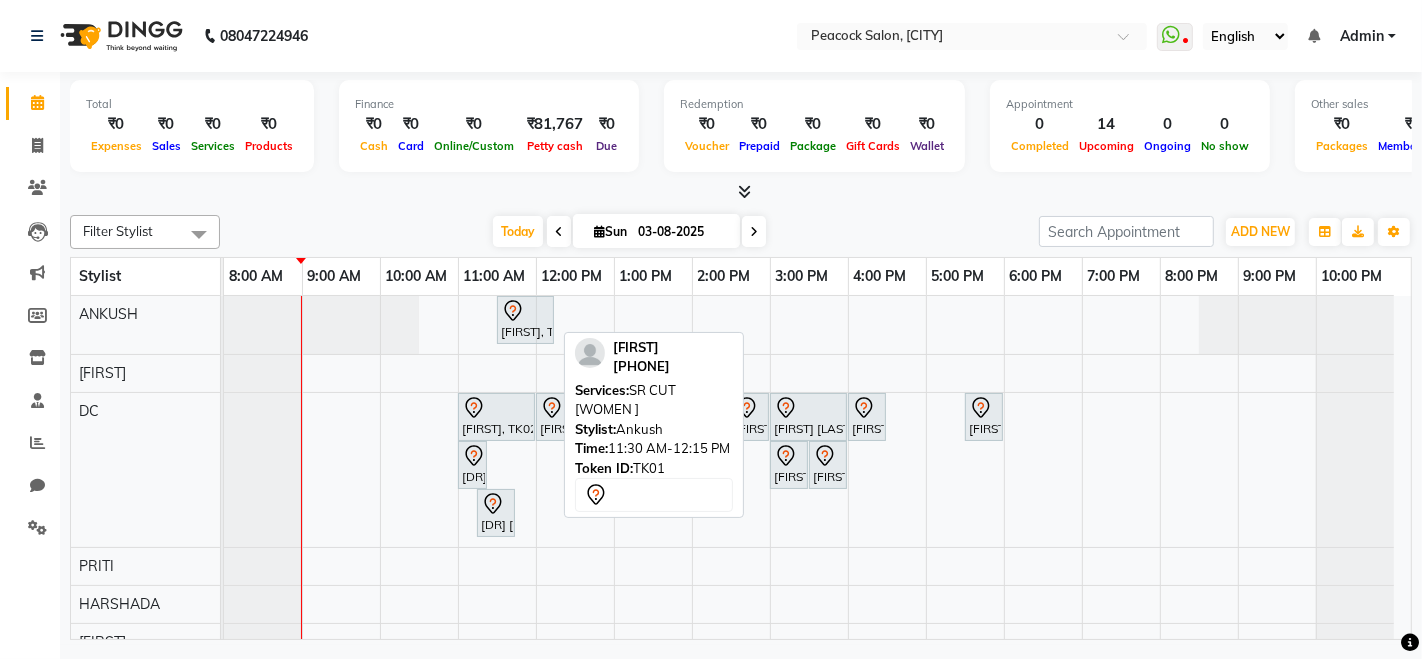click on "[FIRST], TK01, 11:30 AM-12:15 PM, SR CUT [WOMEN ]" at bounding box center (525, 320) 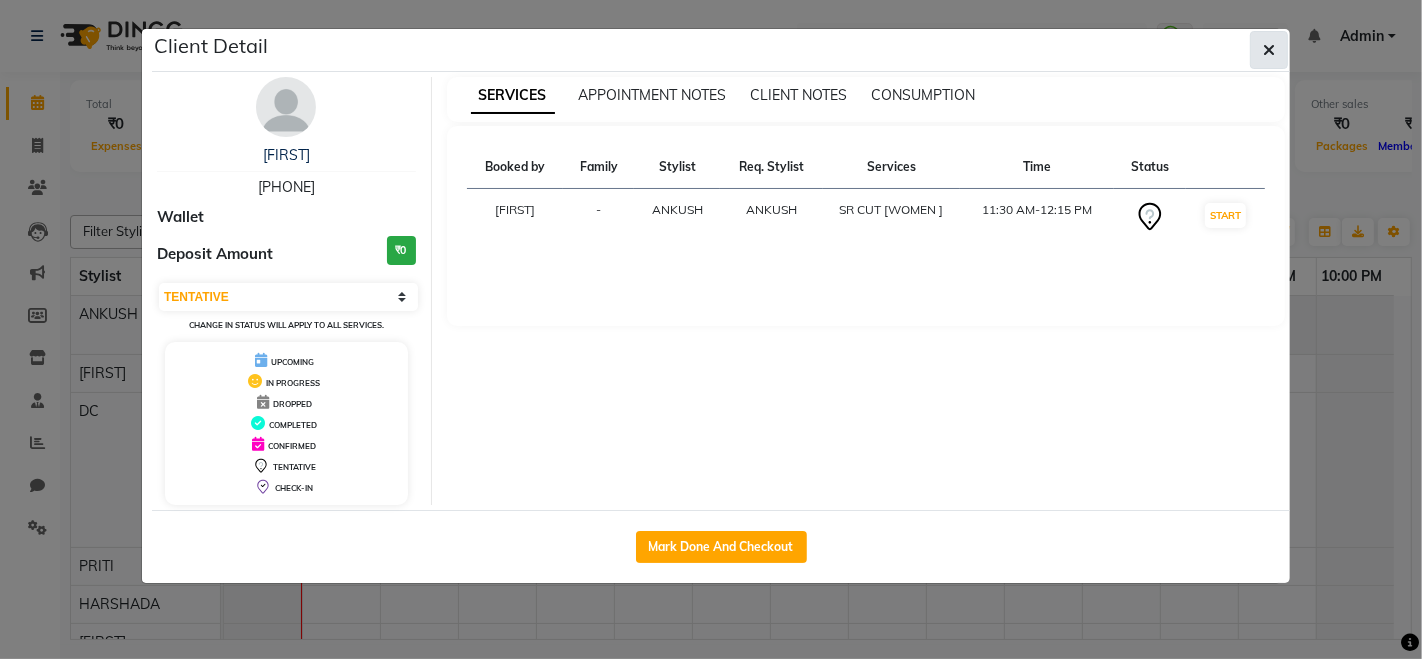 click 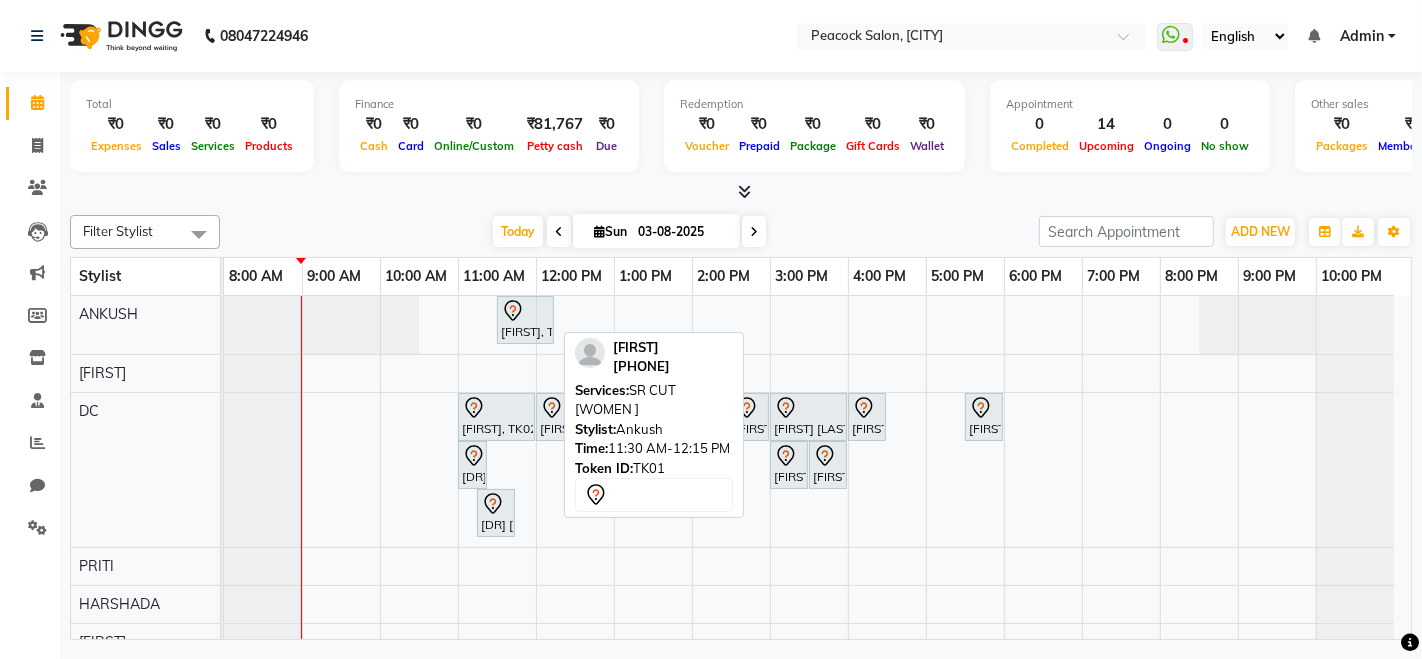 click on "[FIRST], TK01, 11:30 AM-12:15 PM, SR CUT [WOMEN ]" at bounding box center (525, 320) 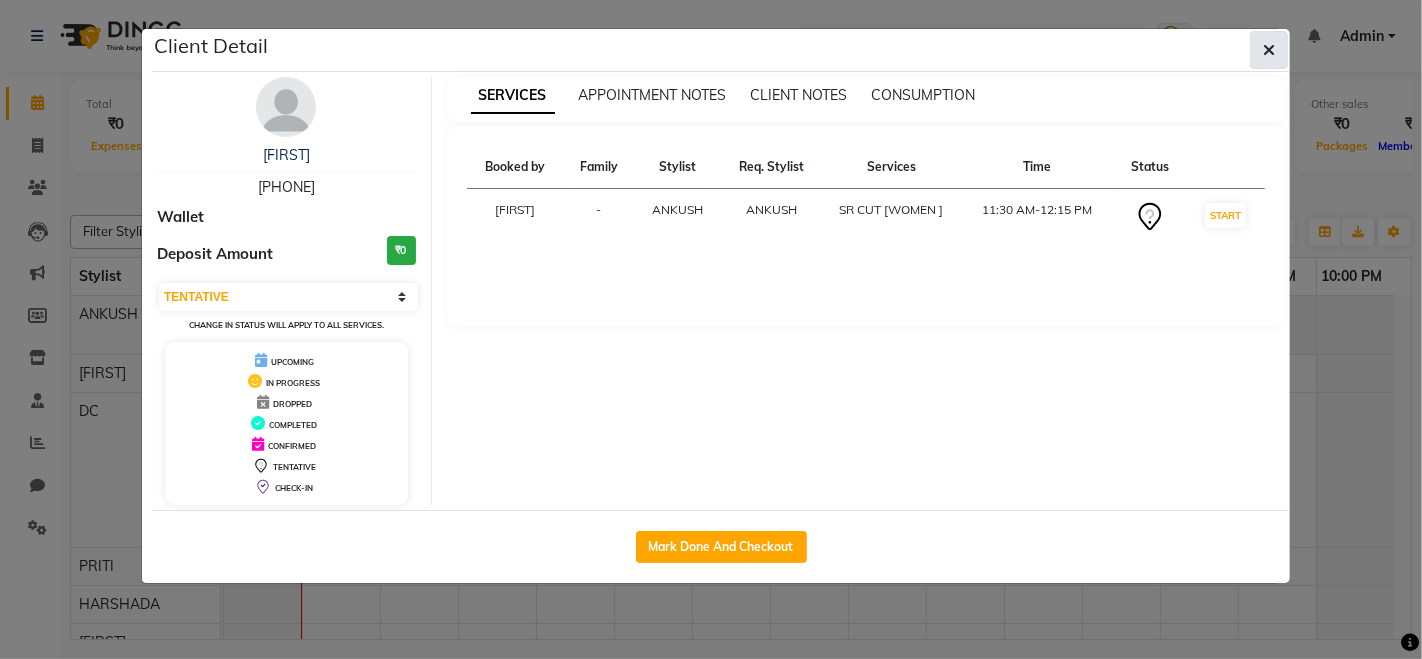 click 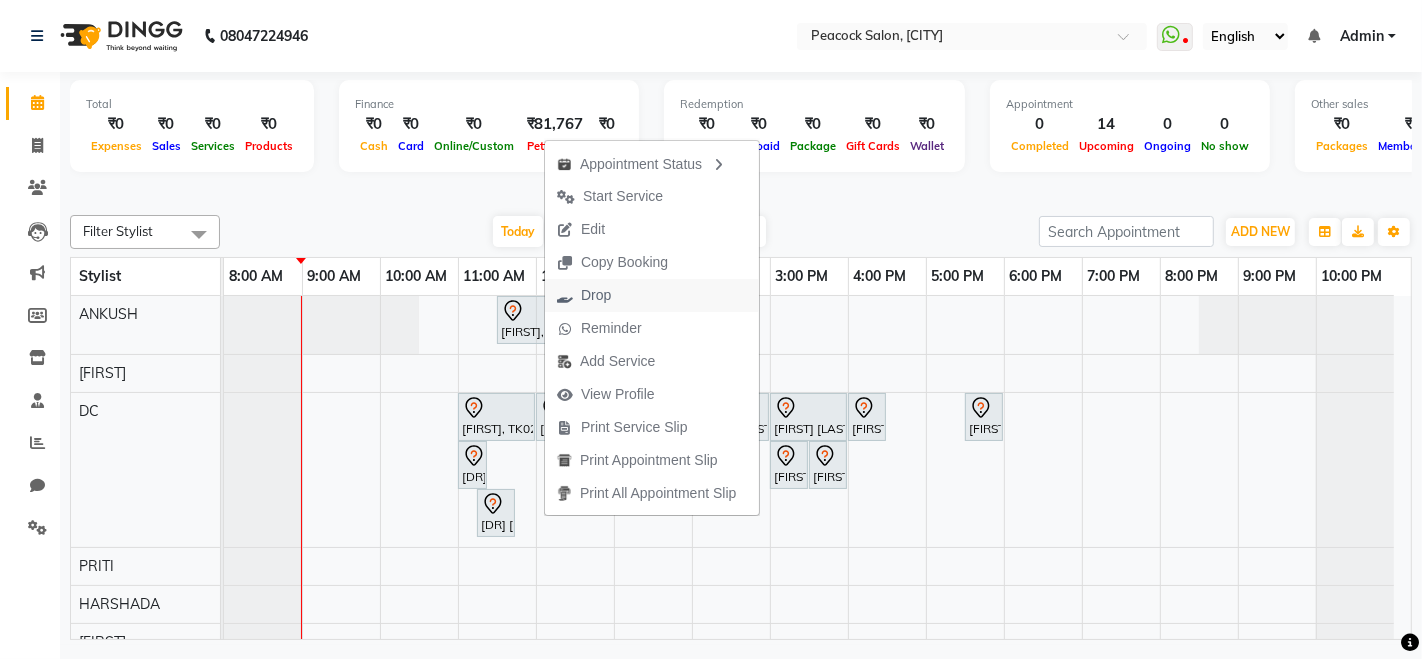 click on "Drop" at bounding box center [596, 295] 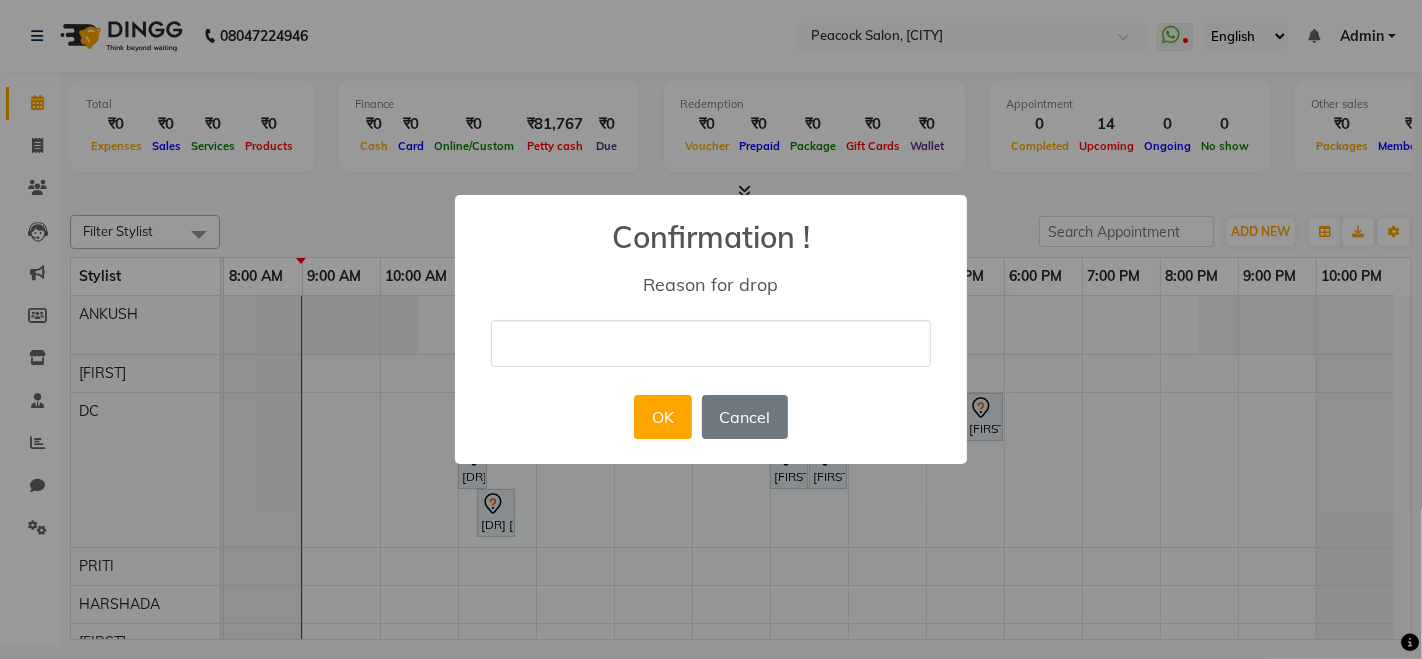 click at bounding box center (711, 343) 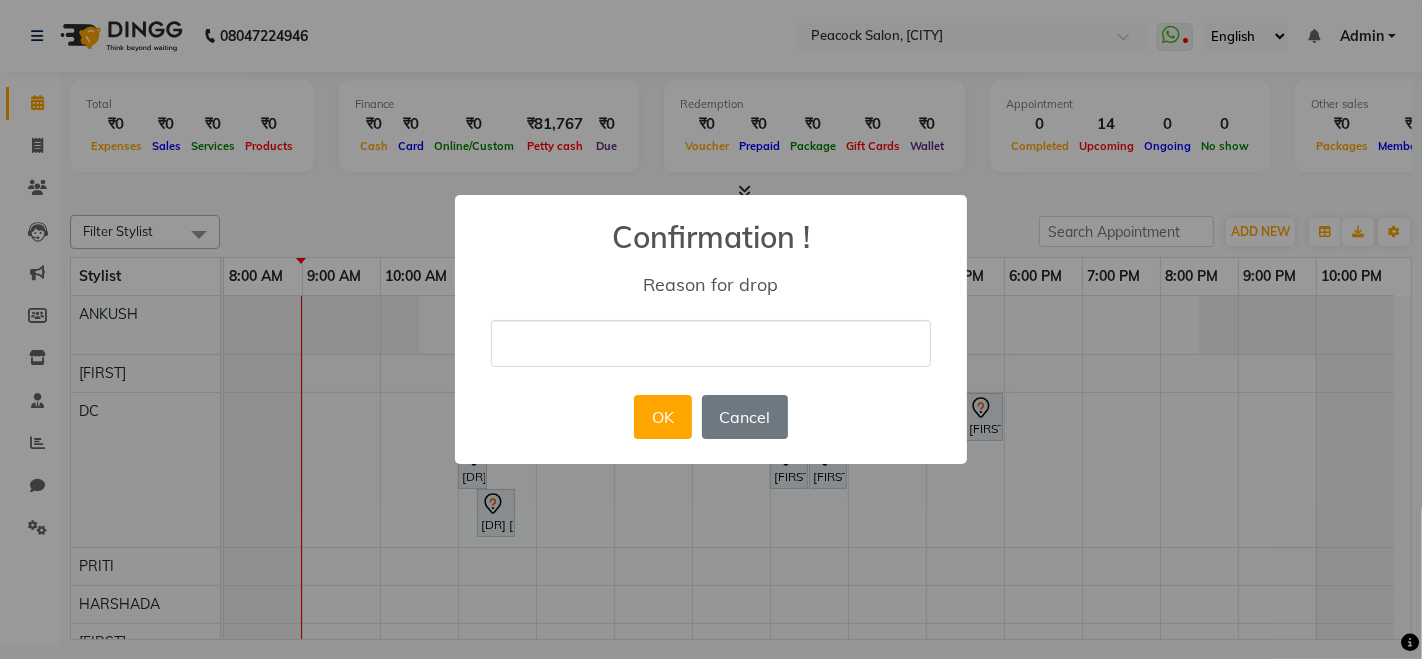 type on "canceled" 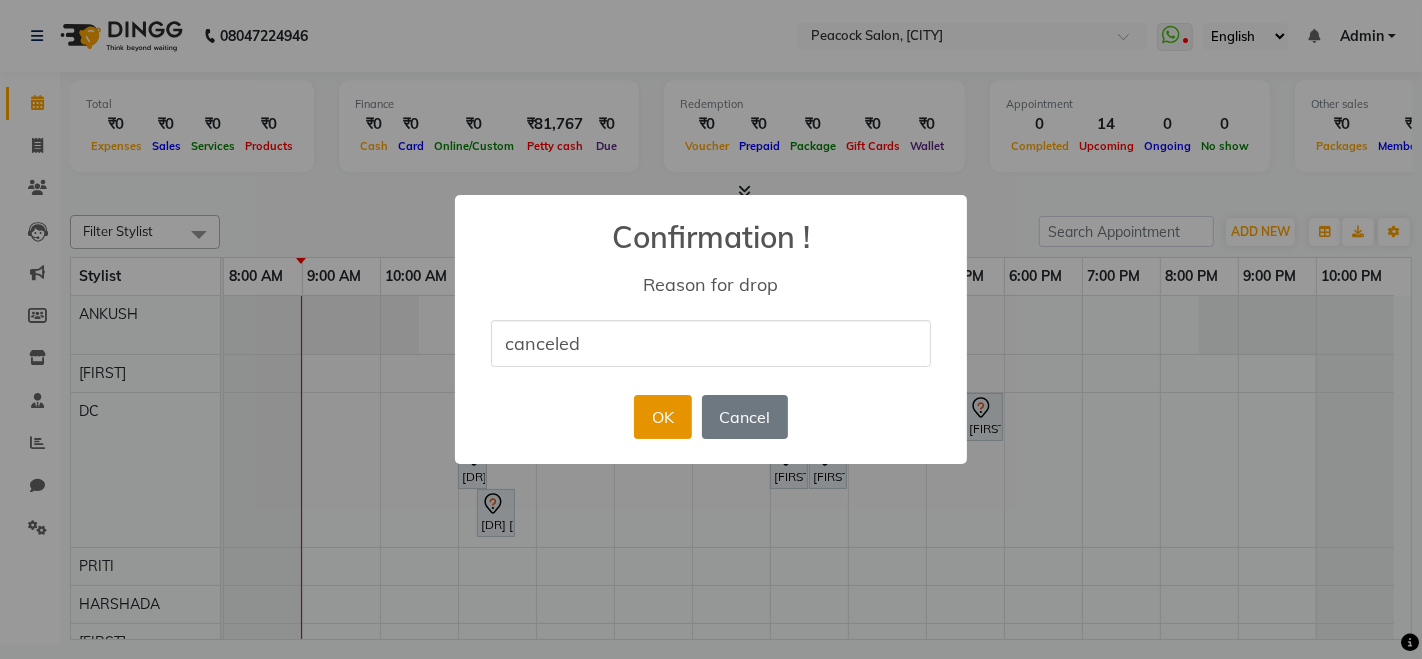 click on "OK" at bounding box center (662, 417) 